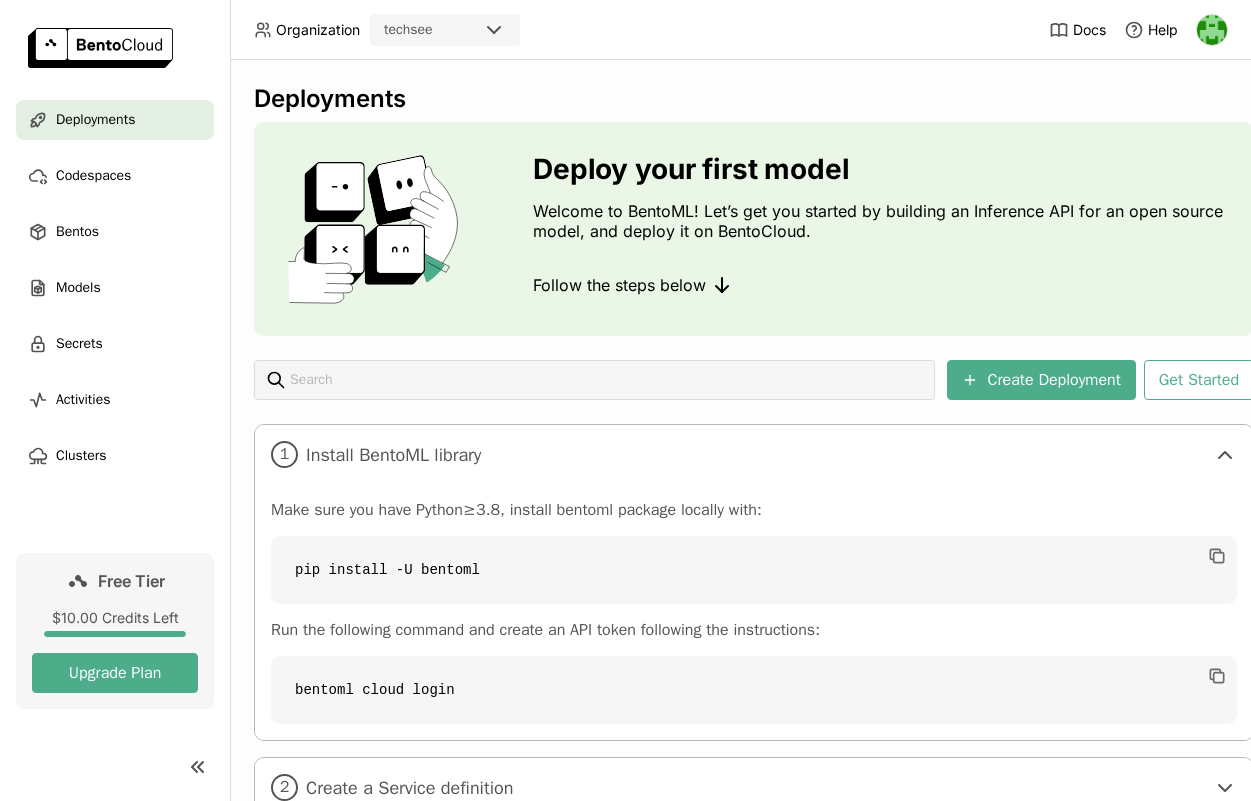 scroll, scrollTop: 0, scrollLeft: 0, axis: both 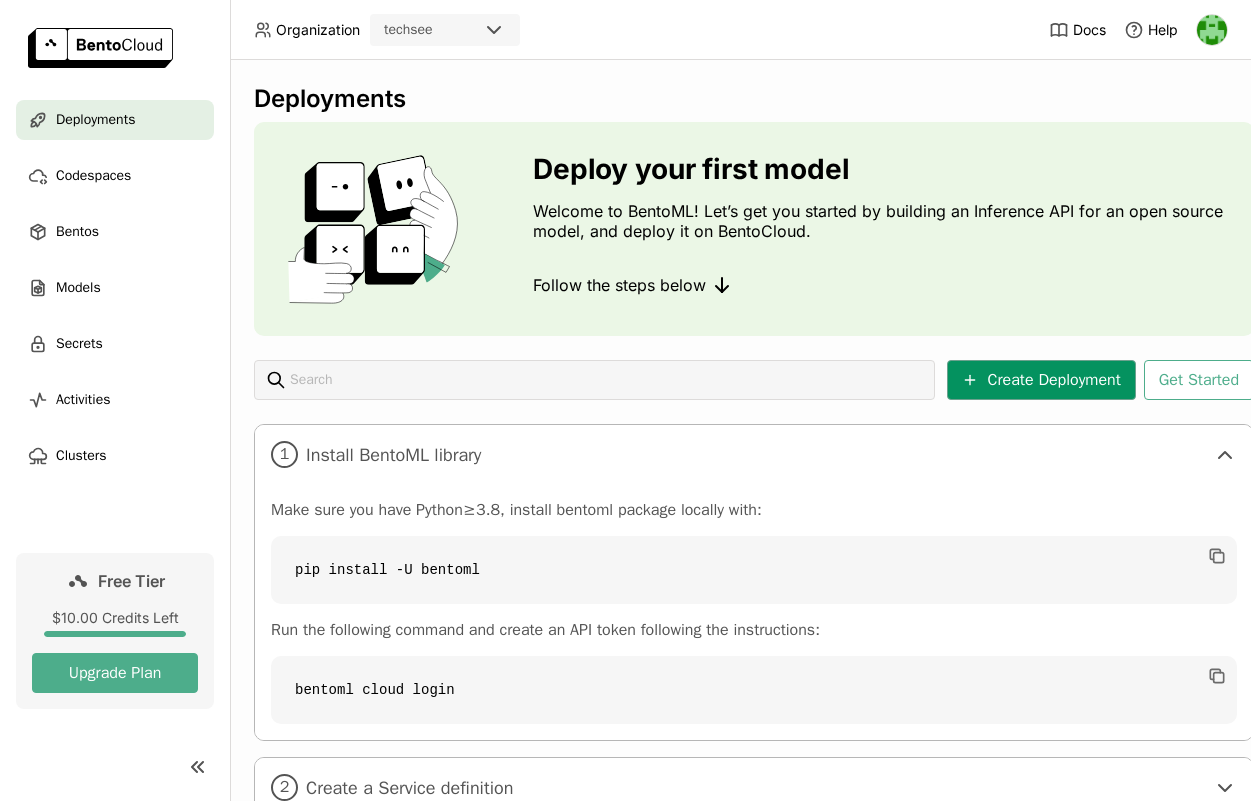 click on "Create Deployment" at bounding box center (1041, 380) 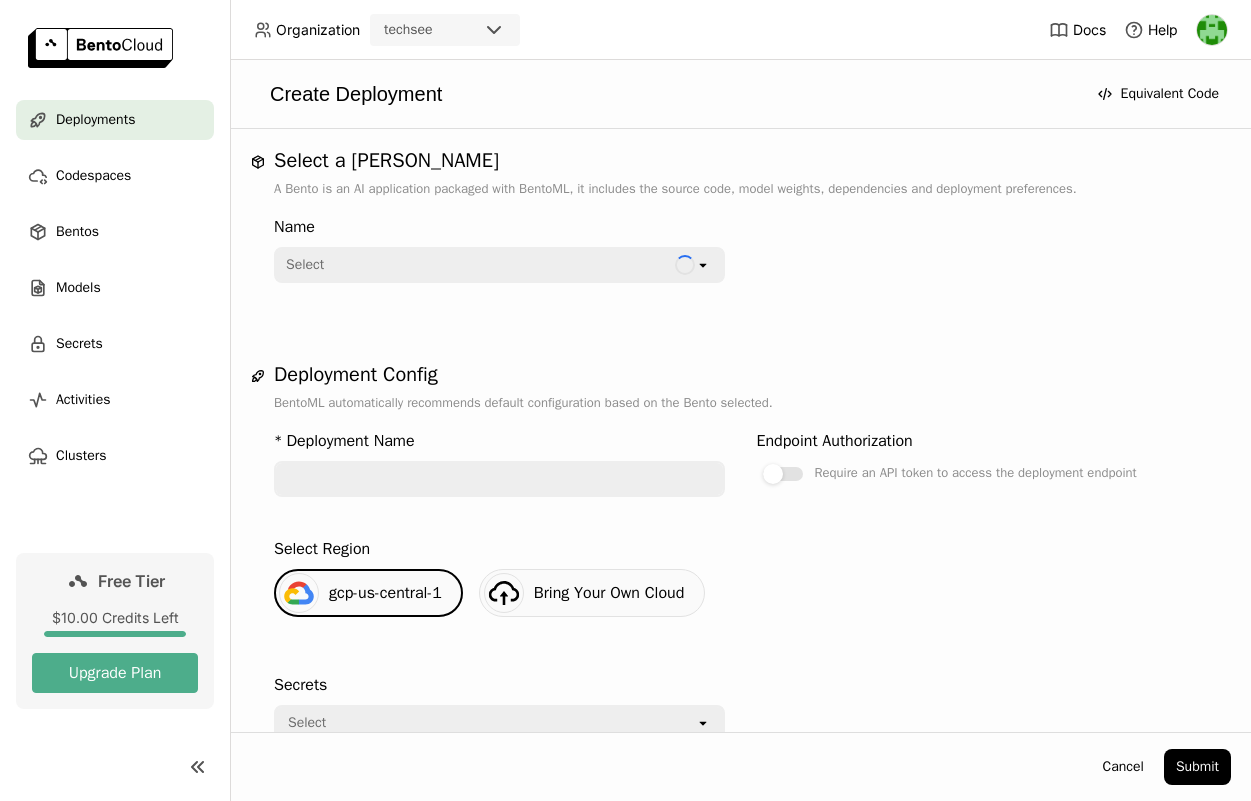 click on "Select" at bounding box center [475, 265] 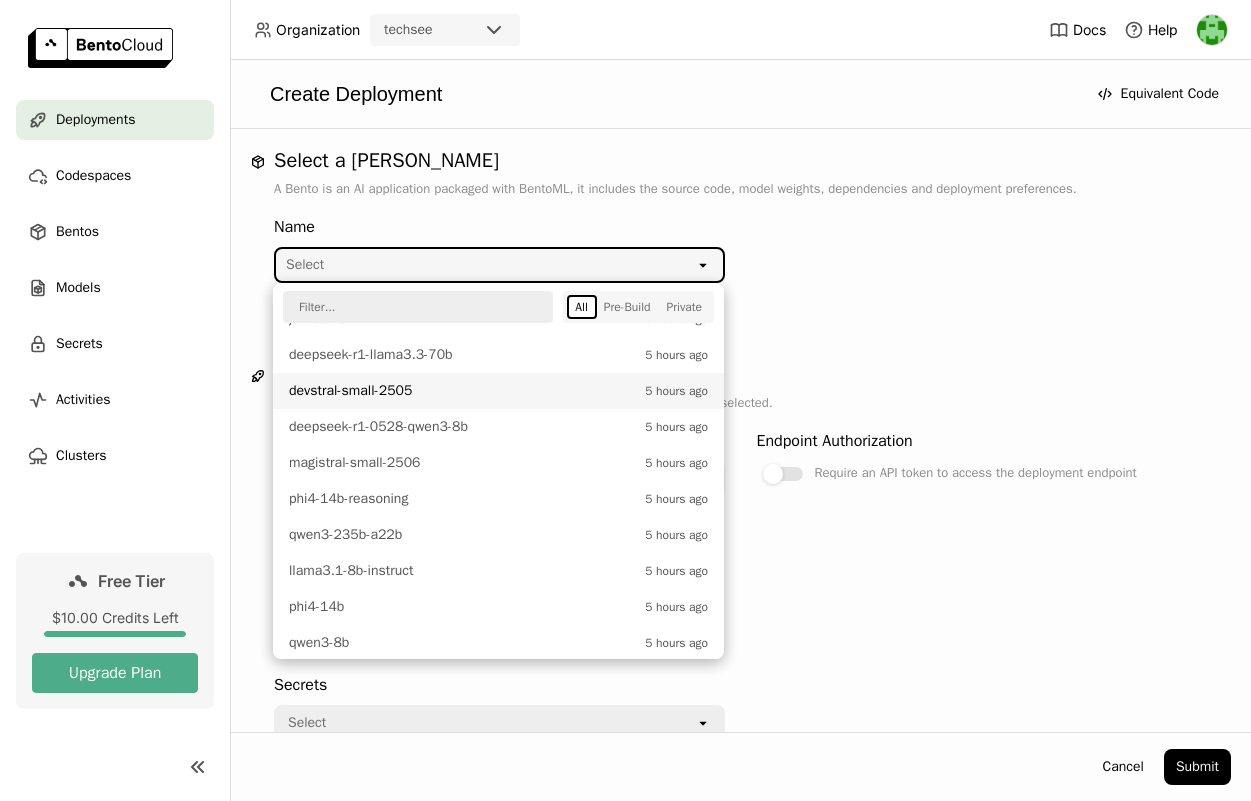 scroll, scrollTop: 226, scrollLeft: 0, axis: vertical 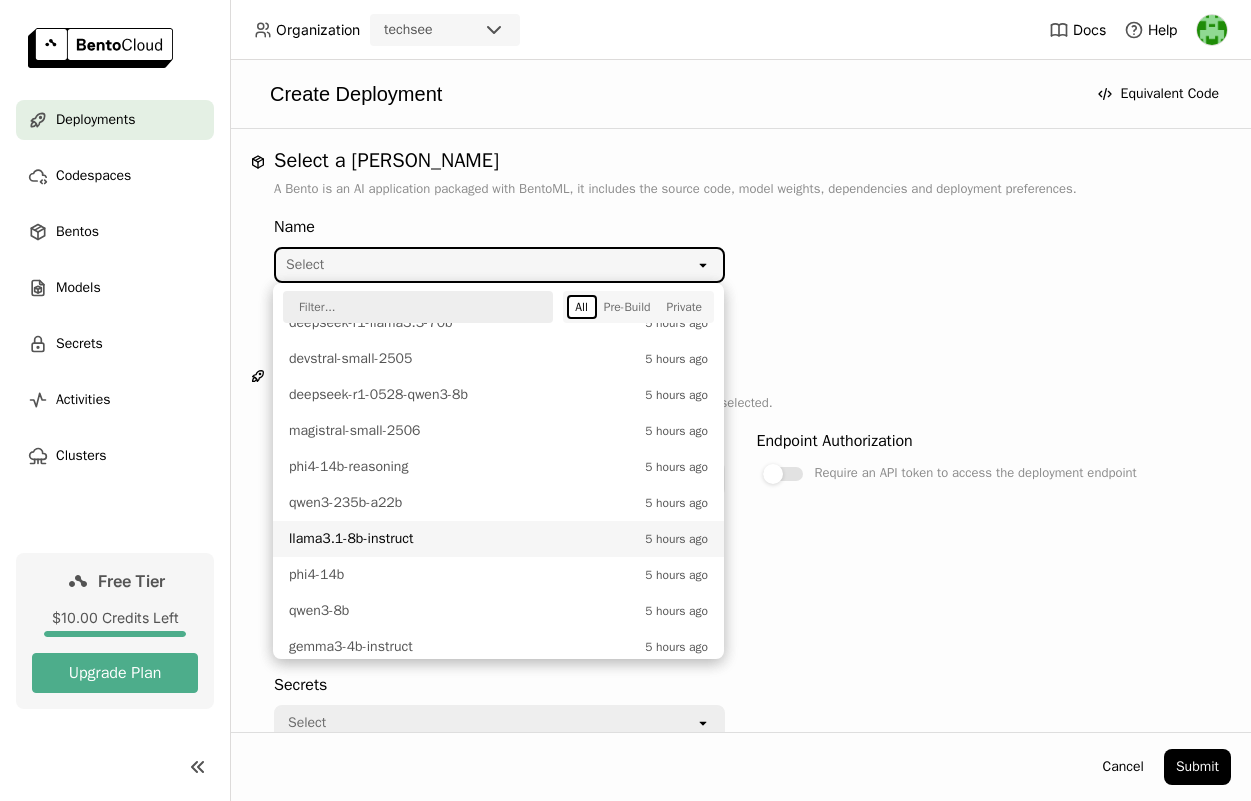 click on "llama3.1-8b-instruct" at bounding box center [462, 539] 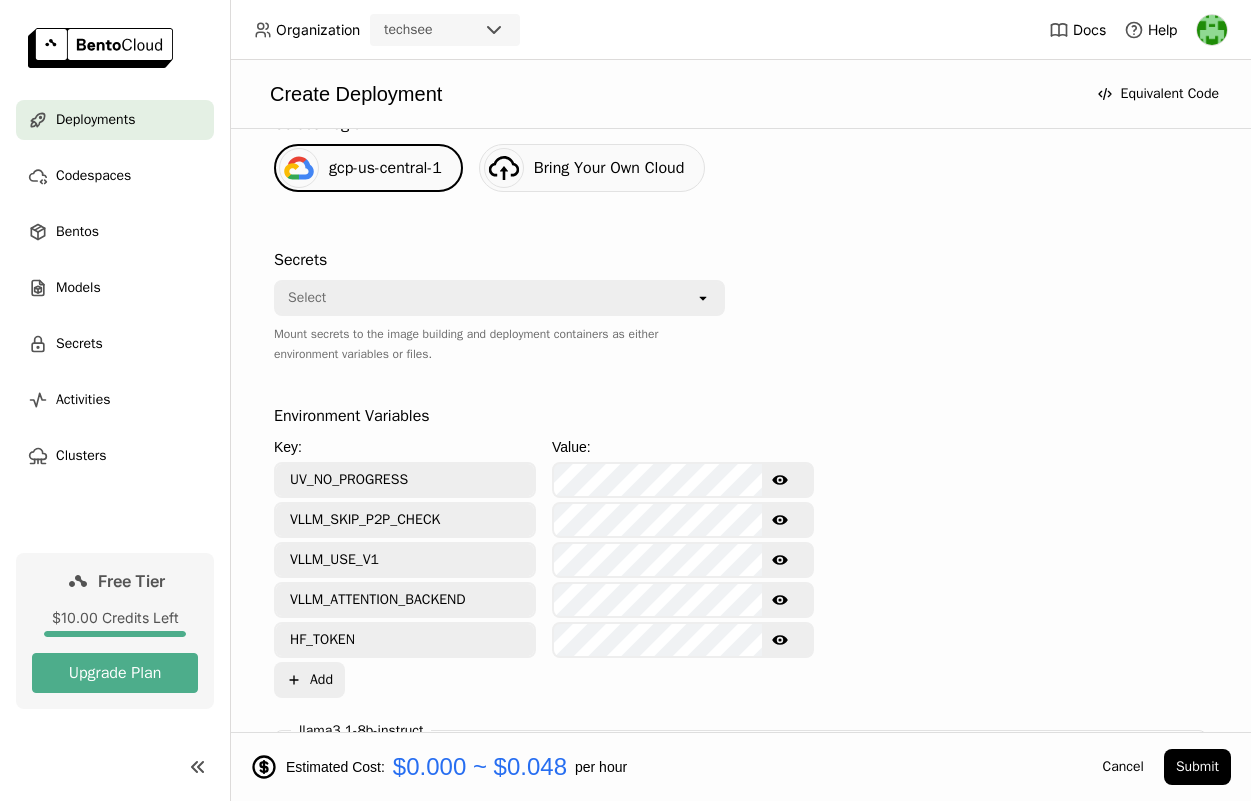 scroll, scrollTop: 510, scrollLeft: 0, axis: vertical 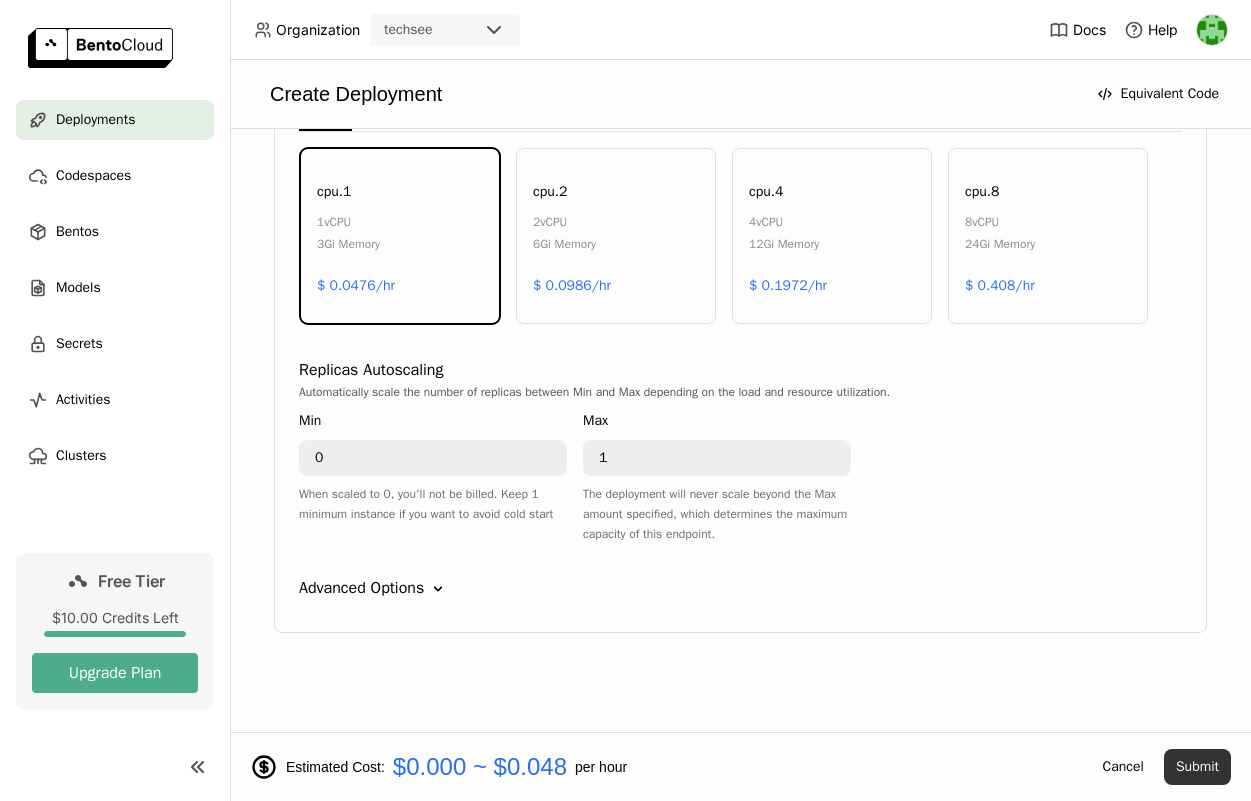 click on "Submit" at bounding box center (1197, 767) 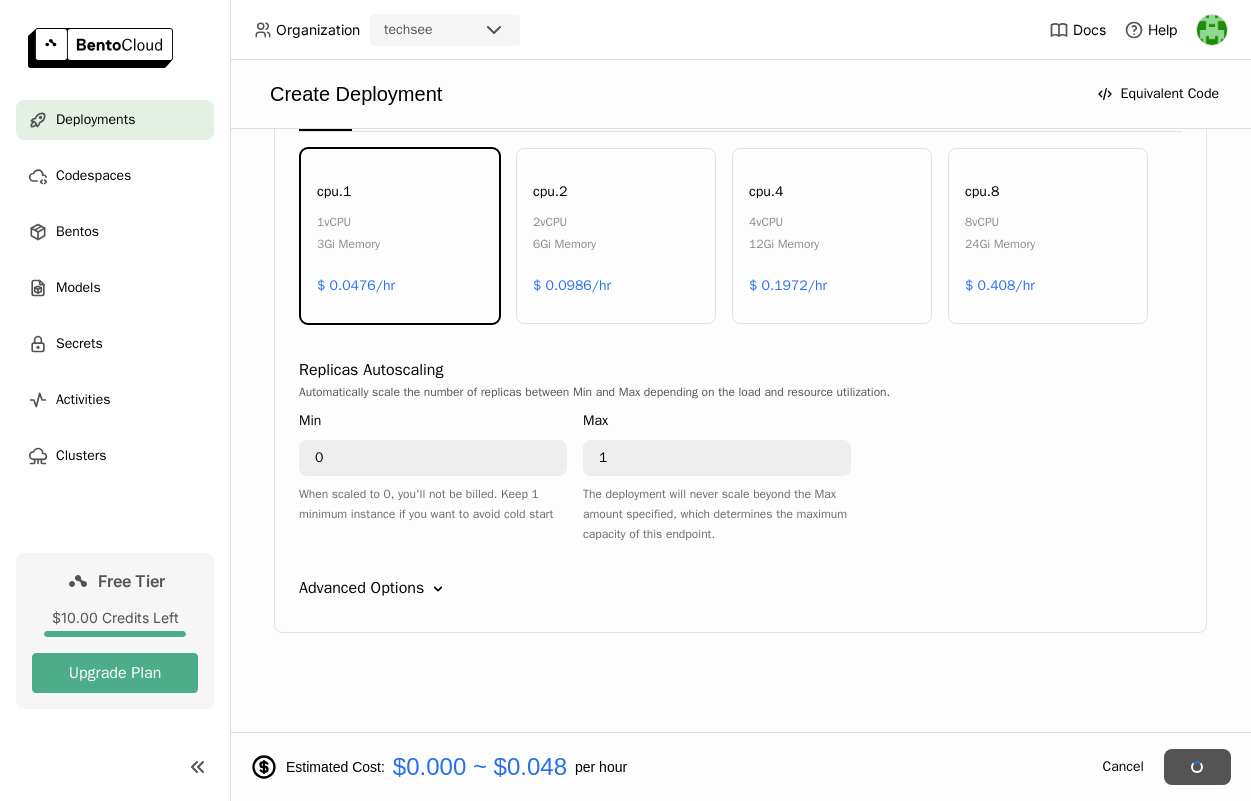 scroll, scrollTop: 0, scrollLeft: 0, axis: both 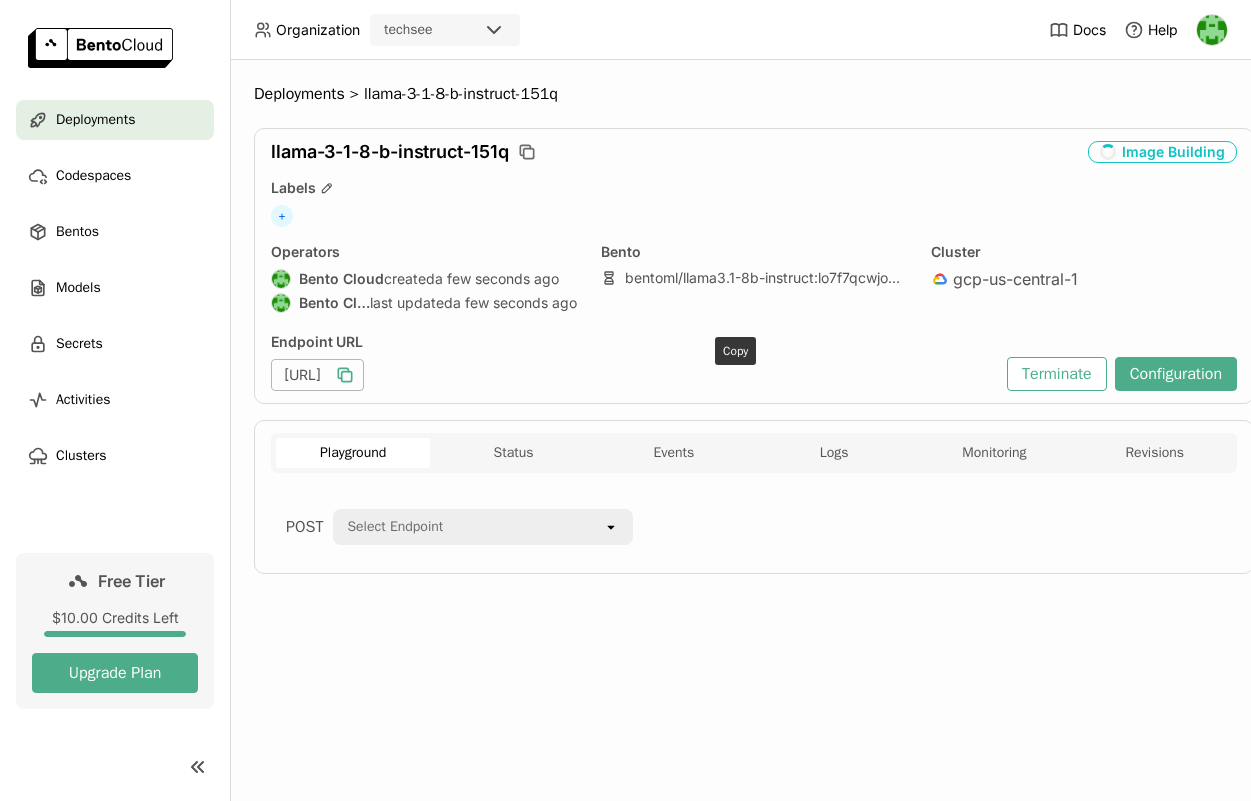 click 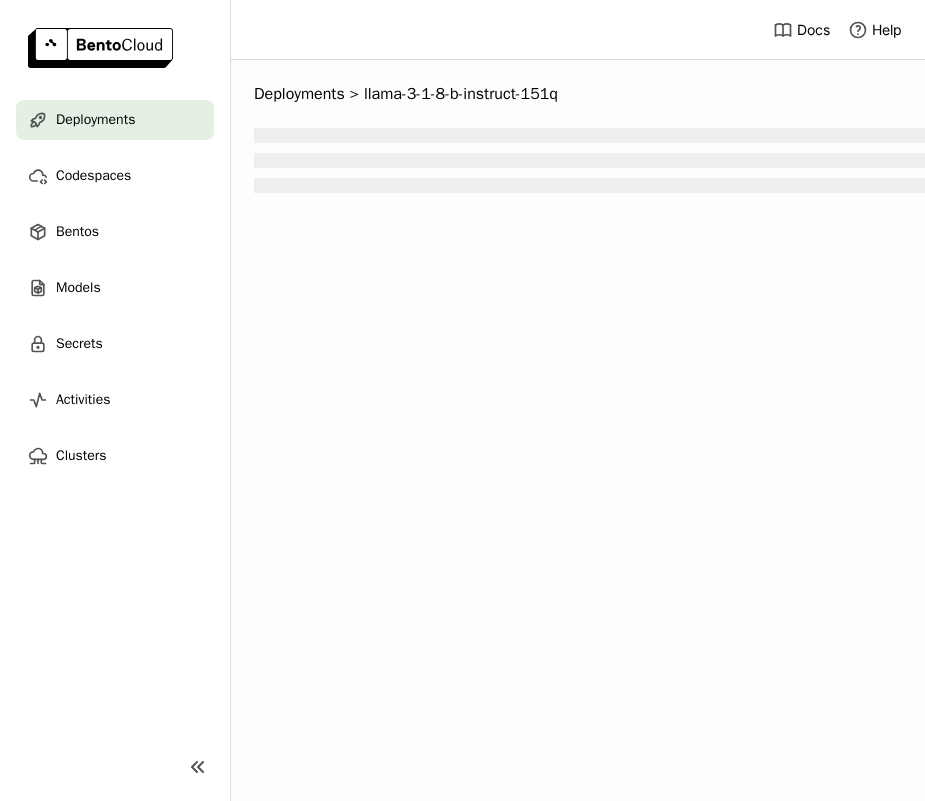 scroll, scrollTop: 0, scrollLeft: 0, axis: both 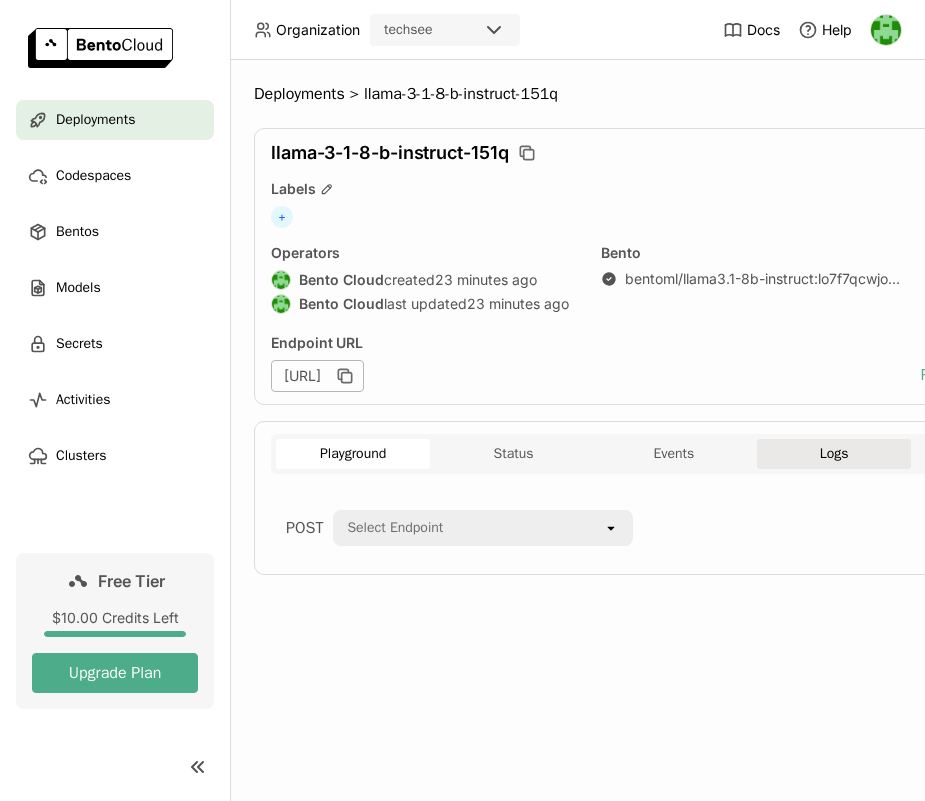 click on "Logs" at bounding box center (834, 454) 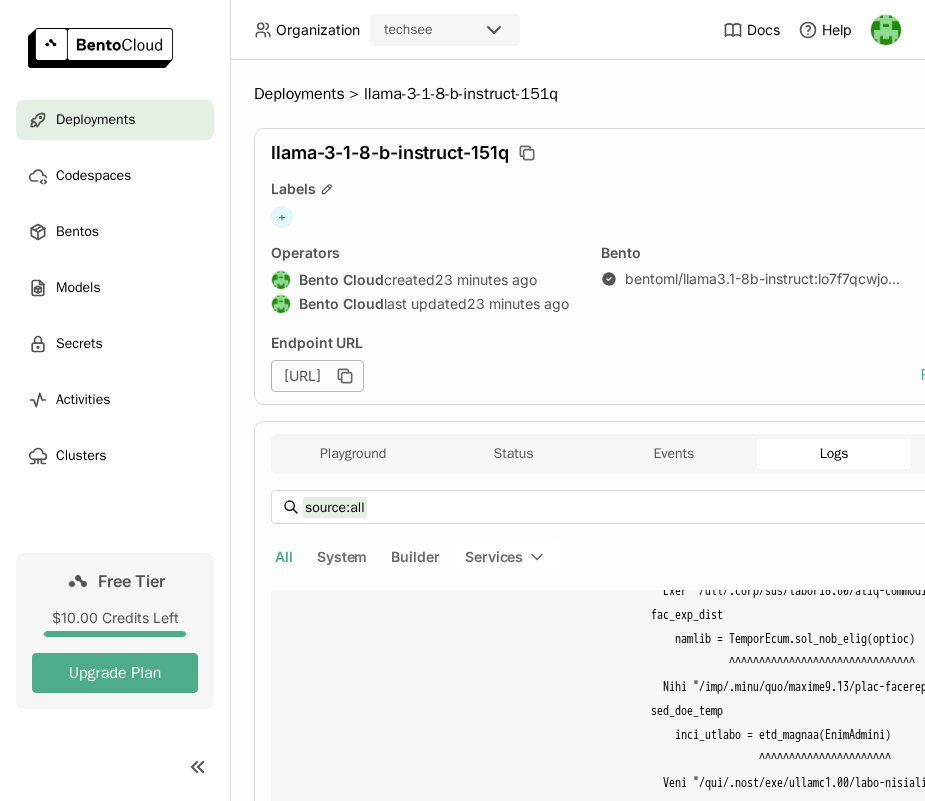 scroll, scrollTop: 10754, scrollLeft: 0, axis: vertical 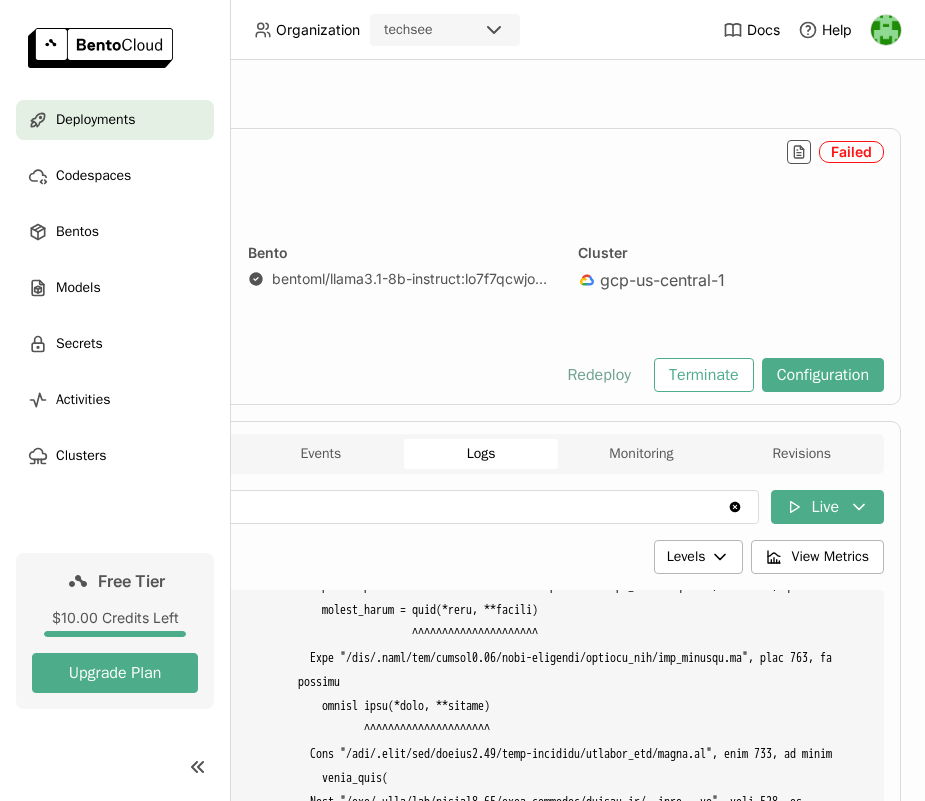 click on "Redeploy" at bounding box center (599, 375) 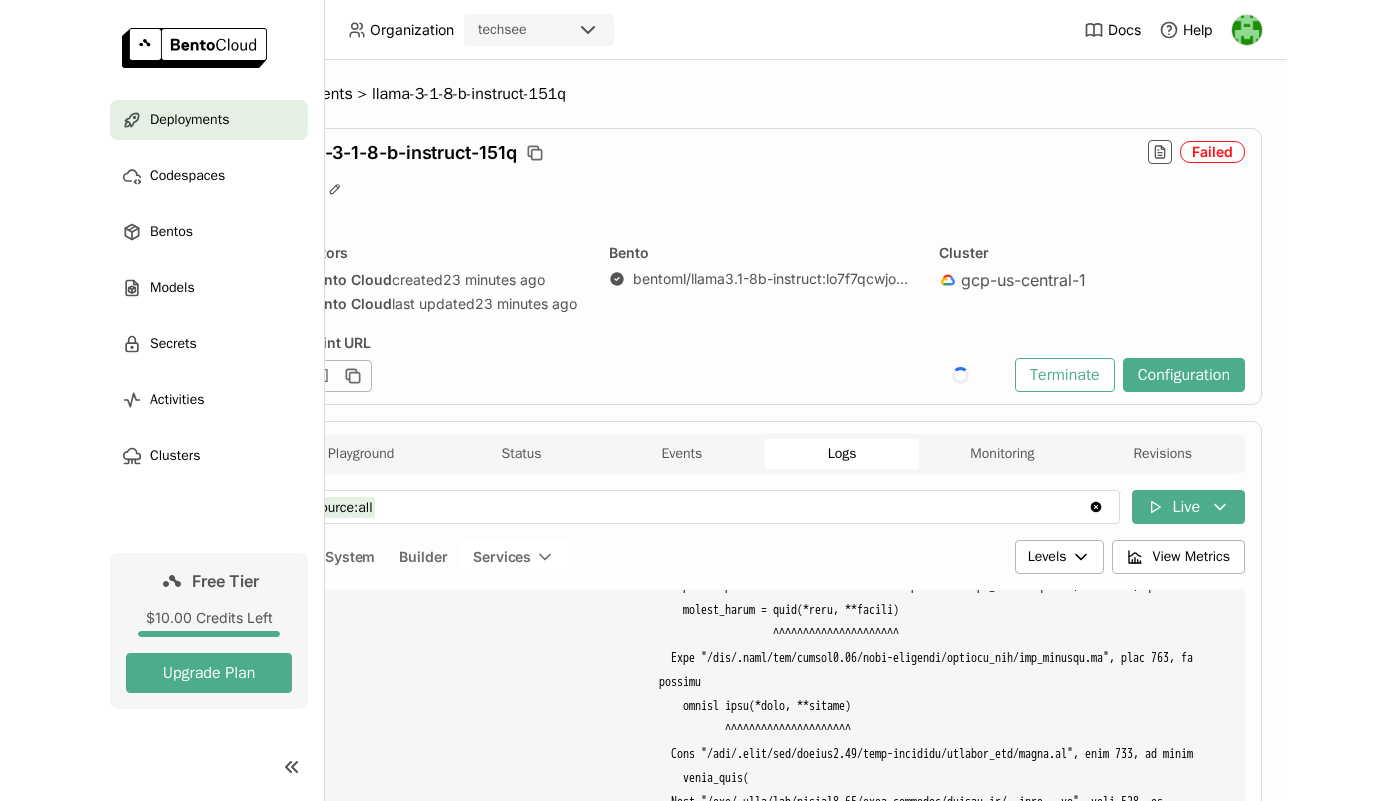 scroll, scrollTop: 0, scrollLeft: 0, axis: both 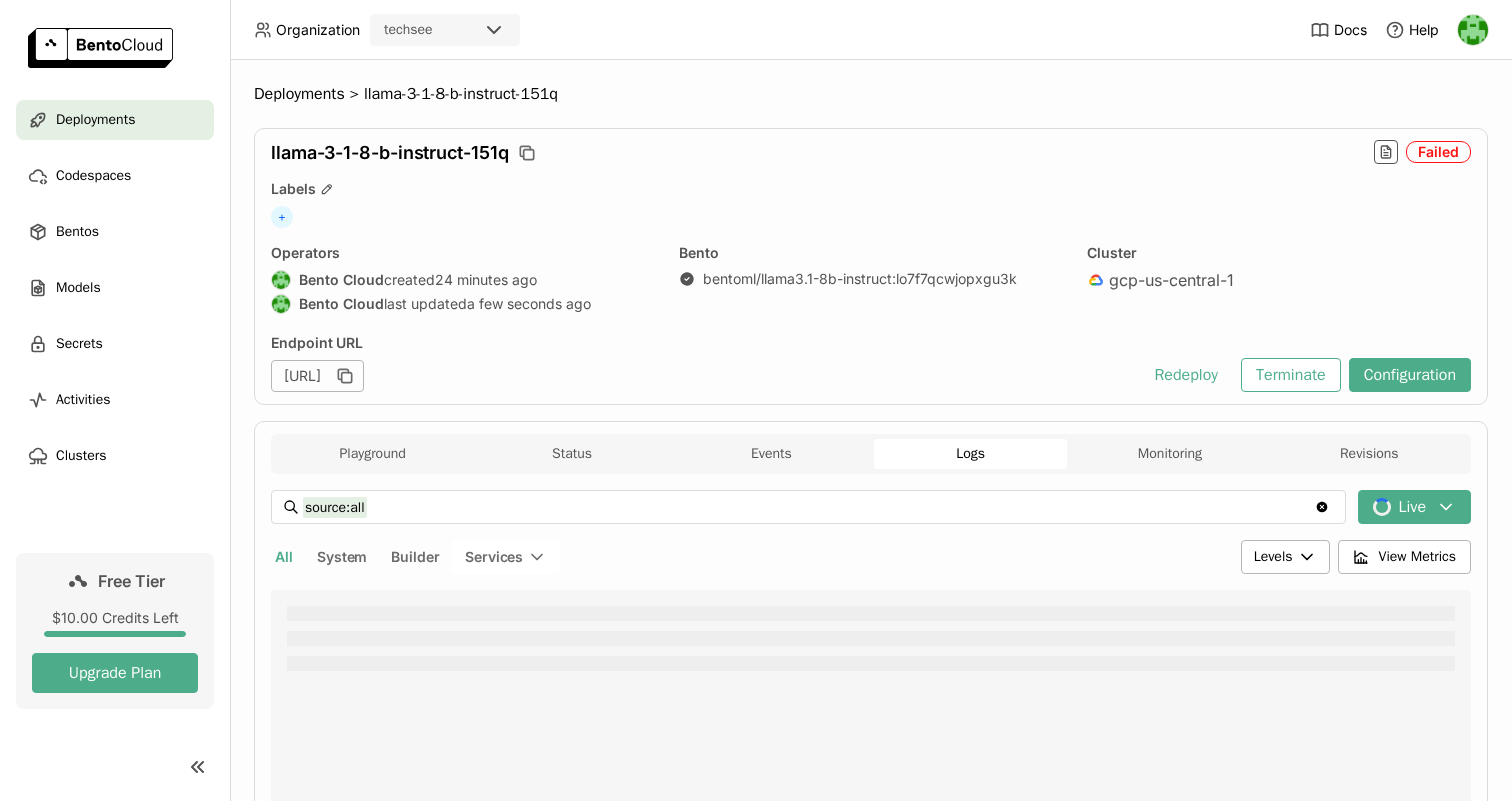 click on "Deployments" at bounding box center (95, 120) 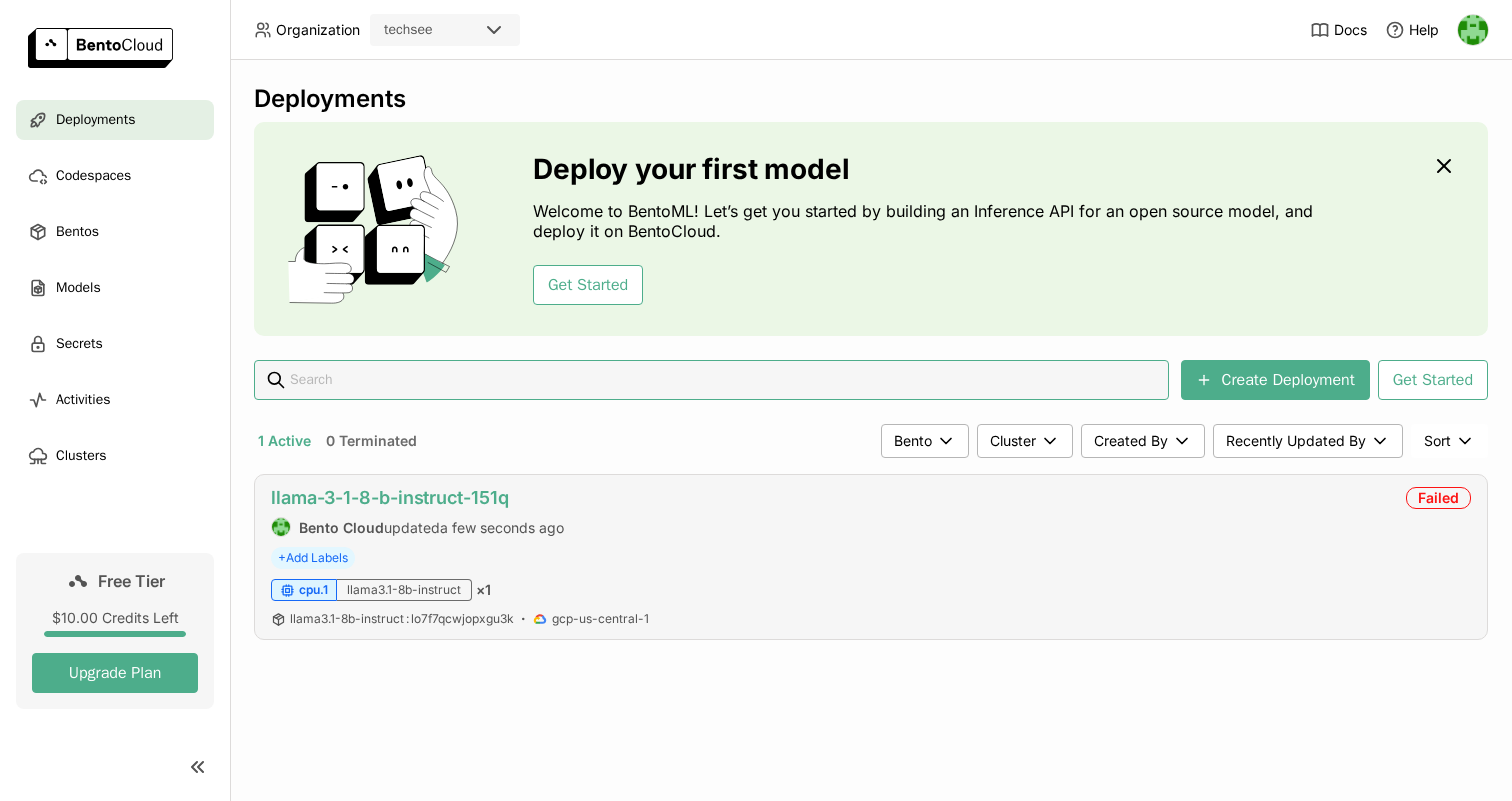 click on "llama-3-1-8-b-instruct-151q" at bounding box center (390, 497) 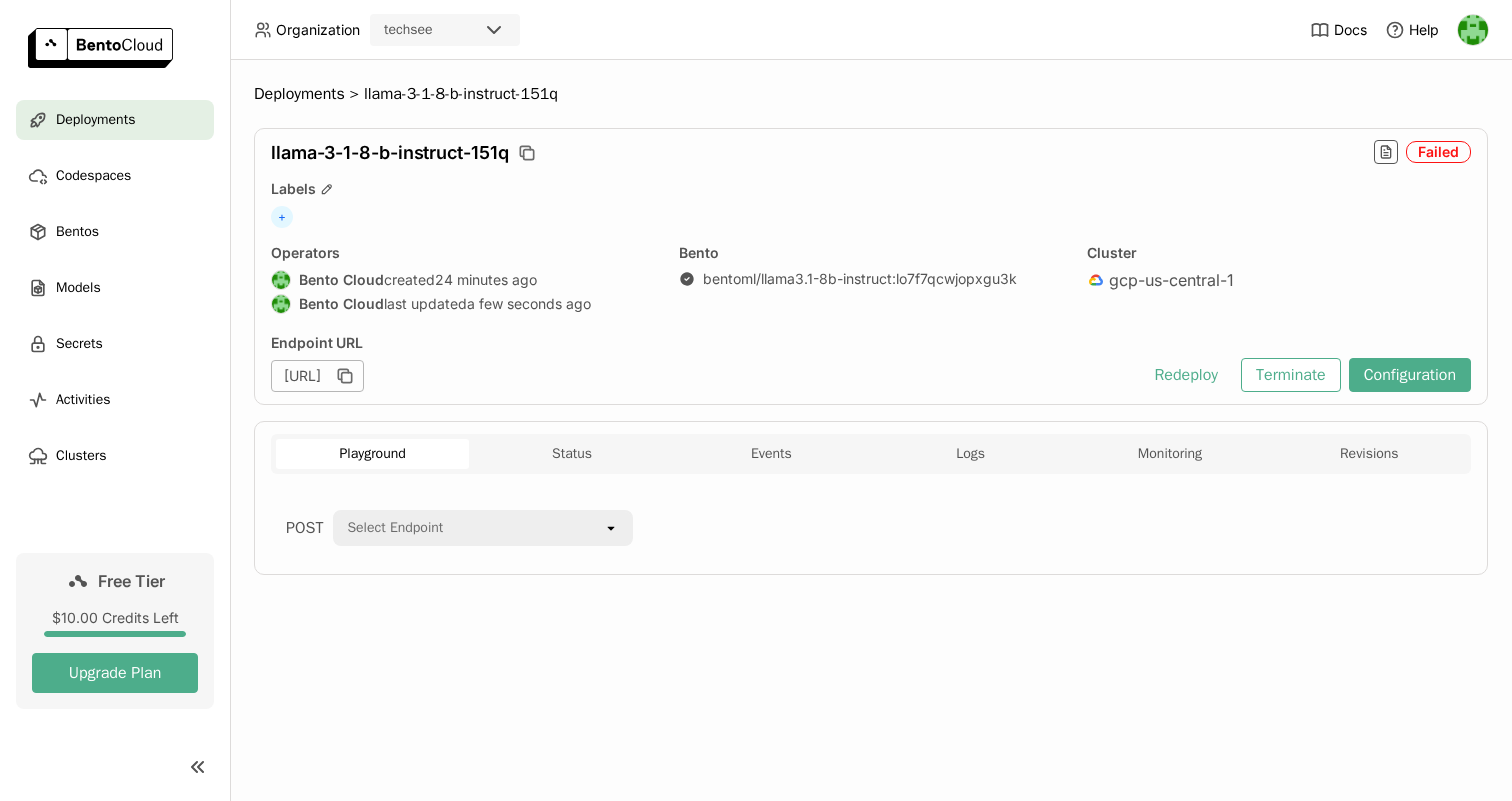 scroll, scrollTop: 0, scrollLeft: 0, axis: both 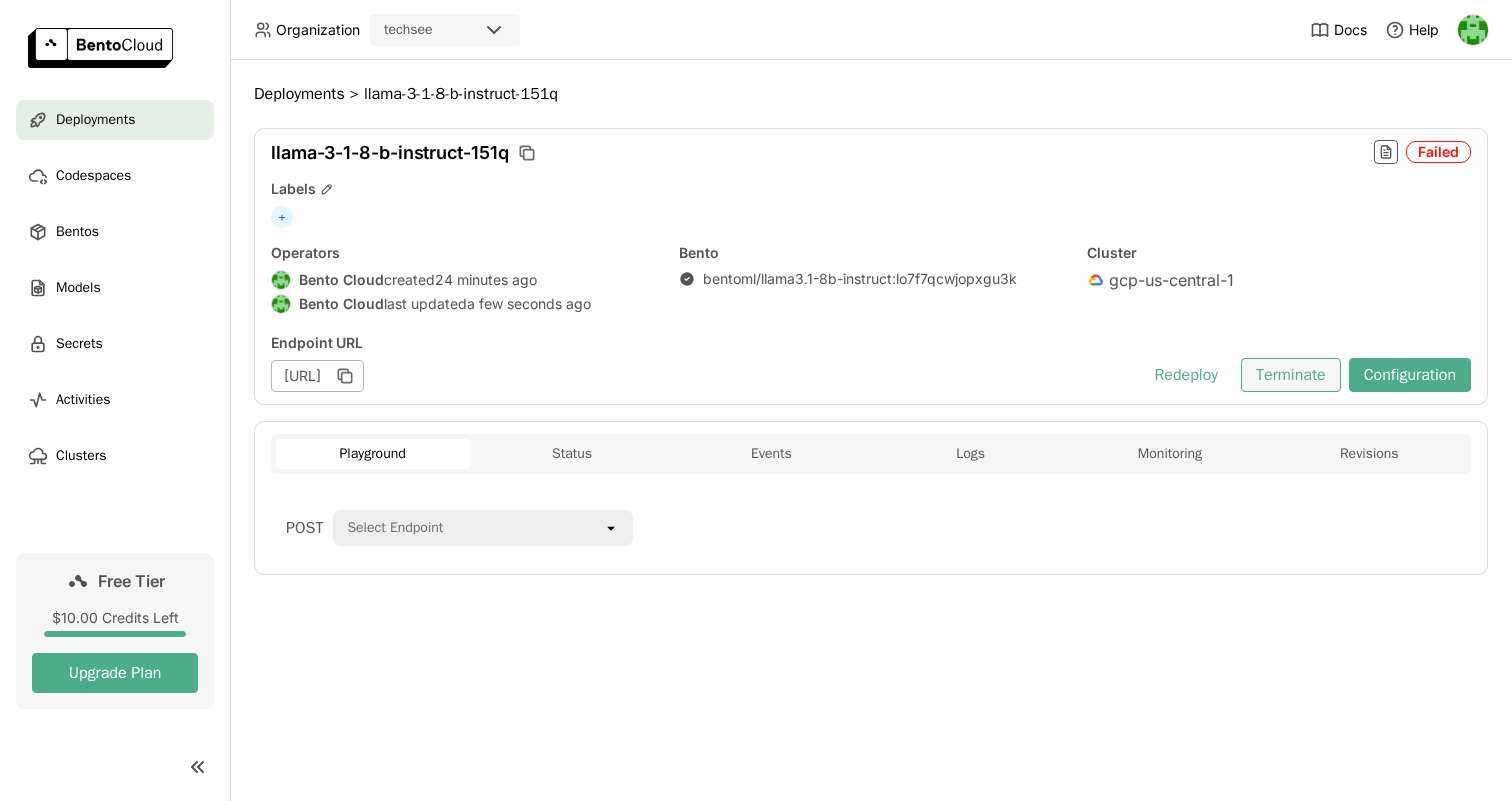click on "Terminate" at bounding box center [1291, 375] 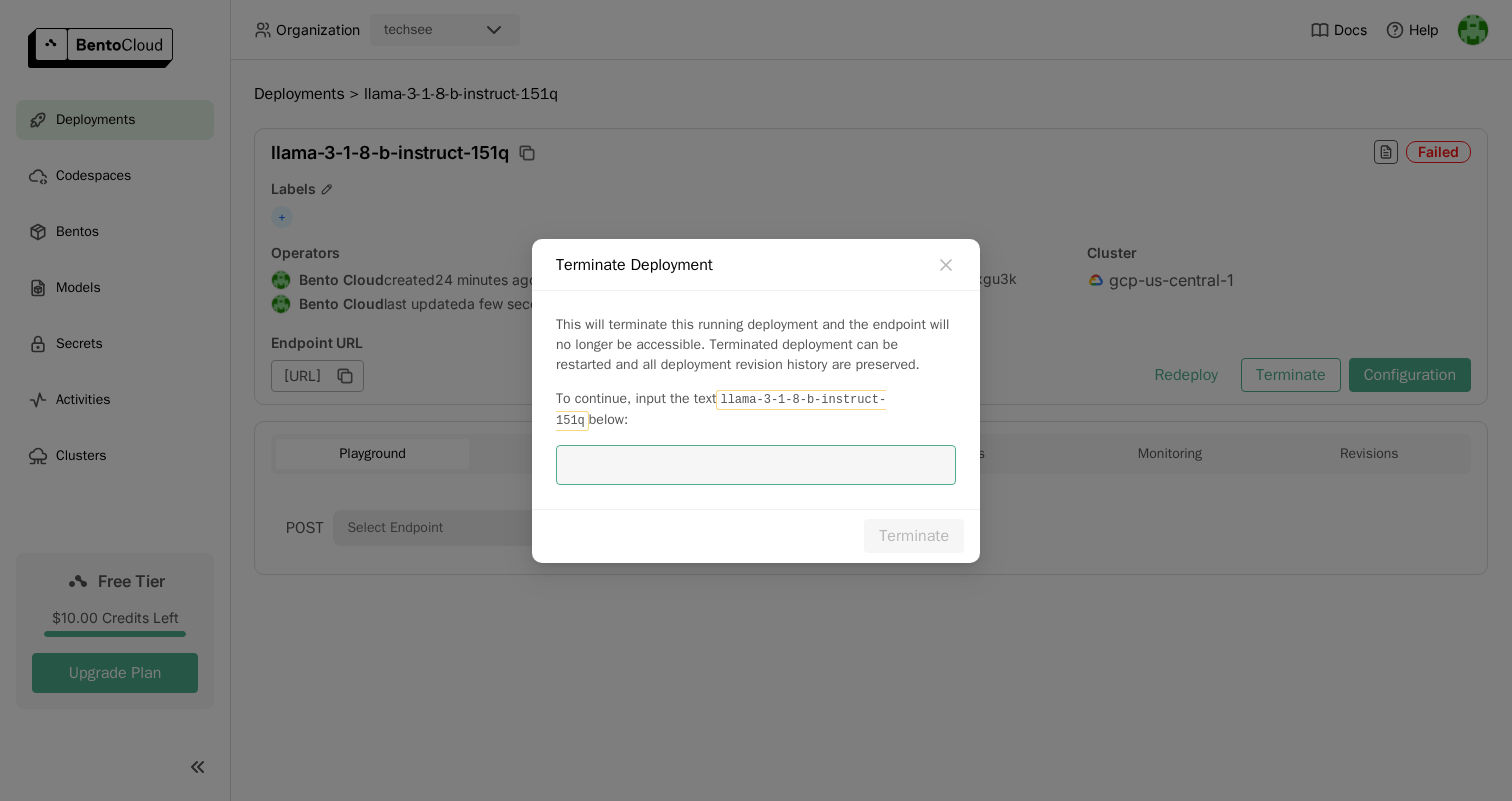 click on "This will terminate this running deployment and the endpoint will no longer be accessible. Terminated deployment can be restarted and all deployment revision history are preserved. To continue, input the text  llama-3-1-8-b-instruct-151q  below:" at bounding box center [756, 400] 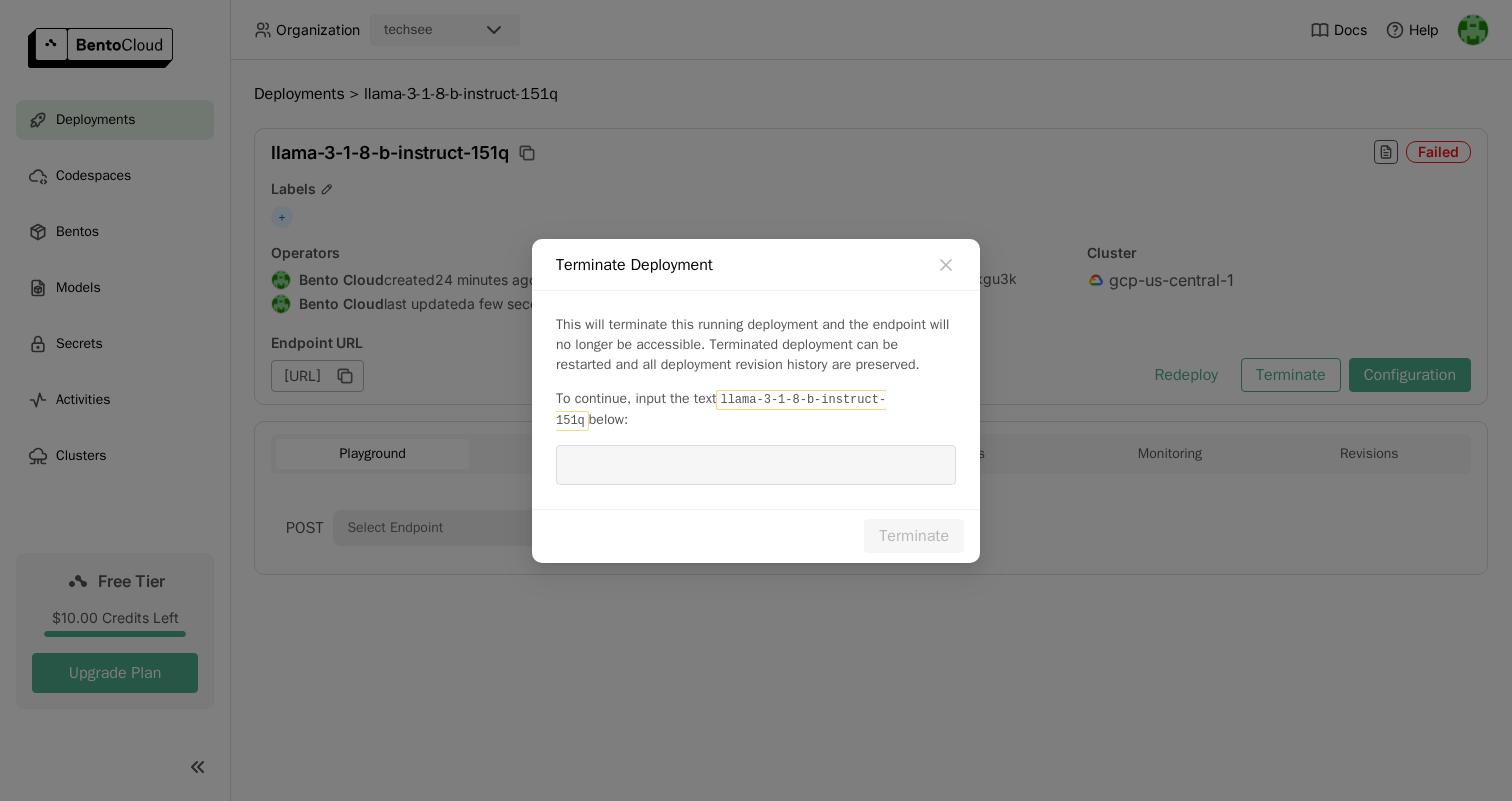 click on "llama-3-1-8-b-instruct-151q" at bounding box center (721, 410) 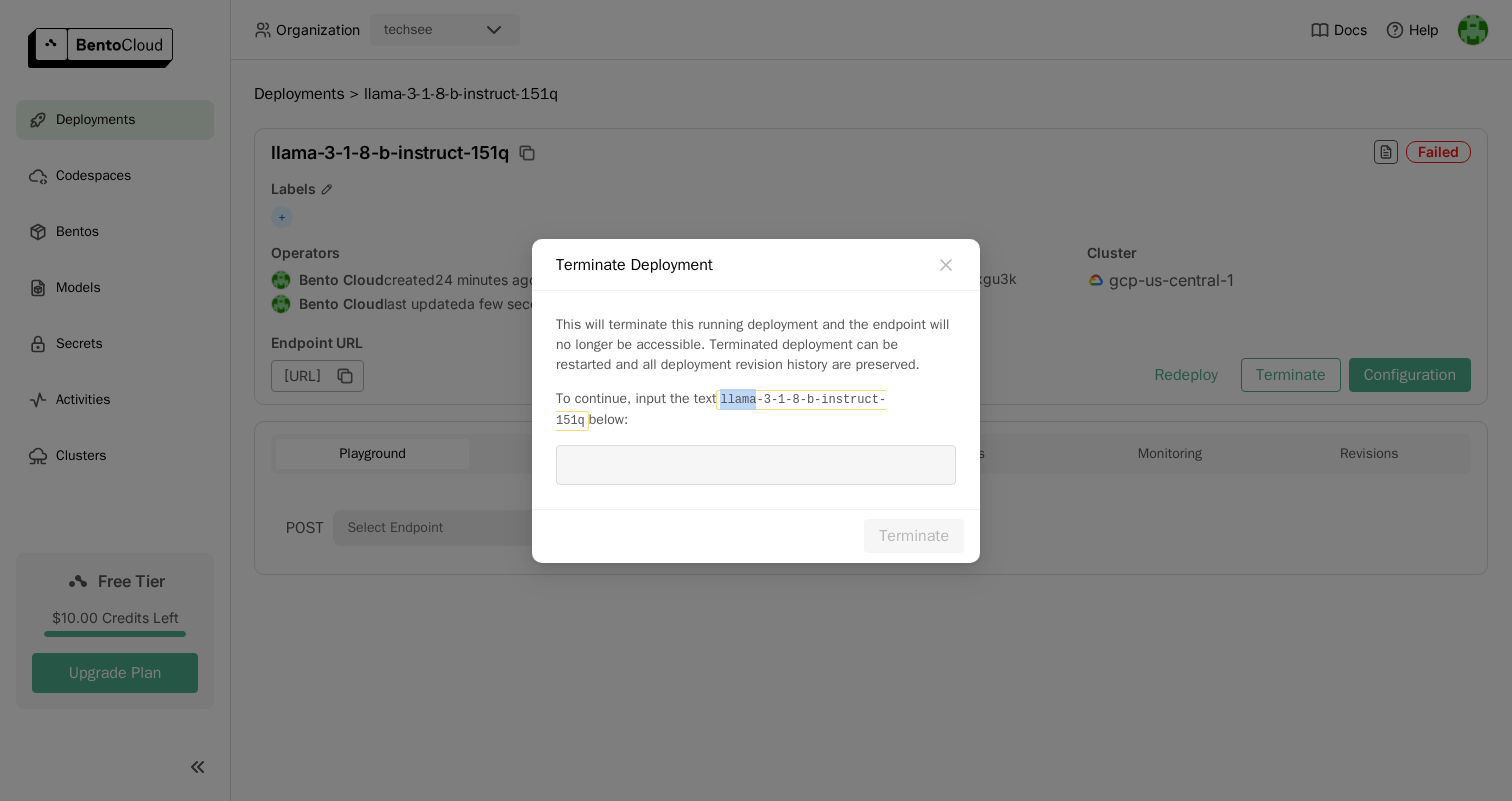 click on "llama-3-1-8-b-instruct-151q" at bounding box center (721, 410) 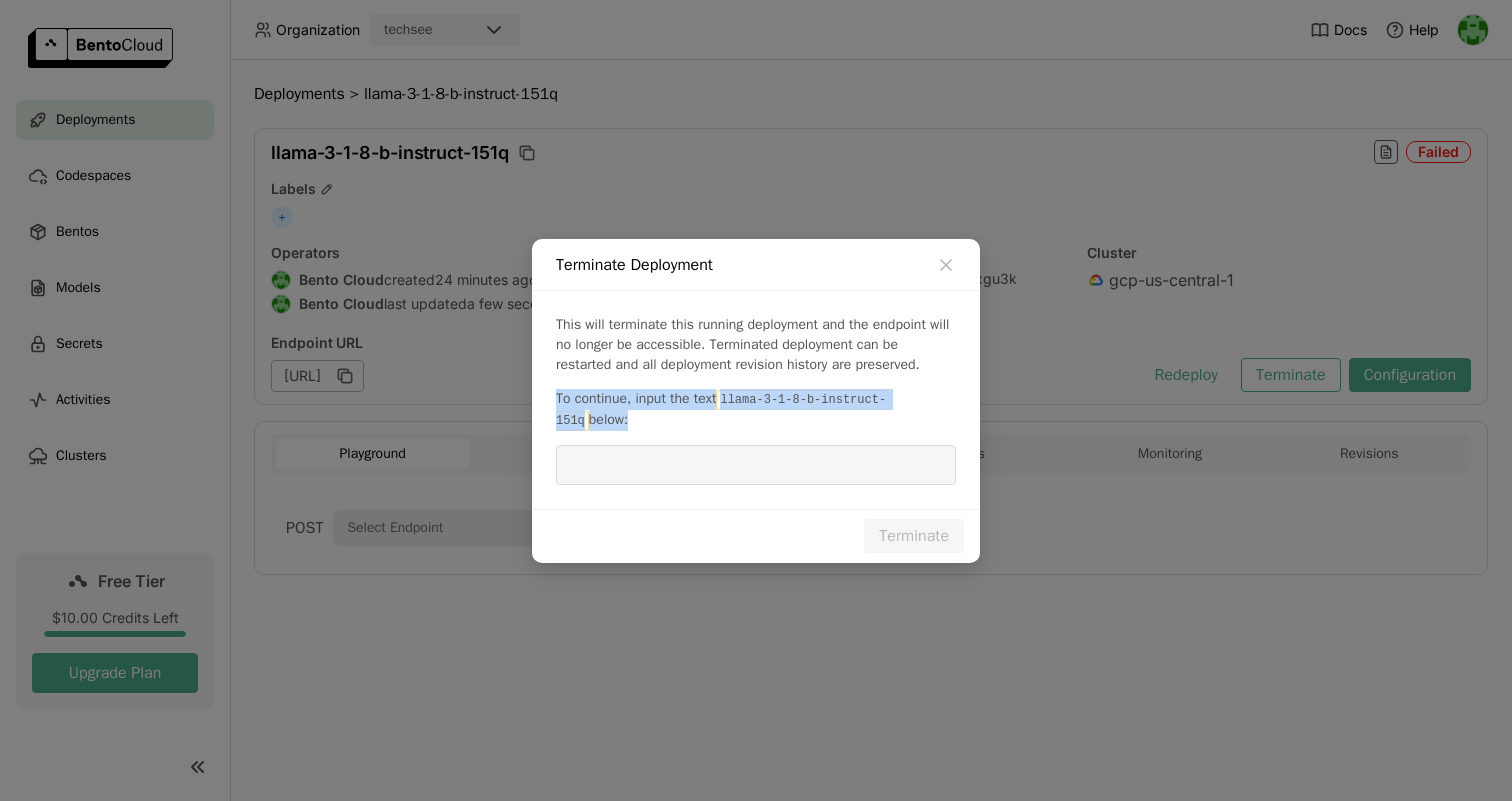 click on "llama-3-1-8-b-instruct-151q" at bounding box center (721, 410) 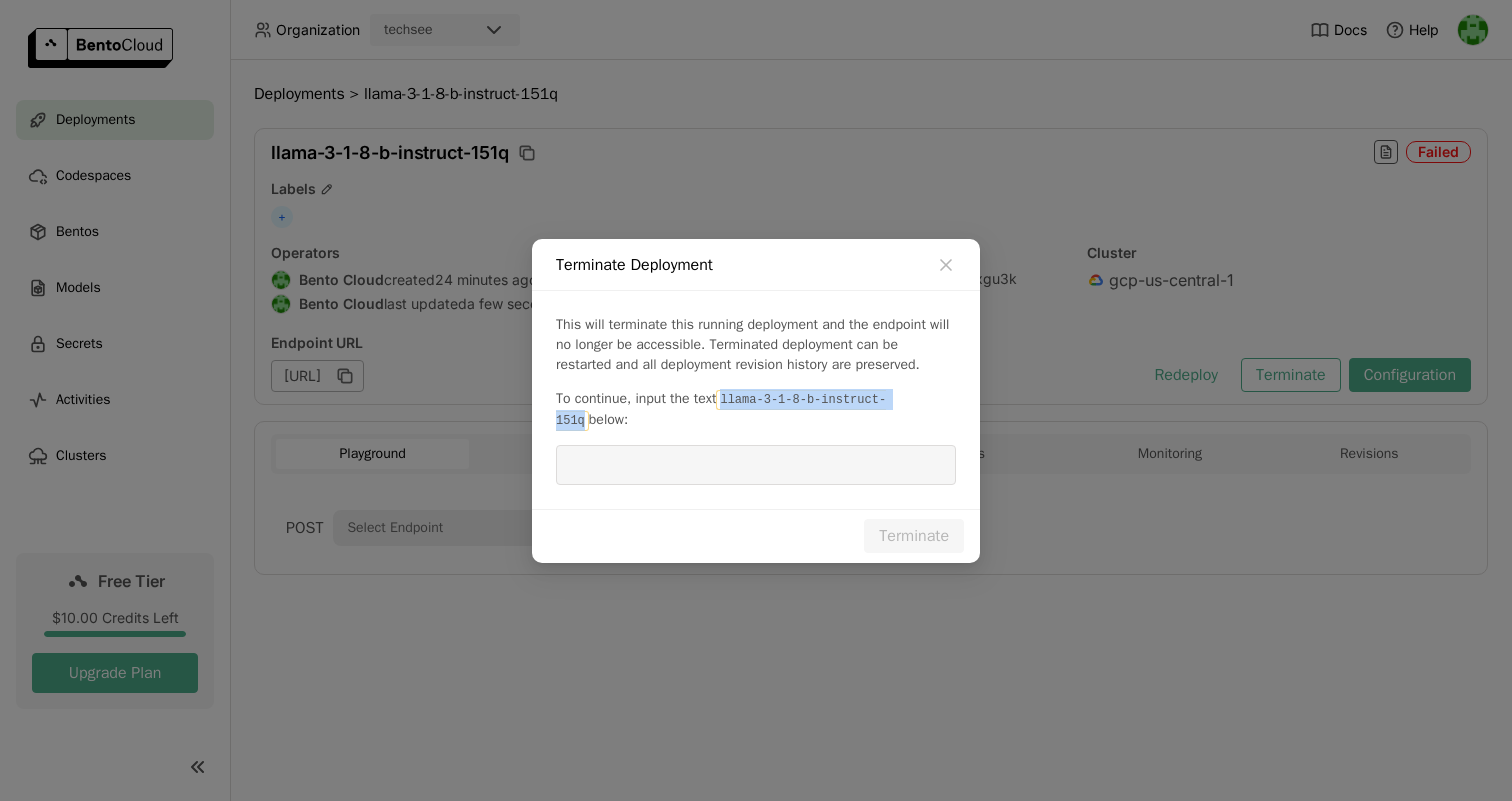 drag, startPoint x: 732, startPoint y: 397, endPoint x: 934, endPoint y: 397, distance: 202 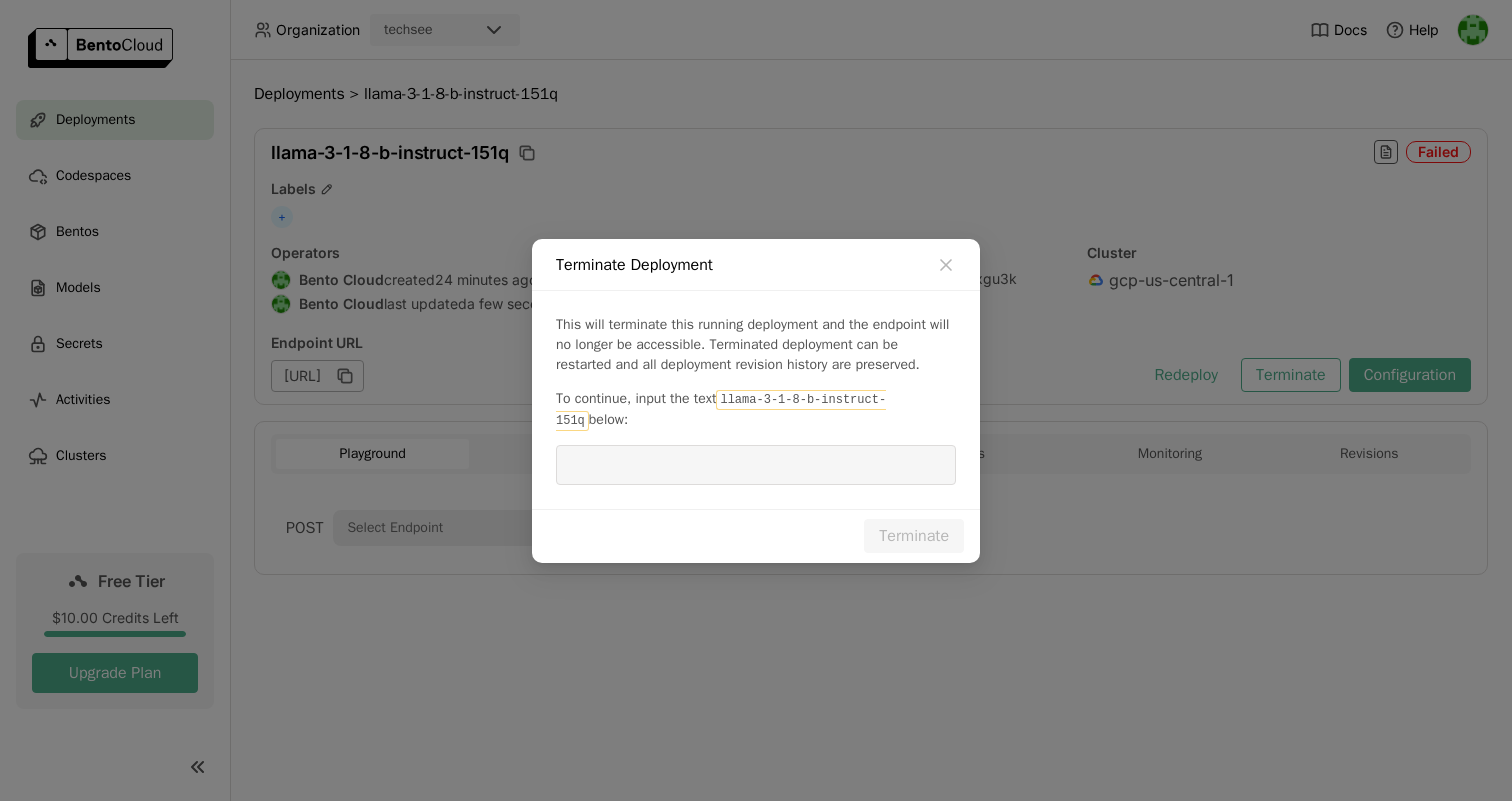 click at bounding box center [756, 465] 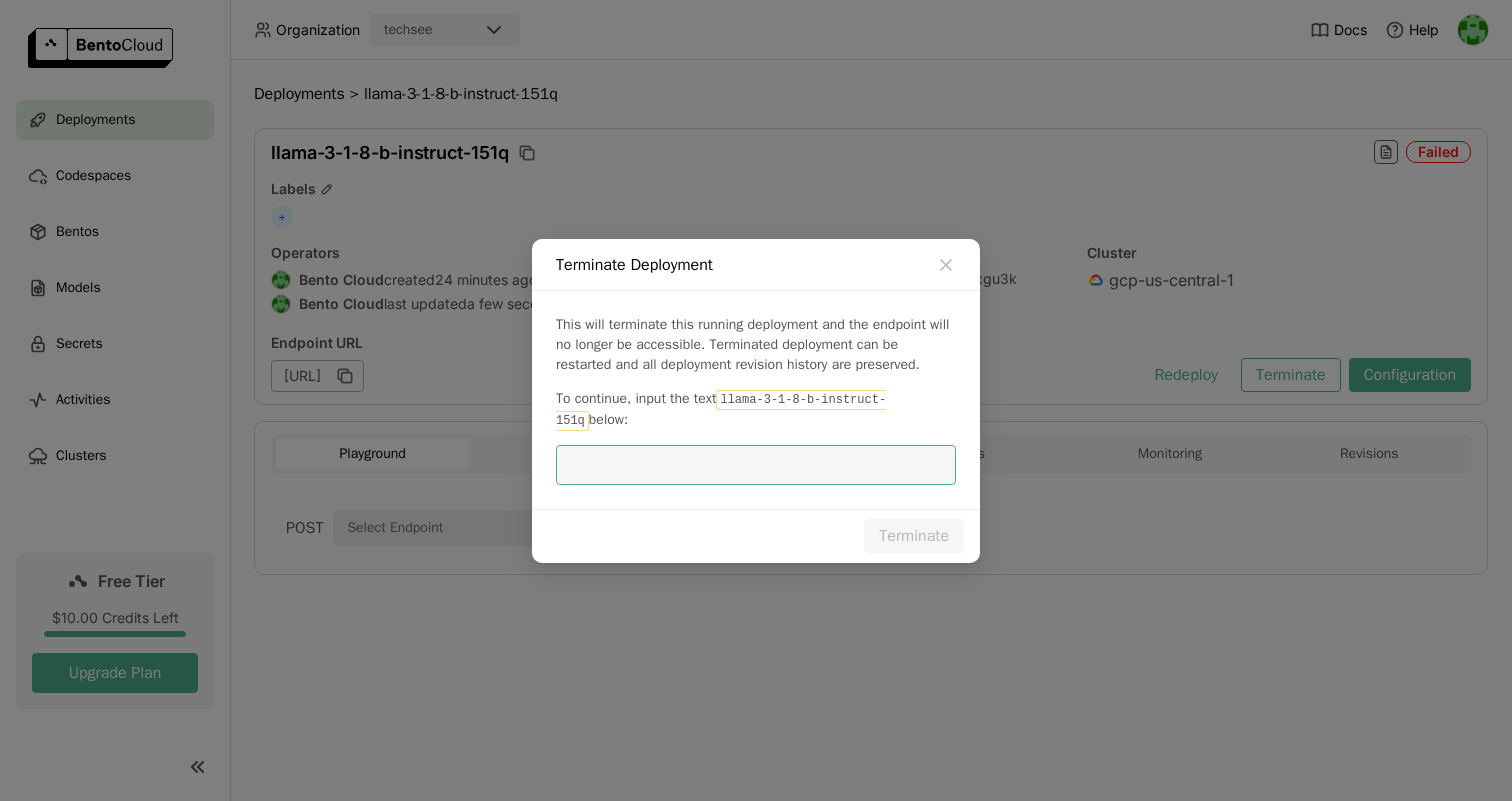 paste on "llama-3-1-8-b-instruct-151q" 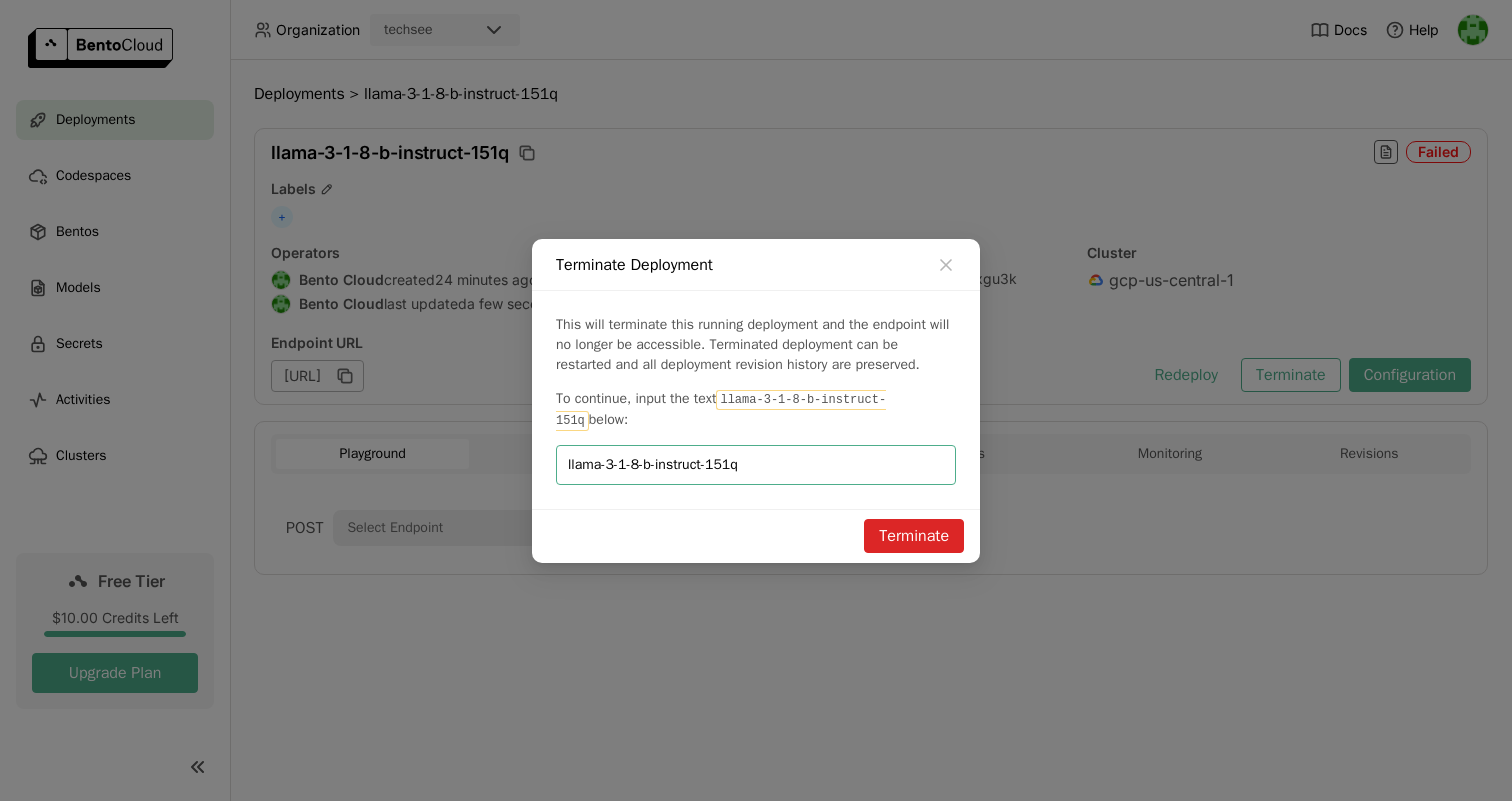 type on "llama-3-1-8-b-instruct-151q" 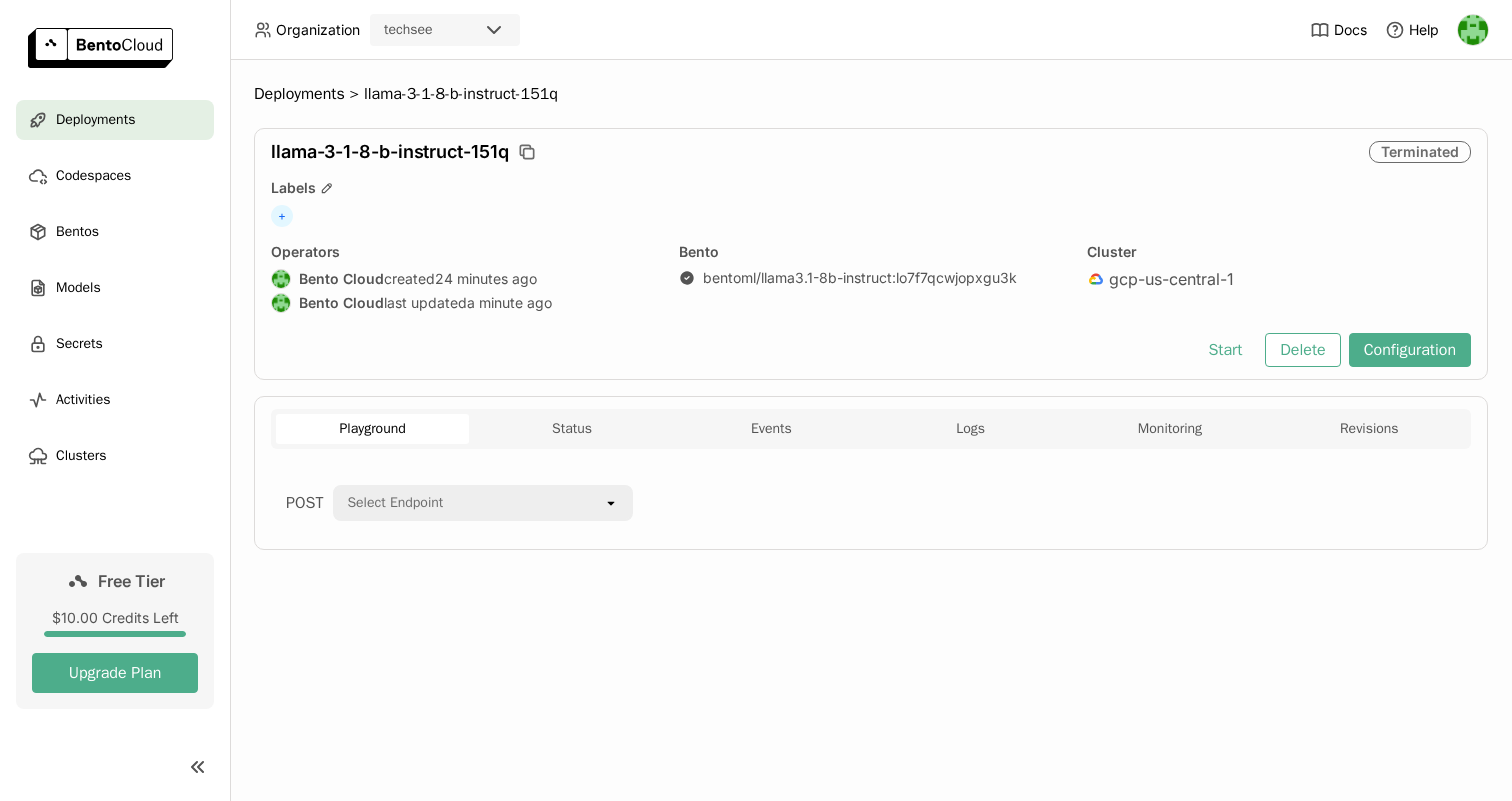 click on "Deployments" at bounding box center [95, 120] 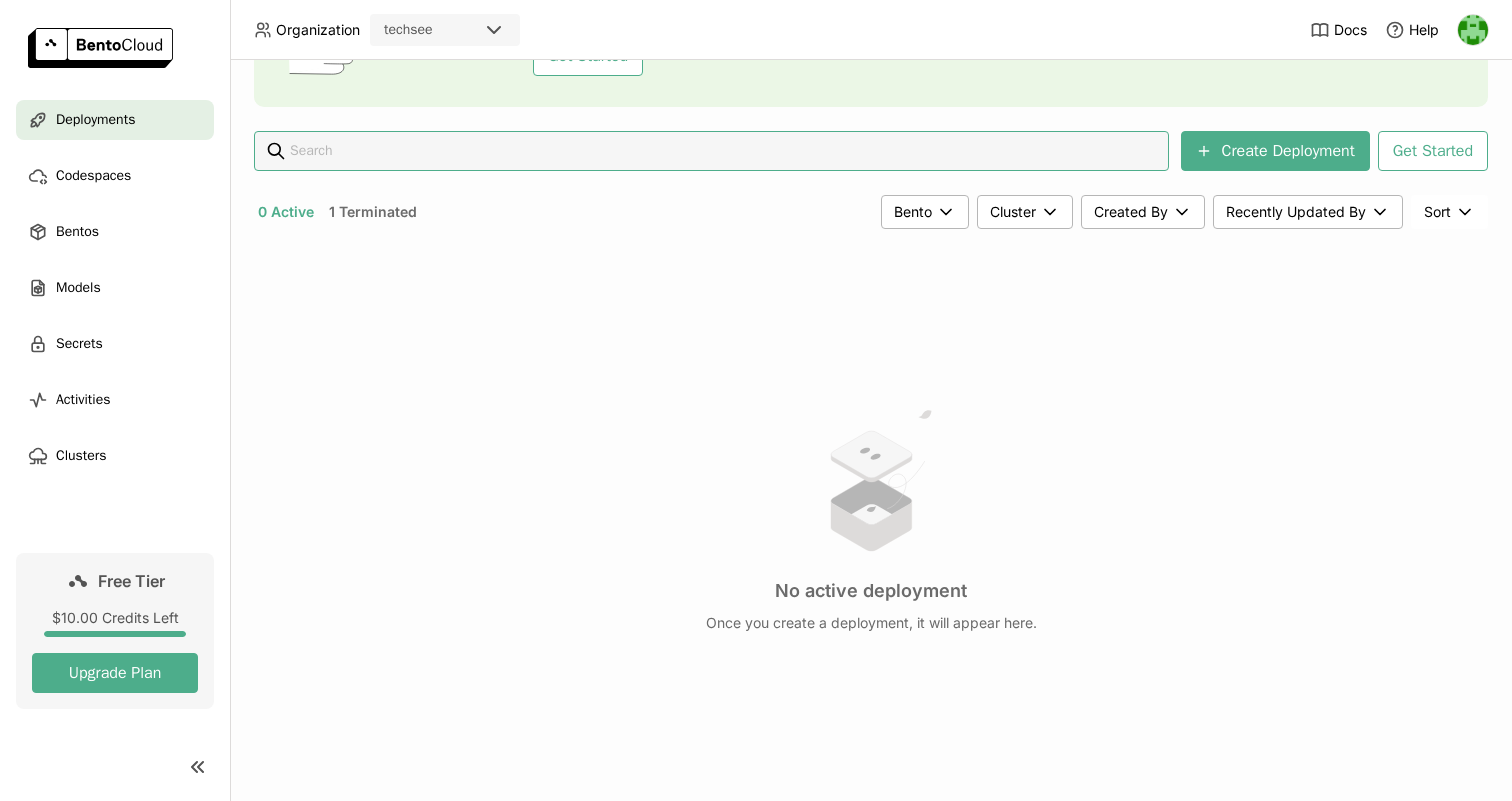 scroll, scrollTop: 274, scrollLeft: 0, axis: vertical 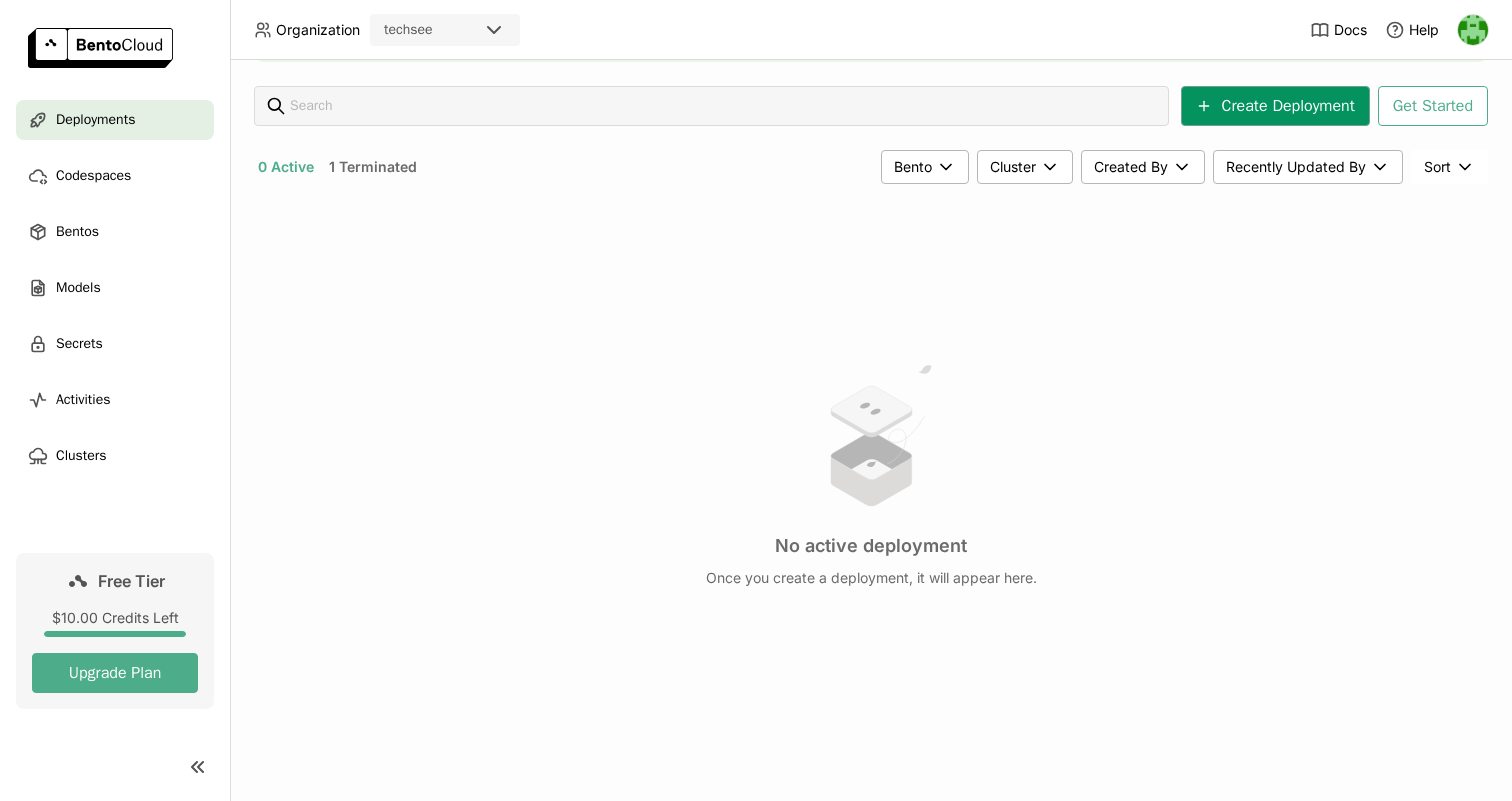 click on "Create Deployment" at bounding box center [1275, 106] 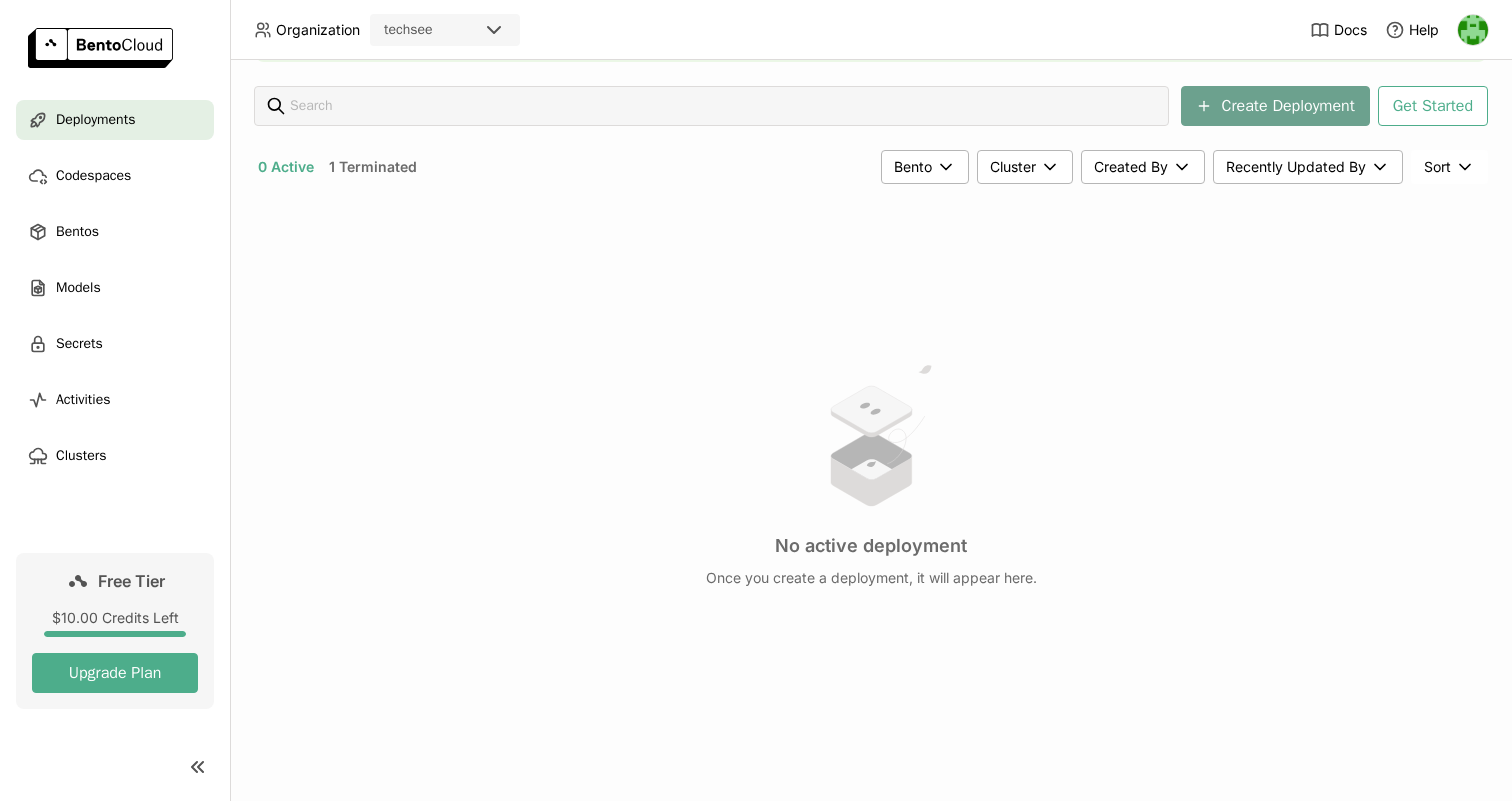 scroll, scrollTop: 0, scrollLeft: 0, axis: both 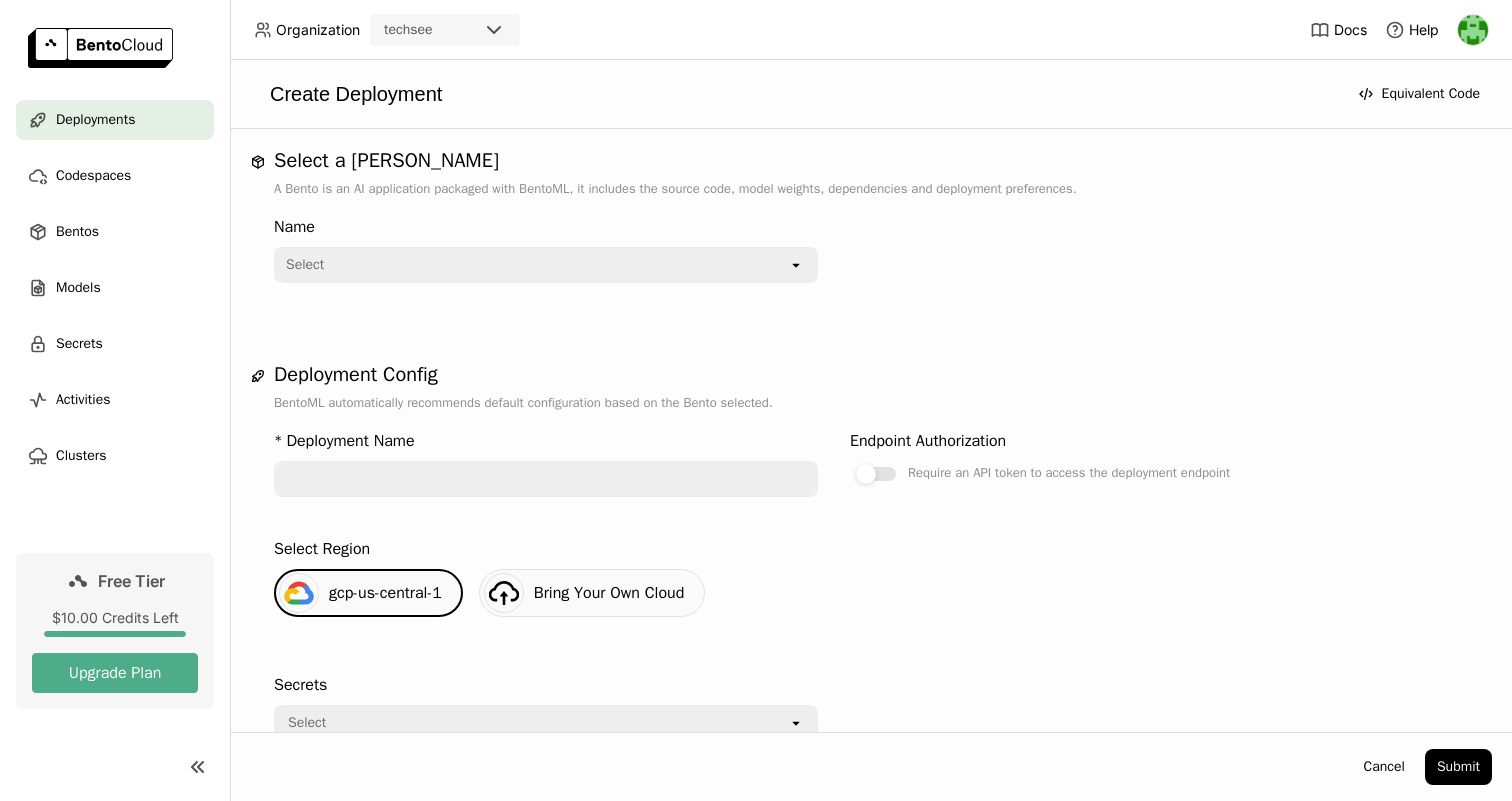click on "Select" at bounding box center (532, 265) 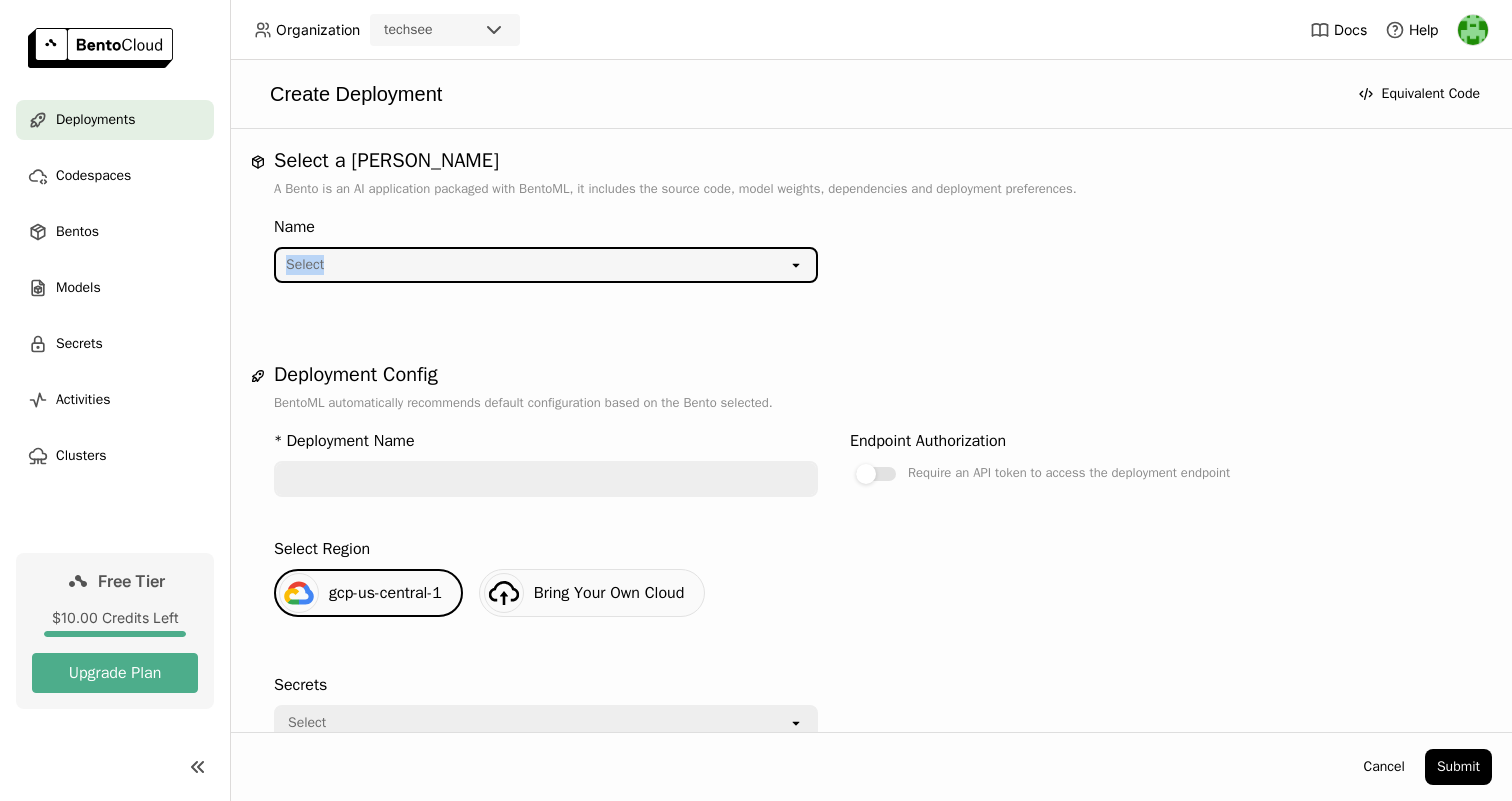 click on "Select" at bounding box center (532, 265) 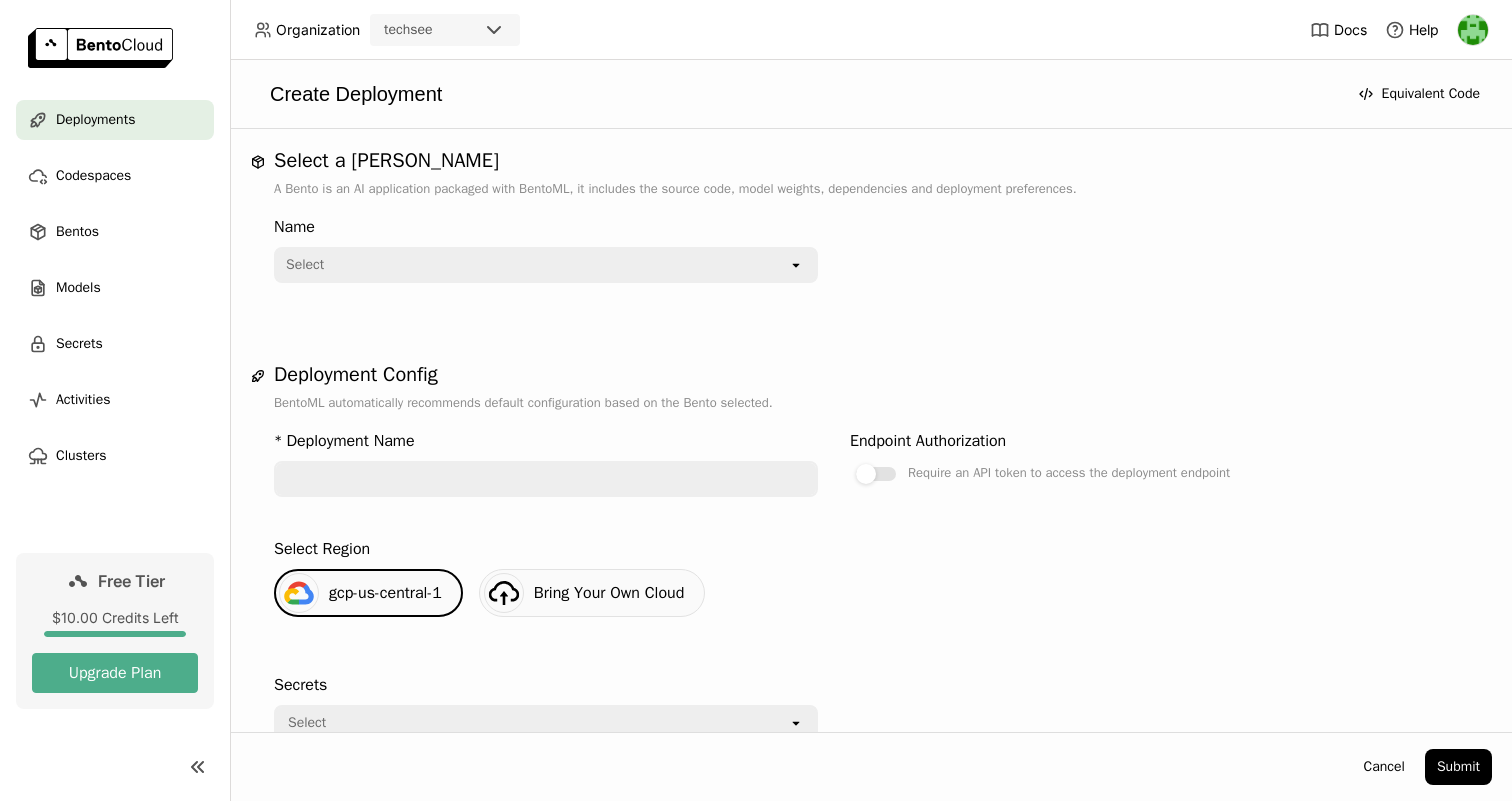 click on "Select" at bounding box center [532, 265] 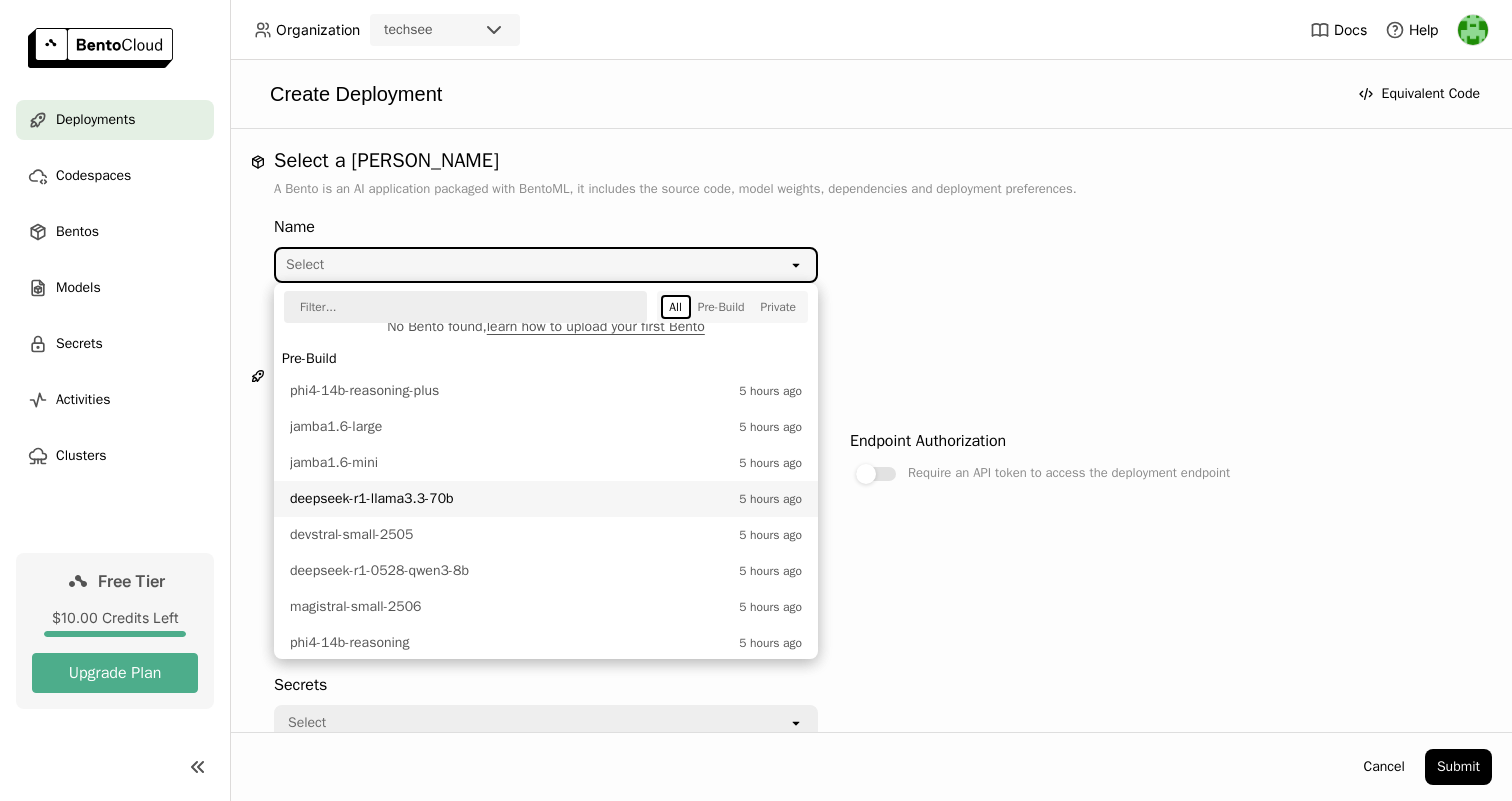 scroll, scrollTop: 53, scrollLeft: 0, axis: vertical 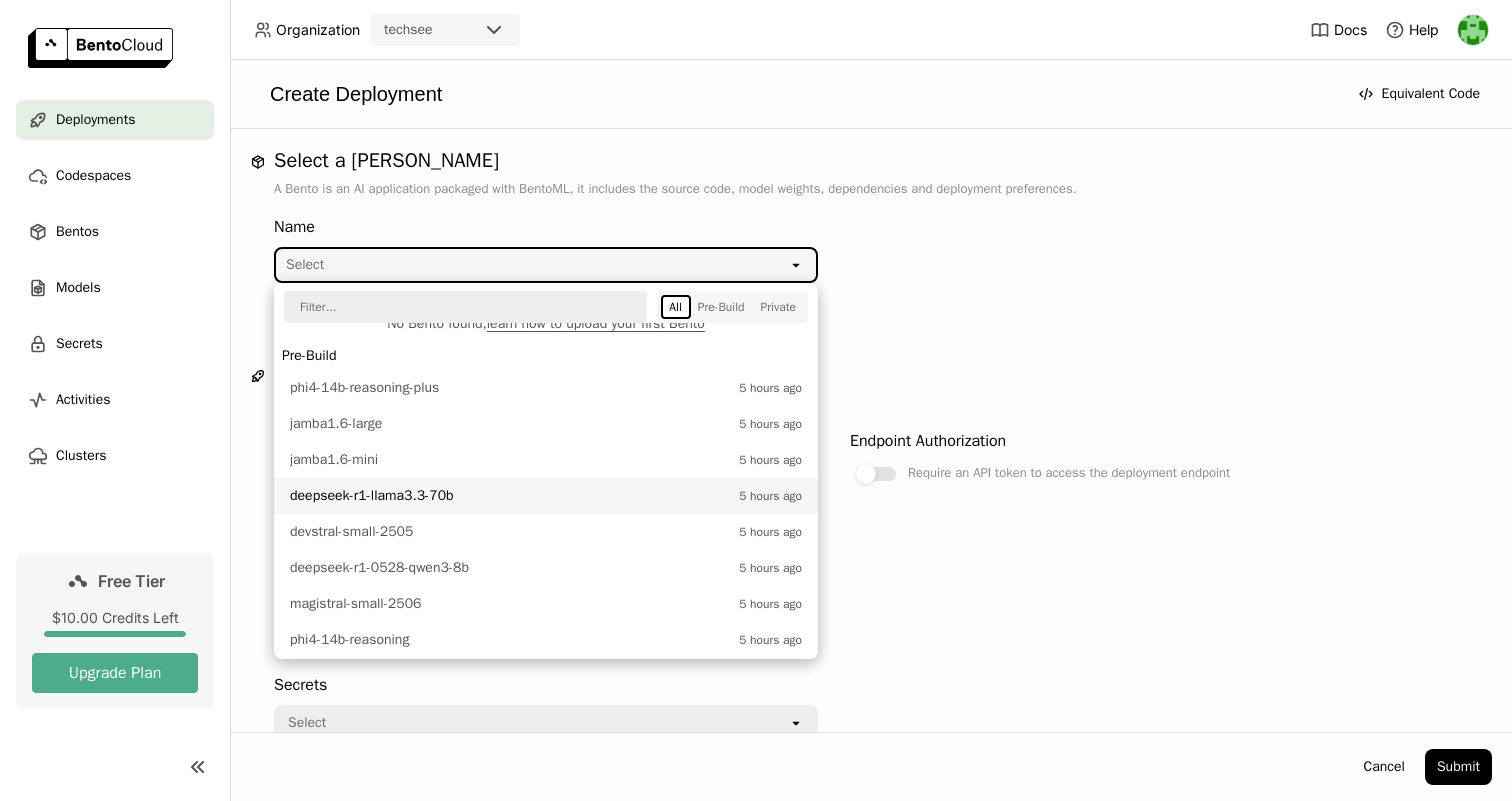 click on "deepseek-r1-llama3.3-70b" at bounding box center (509, 496) 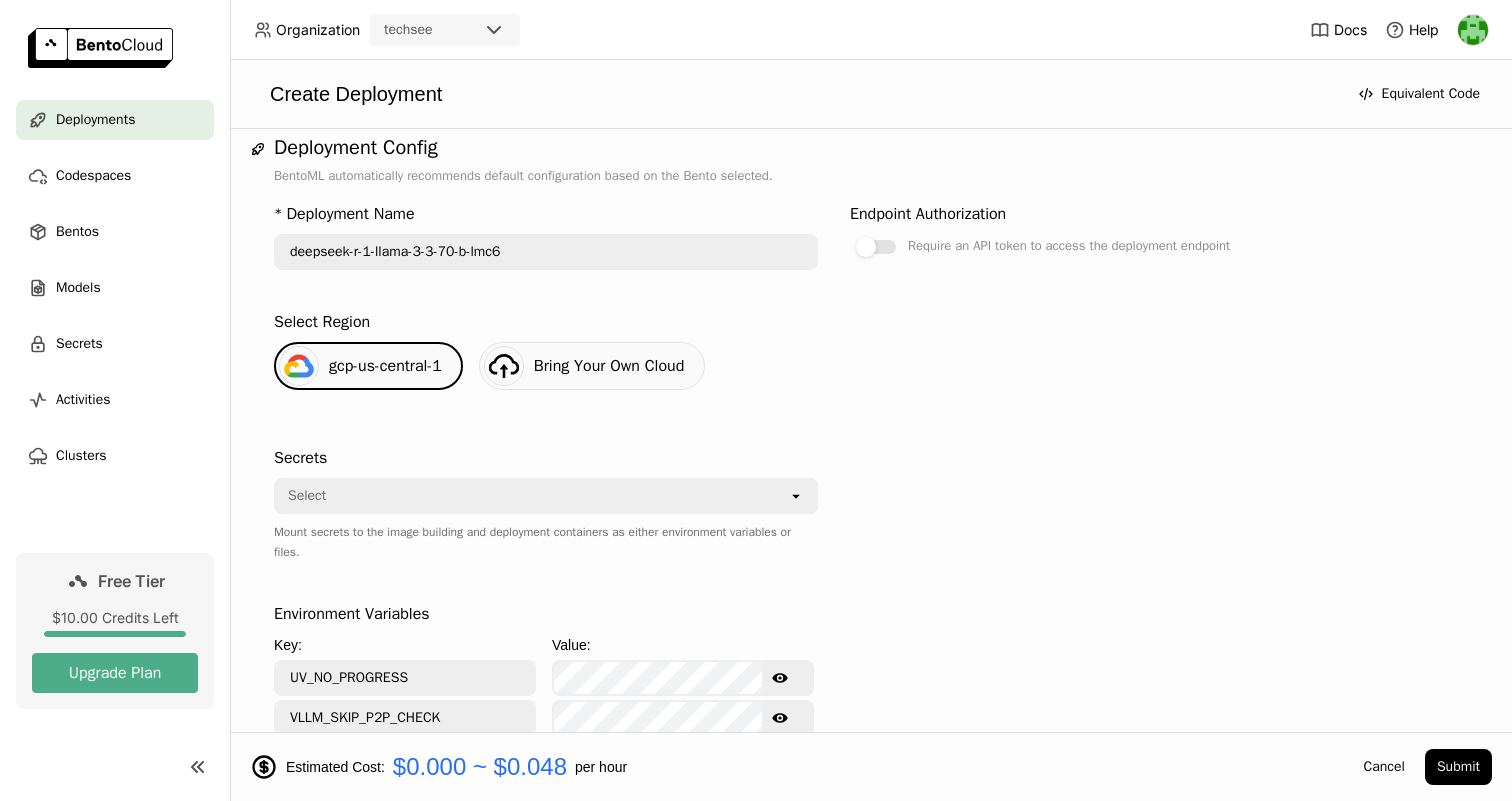 scroll, scrollTop: 345, scrollLeft: 0, axis: vertical 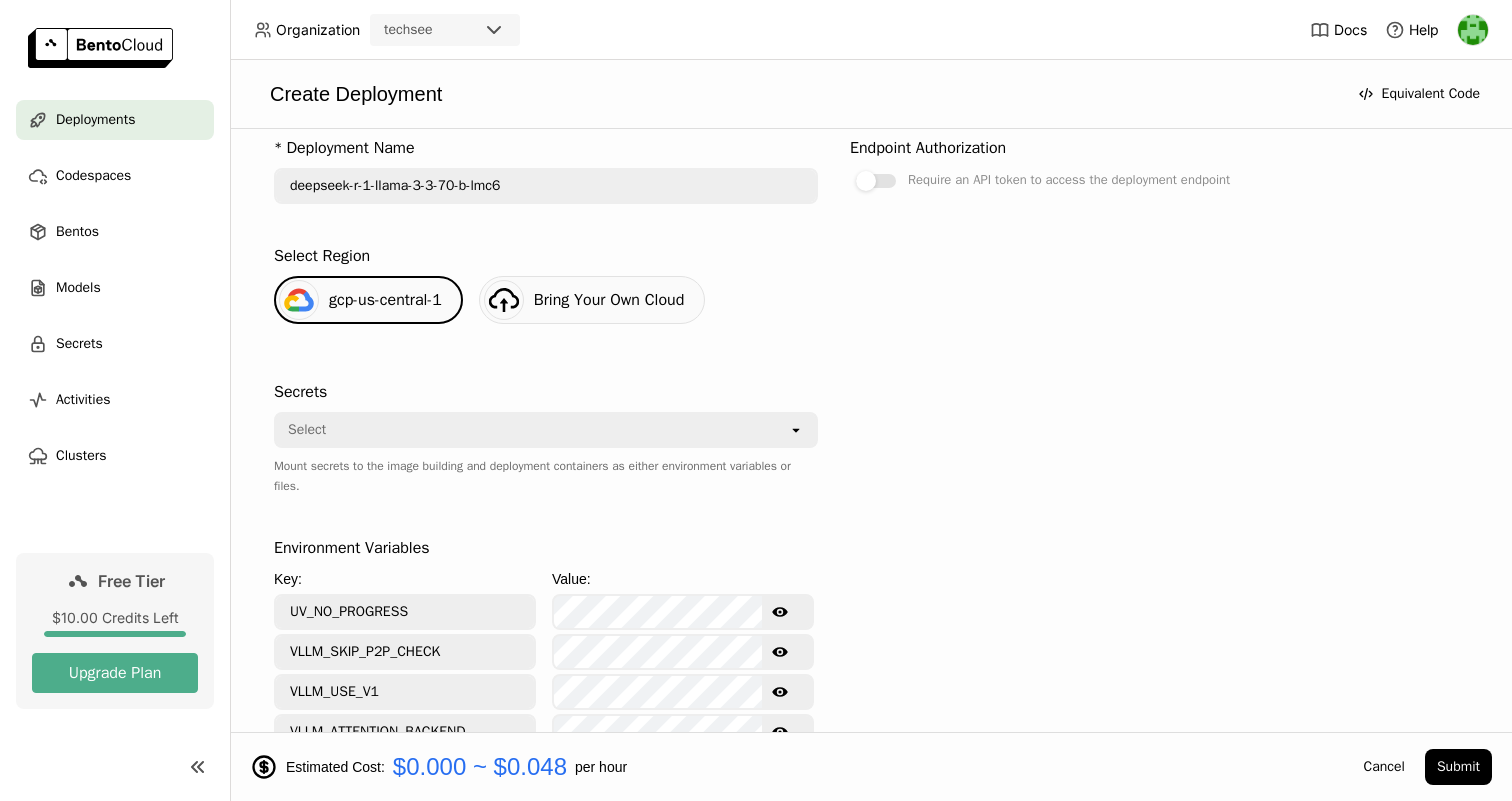 click on "Select" at bounding box center (532, 430) 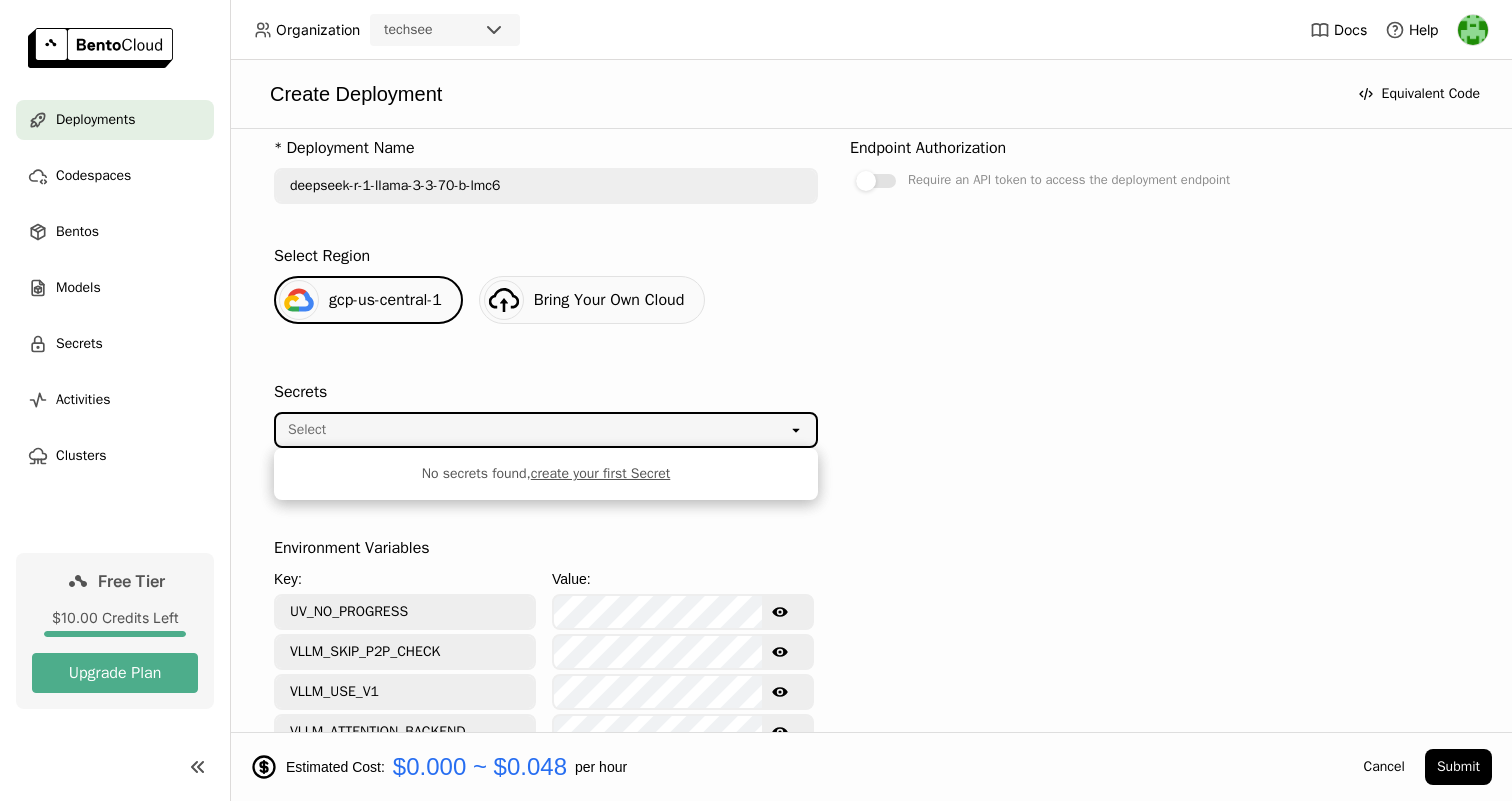 click on "Secrets" at bounding box center [546, 392] 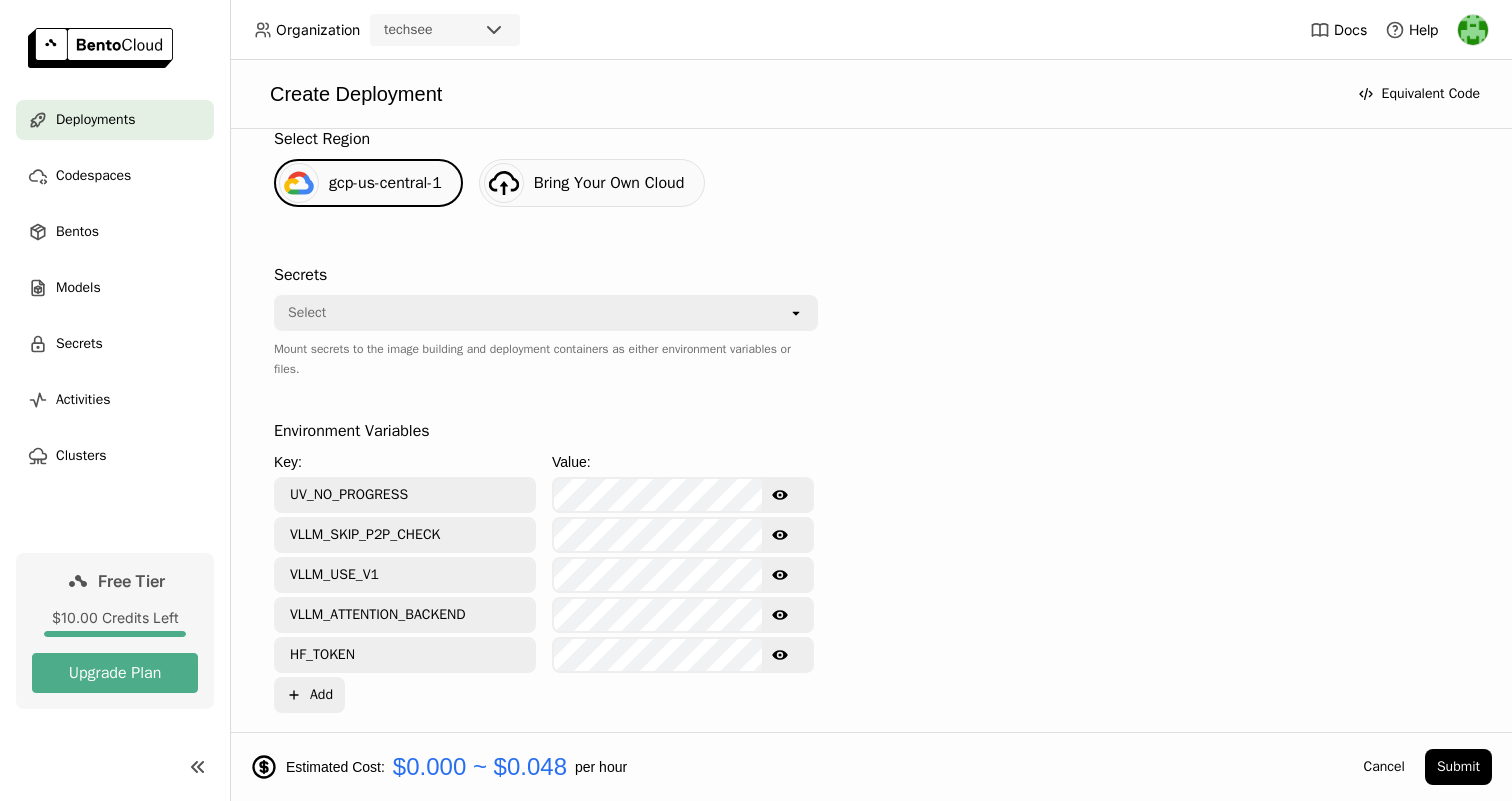 scroll, scrollTop: 468, scrollLeft: 0, axis: vertical 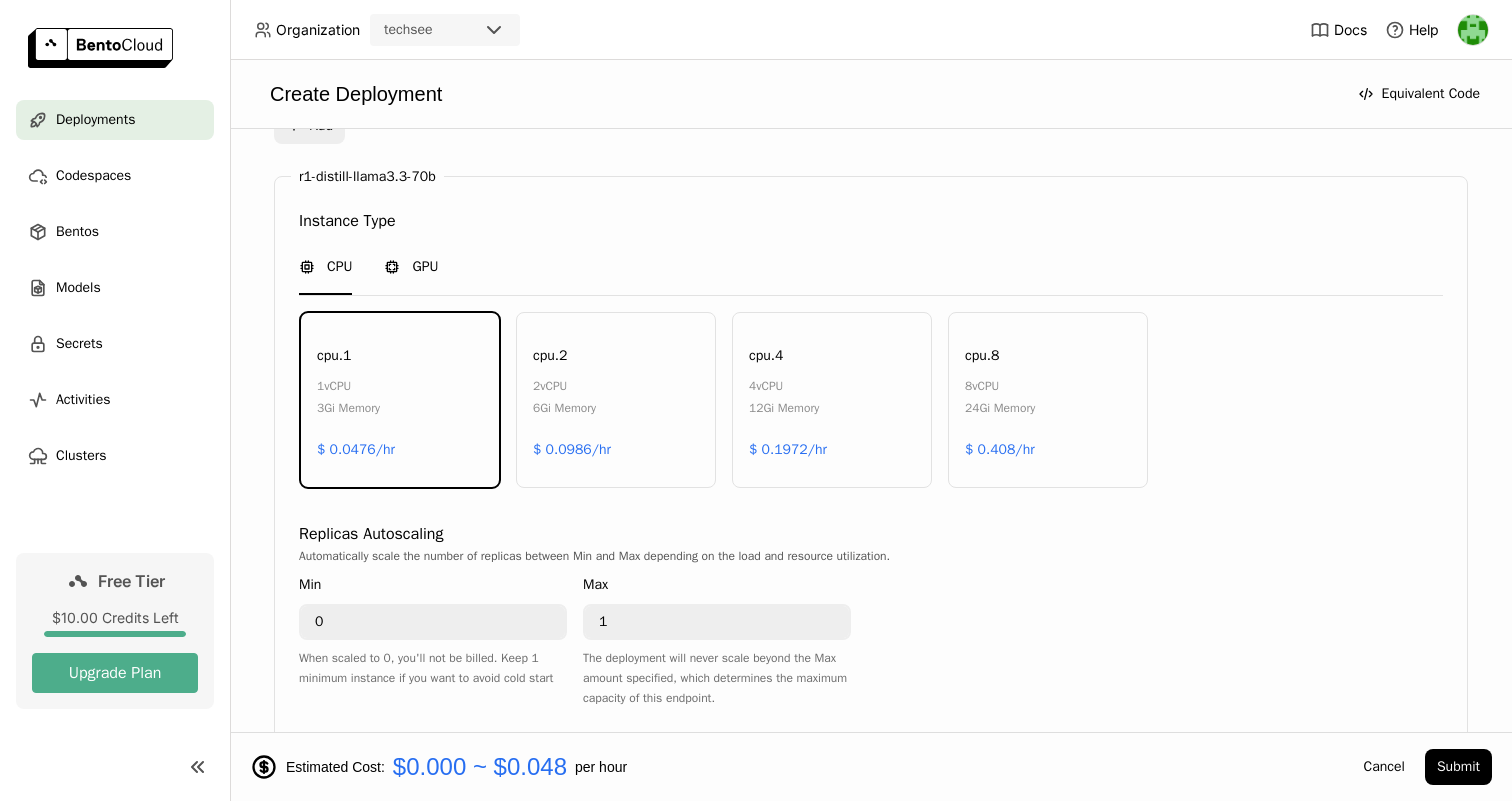 click on "GPU" at bounding box center [411, 267] 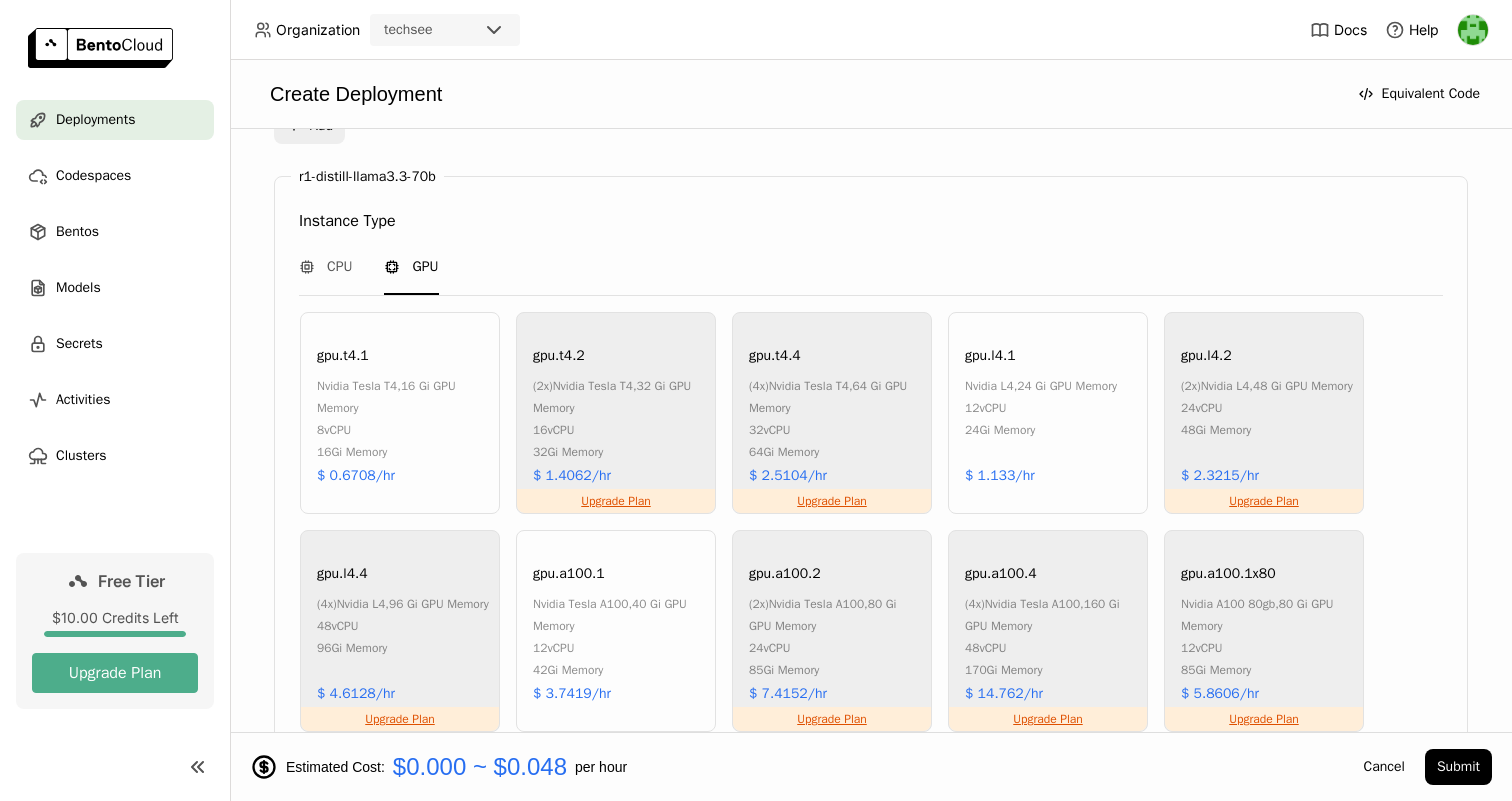 click on "gpu.t4.1" at bounding box center [343, 356] 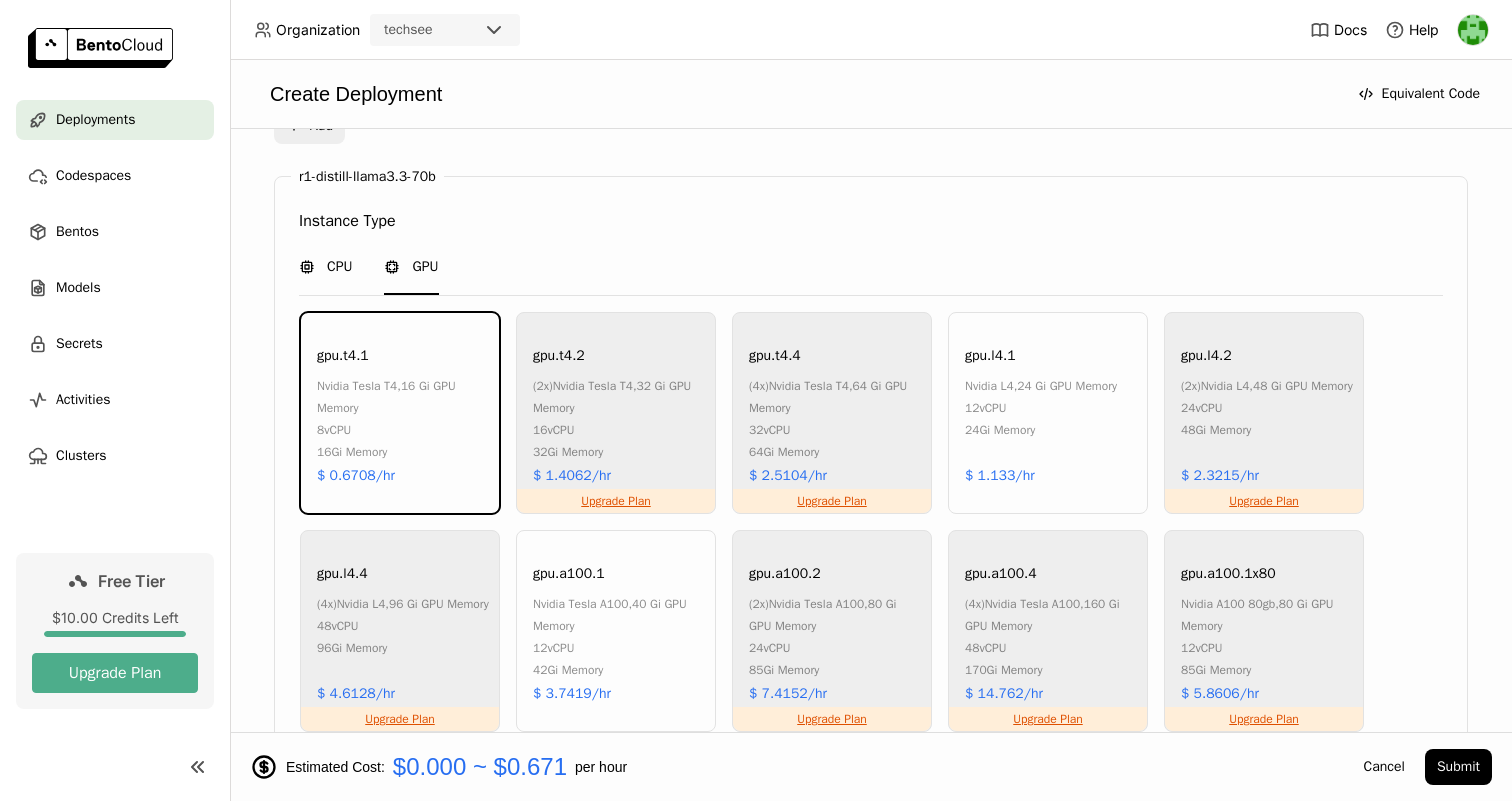 click on "CPU" at bounding box center (339, 267) 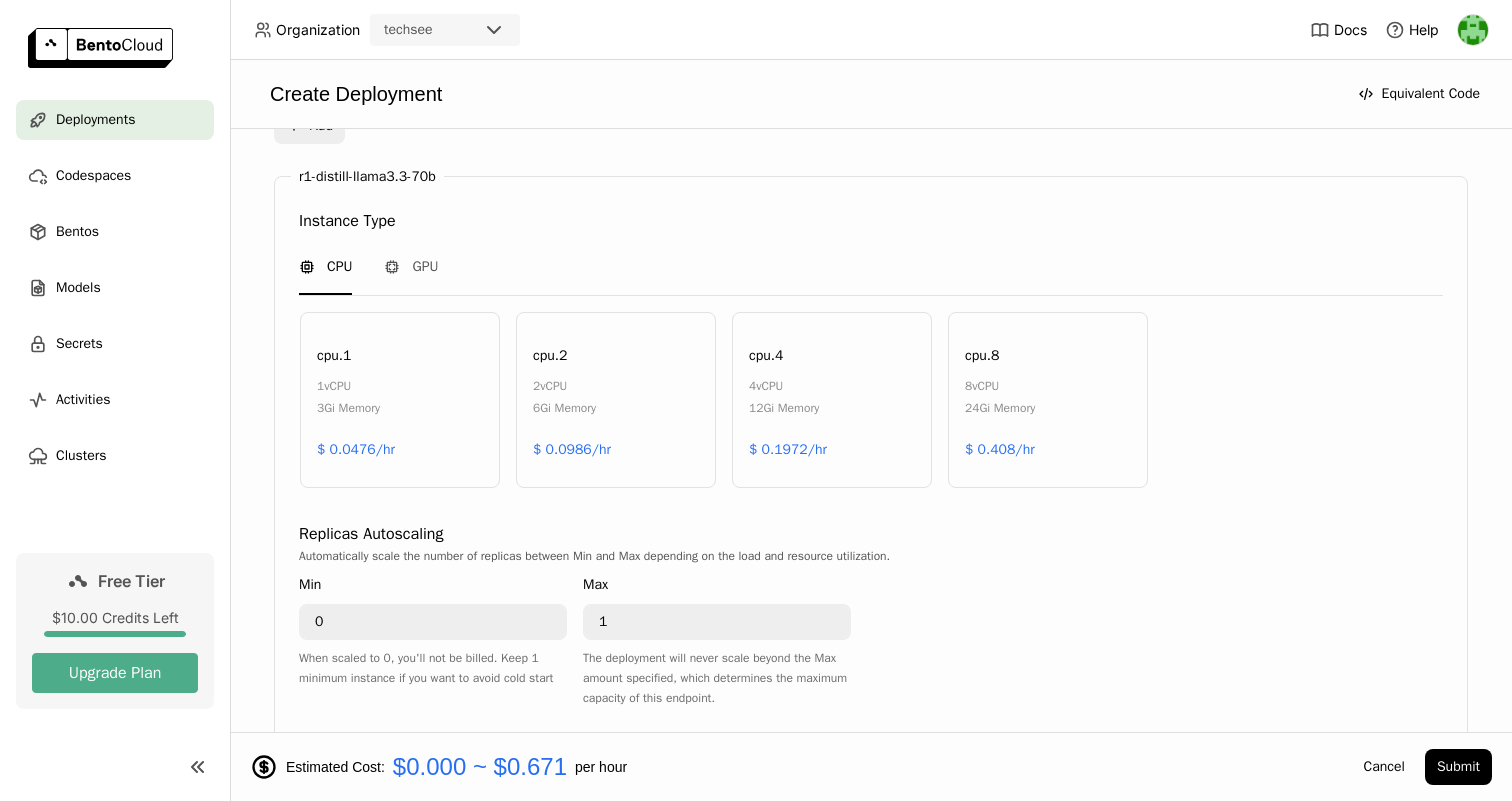 click on "cpu.1 1  vCPU 3Gi   Memory $ 0.0476/hr" at bounding box center [400, 400] 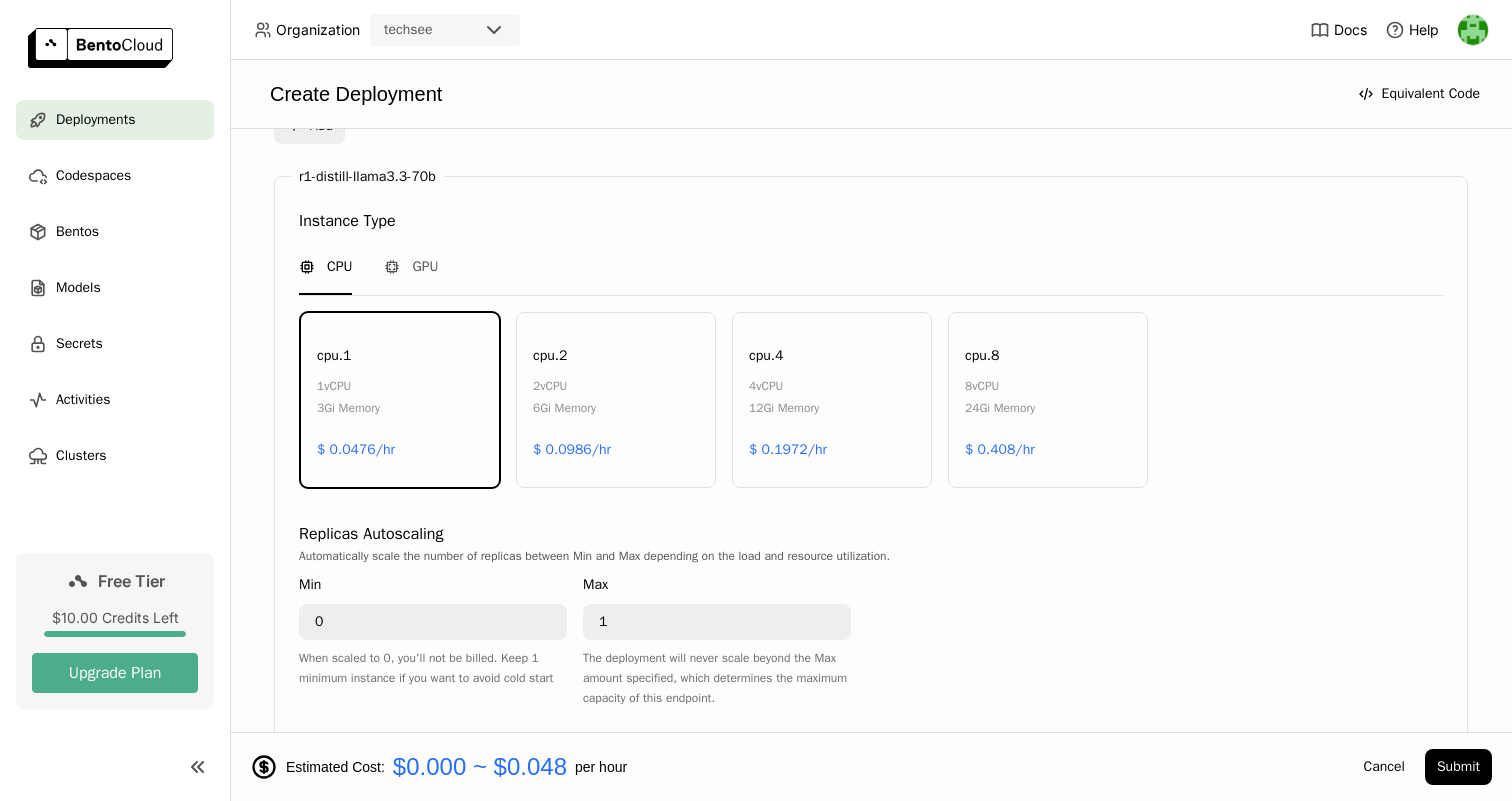 click on "6Gi   Memory" at bounding box center (564, 408) 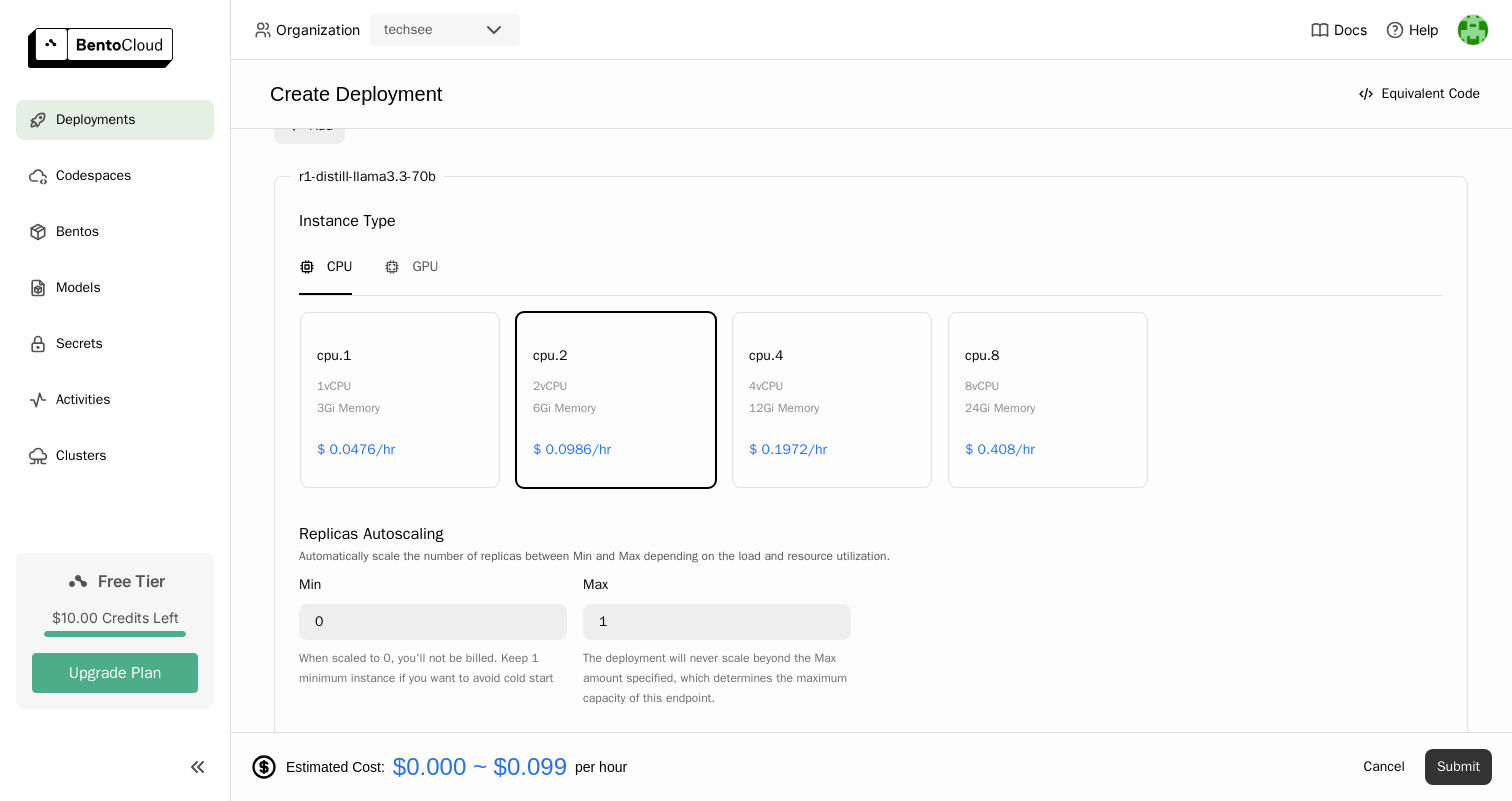 click on "Submit" at bounding box center [1458, 767] 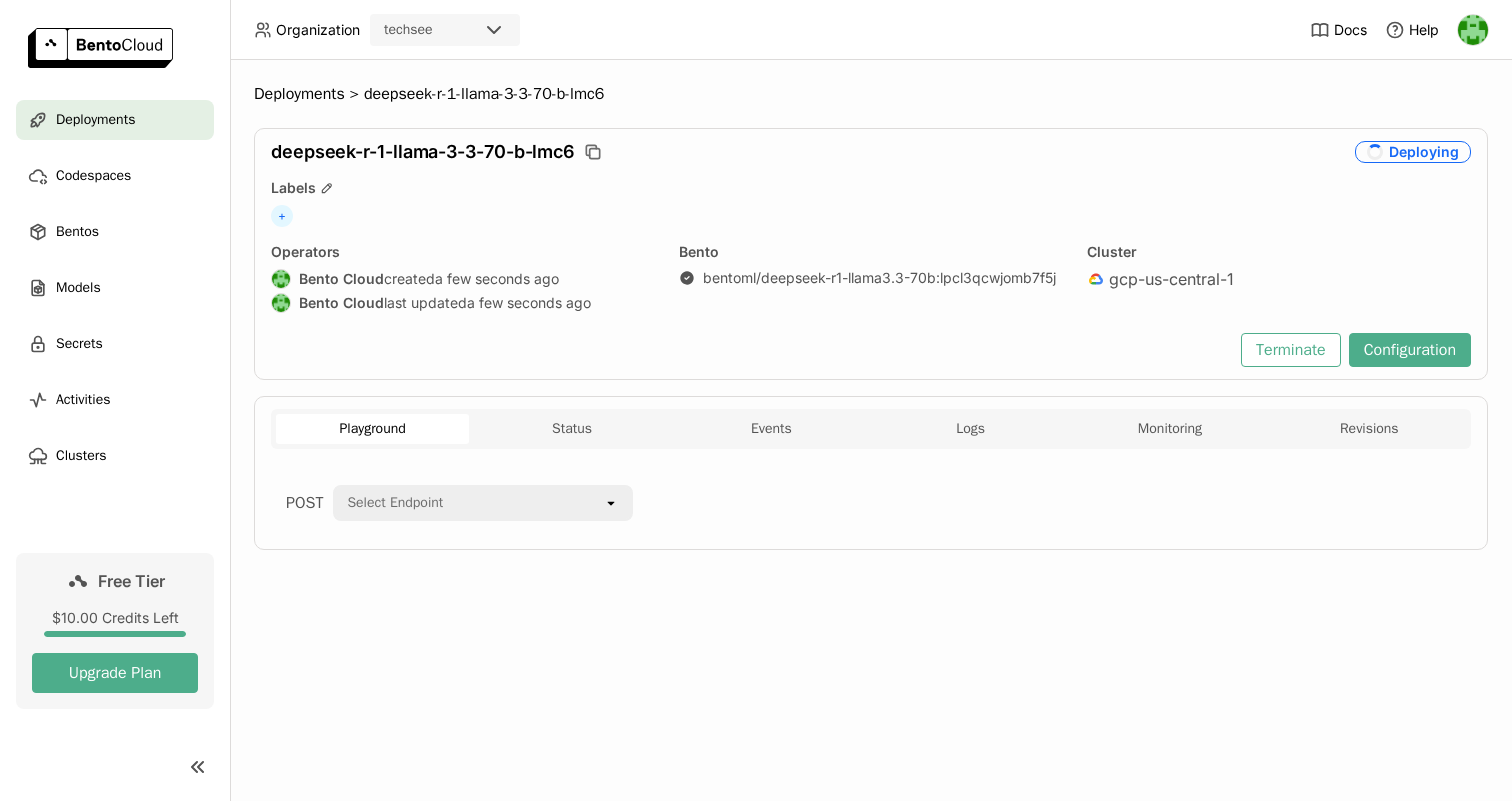 scroll, scrollTop: 0, scrollLeft: 0, axis: both 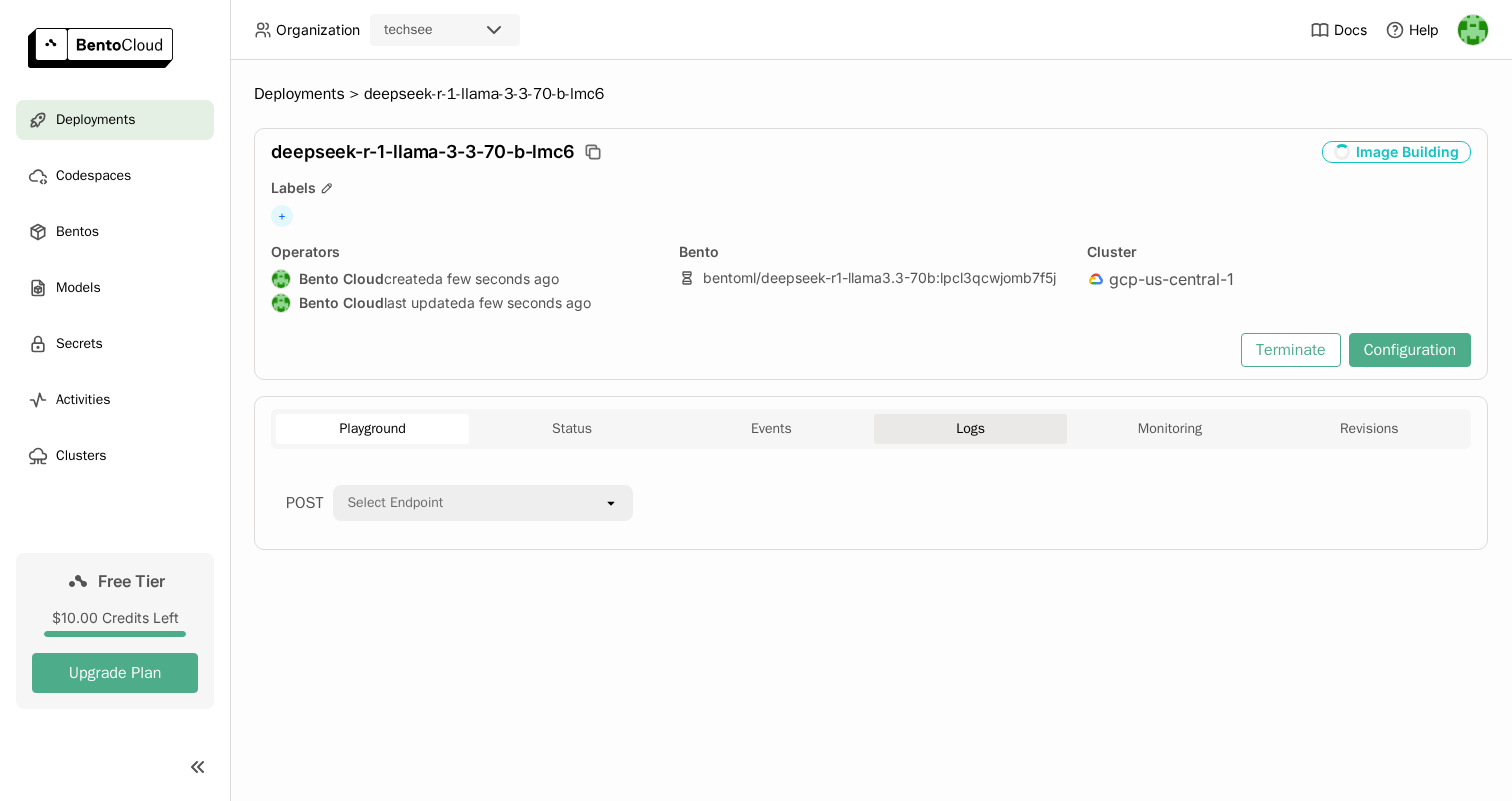 click on "Logs" at bounding box center (970, 429) 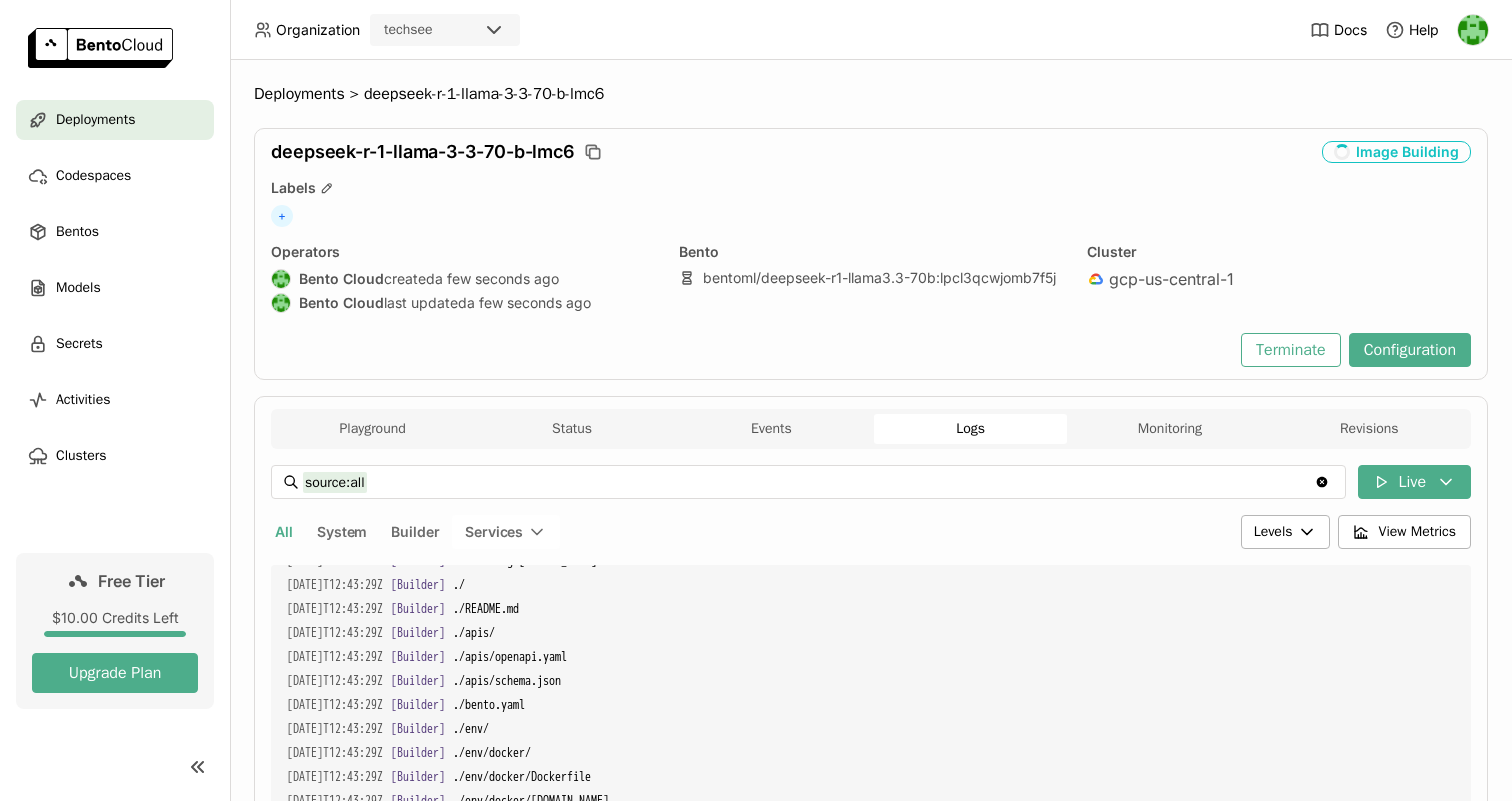 scroll, scrollTop: 128, scrollLeft: 0, axis: vertical 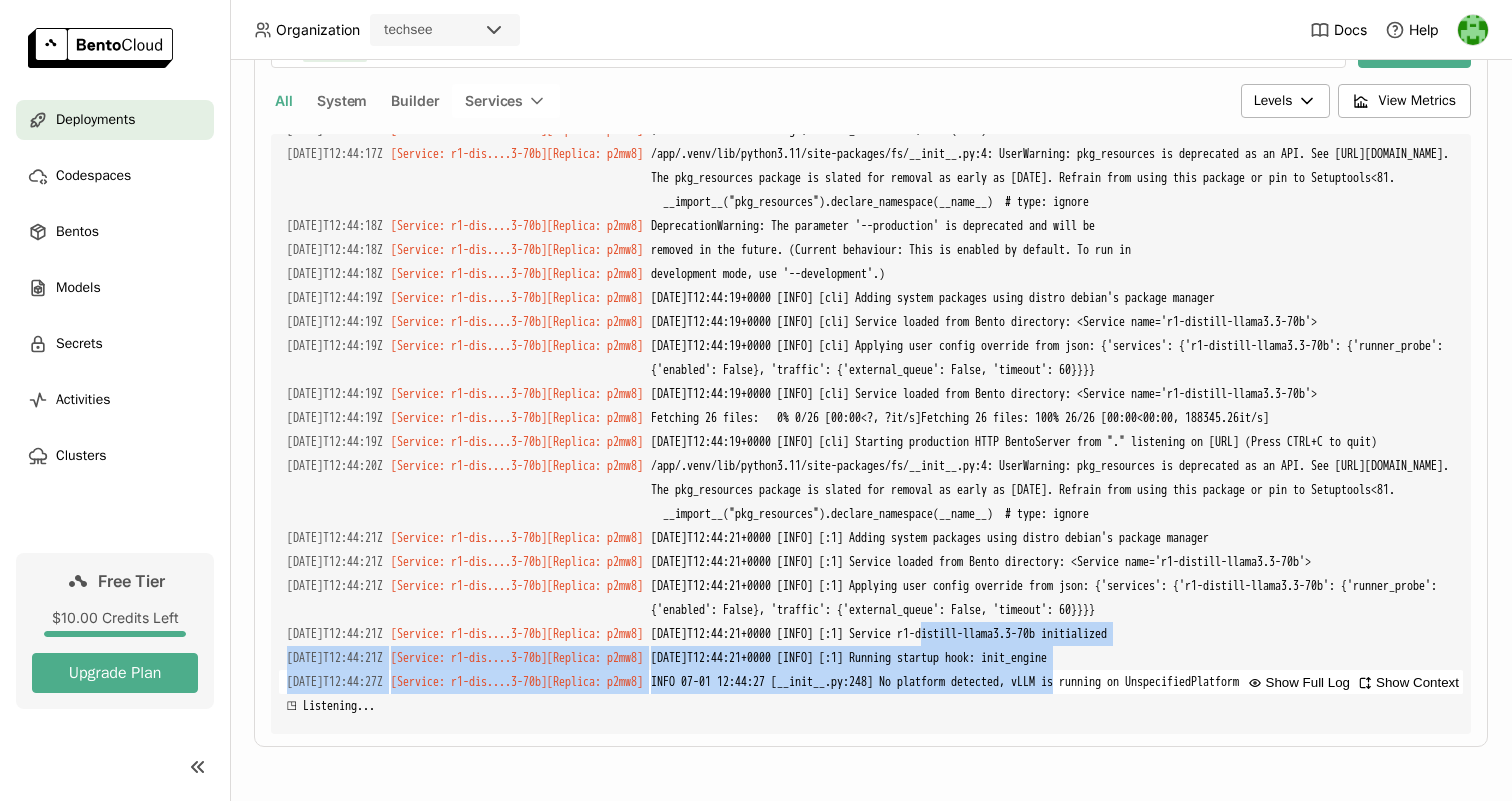 drag, startPoint x: 1077, startPoint y: 661, endPoint x: 1232, endPoint y: 656, distance: 155.08063 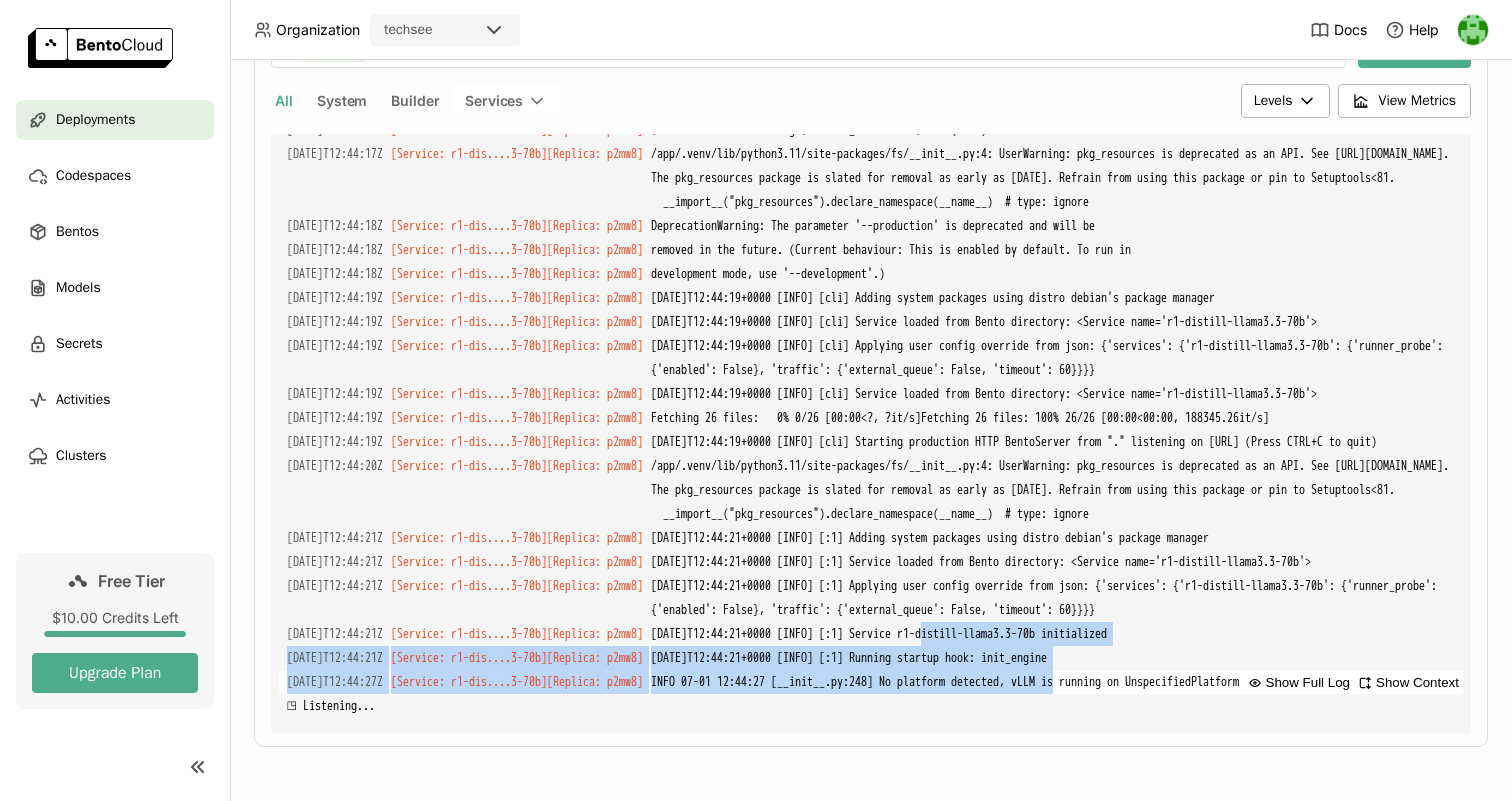 click on "Load older logs 2025-07-01T12:43:28Z [Builder] Downloading bento deepseek-r1-llama3.3-70b:lpcl3qcwjomb7f5j to /tmp/downloaded.tar... Show Full Log Show Context 2025-07-01T12:43:29Z [Builder] ###################################                                       49.5%######################################################################## 100.0% Show Full Log Show Context 2025-07-01T12:43:29Z [Builder] Extracting bento tar file... Show Full Log Show Context 2025-07-01T12:43:29Z [Builder] ./ Show Full Log Show Context 2025-07-01T12:43:29Z [Builder] ./README.md Show Full Log Show Context 2025-07-01T12:43:29Z [Builder] ./apis/ Show Full Log Show Context 2025-07-01T12:43:29Z [Builder] ./apis/openapi.yaml Show Full Log Show Context 2025-07-01T12:43:29Z [Builder] ./apis/schema.json Show Full Log Show Context 2025-07-01T12:43:29Z [Builder] ./bento.yaml Show Full Log Show Context 2025-07-01T12:43:29Z [Builder] ./env/ Show Full Log Show Context 2025-07-01T12:43:29Z [Builder] ./env/docker/ Show Full Log [Builder]" at bounding box center (871, 434) 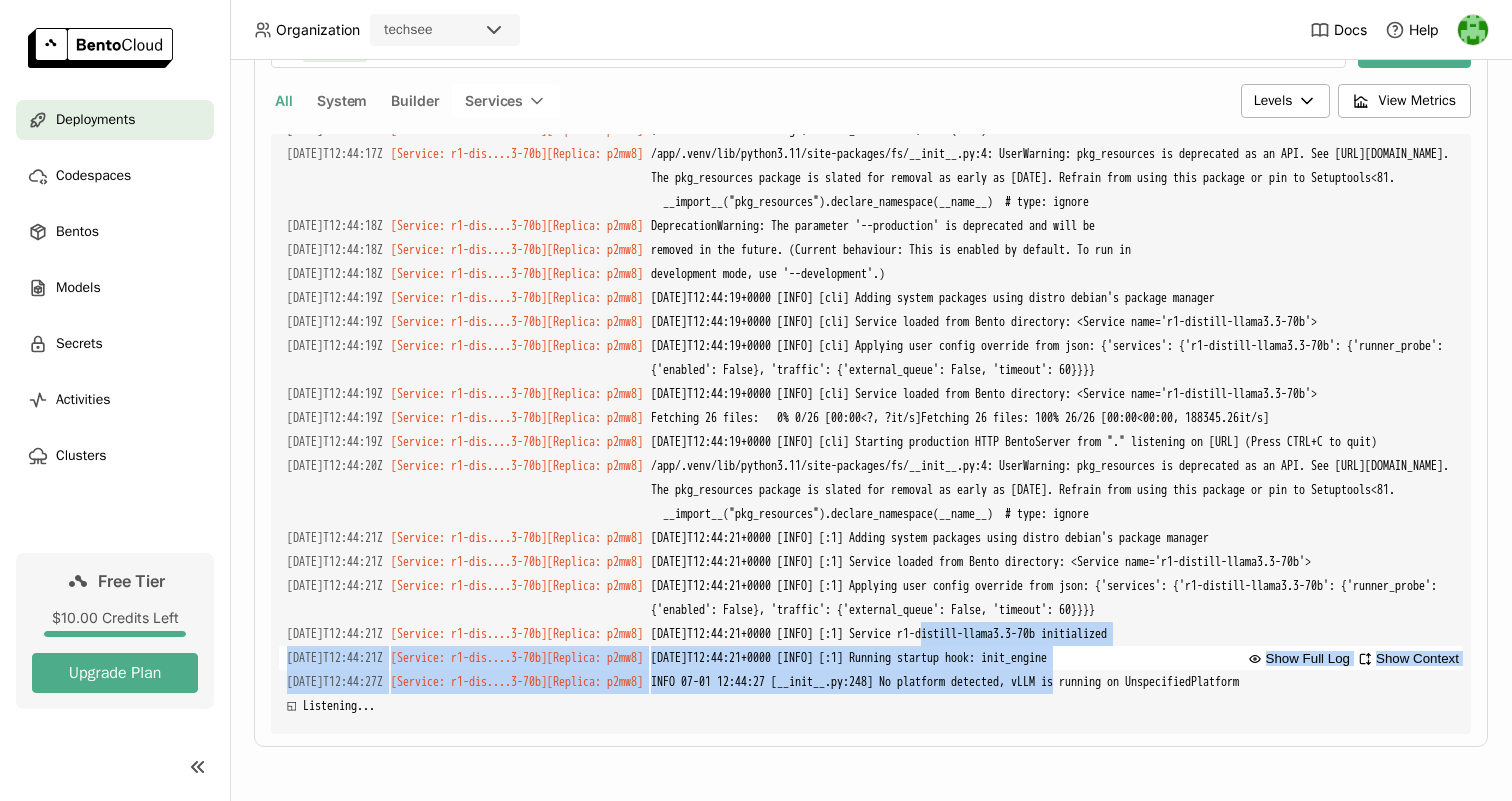 click on "2025-07-01T12:44:21+0000 [INFO] [:1] Running startup hook: init_engine" at bounding box center (849, 658) 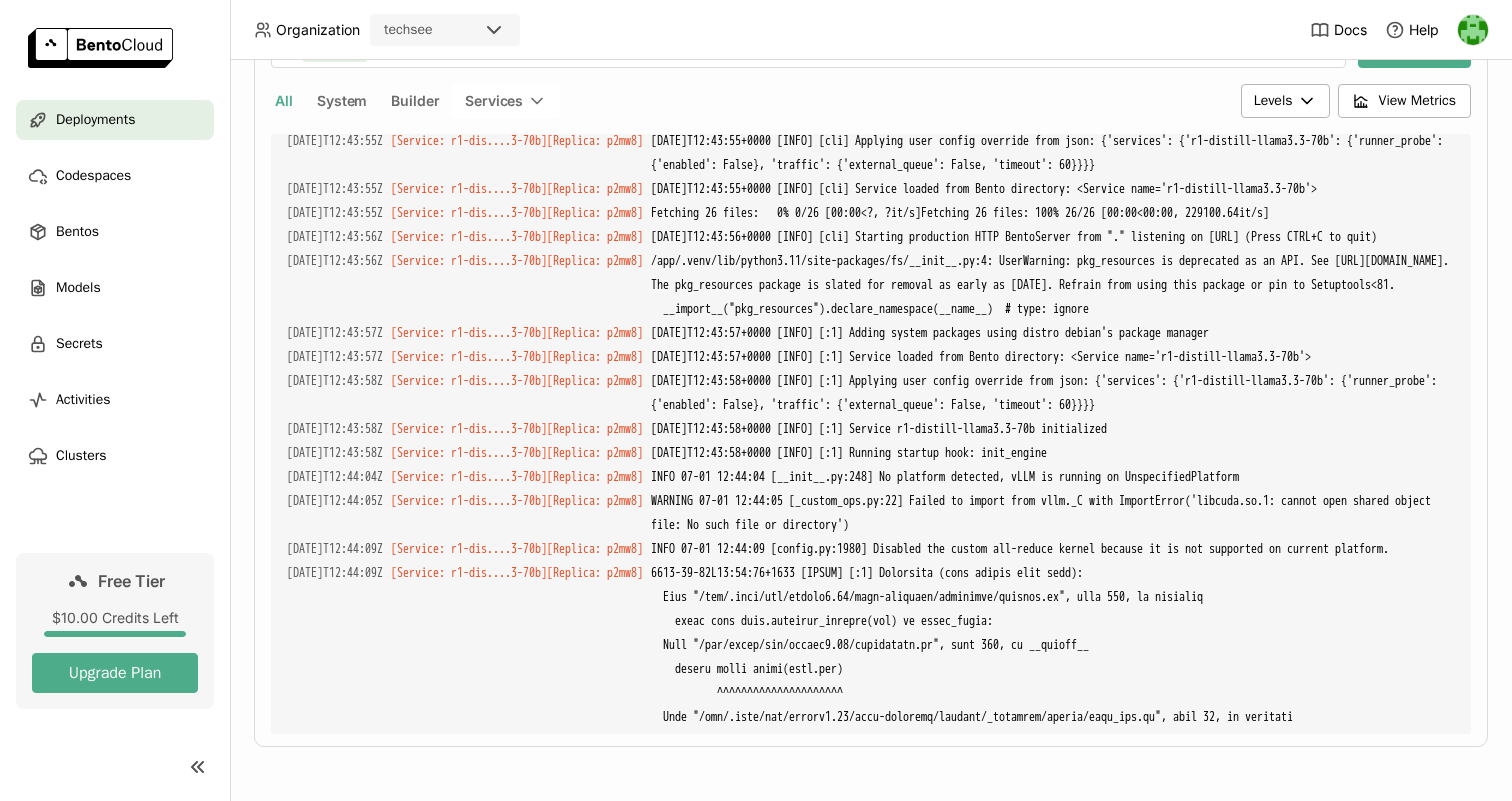 scroll, scrollTop: 0, scrollLeft: 0, axis: both 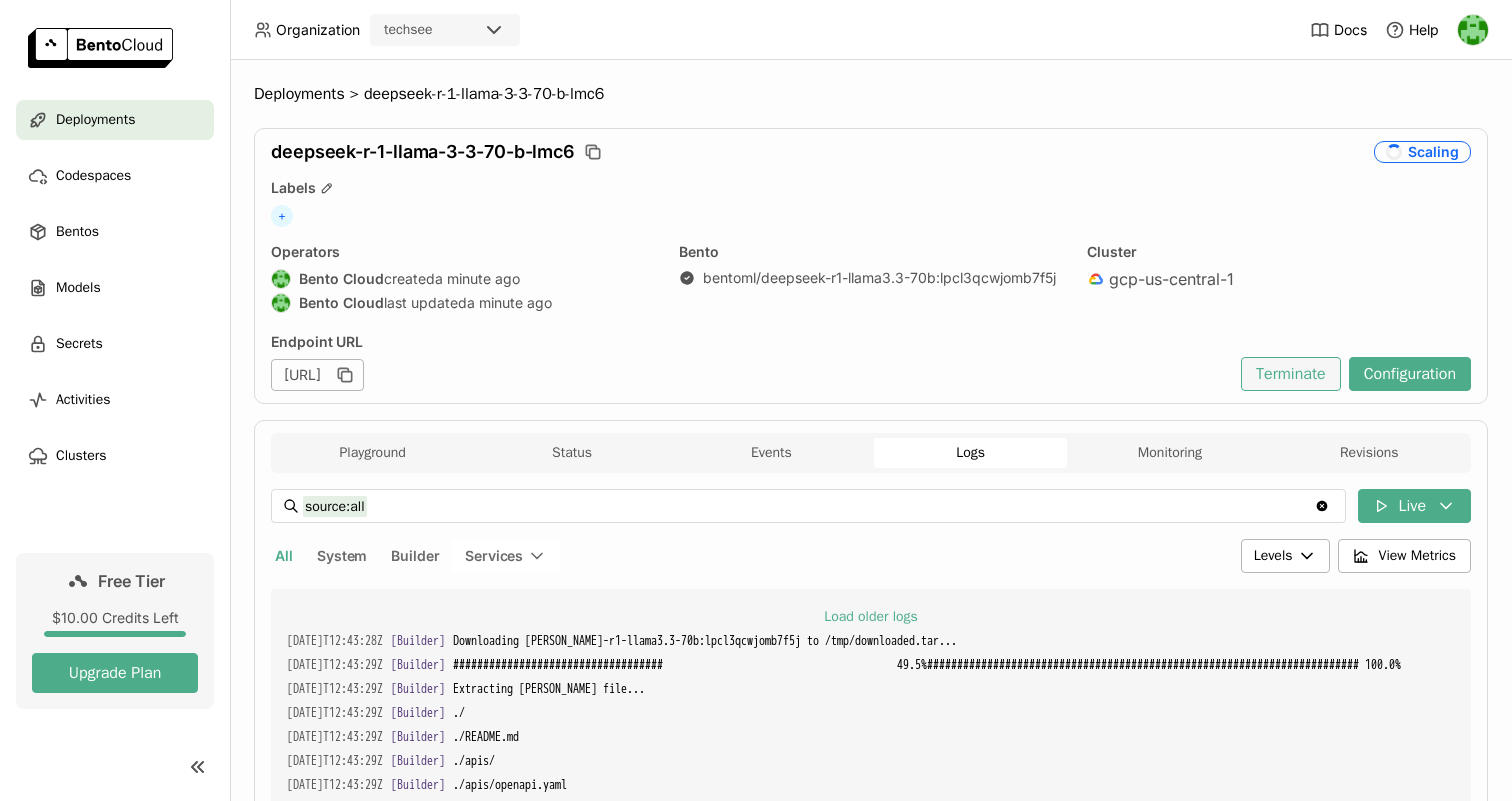 click on "Terminate" at bounding box center [1291, 374] 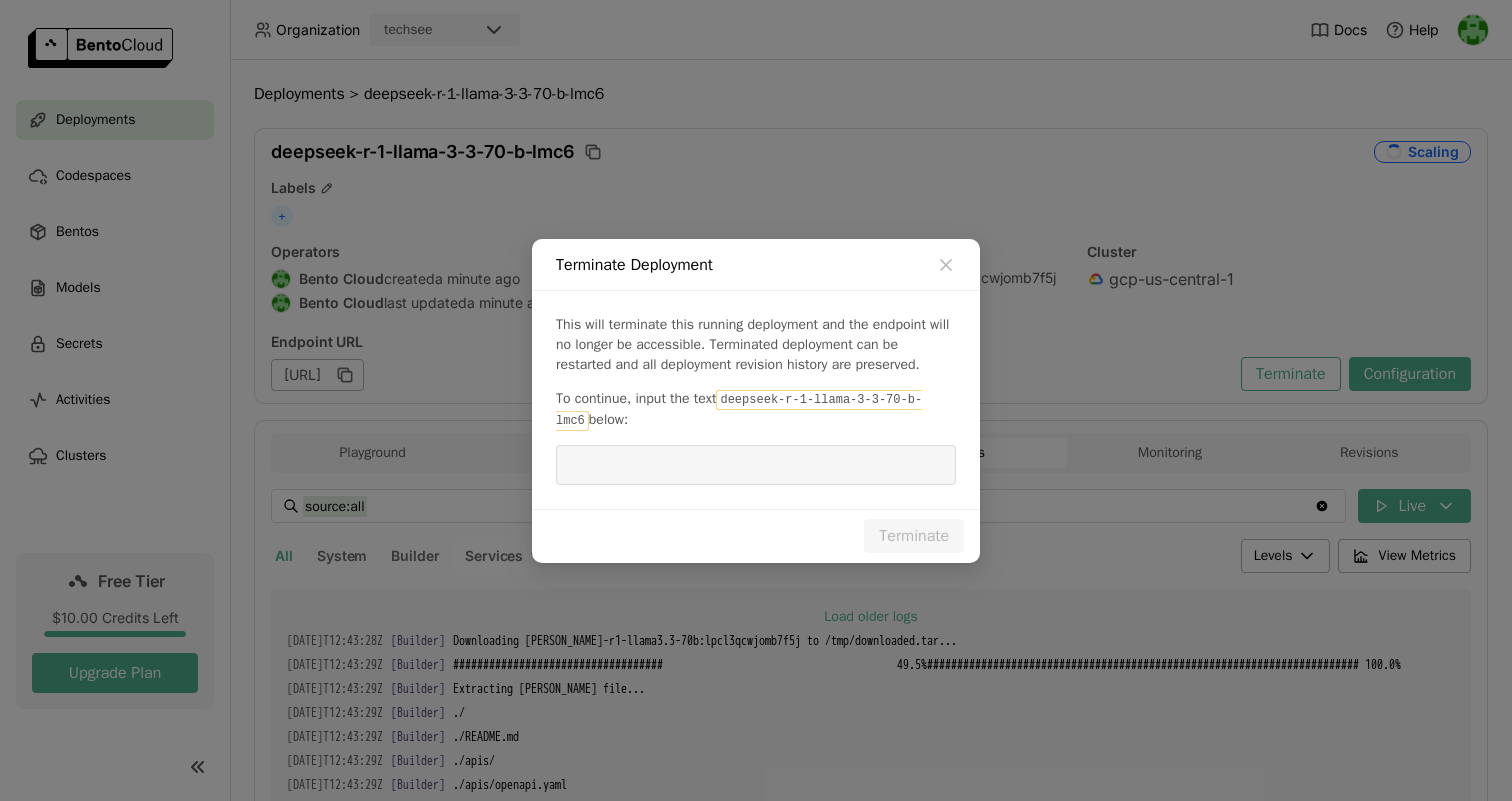 click on "deepseek-r-1-llama-3-3-70-b-lmc6" at bounding box center [739, 410] 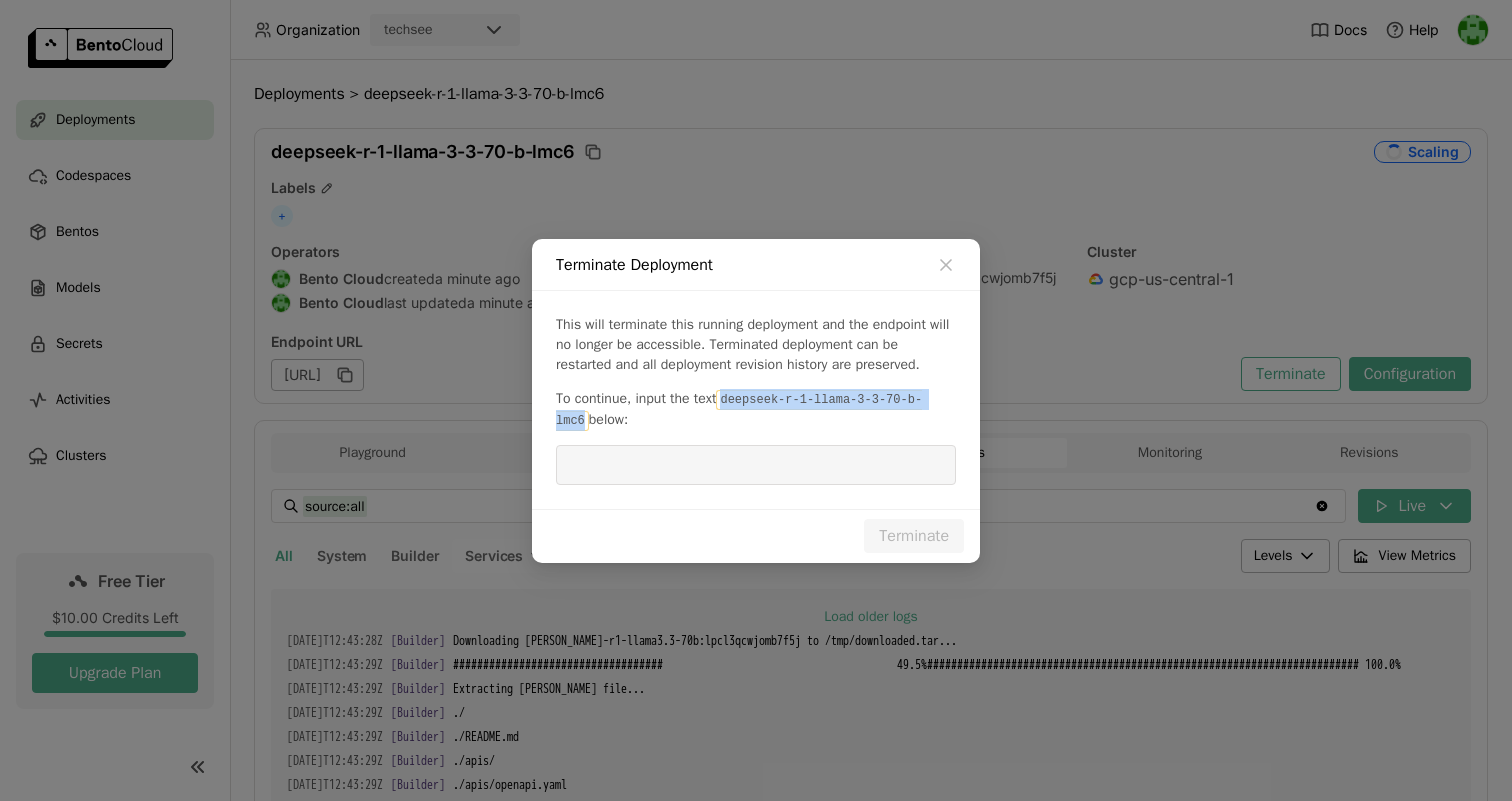 drag, startPoint x: 733, startPoint y: 400, endPoint x: 583, endPoint y: 416, distance: 150.85092 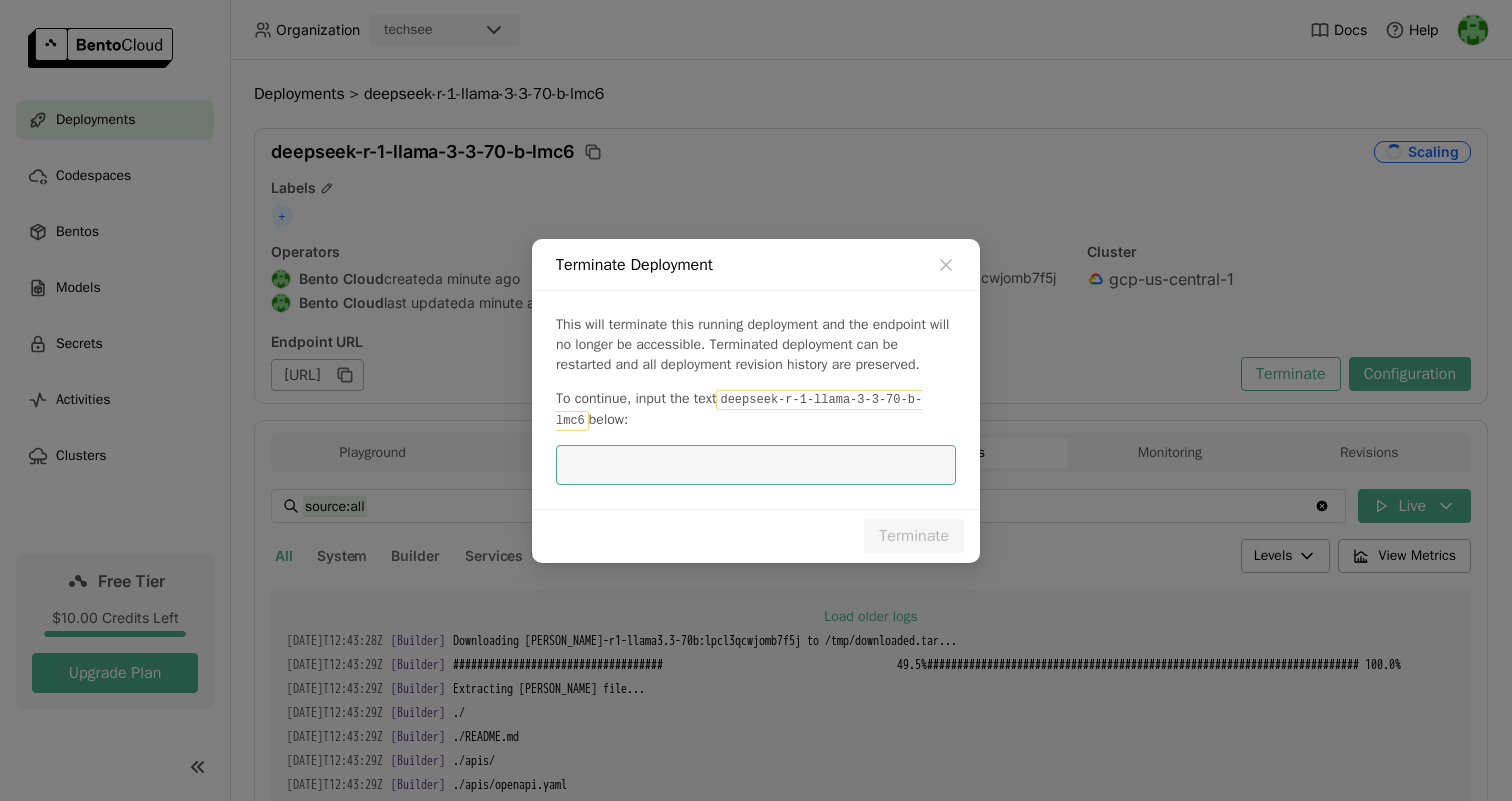click at bounding box center [756, 465] 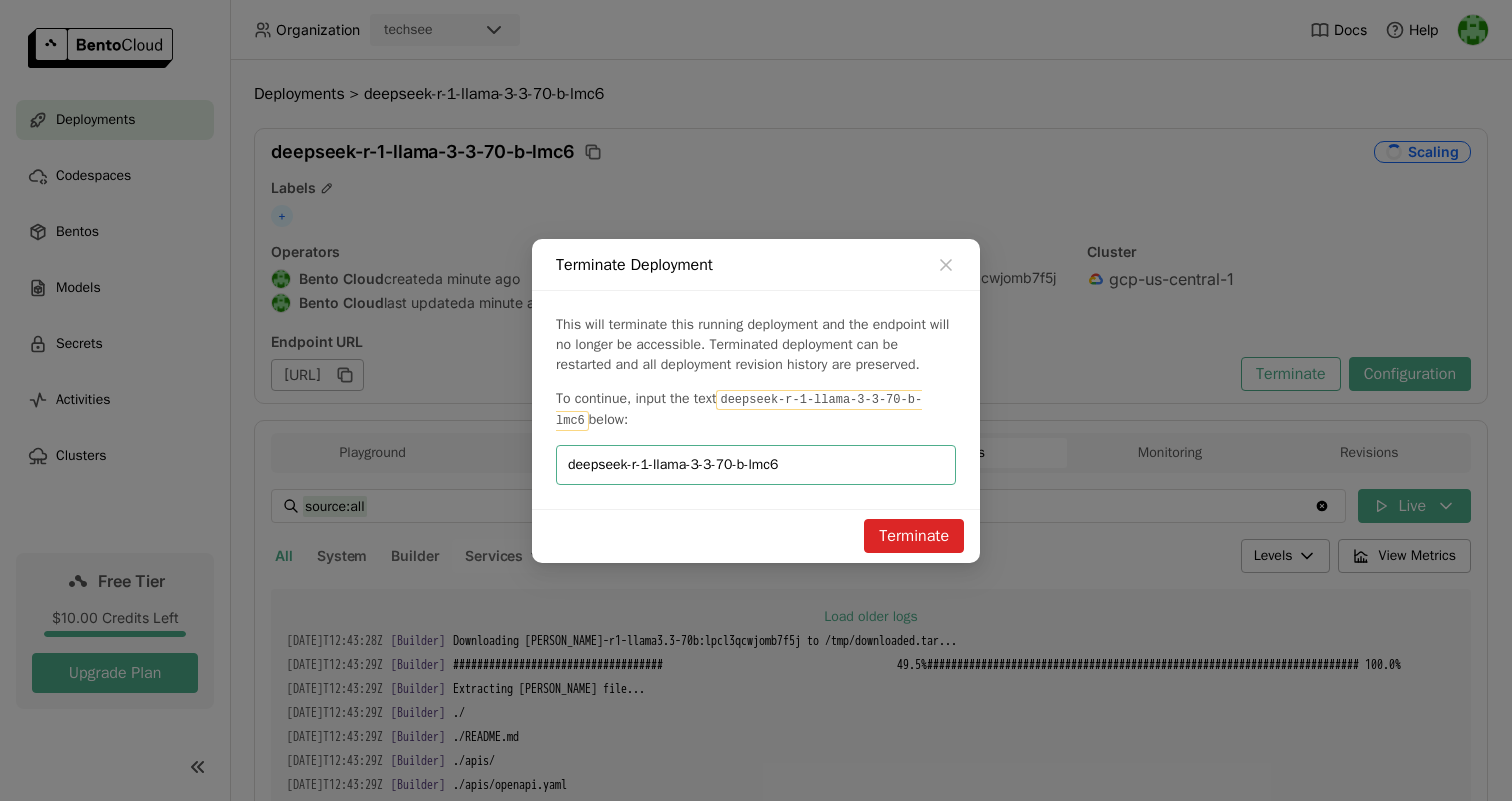 type on "deepseek-r-1-llama-3-3-70-b-lmc6" 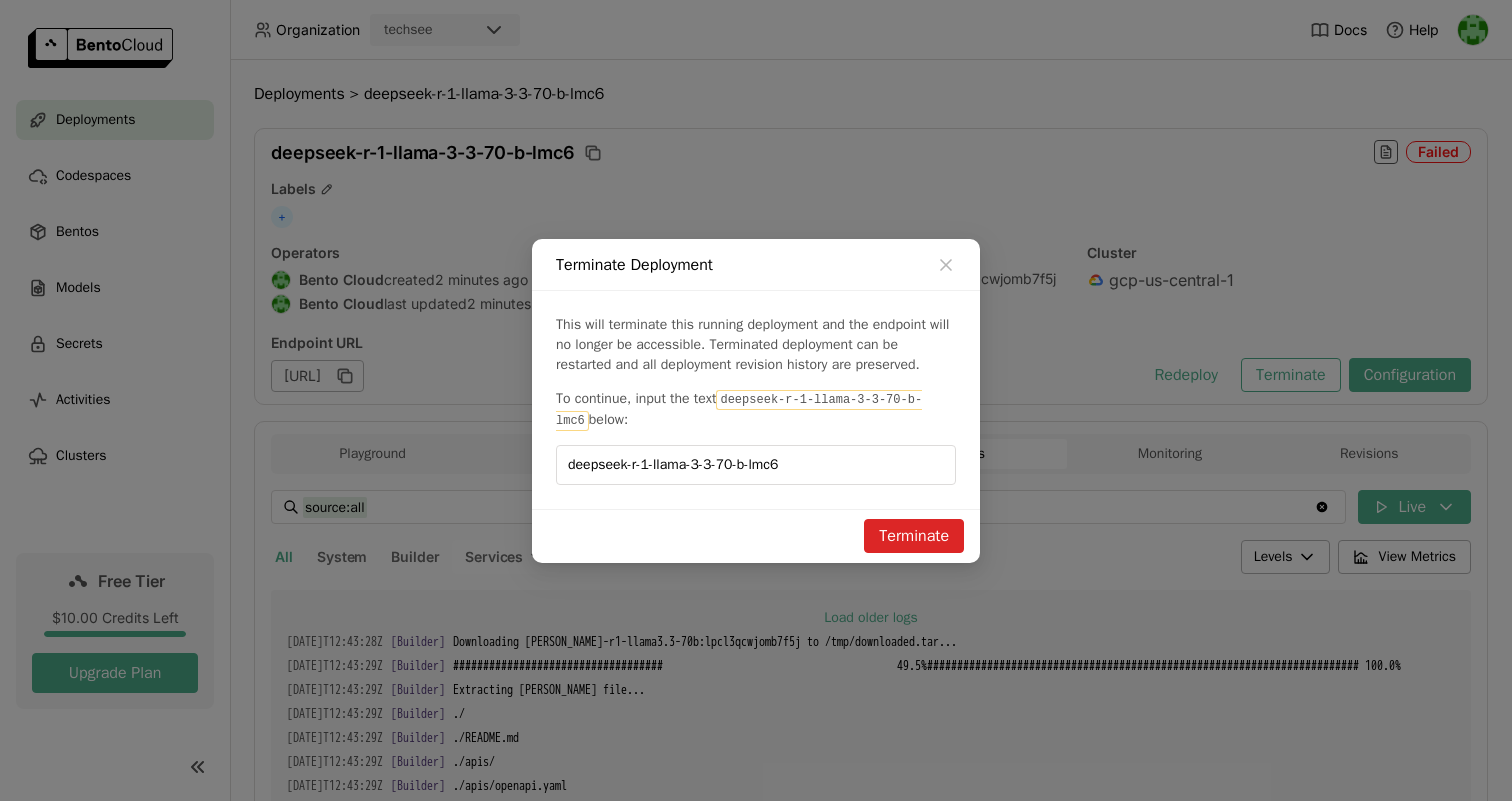 click on "Terminate" at bounding box center [914, 536] 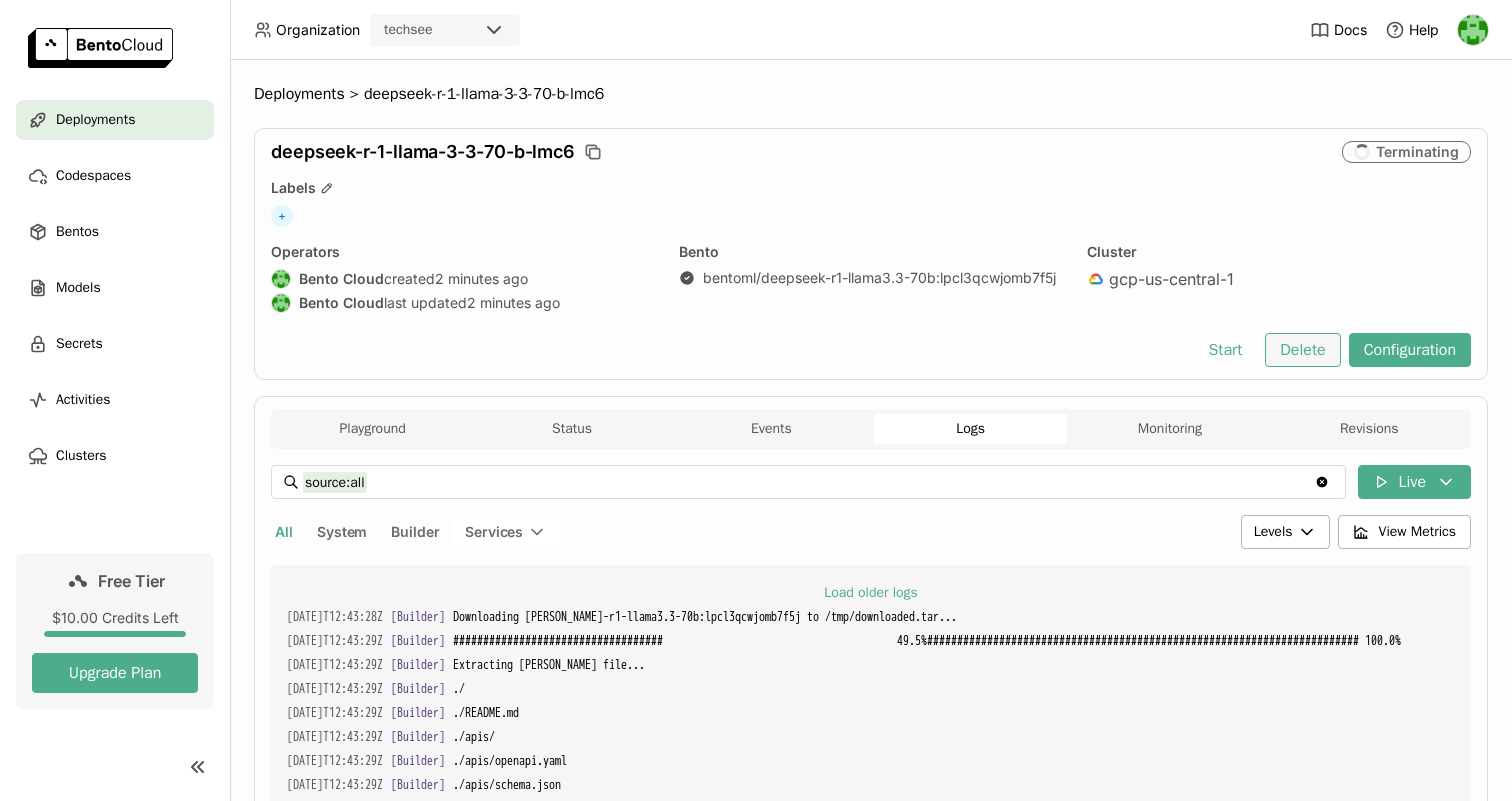 click on "Delete" at bounding box center [1302, 350] 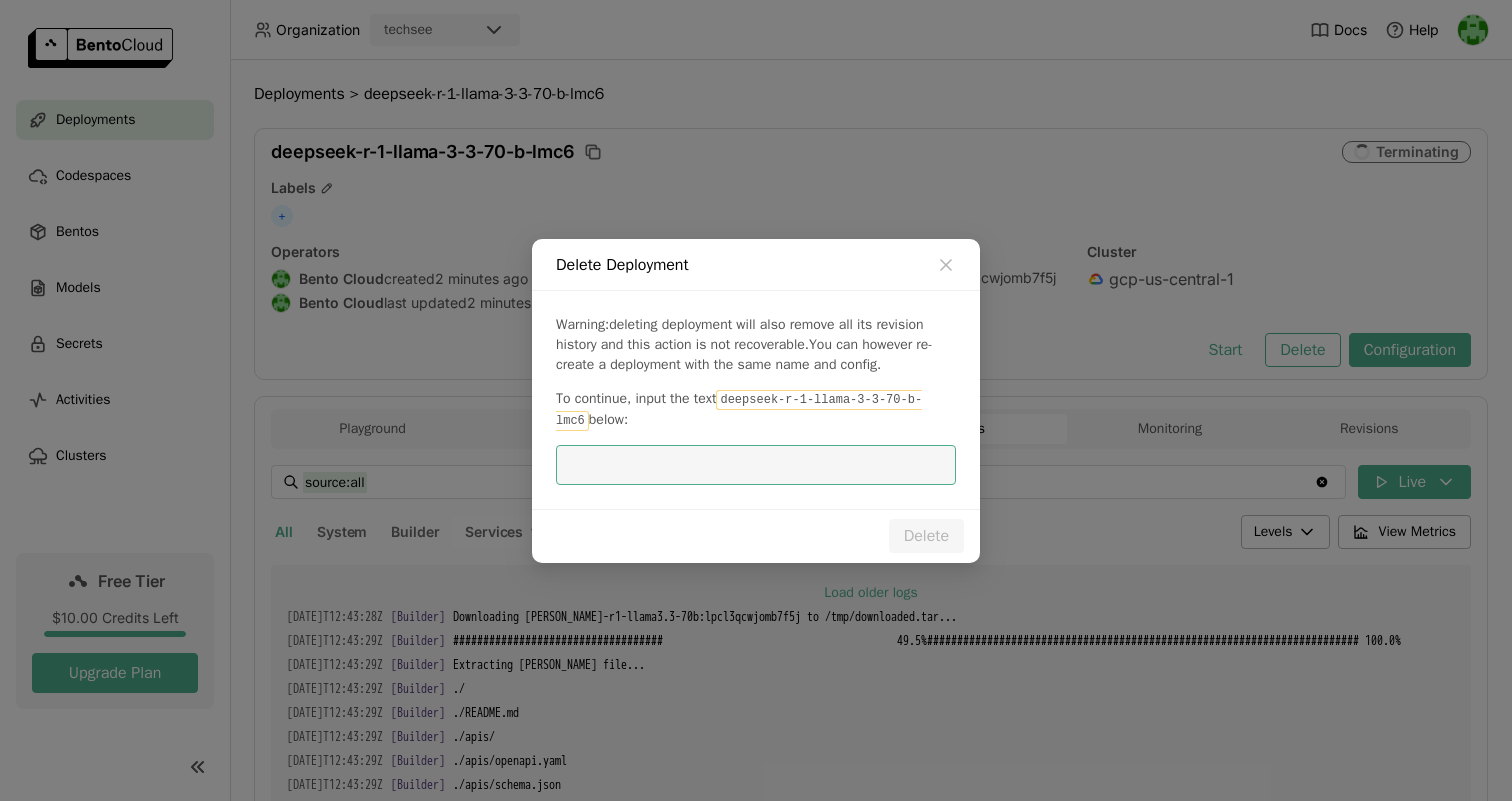 click at bounding box center (756, 465) 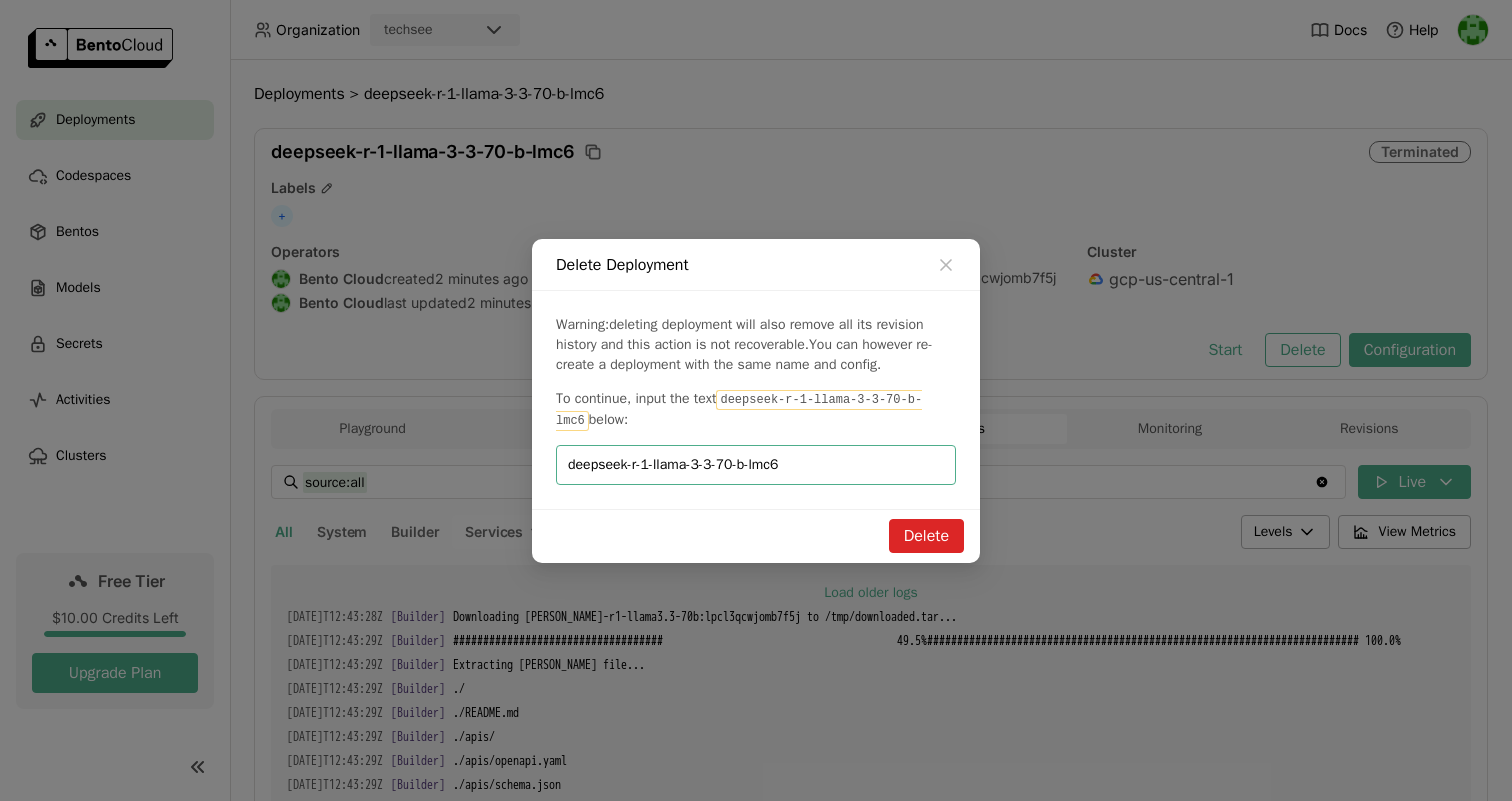 type on "deepseek-r-1-llama-3-3-70-b-lmc6" 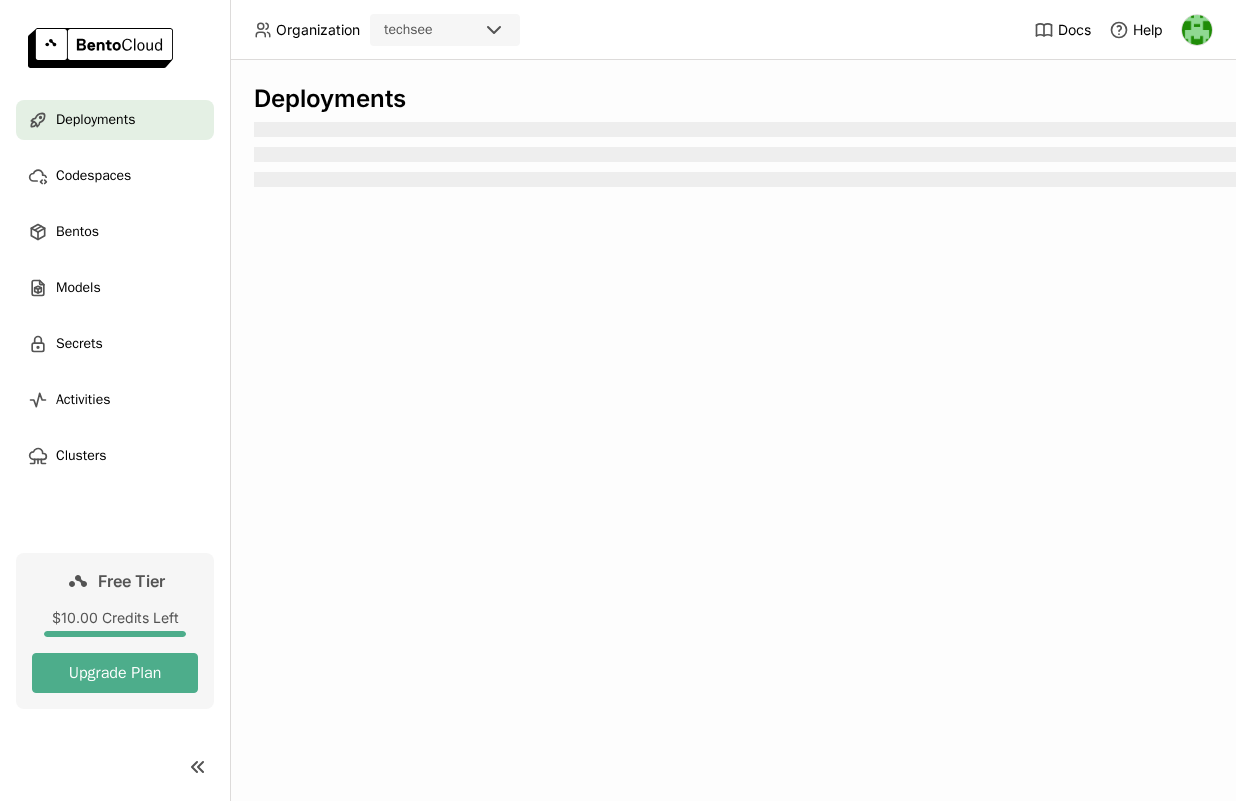 click on "Deployments" at bounding box center (95, 120) 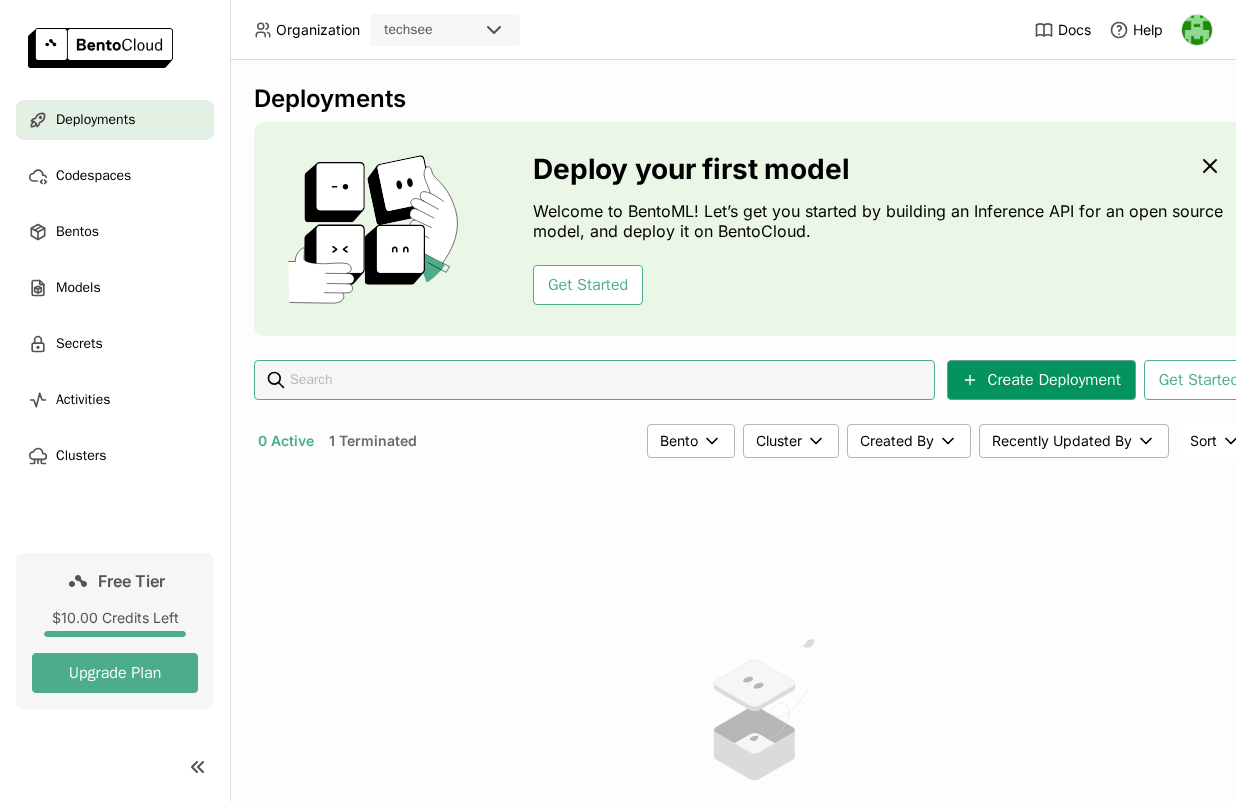 click on "Create Deployment" at bounding box center [1041, 380] 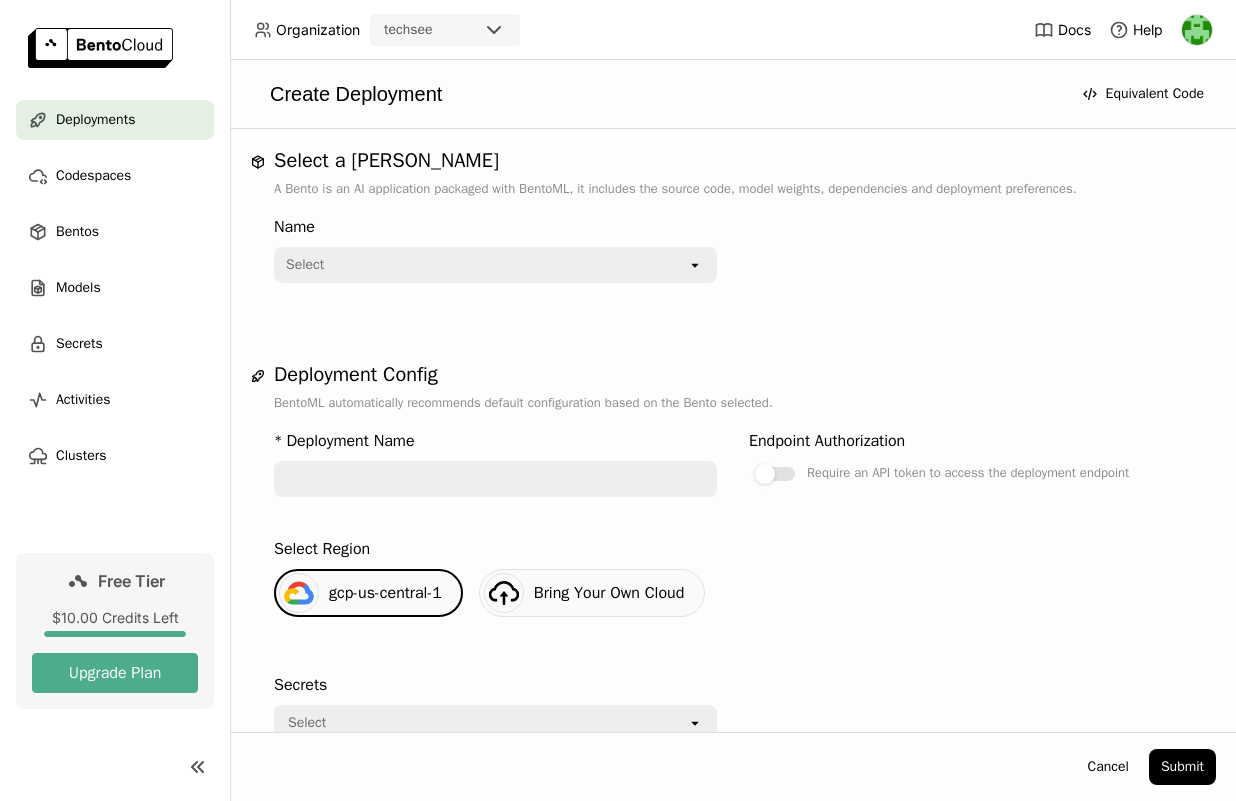 click on "Select" at bounding box center (481, 265) 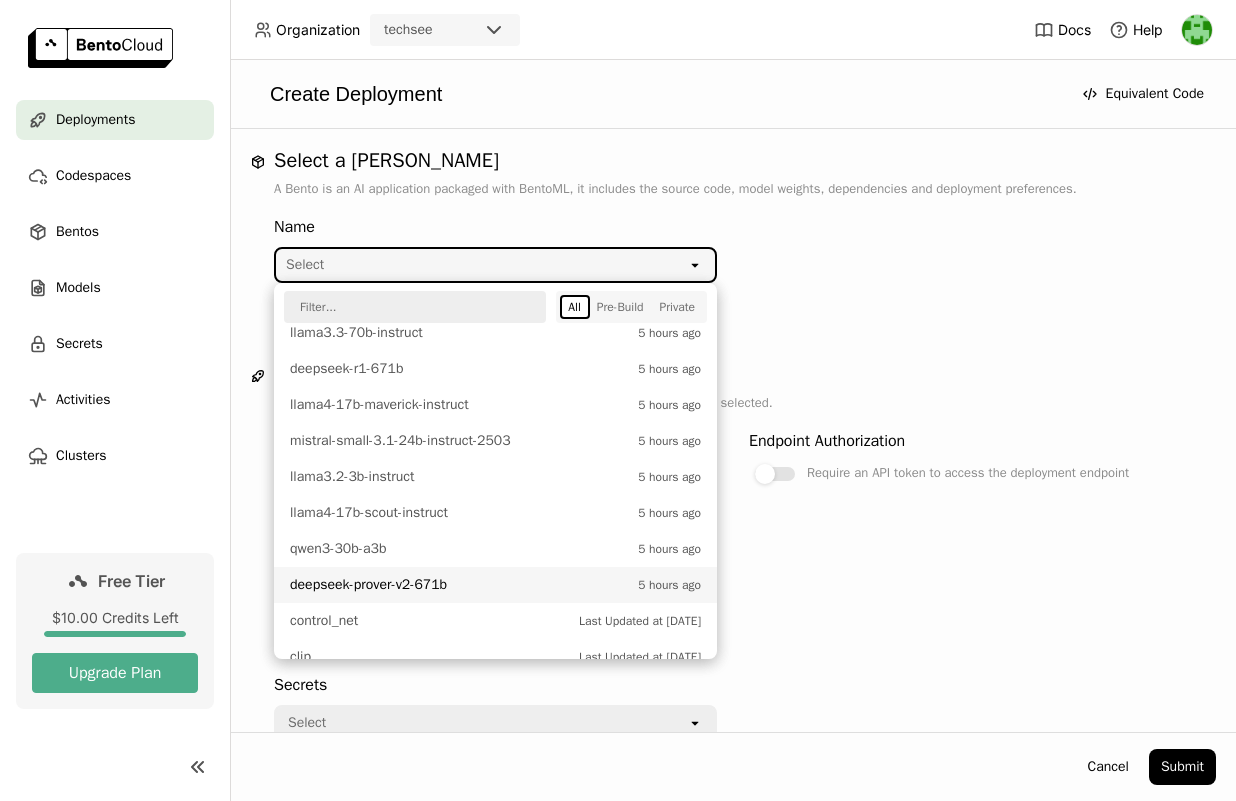 scroll, scrollTop: 614, scrollLeft: 0, axis: vertical 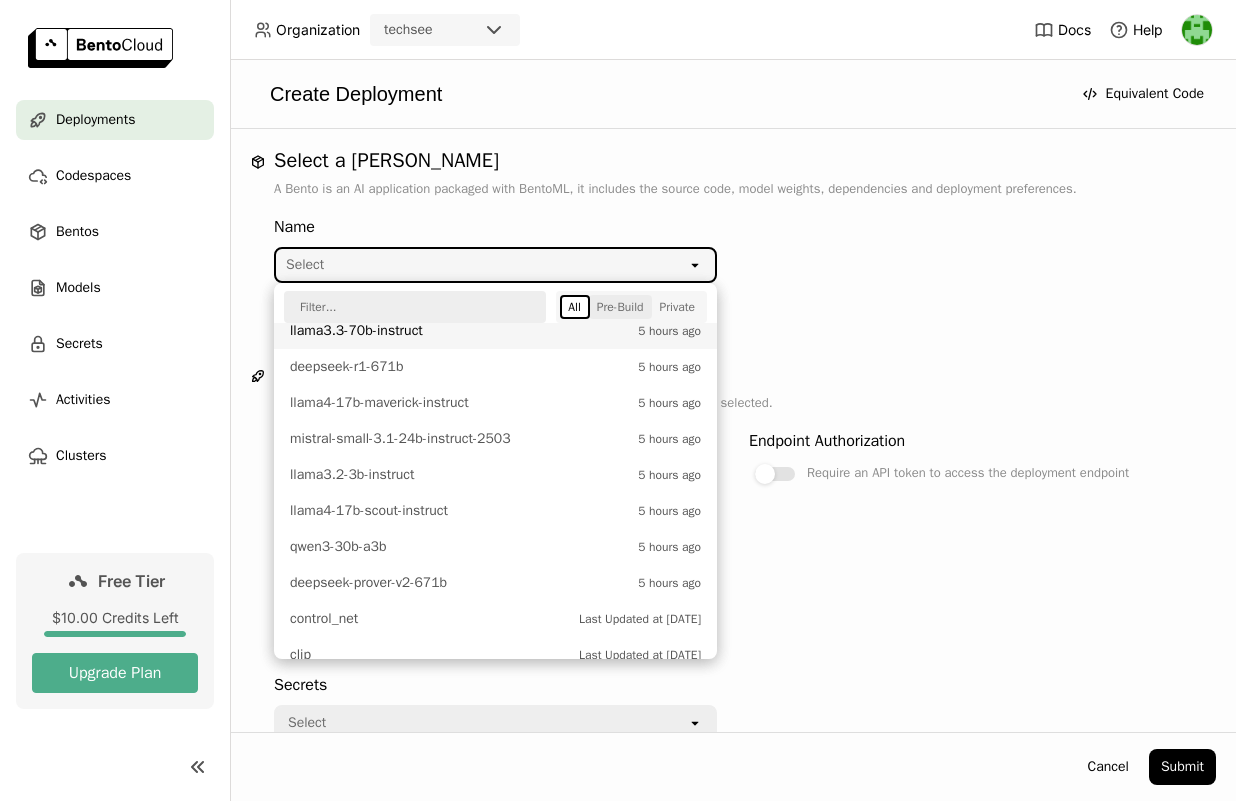 click on "Pre-Build" at bounding box center [620, 307] 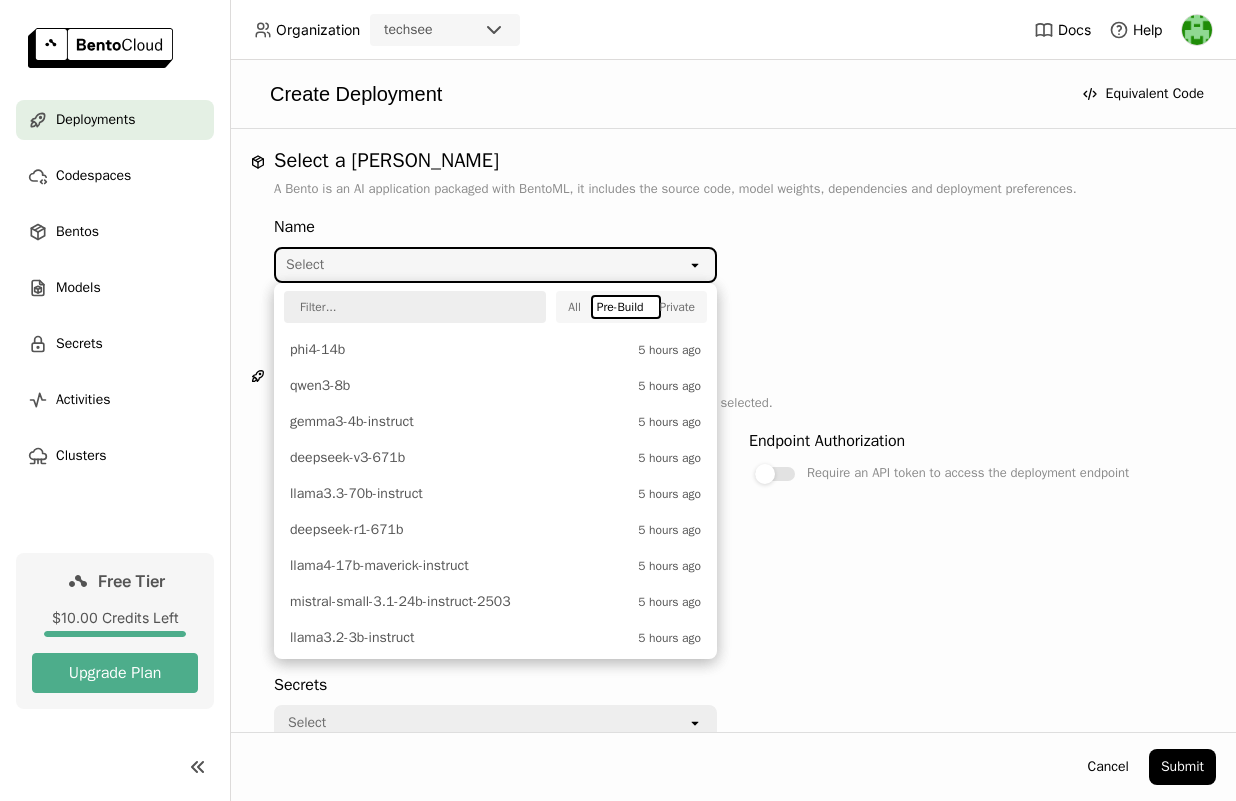 scroll, scrollTop: 329, scrollLeft: 0, axis: vertical 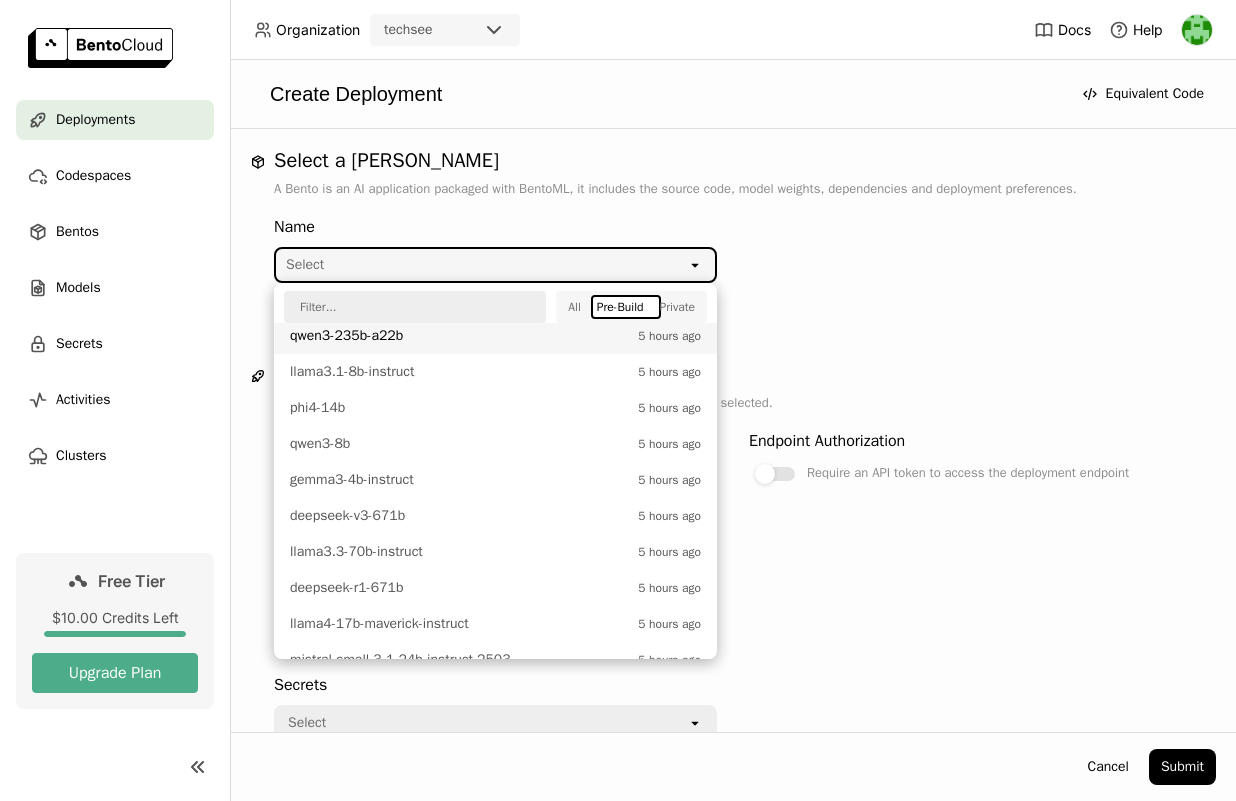 click at bounding box center [408, 307] 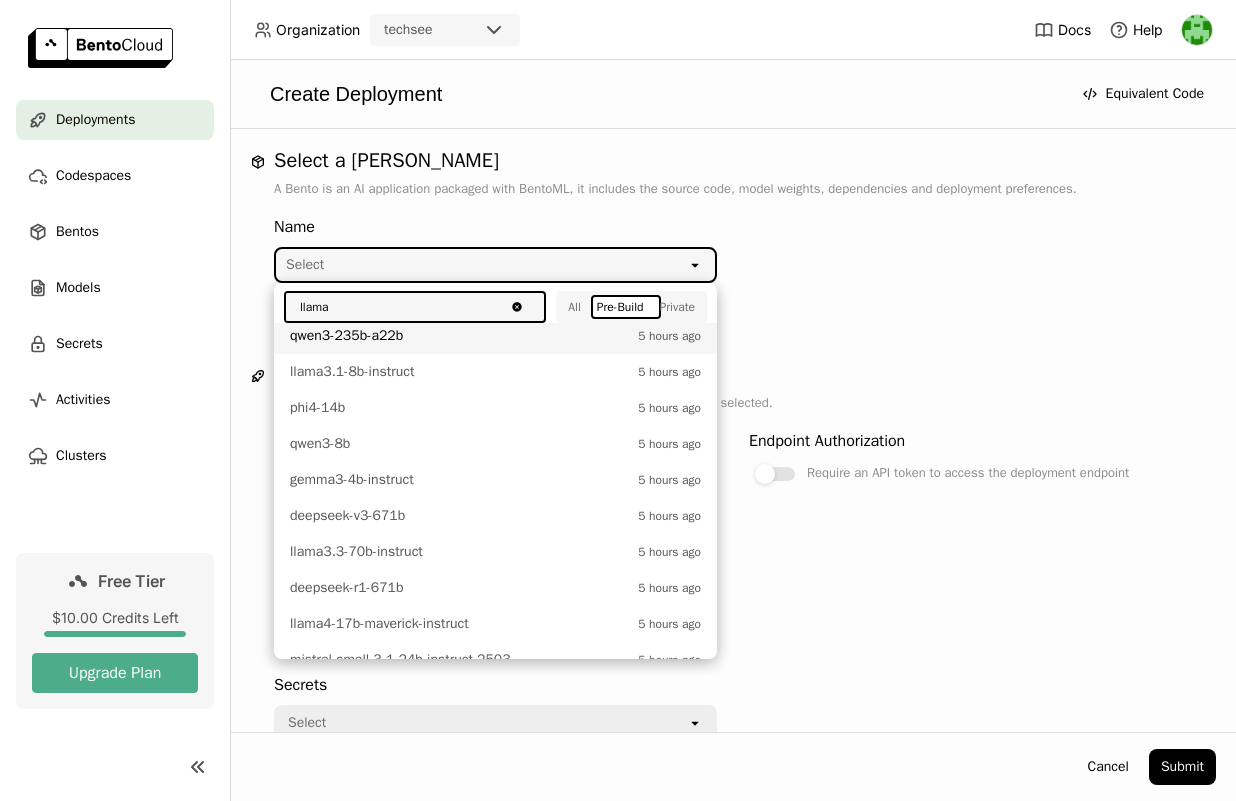 type on "llama" 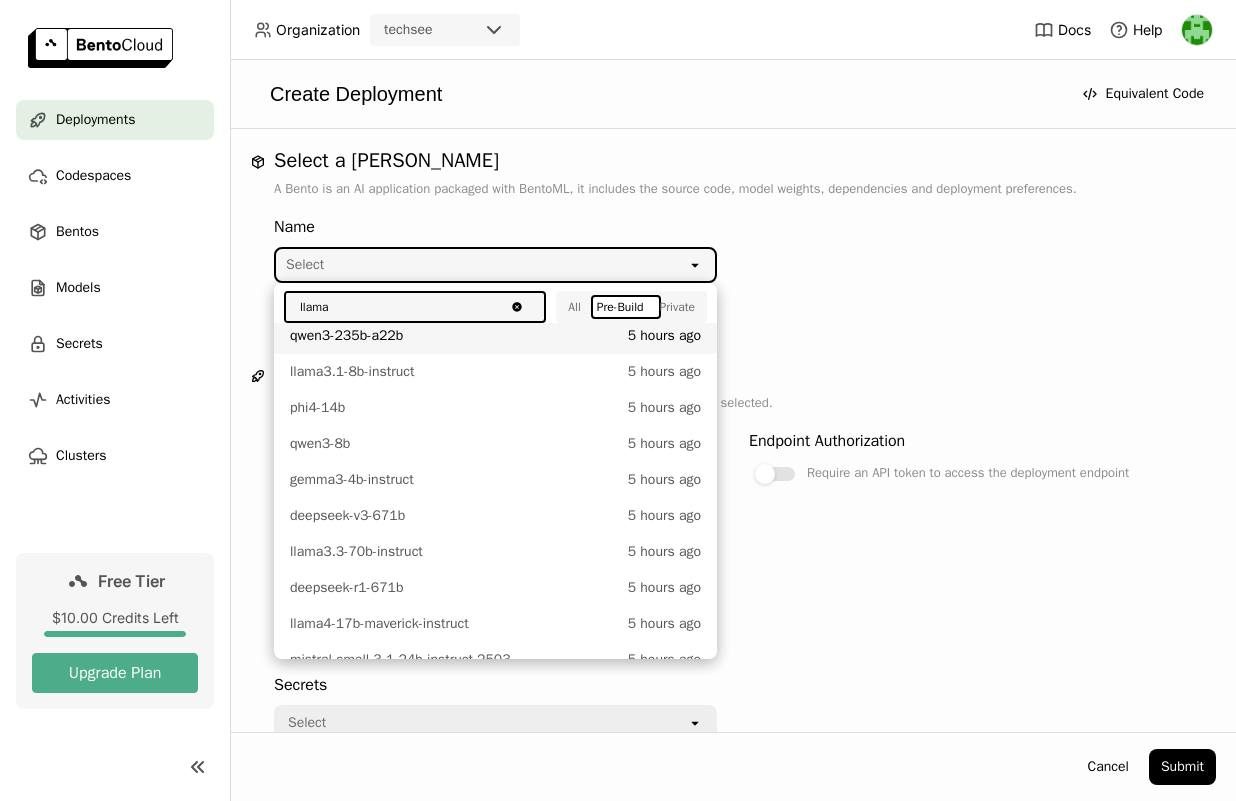 scroll, scrollTop: 0, scrollLeft: 0, axis: both 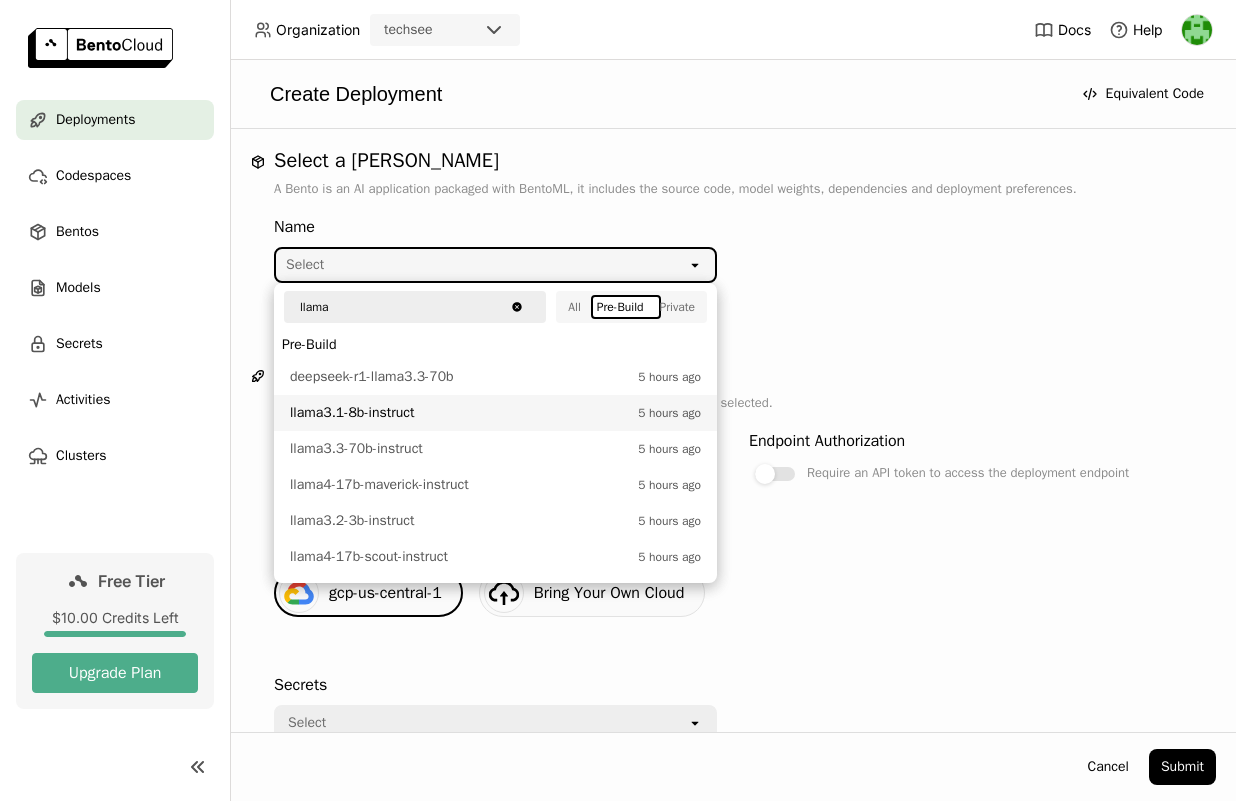 click on "llama3.1-8b-instruct" at bounding box center [459, 413] 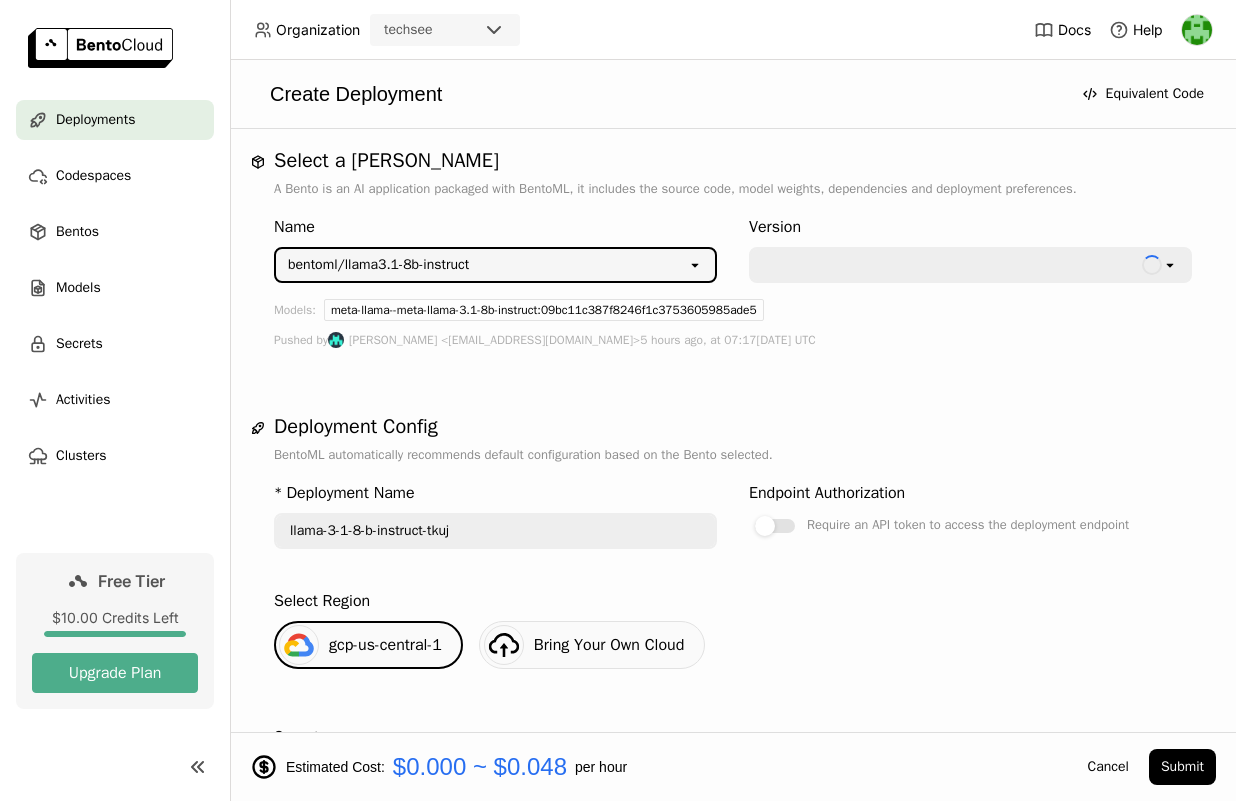 click at bounding box center (950, 265) 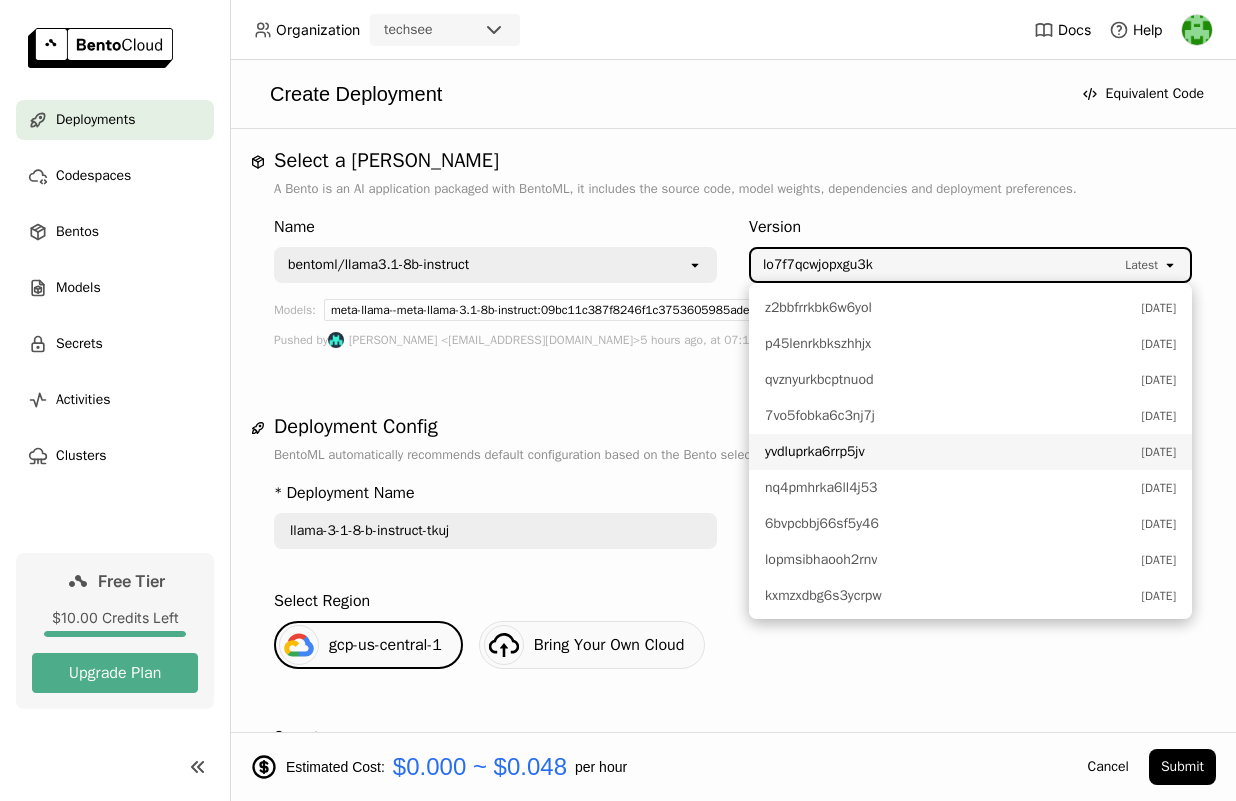 scroll, scrollTop: 1446, scrollLeft: 0, axis: vertical 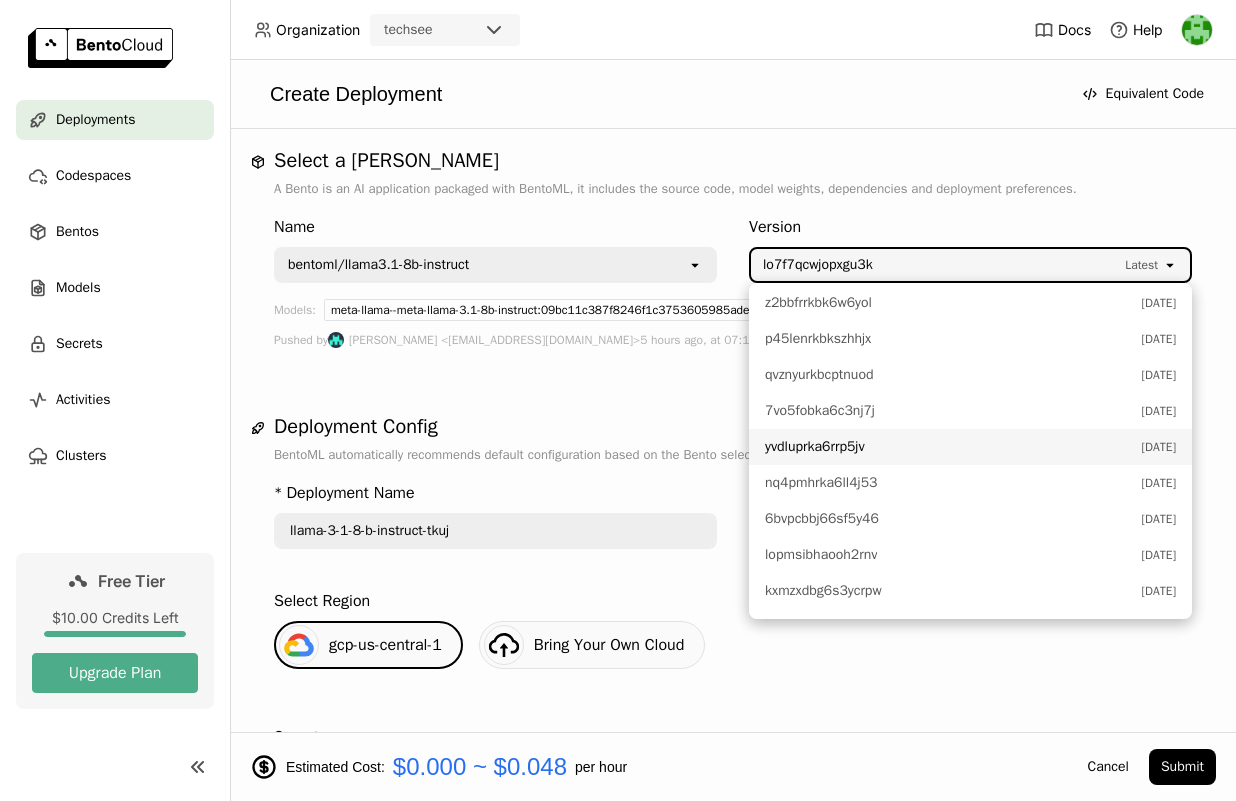 click on "yvdluprka6rrp5jv" at bounding box center [815, 447] 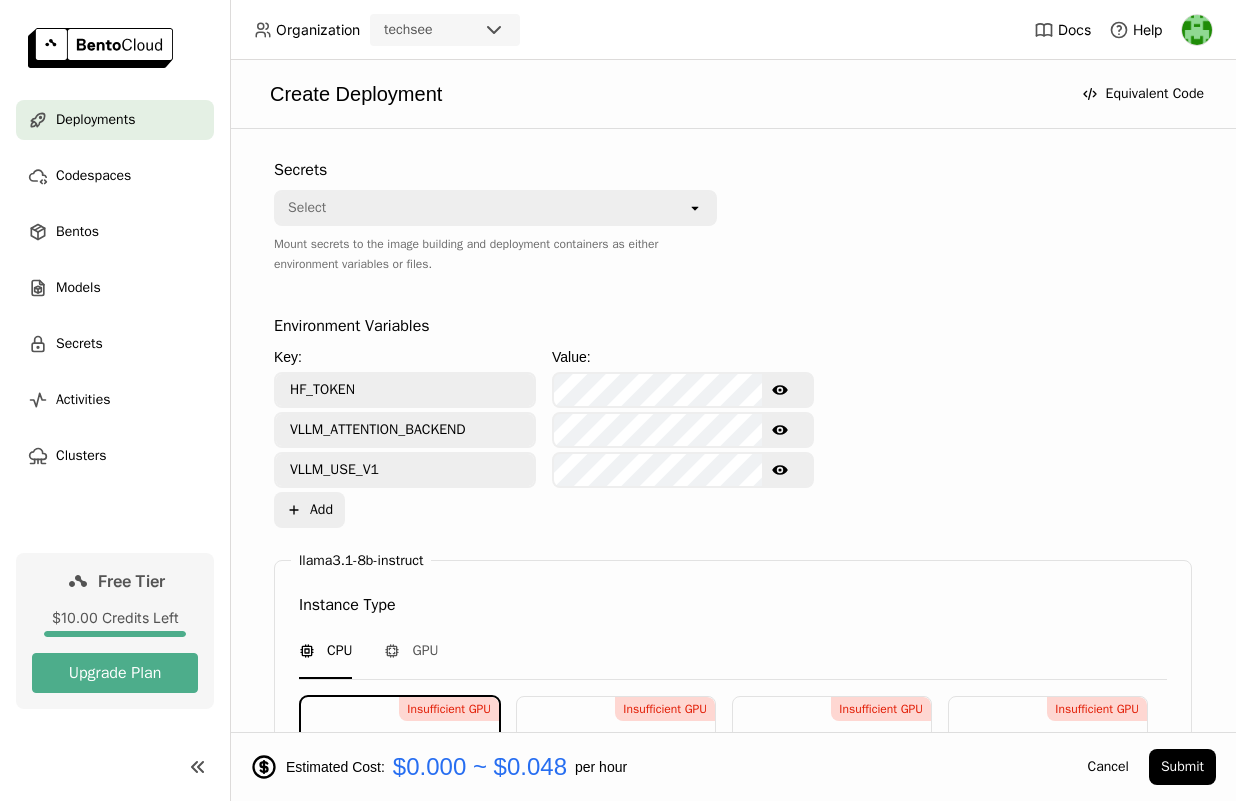 scroll, scrollTop: 705, scrollLeft: 0, axis: vertical 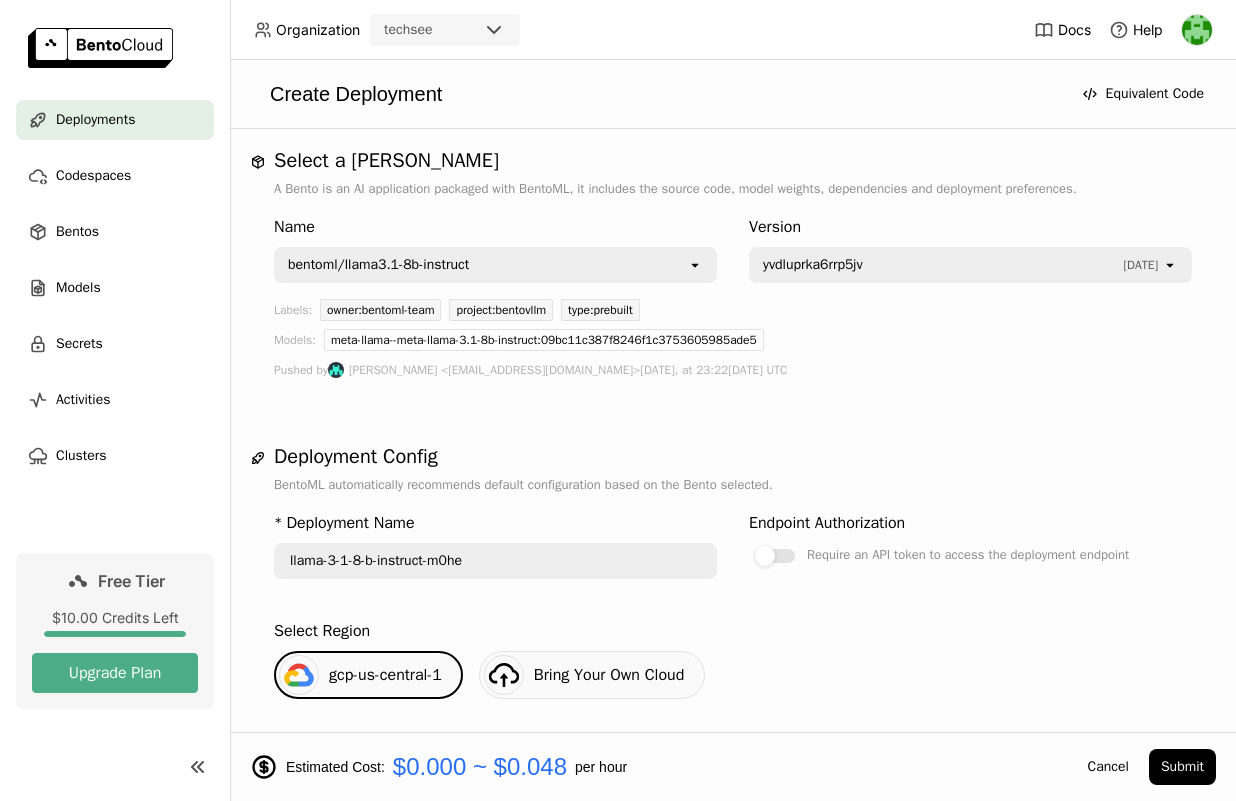 click on "yvdluprka6rrp5jv" at bounding box center (938, 265) 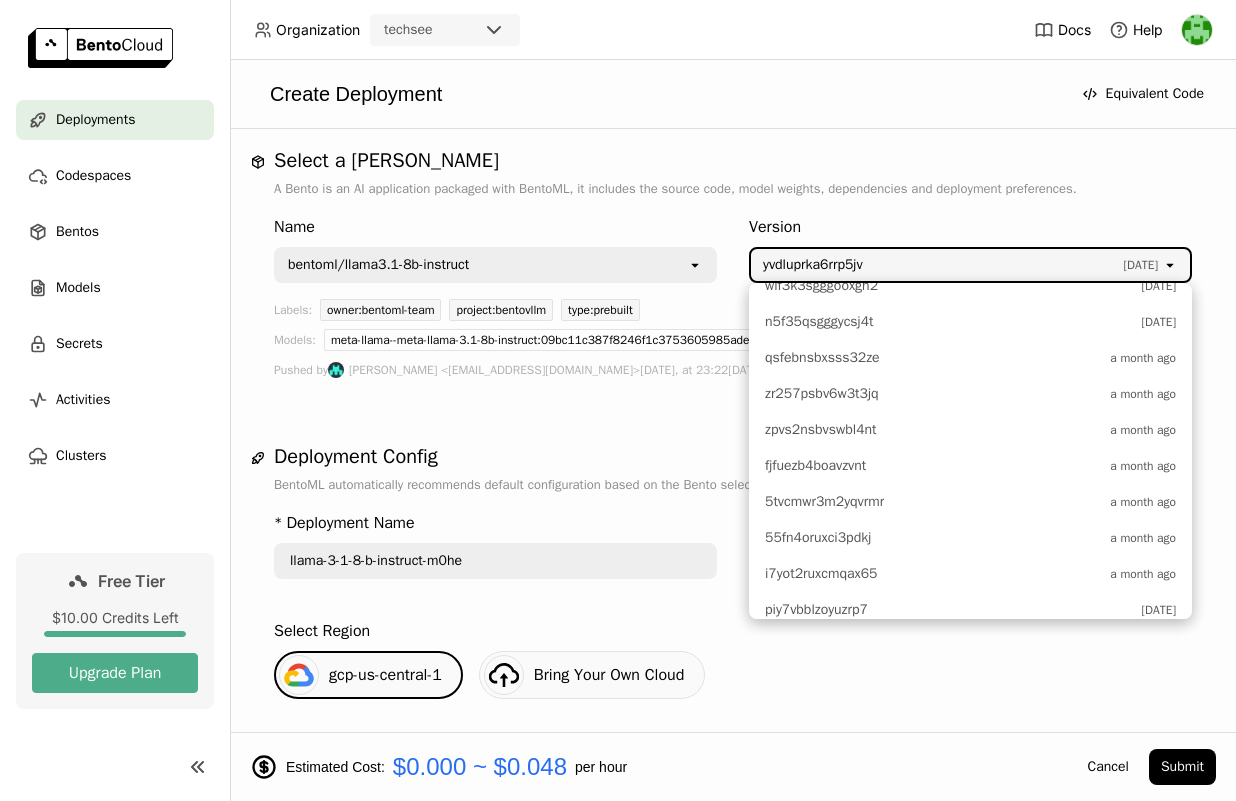 scroll, scrollTop: 785, scrollLeft: 0, axis: vertical 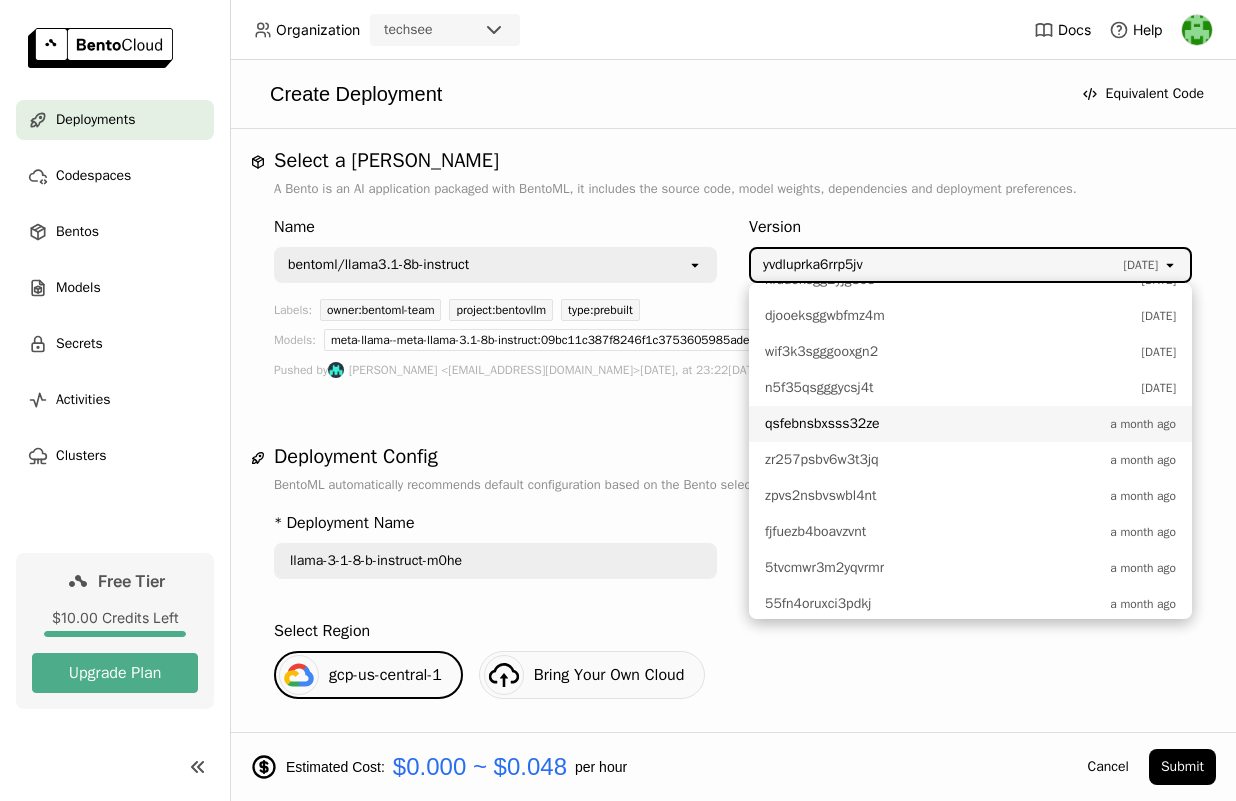 click on "qsfebnsbxsss32ze" at bounding box center [932, 424] 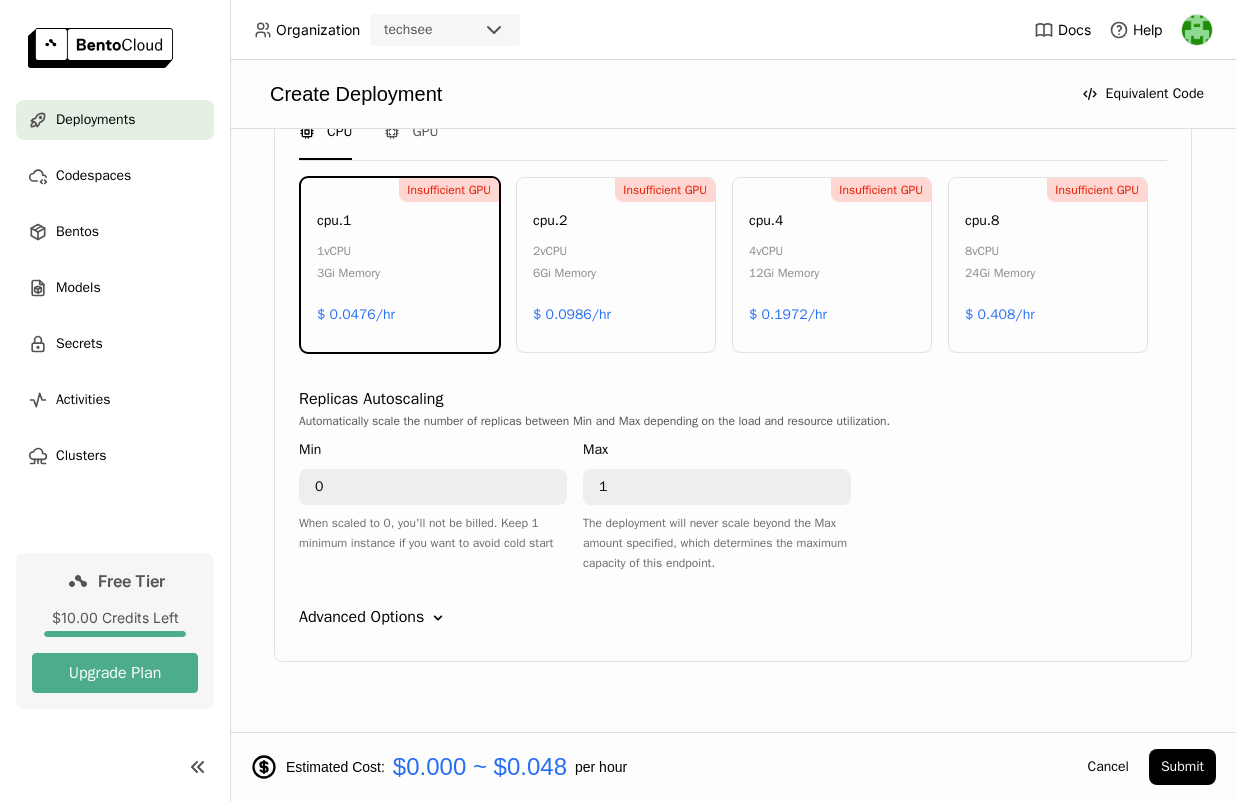 scroll, scrollTop: 1115, scrollLeft: 0, axis: vertical 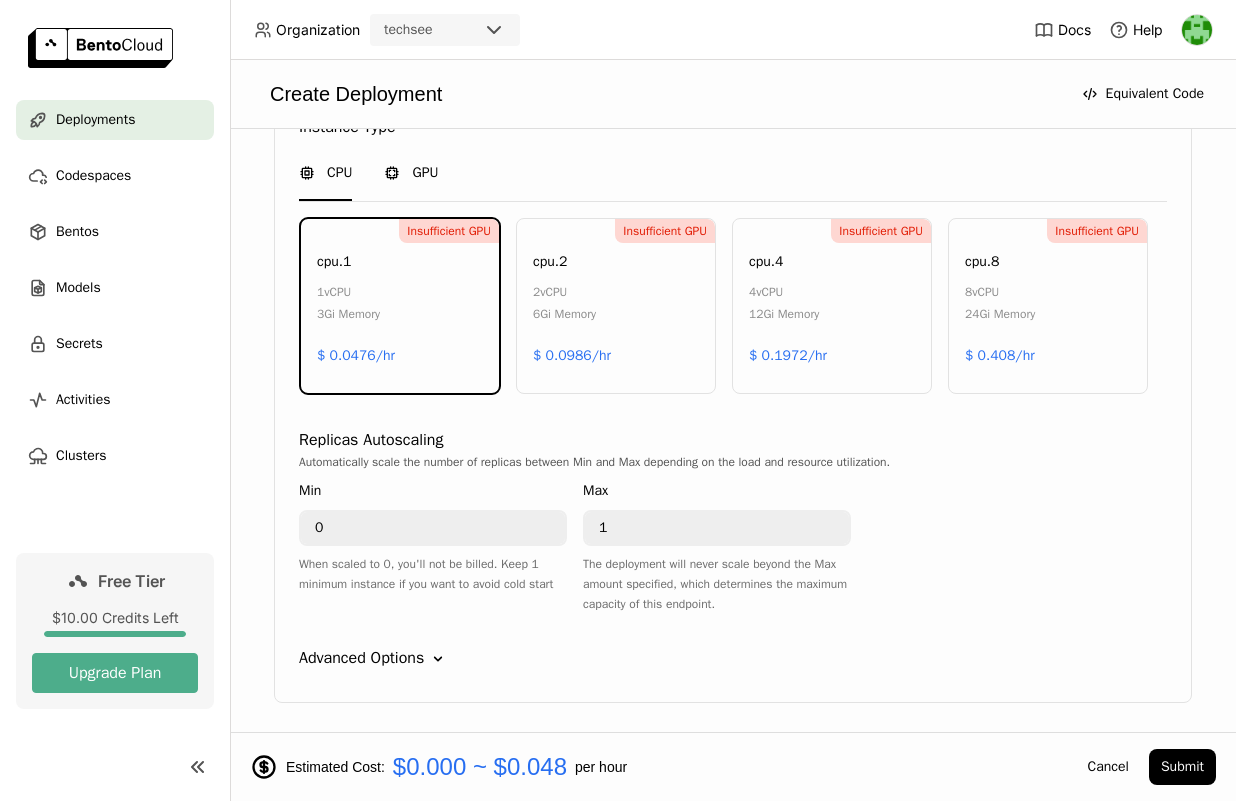 click 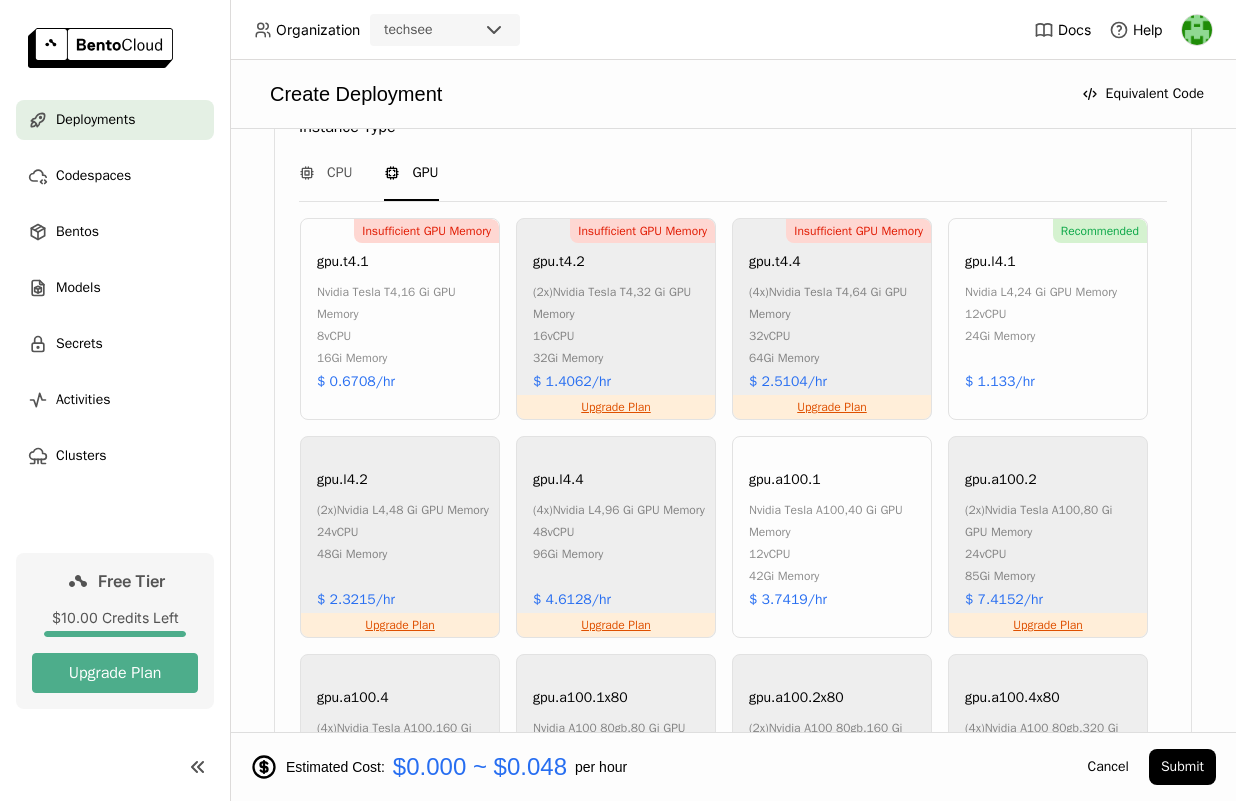 click on "12  vCPU" at bounding box center [1041, 314] 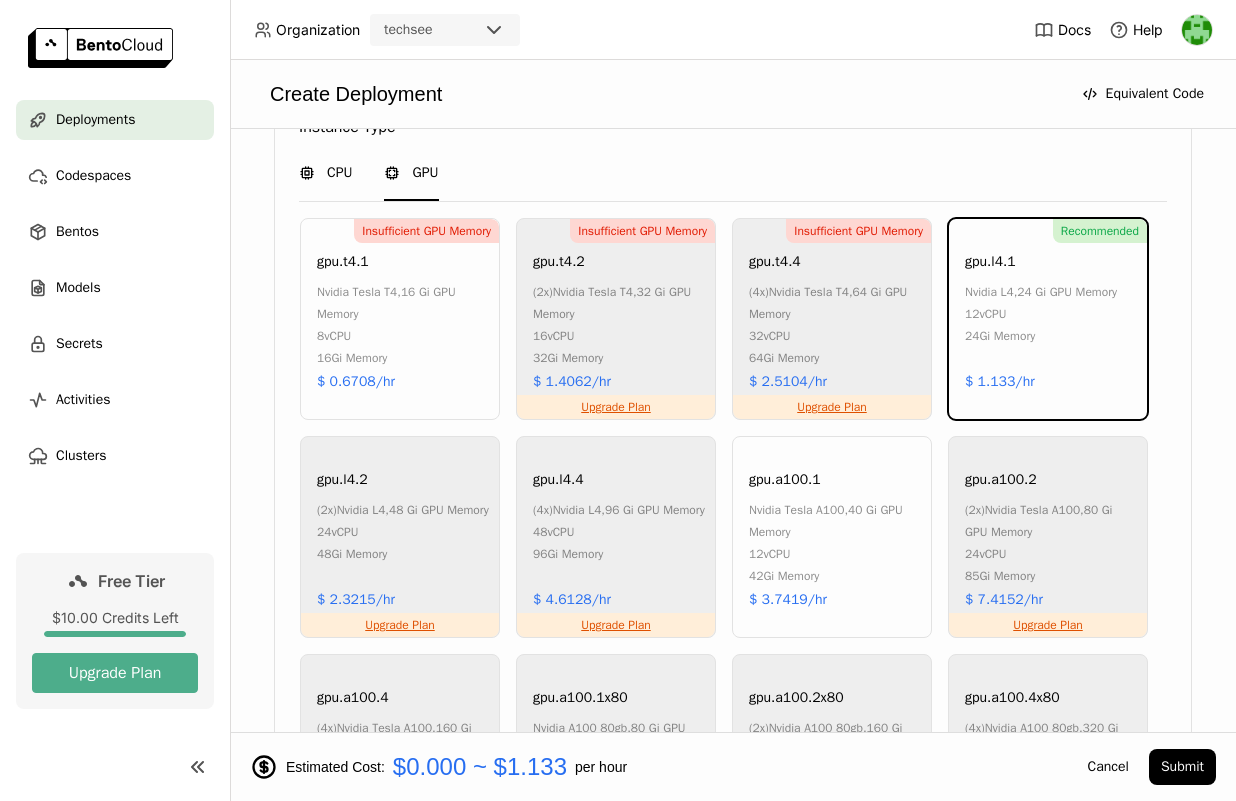 click on "CPU" at bounding box center (325, 173) 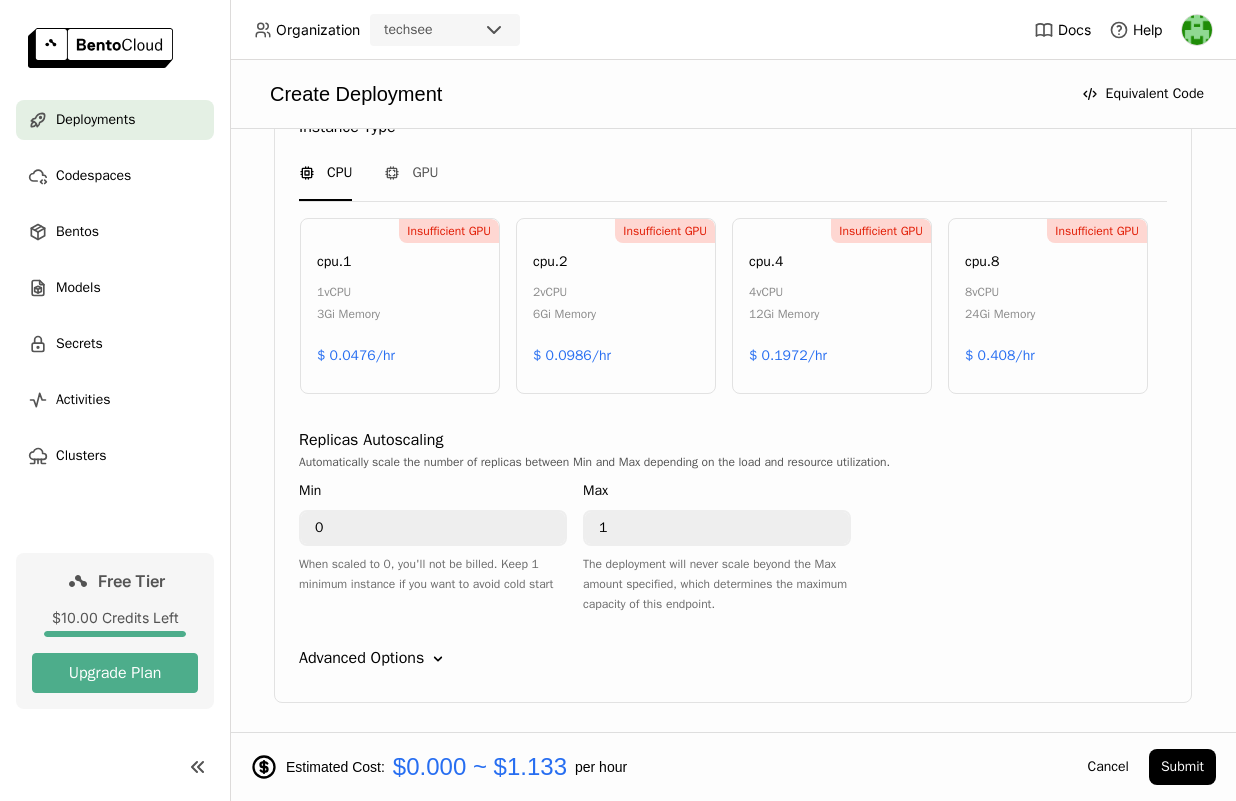 click on "2  vCPU" at bounding box center [564, 292] 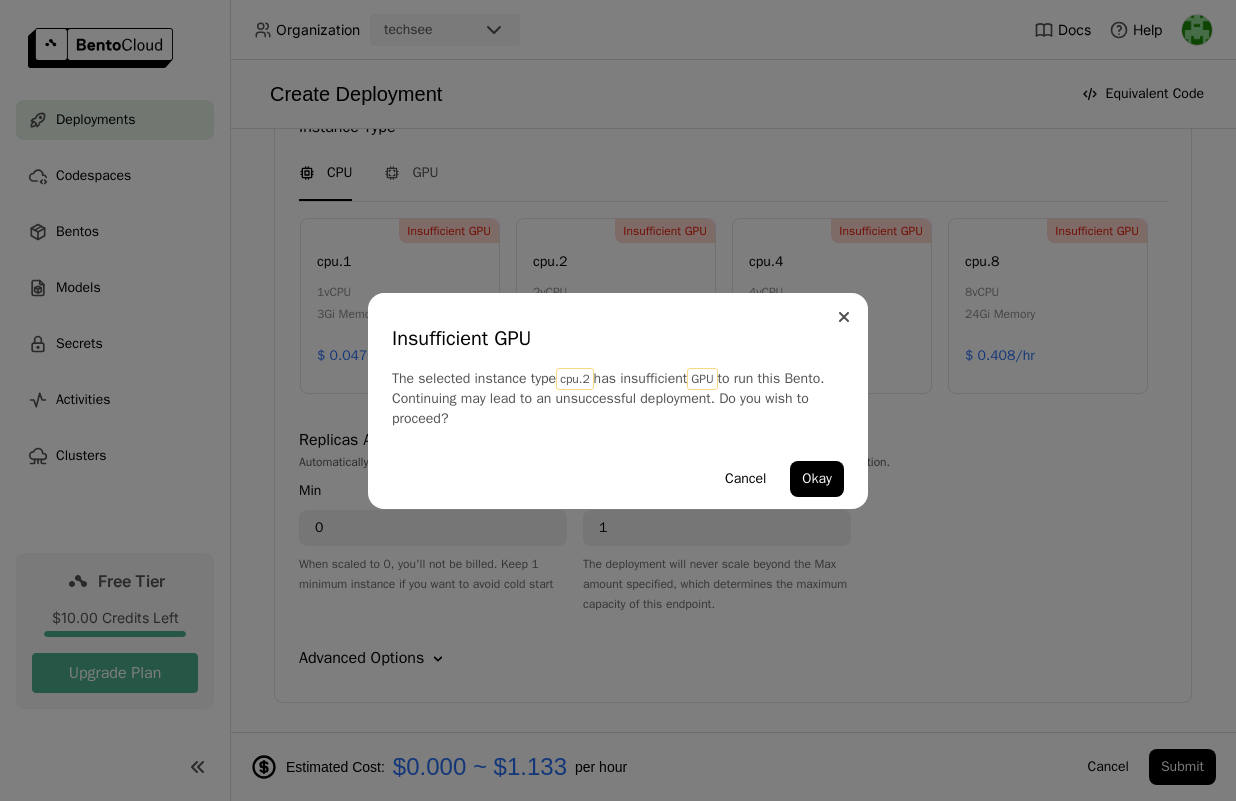 click 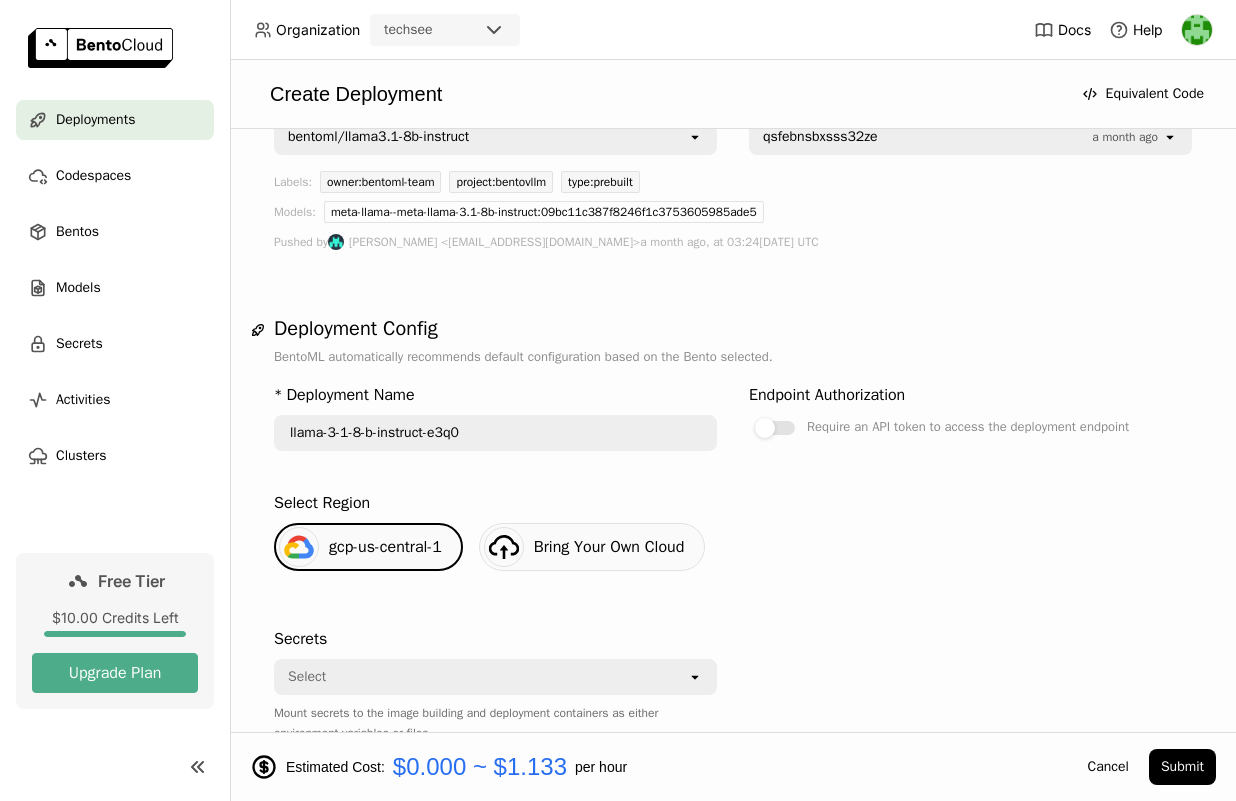 scroll, scrollTop: 0, scrollLeft: 0, axis: both 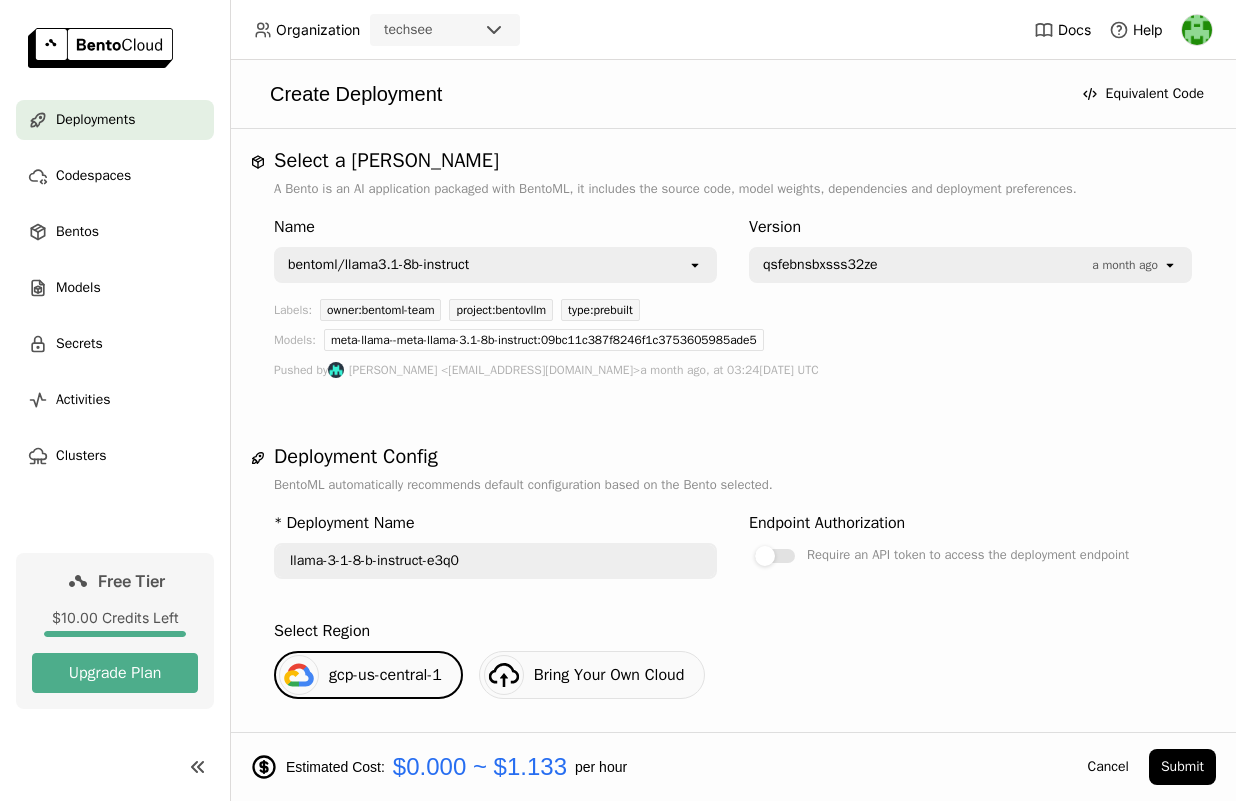 click on "qsfebnsbxsss32ze" at bounding box center (922, 265) 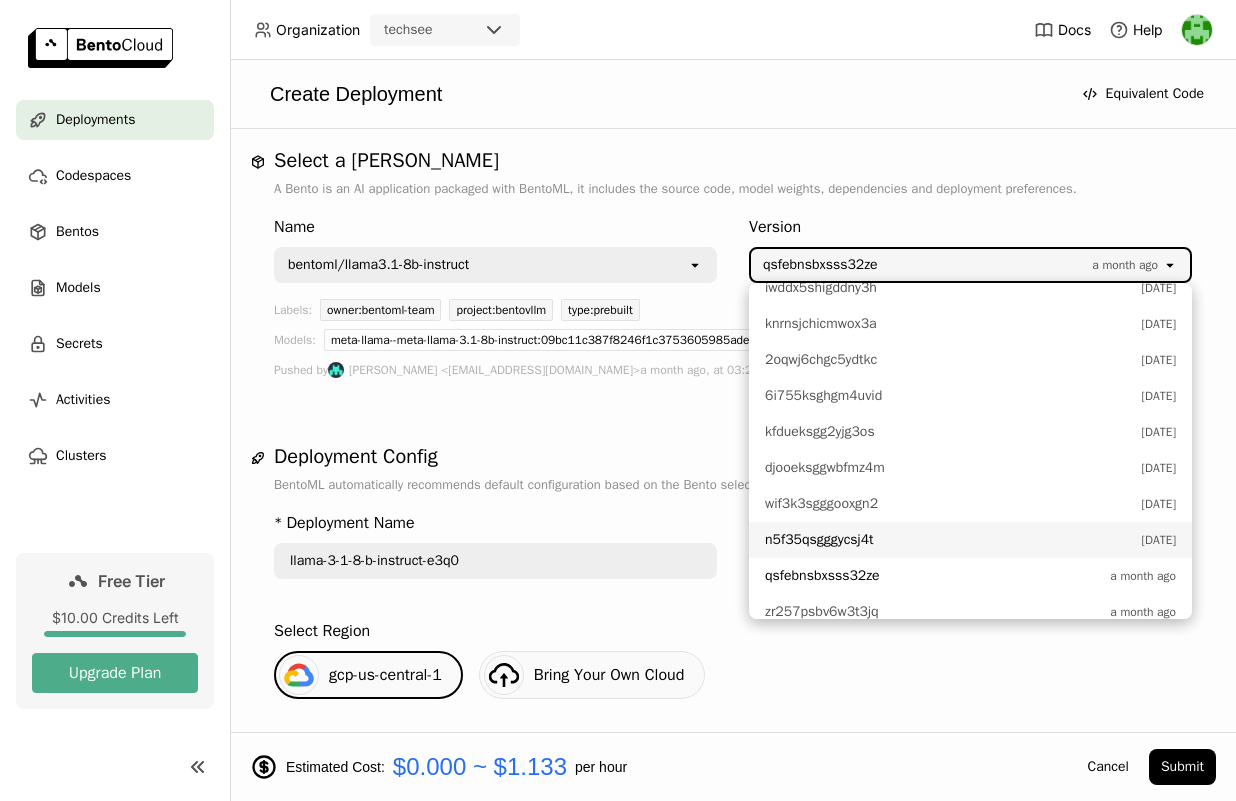 scroll, scrollTop: 457, scrollLeft: 0, axis: vertical 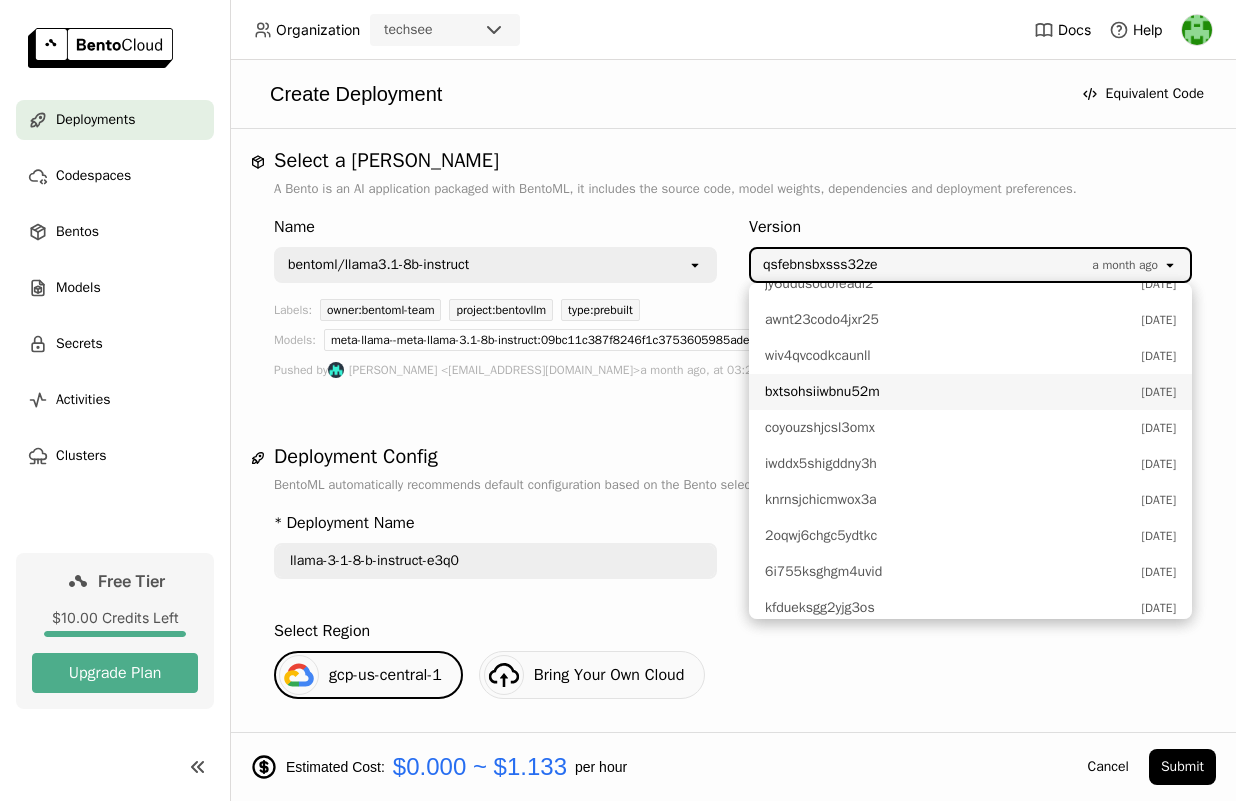 click on "bxtsohsiiwbnu52m 18 days ago" at bounding box center (970, 392) 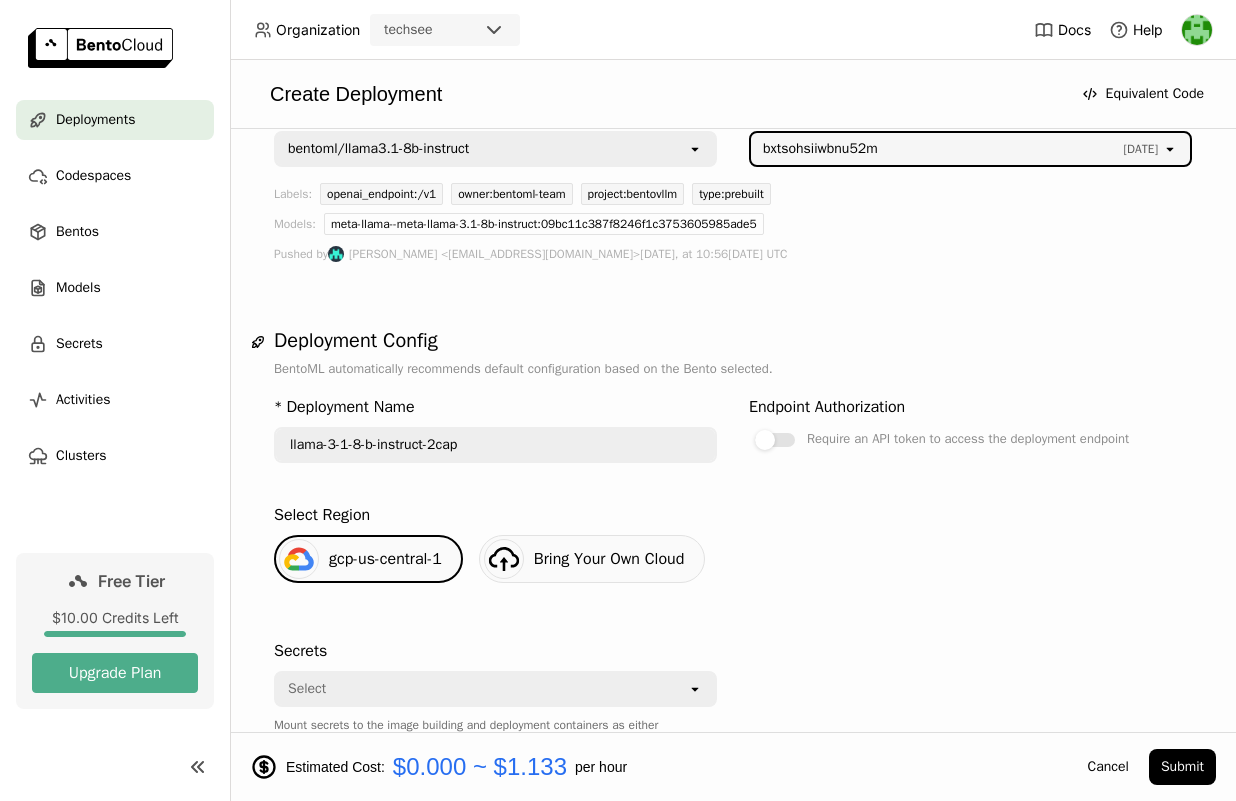 scroll, scrollTop: 0, scrollLeft: 0, axis: both 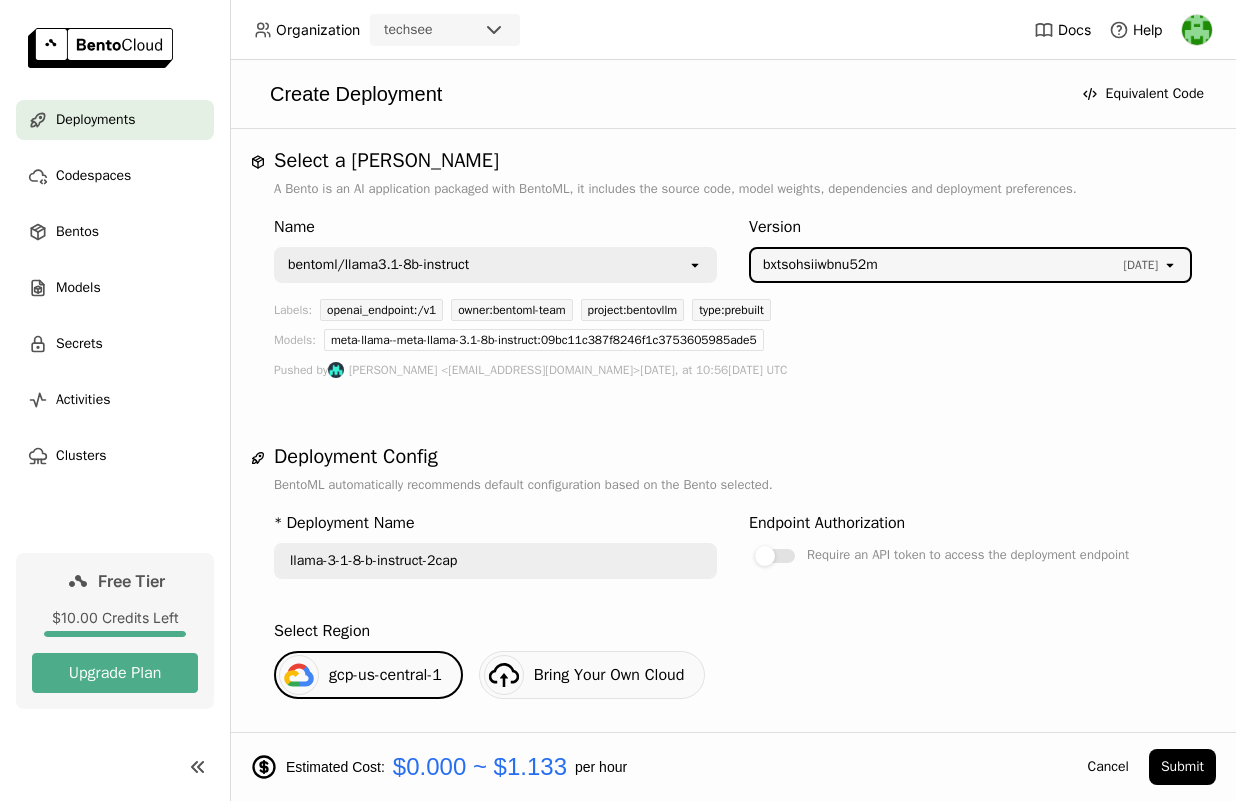 click on "Name bentoml/llama3.1-8b-instruct open Version bxtsohsiiwbnu52m 18 days ago open Labels:  openai_endpoint:/v1 owner:bentoml-team project:bentovllm type:prebuilt Models:  meta-llama--meta-llama-3.1-8b-instruct:09bc11c387f8246f1c3753605985ade5 Pushed by  Aaron Pham <aarnphm@bentoml.com>  18 days ago, at 10:56, Jun 13, 2025 UTC" at bounding box center (733, 298) 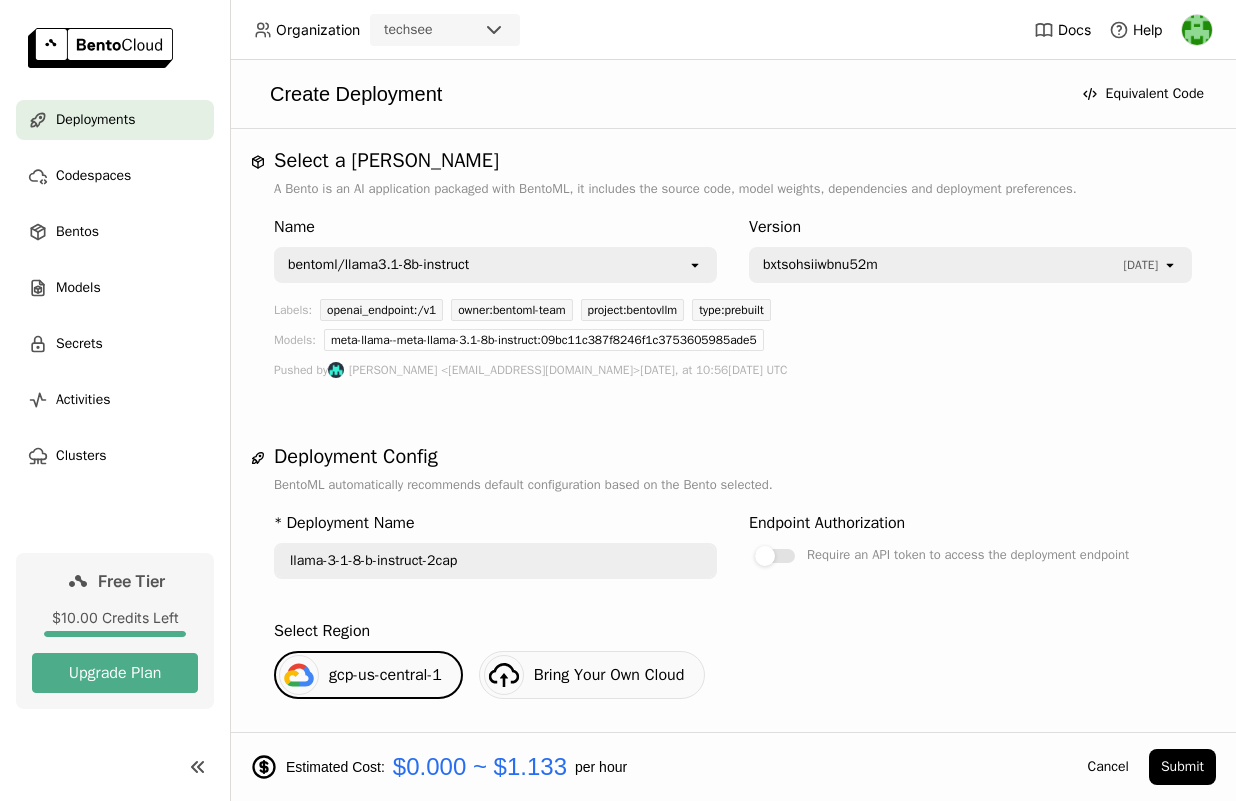 click on "bxtsohsiiwbnu52m 18 days ago" at bounding box center (956, 265) 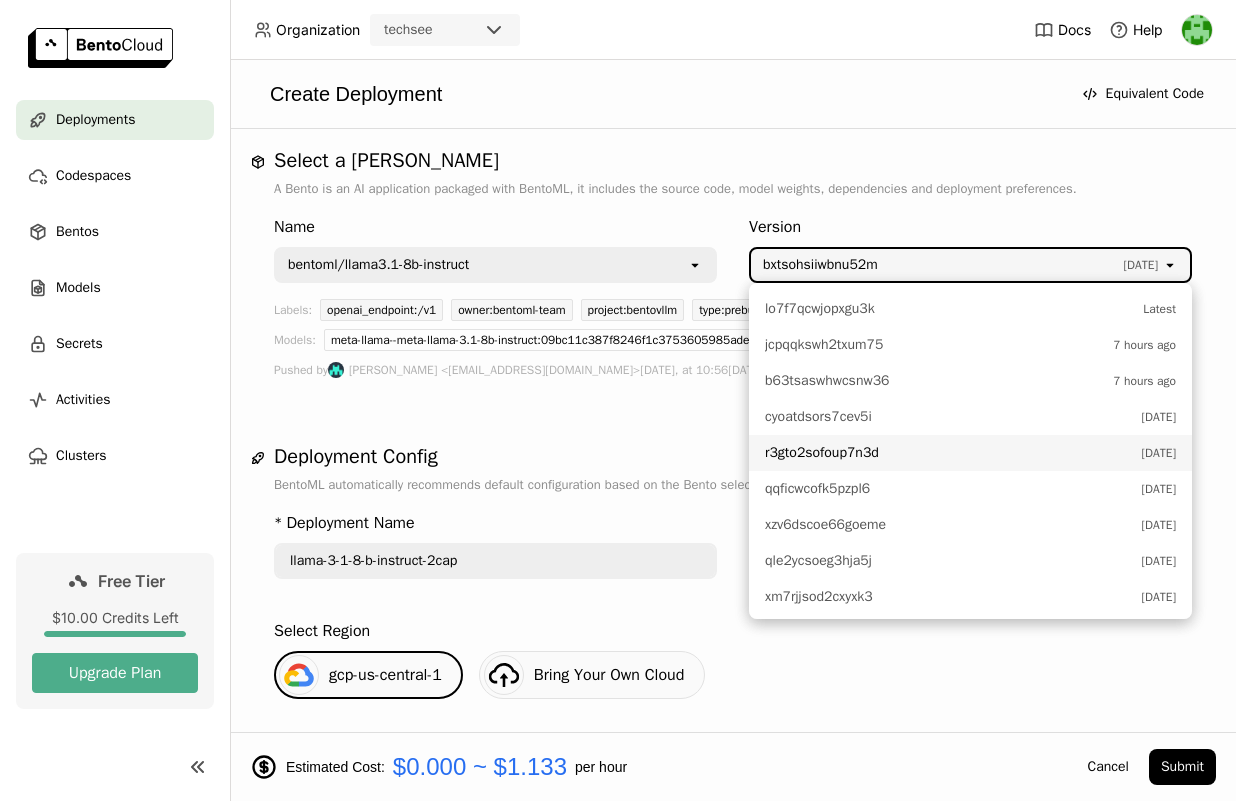 scroll, scrollTop: 27, scrollLeft: 0, axis: vertical 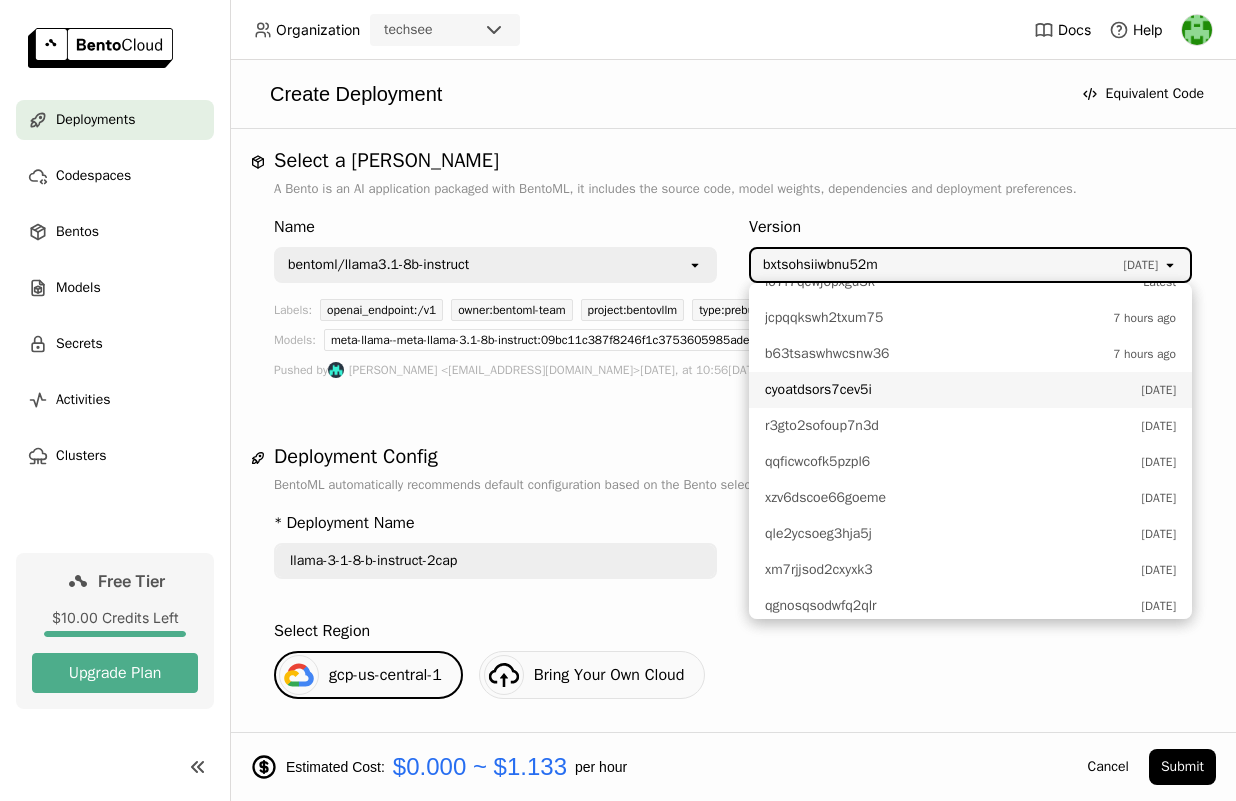 click on "cyoatdsors7cev5i 10 days ago" at bounding box center (970, 390) 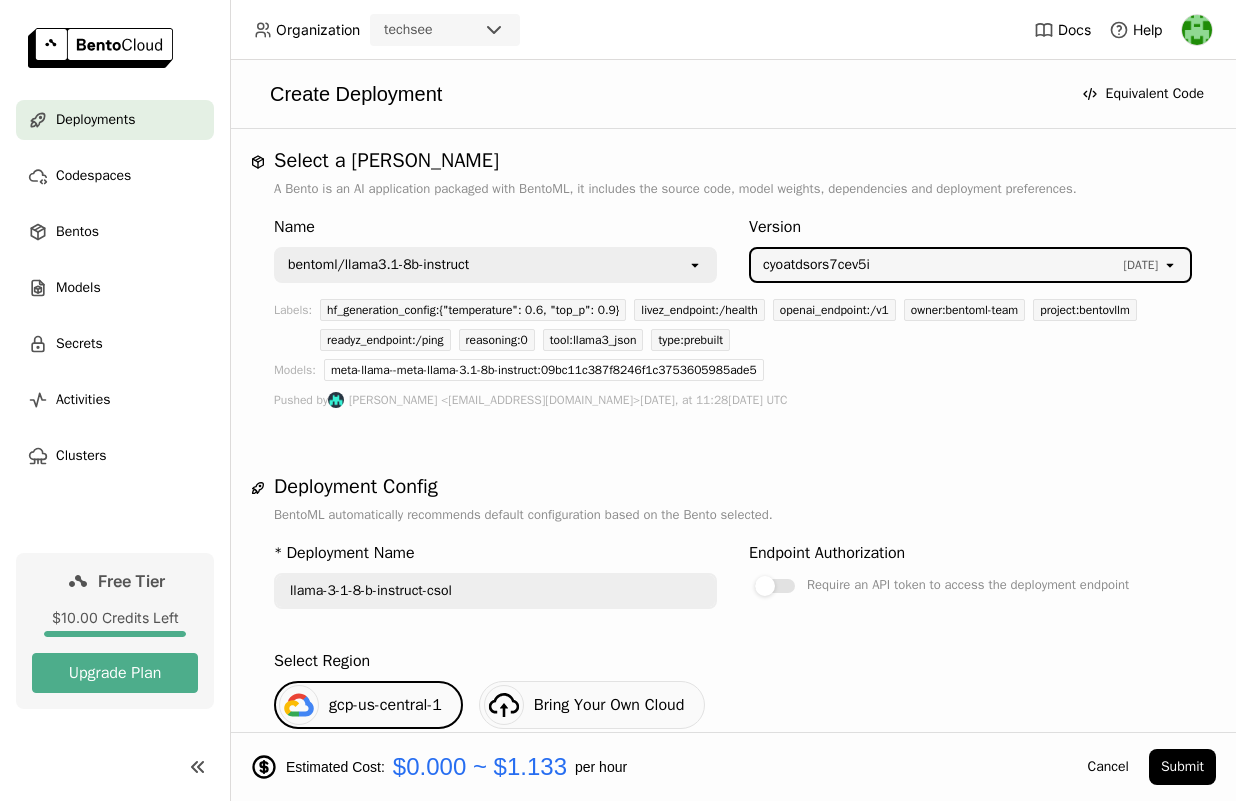 scroll, scrollTop: 764, scrollLeft: 0, axis: vertical 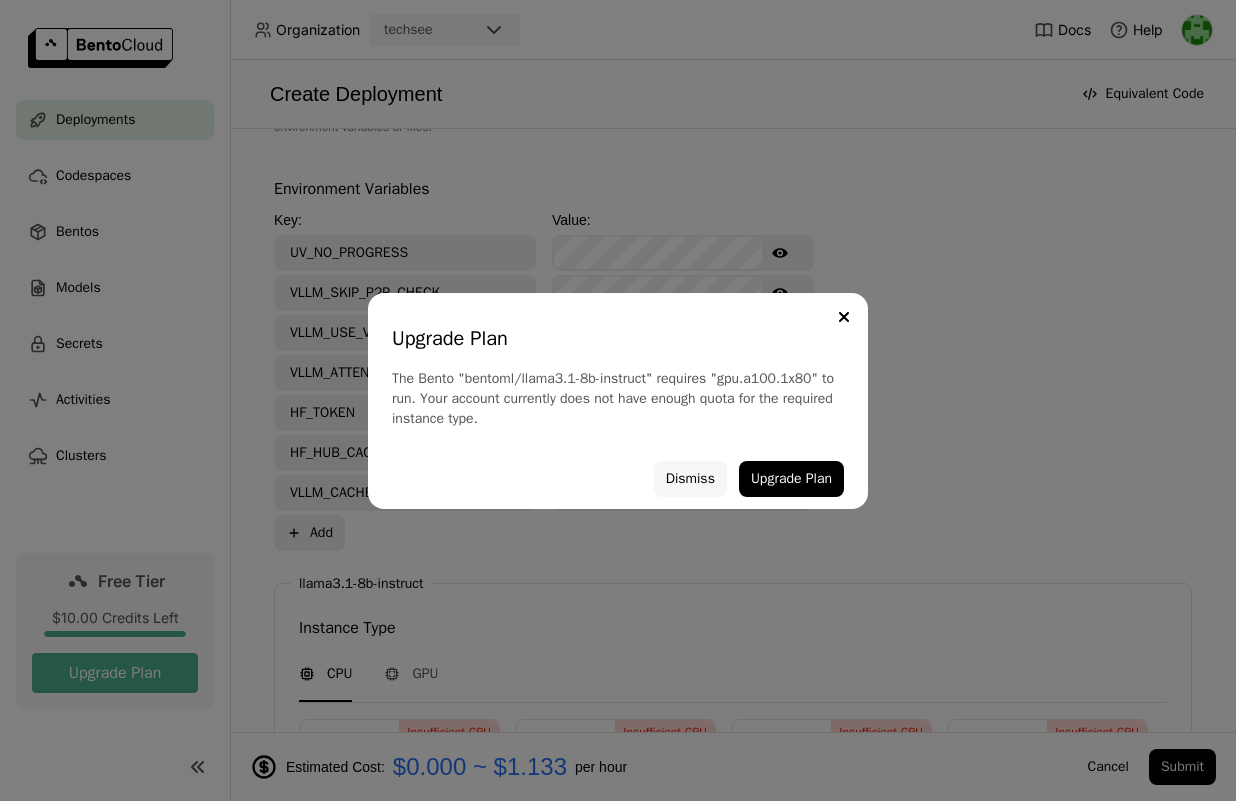click on "Dismiss" at bounding box center (690, 479) 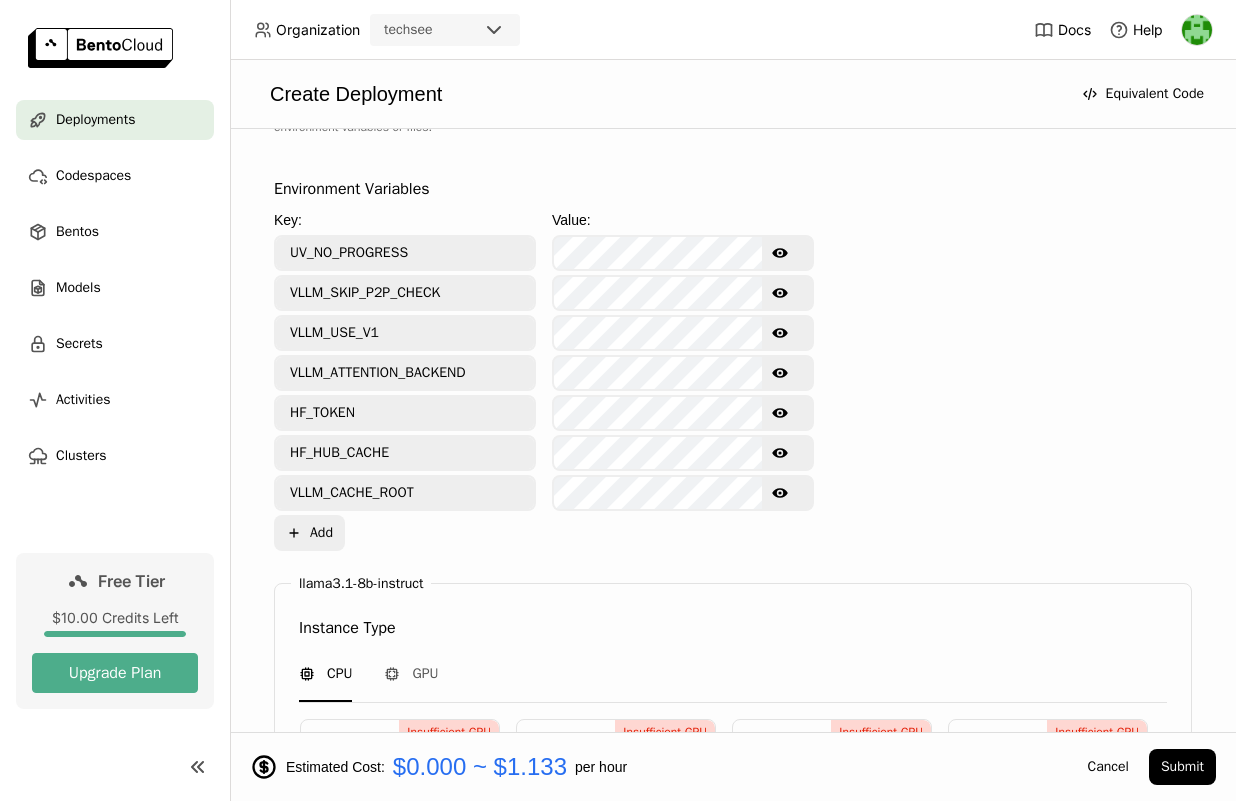scroll, scrollTop: 0, scrollLeft: 0, axis: both 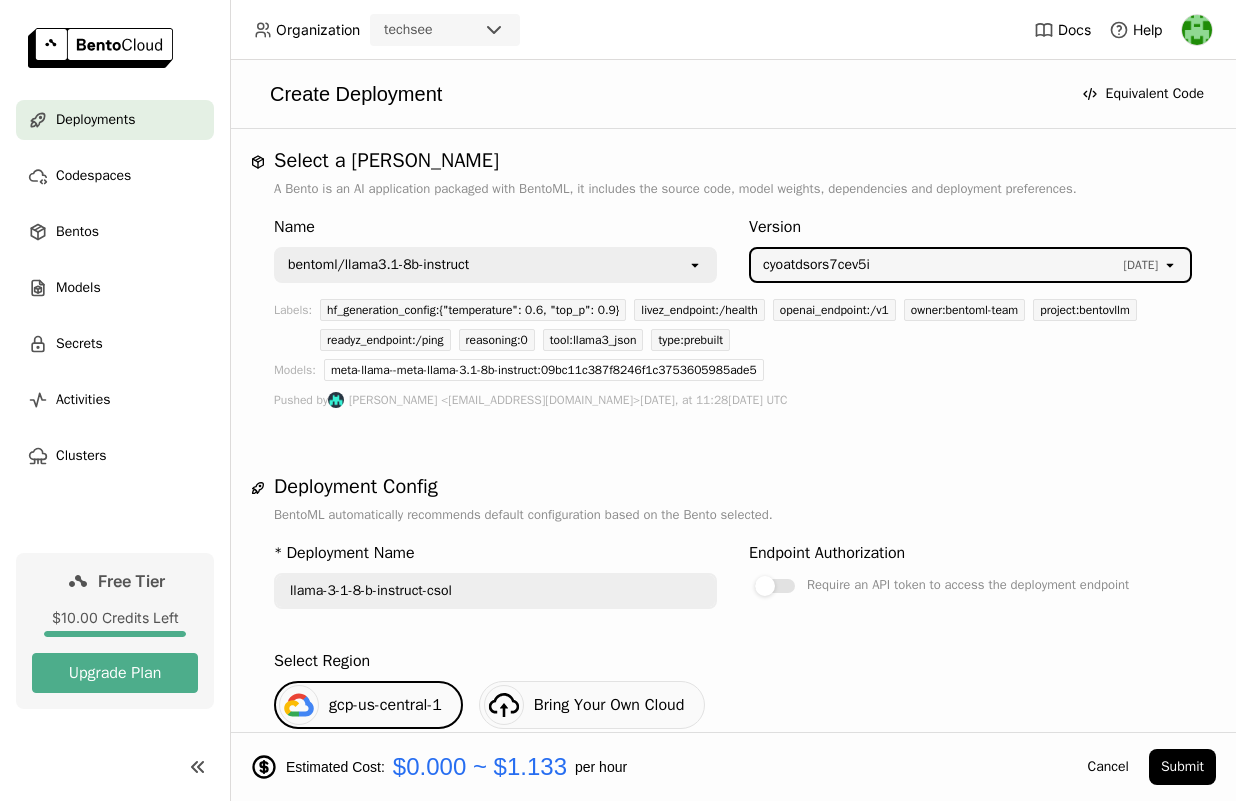 click on "cyoatdsors7cev5i 10 days ago" at bounding box center [956, 265] 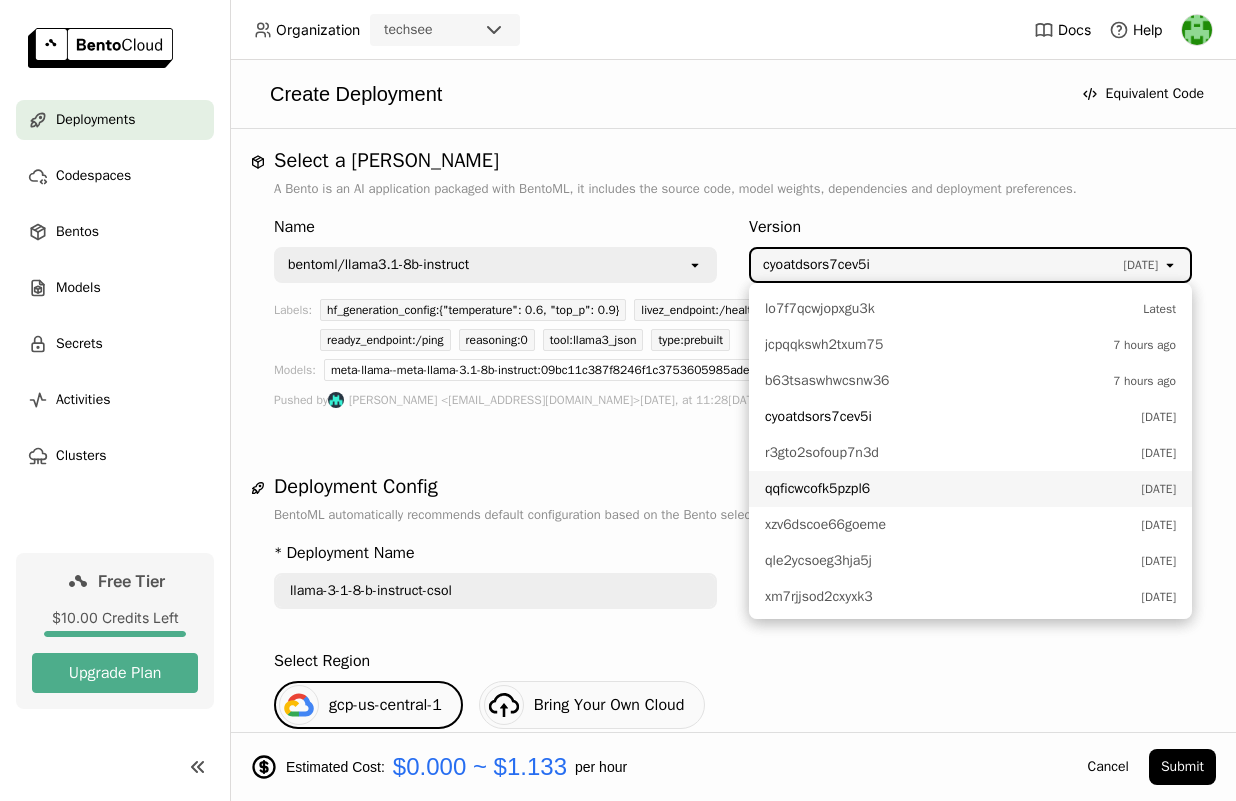 click on "qqficwcofk5pzpl6 11 days ago" at bounding box center (970, 489) 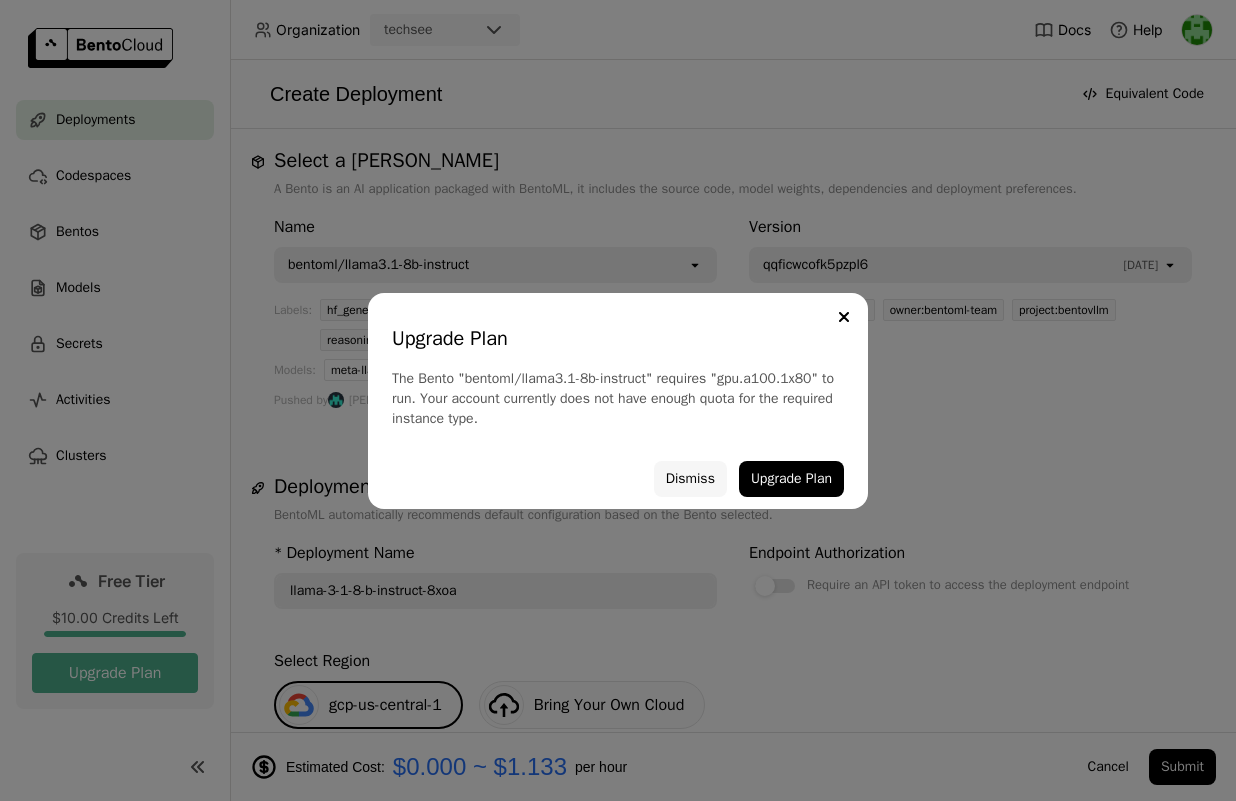 click on "Dismiss" at bounding box center [690, 479] 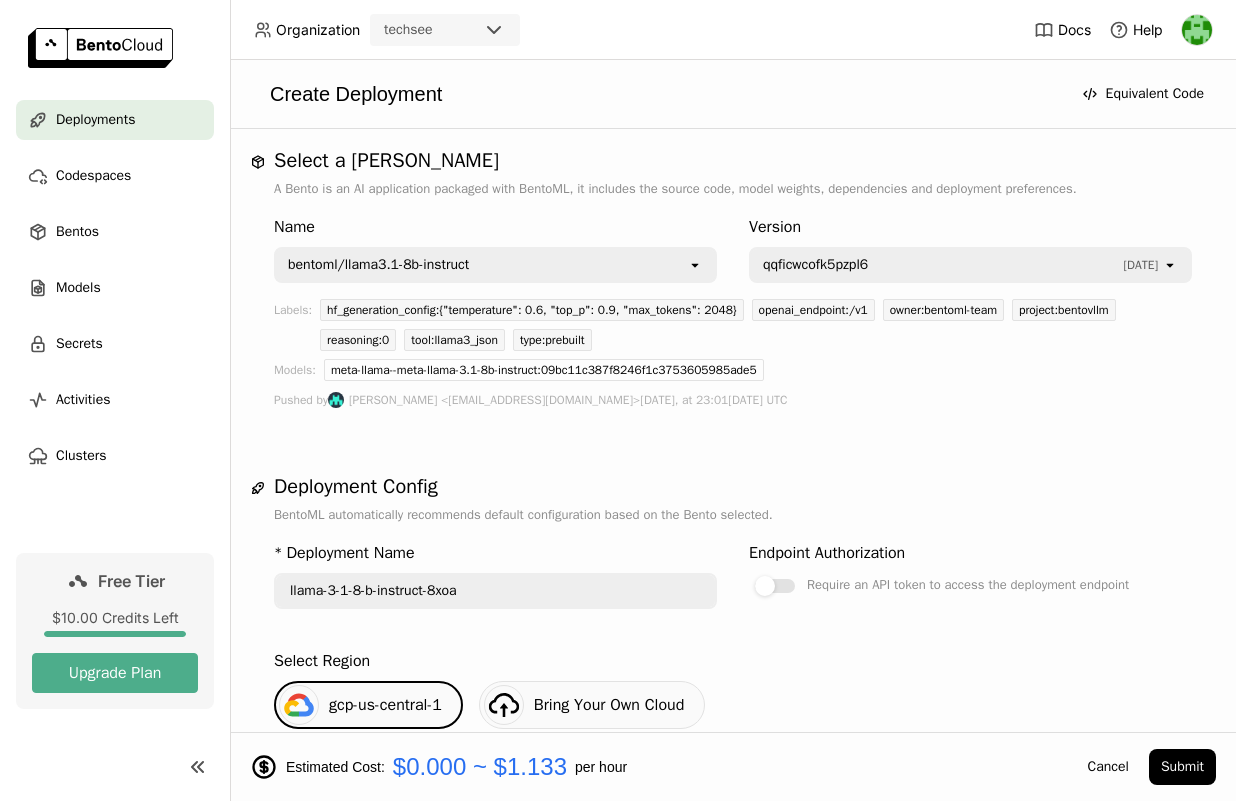 click on "qqficwcofk5pzpl6" at bounding box center (938, 265) 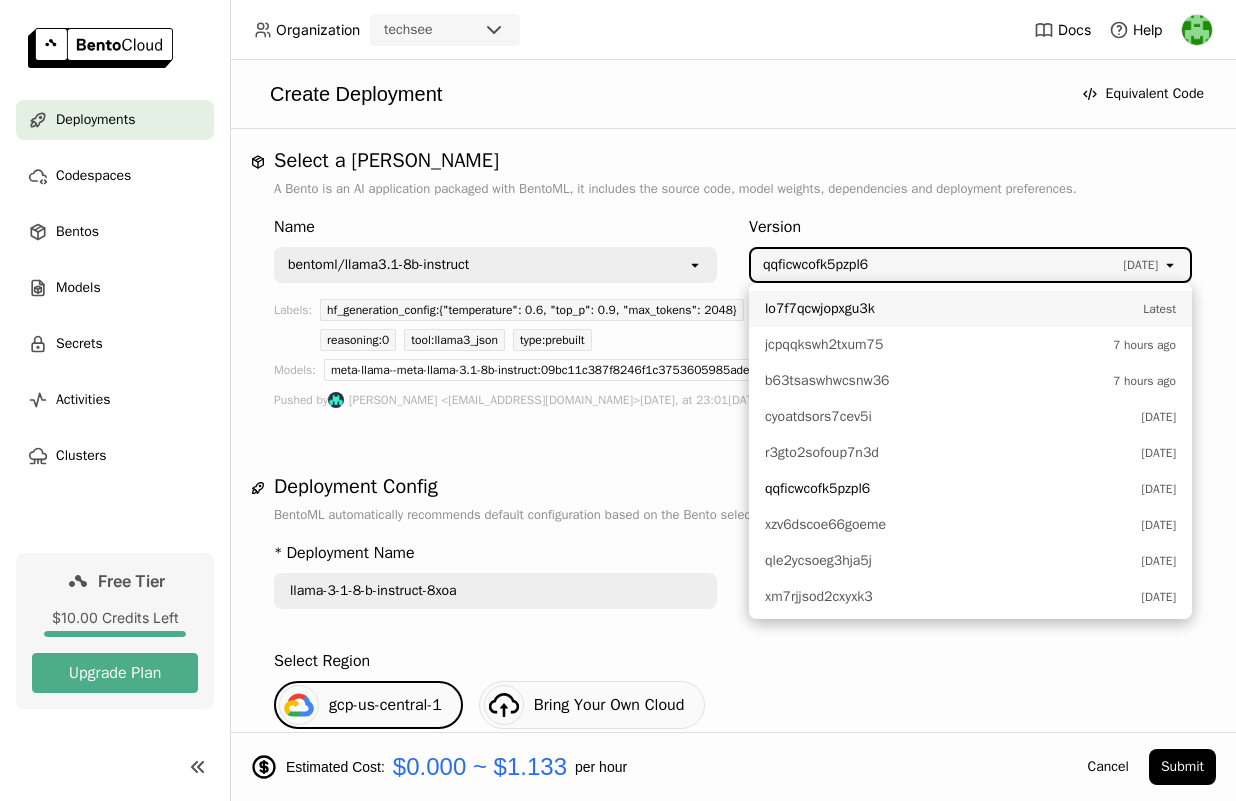 click on "lo7f7qcwjopxgu3k" at bounding box center [820, 309] 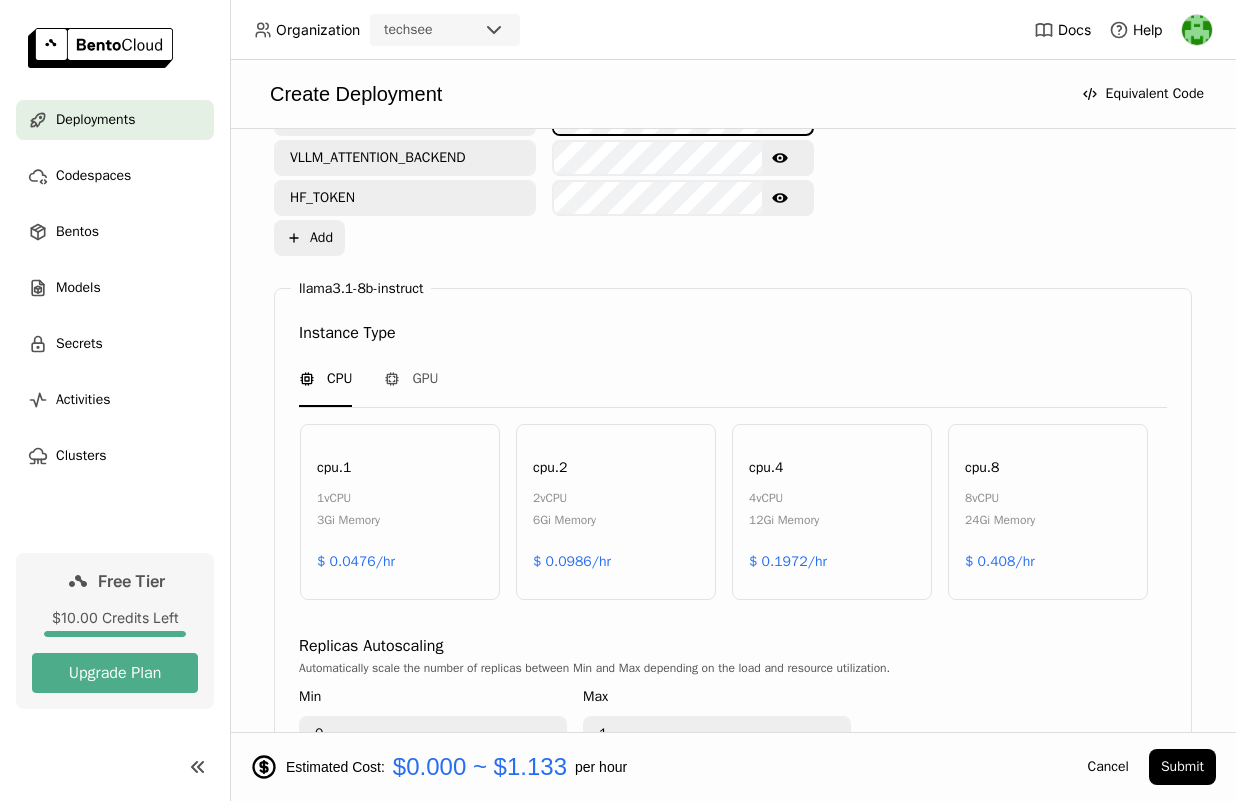 scroll, scrollTop: 1038, scrollLeft: 0, axis: vertical 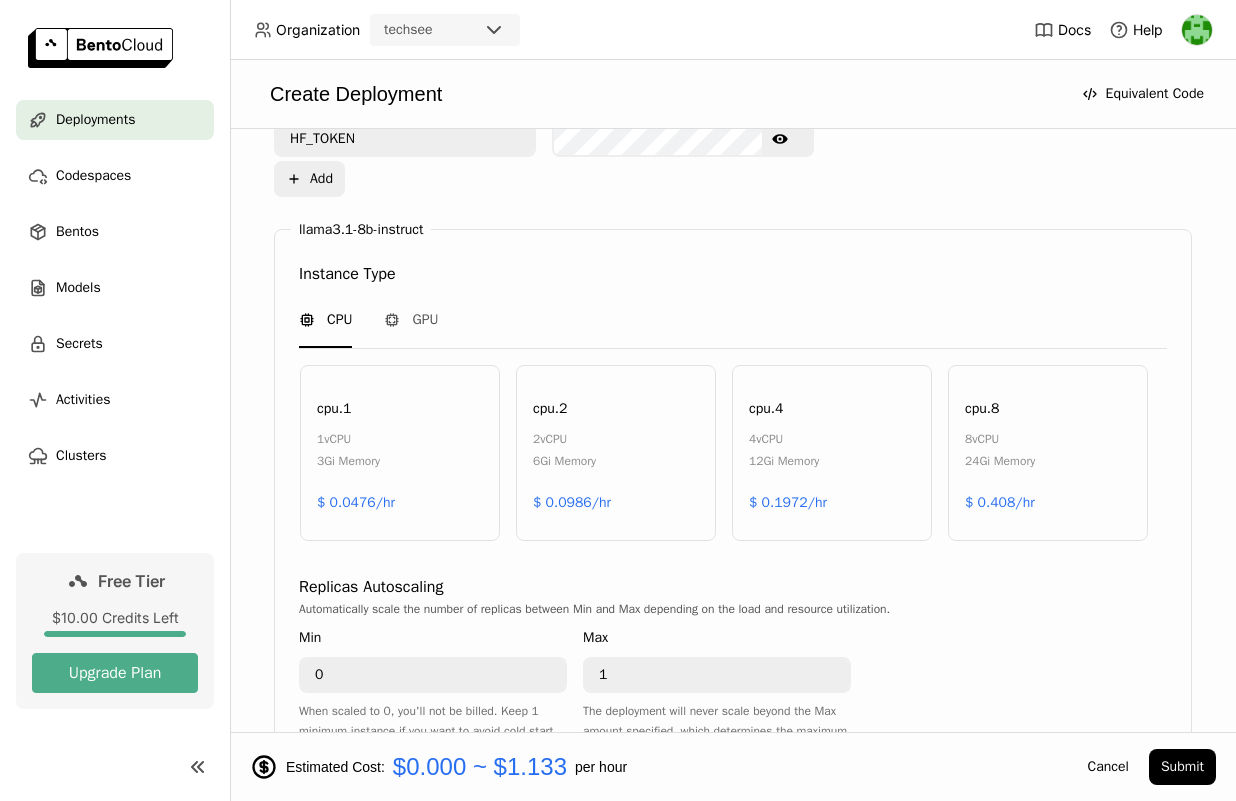 click on "cpu.8 8  vCPU 24Gi   Memory $ 0.408/hr" at bounding box center (1048, 453) 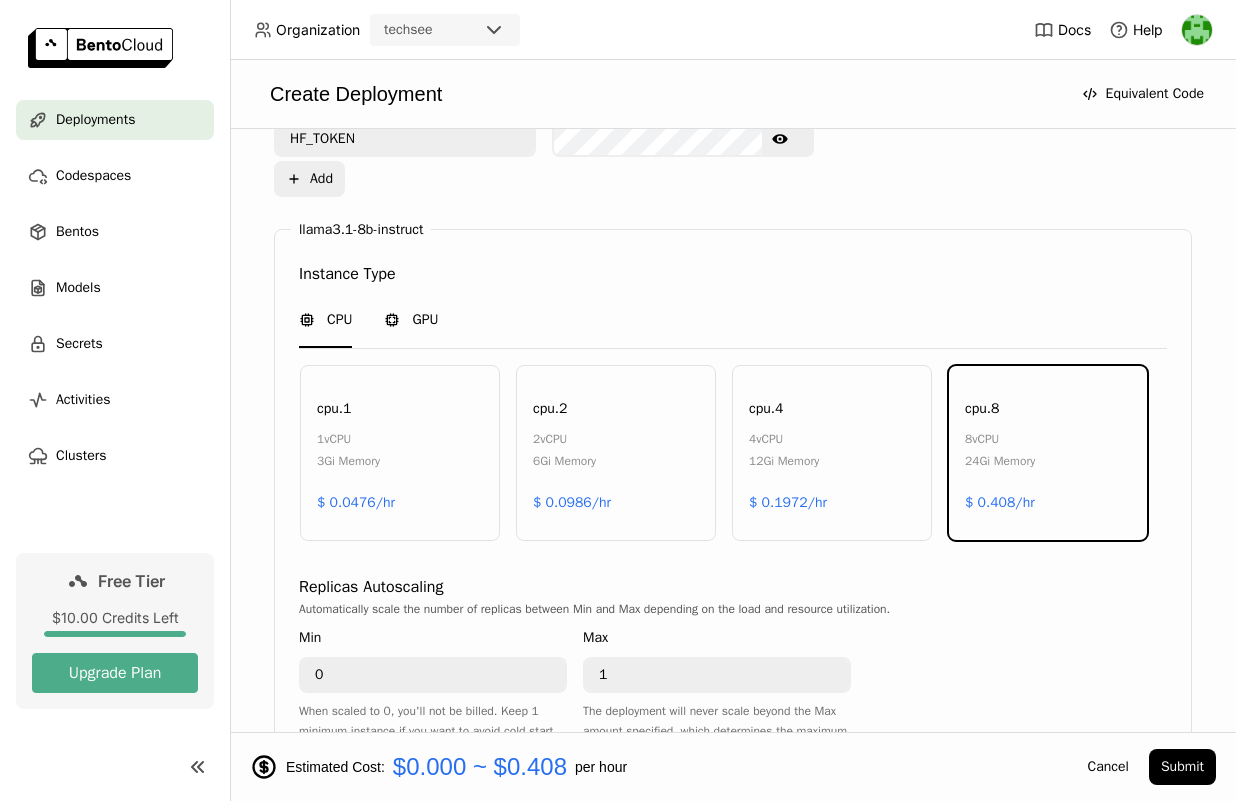 click on "GPU" at bounding box center [411, 320] 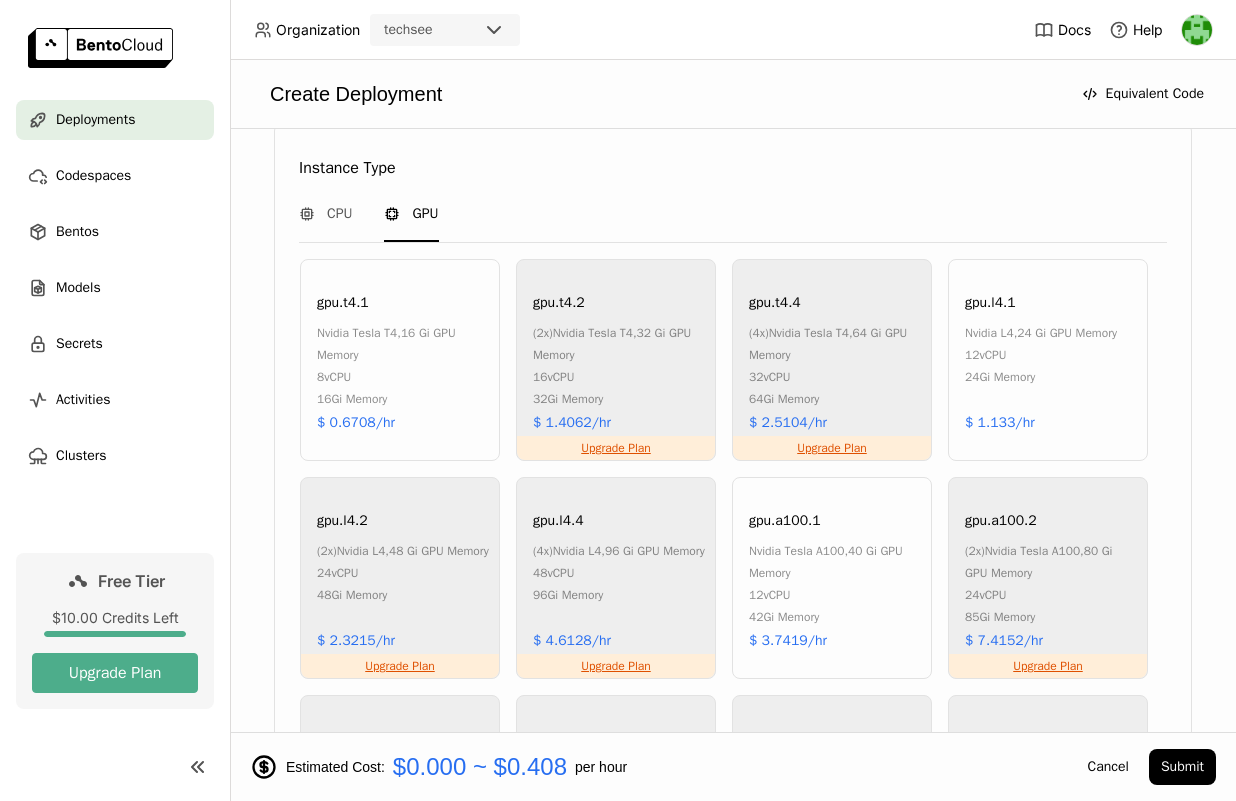 scroll, scrollTop: 1204, scrollLeft: 0, axis: vertical 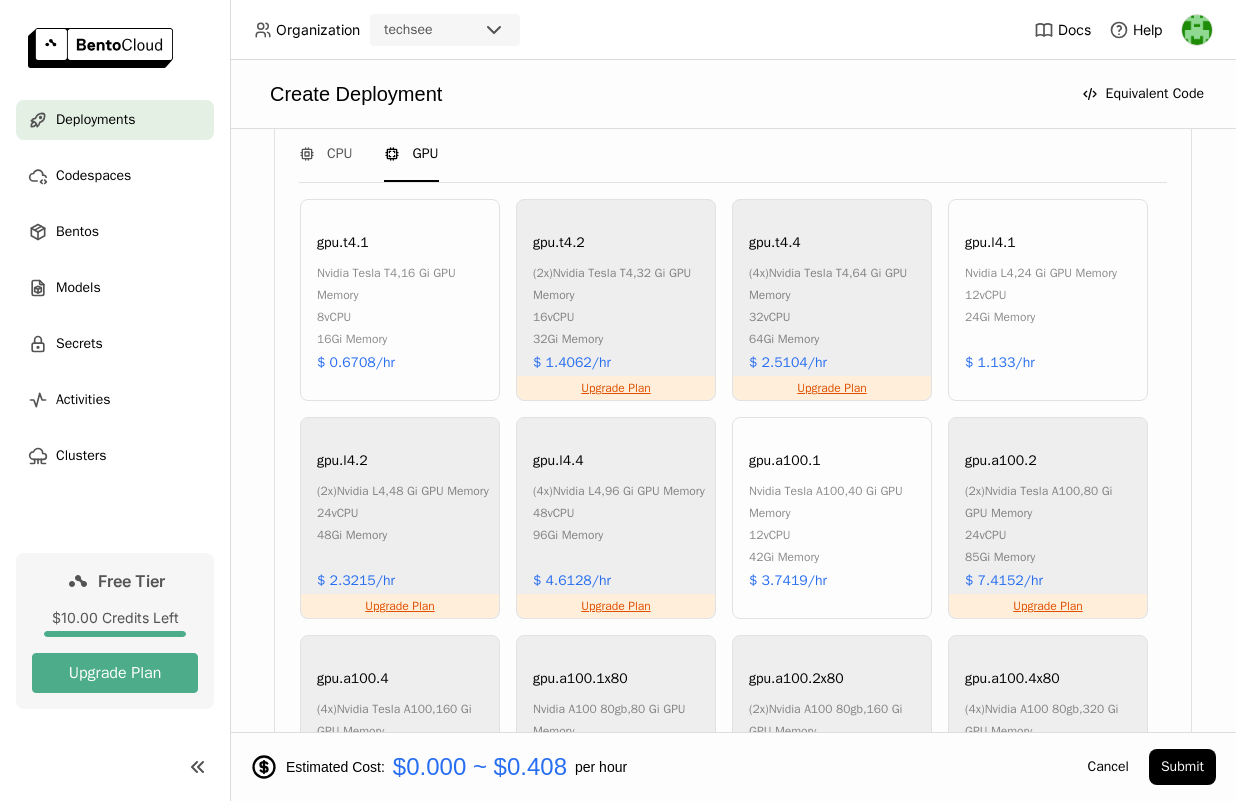 click on "$ 1.133/hr" at bounding box center (1000, 363) 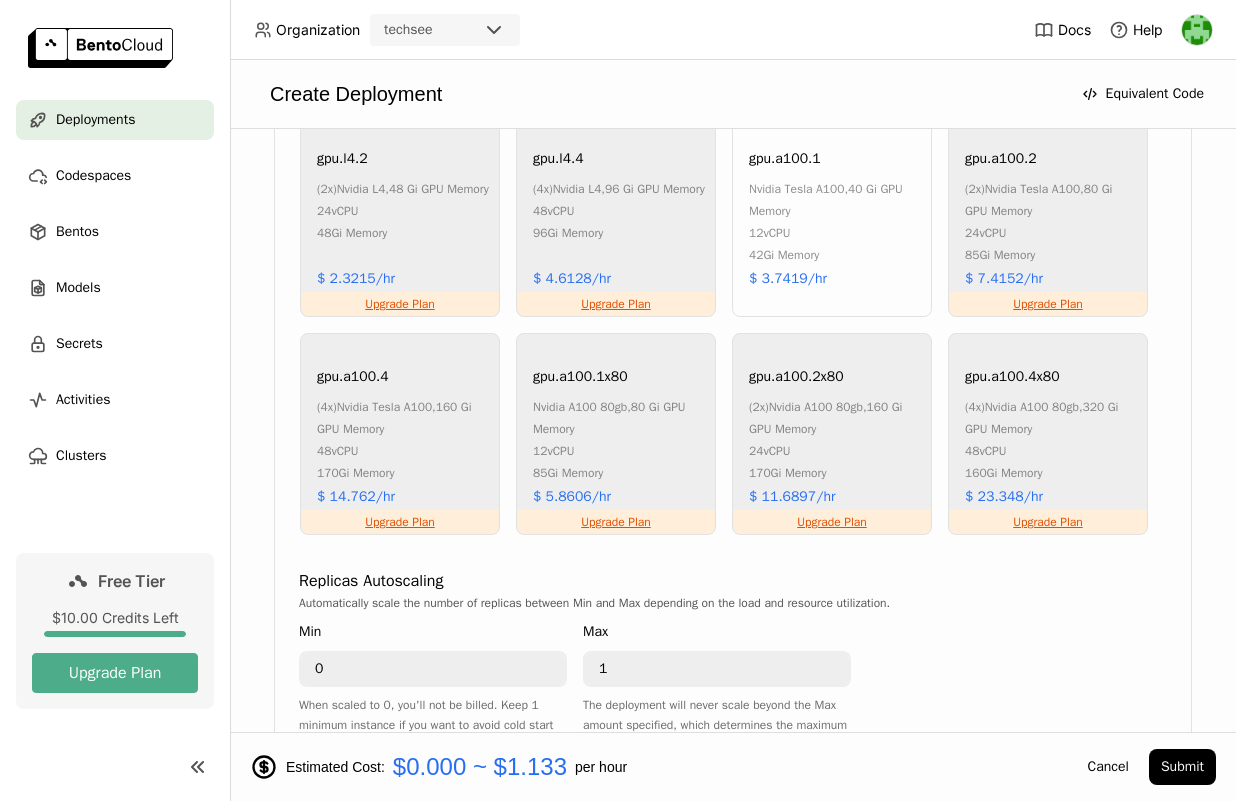 scroll, scrollTop: 1627, scrollLeft: 0, axis: vertical 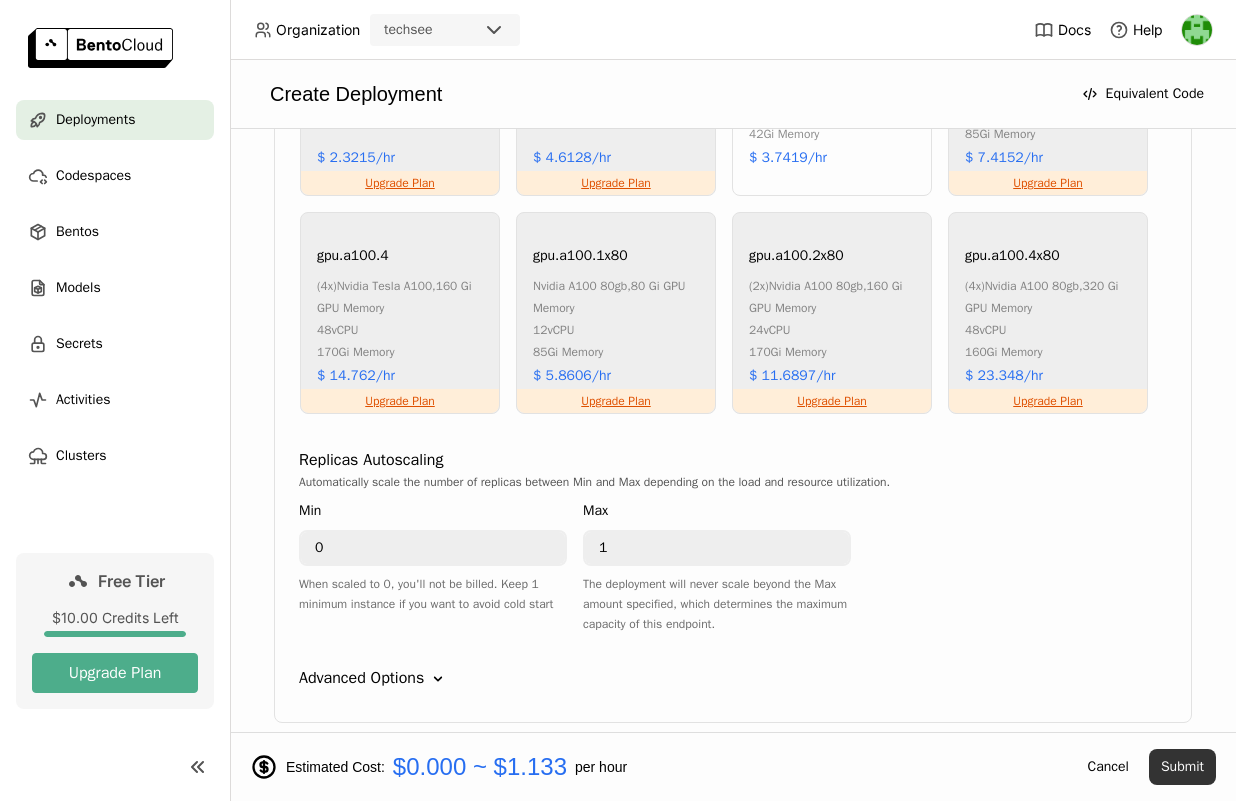 click on "Submit" at bounding box center [1182, 767] 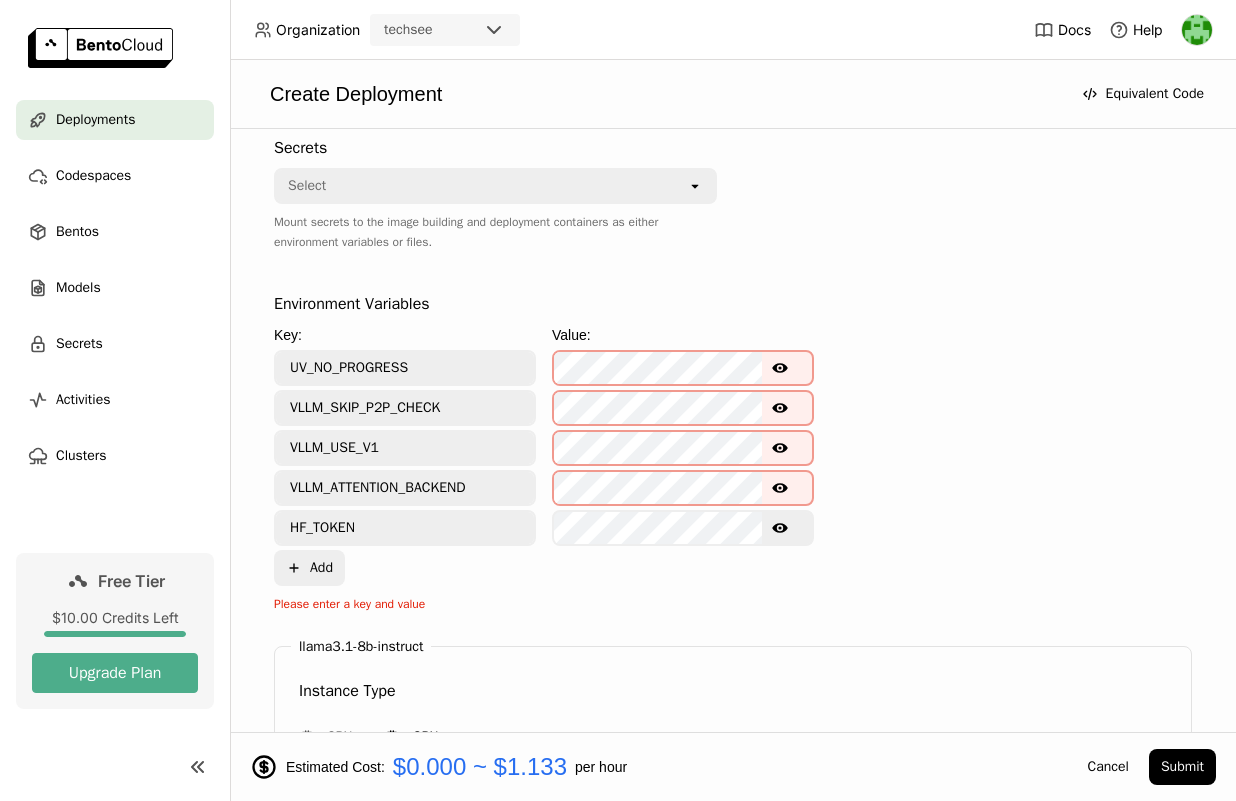 scroll, scrollTop: 532, scrollLeft: 0, axis: vertical 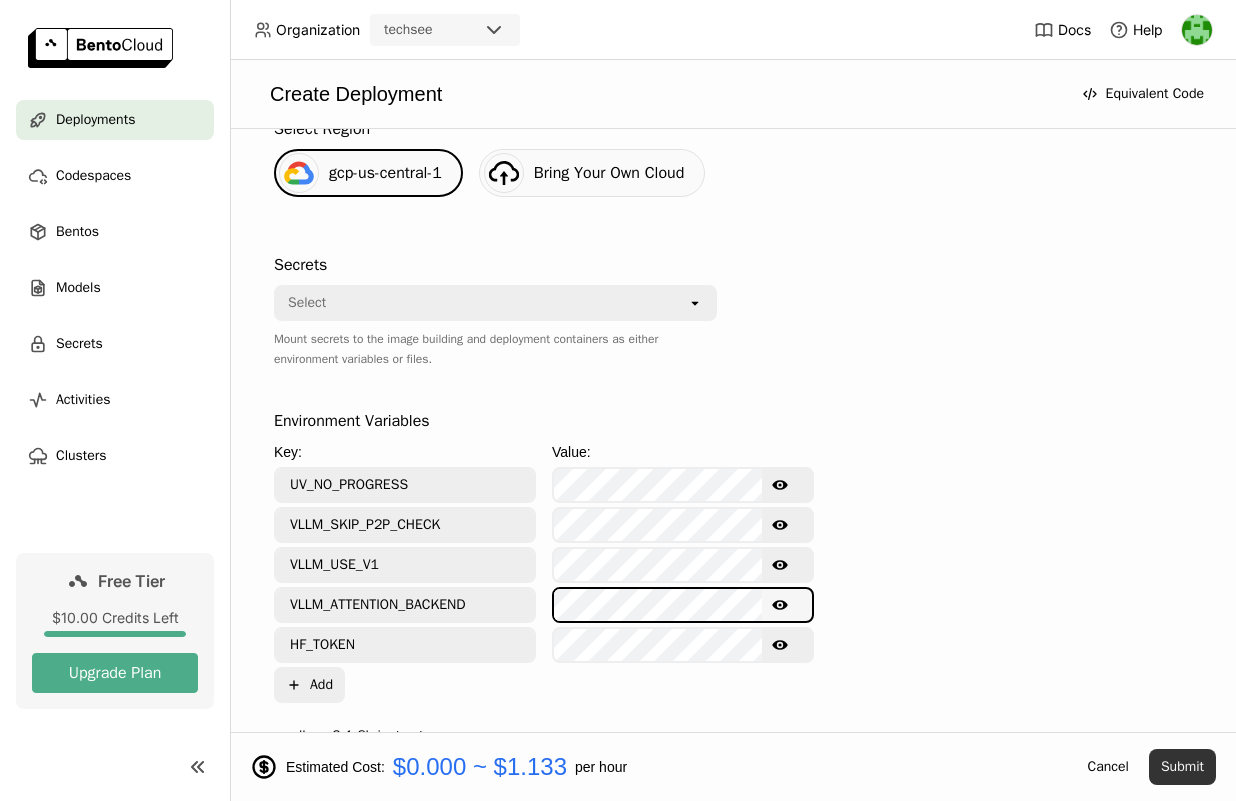 click on "Submit" at bounding box center (1182, 767) 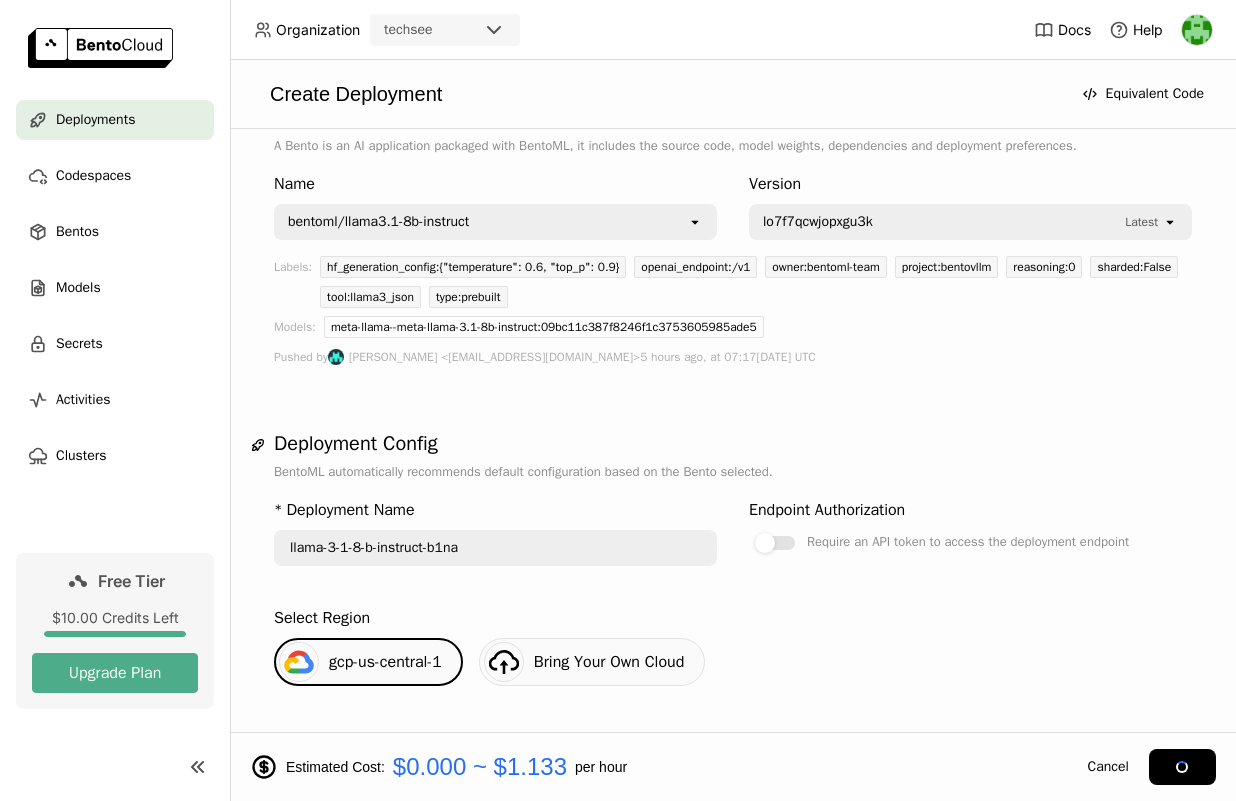 scroll, scrollTop: 0, scrollLeft: 0, axis: both 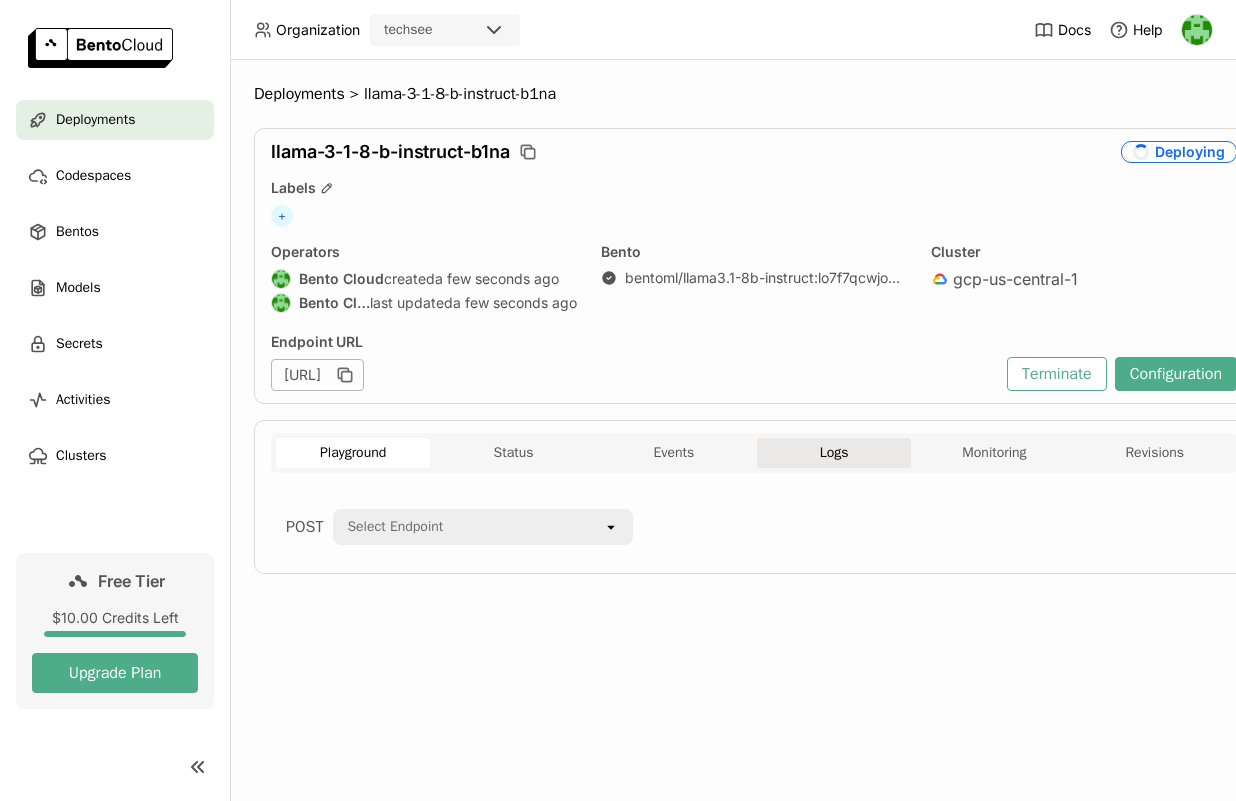 click on "Logs" at bounding box center (834, 453) 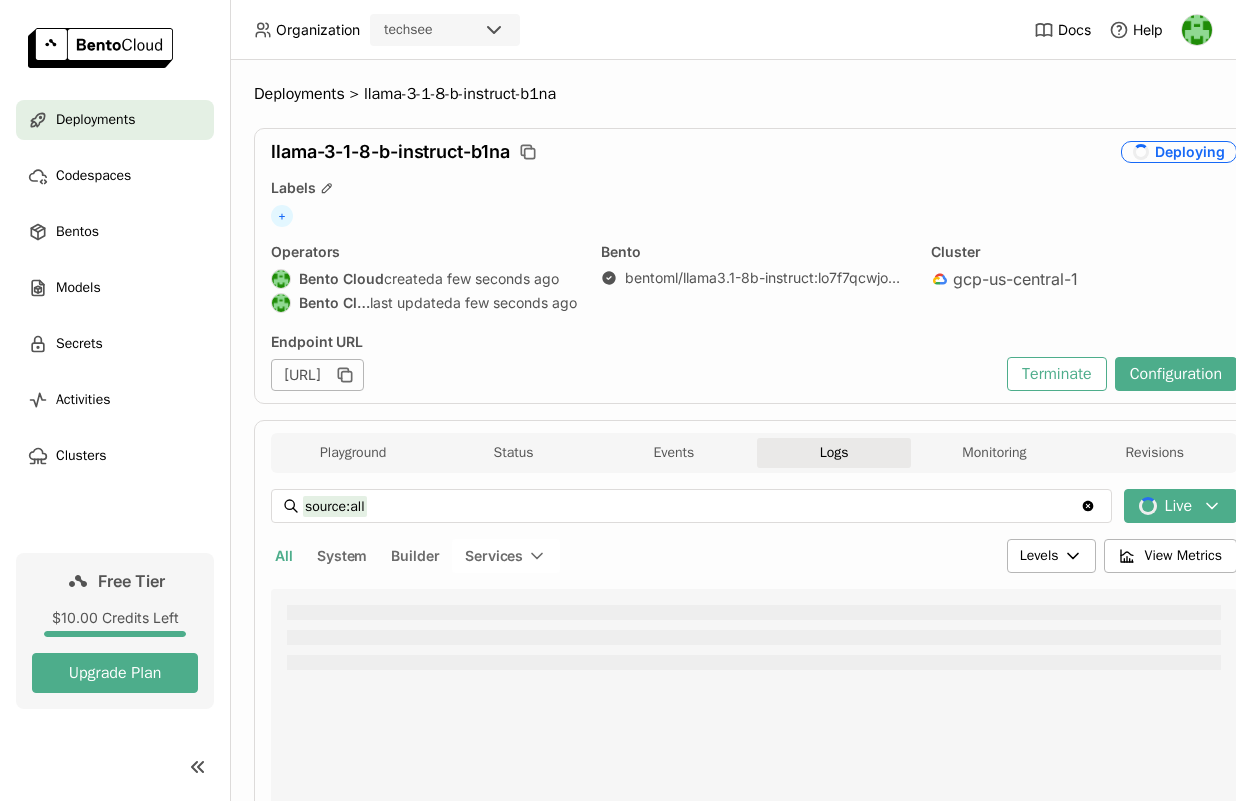 scroll, scrollTop: 0, scrollLeft: 0, axis: both 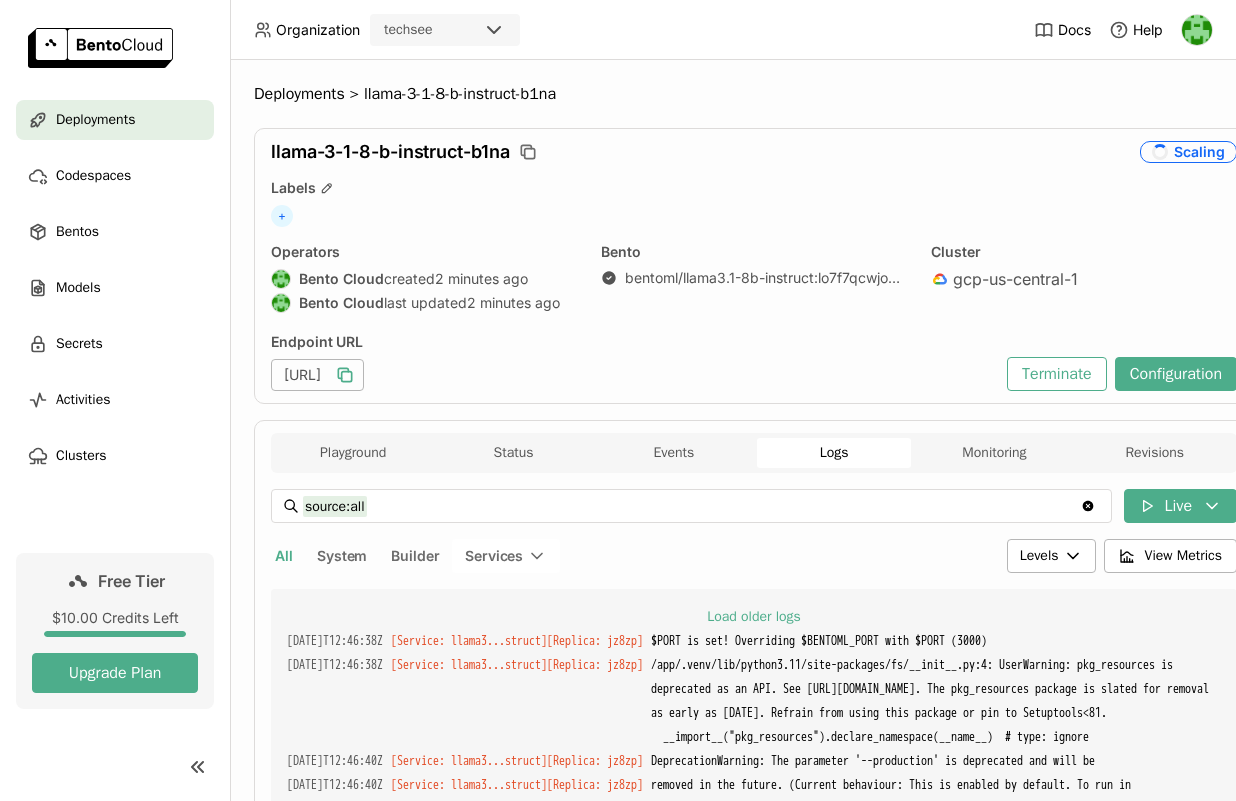 click 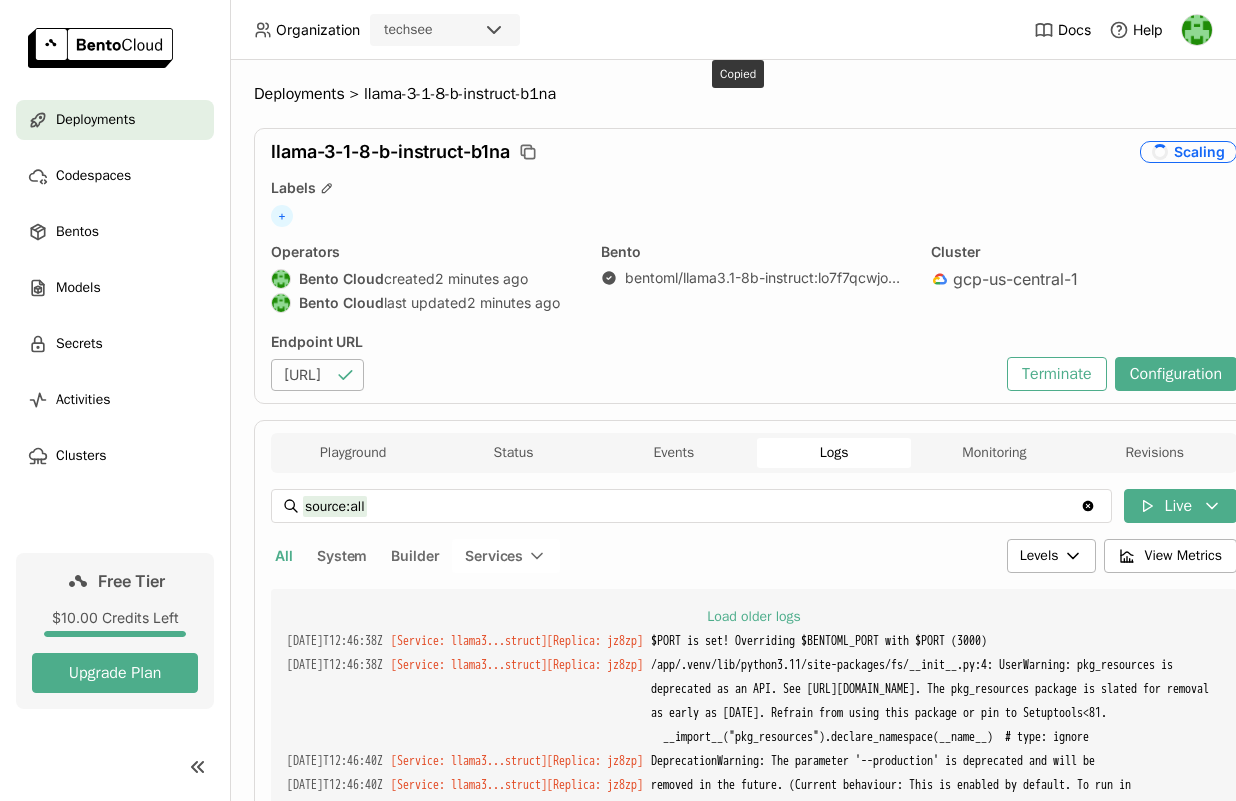 scroll, scrollTop: 455, scrollLeft: 0, axis: vertical 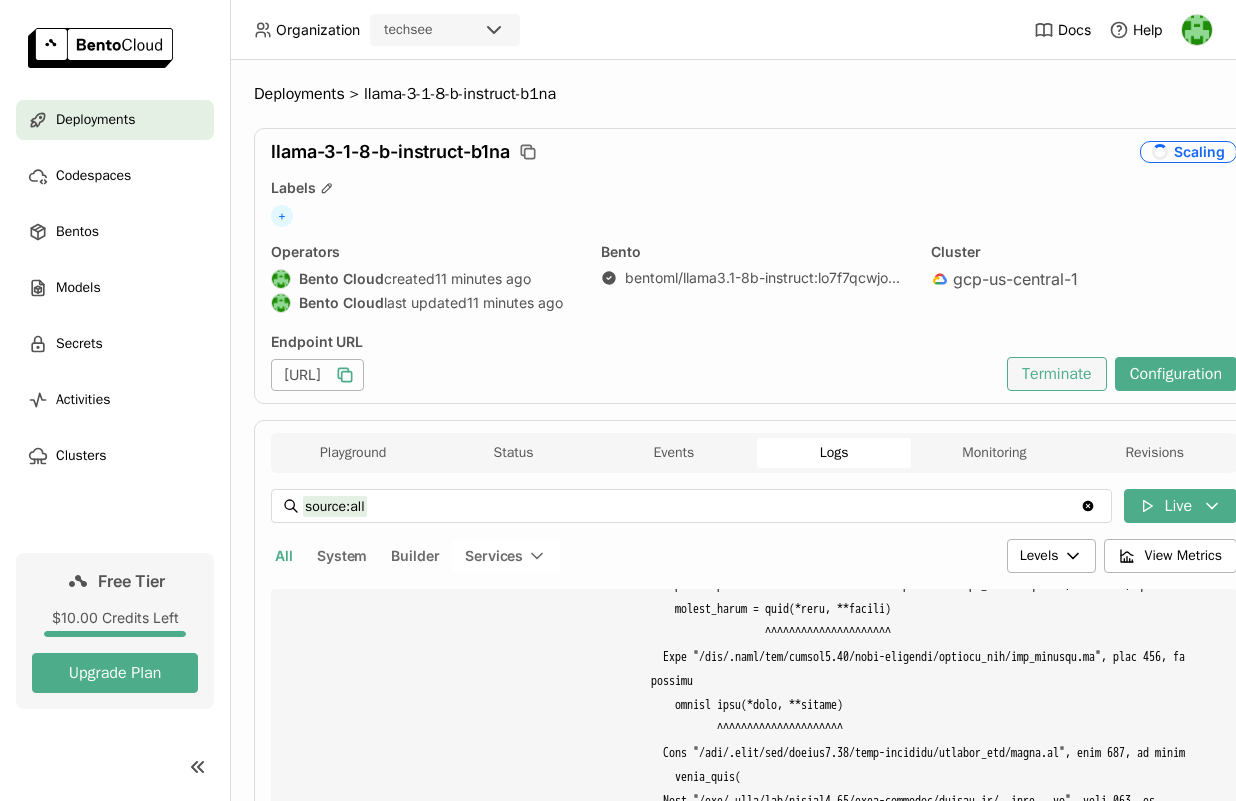 click on "Terminate" at bounding box center (1057, 374) 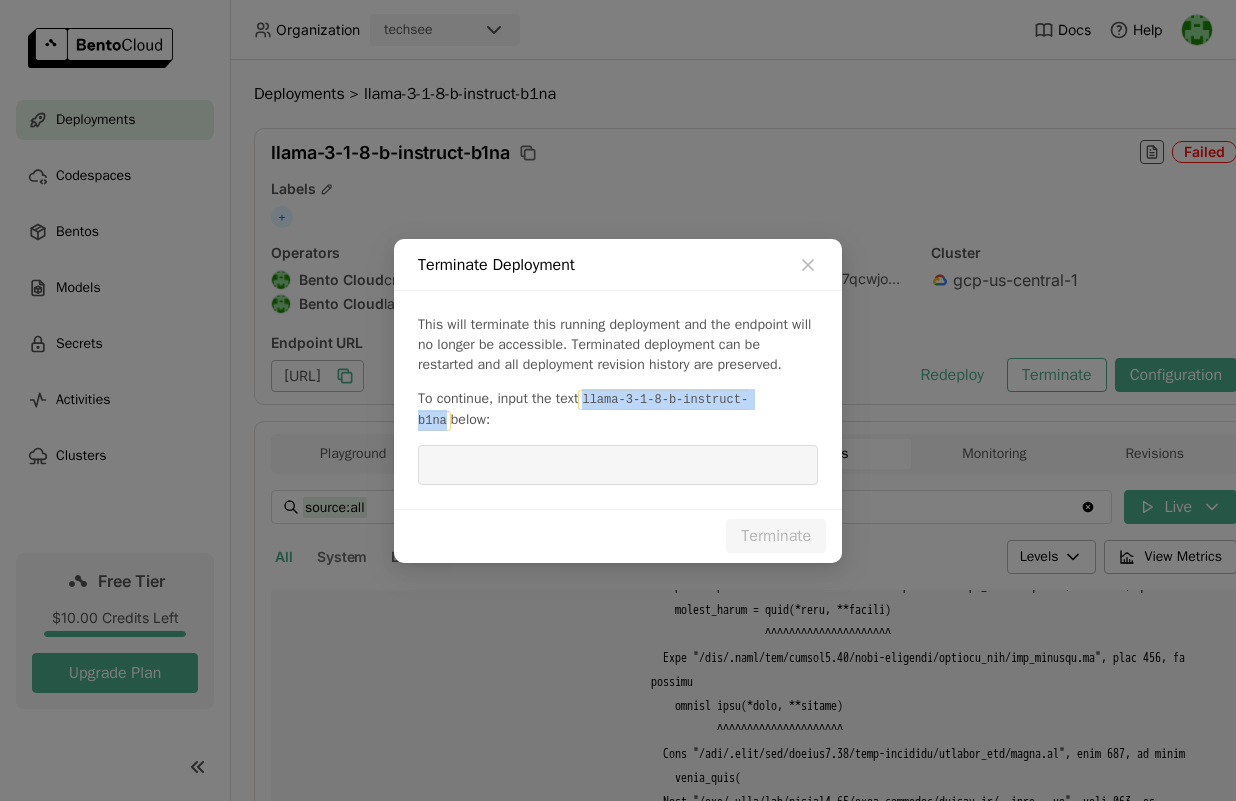 drag, startPoint x: 595, startPoint y: 400, endPoint x: 789, endPoint y: 406, distance: 194.09276 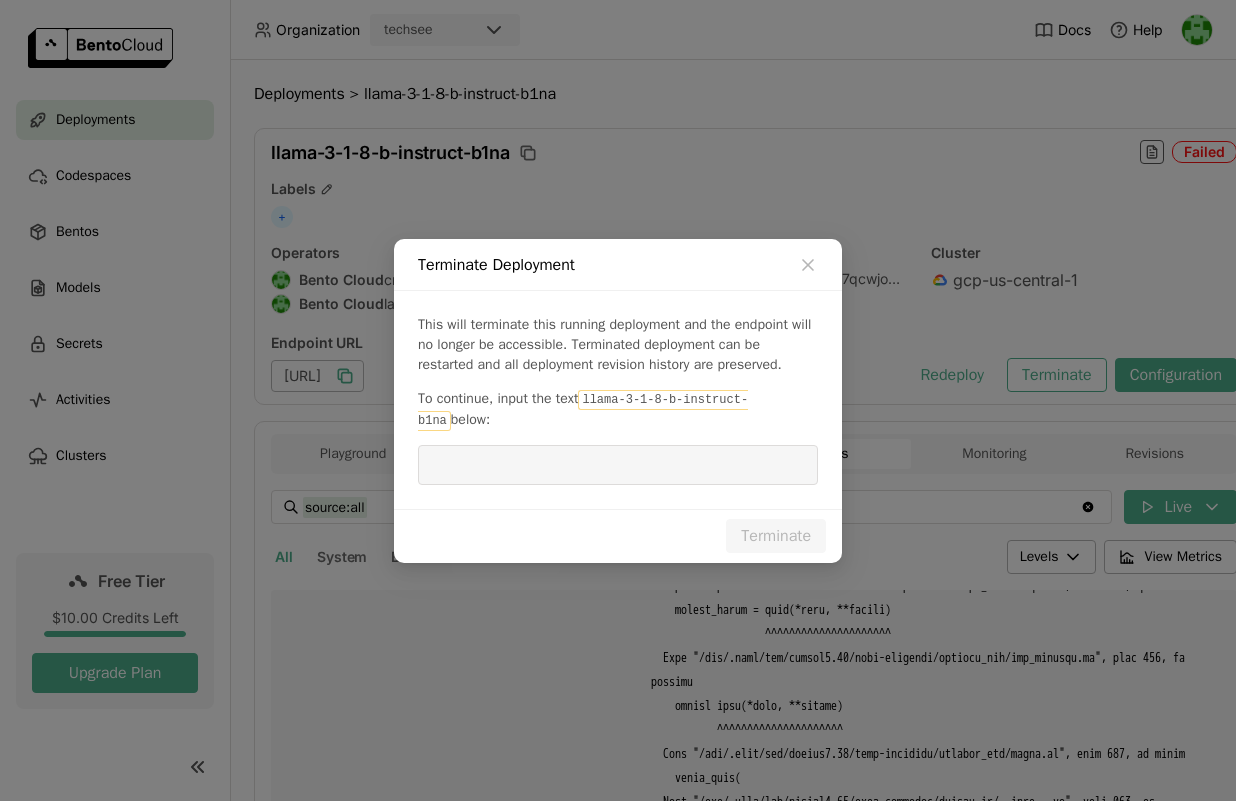 click at bounding box center (618, 465) 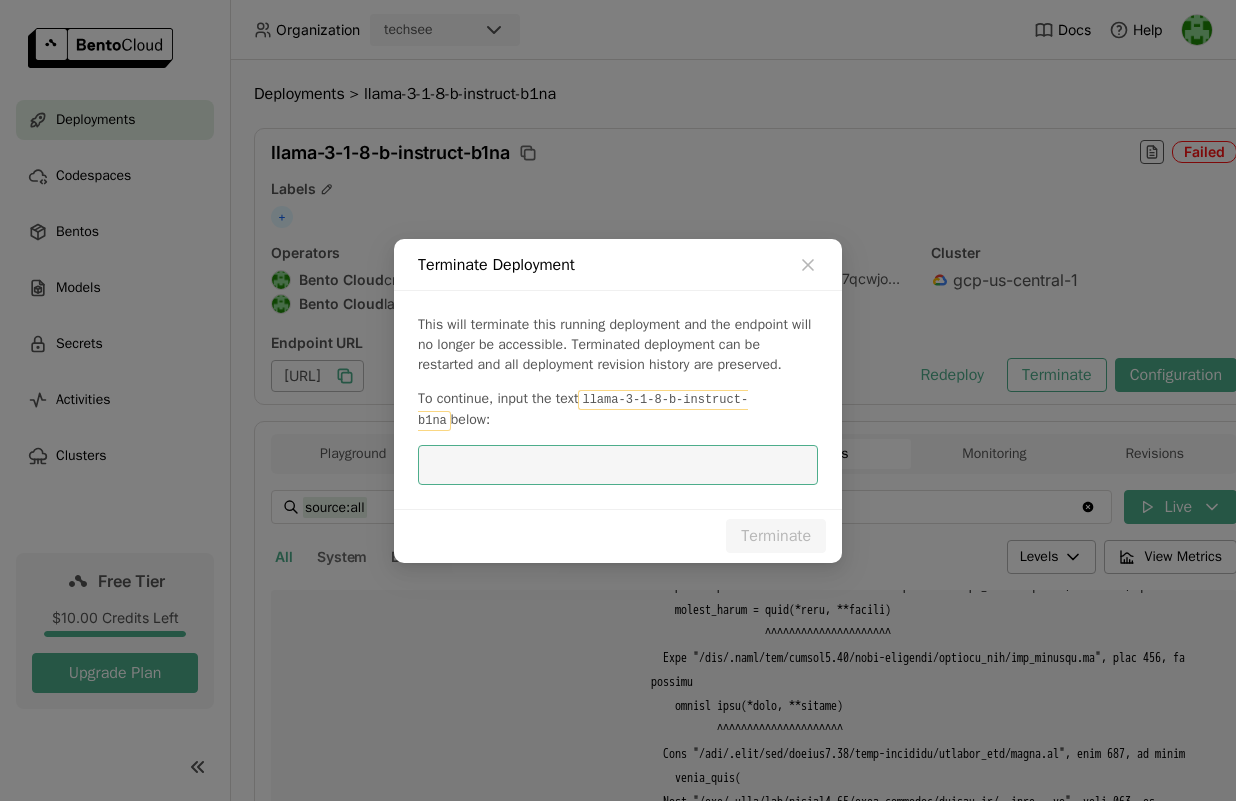 paste on "llama-3-1-8-b-instruct-b1na" 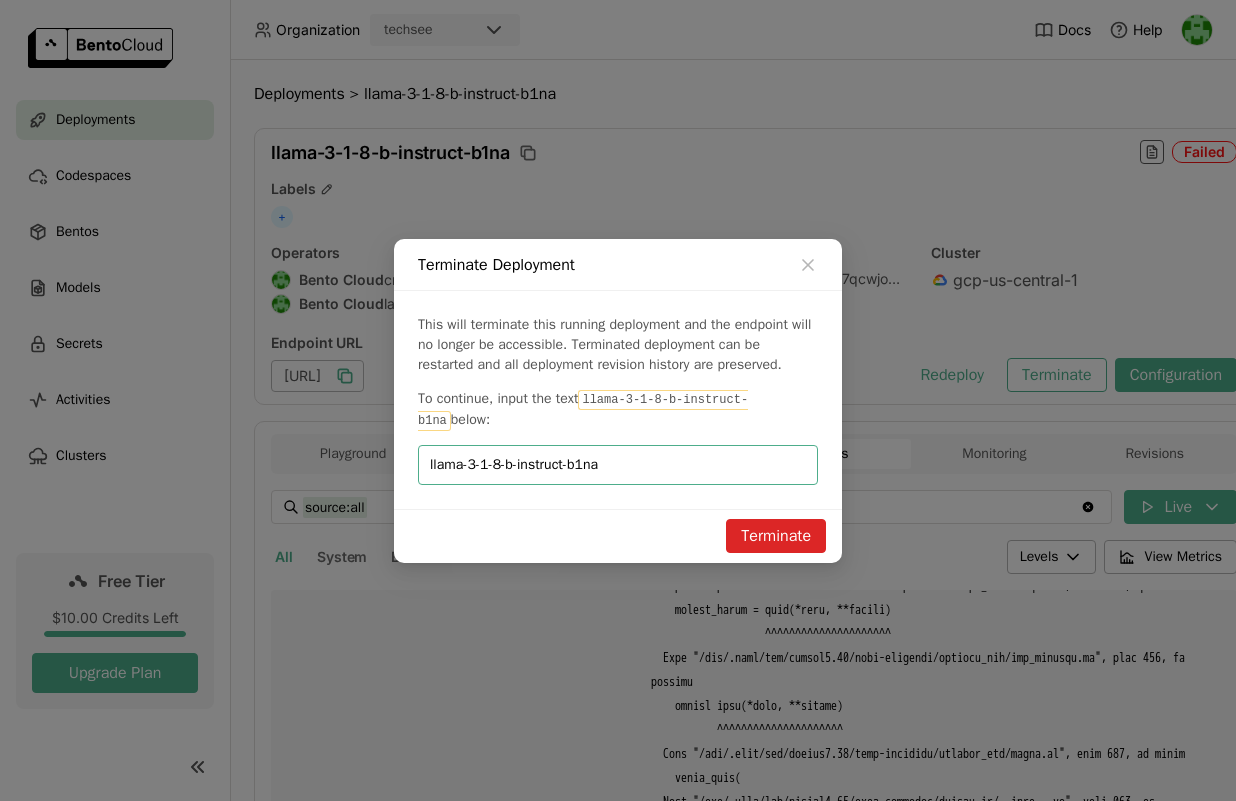 type on "llama-3-1-8-b-instruct-b1na" 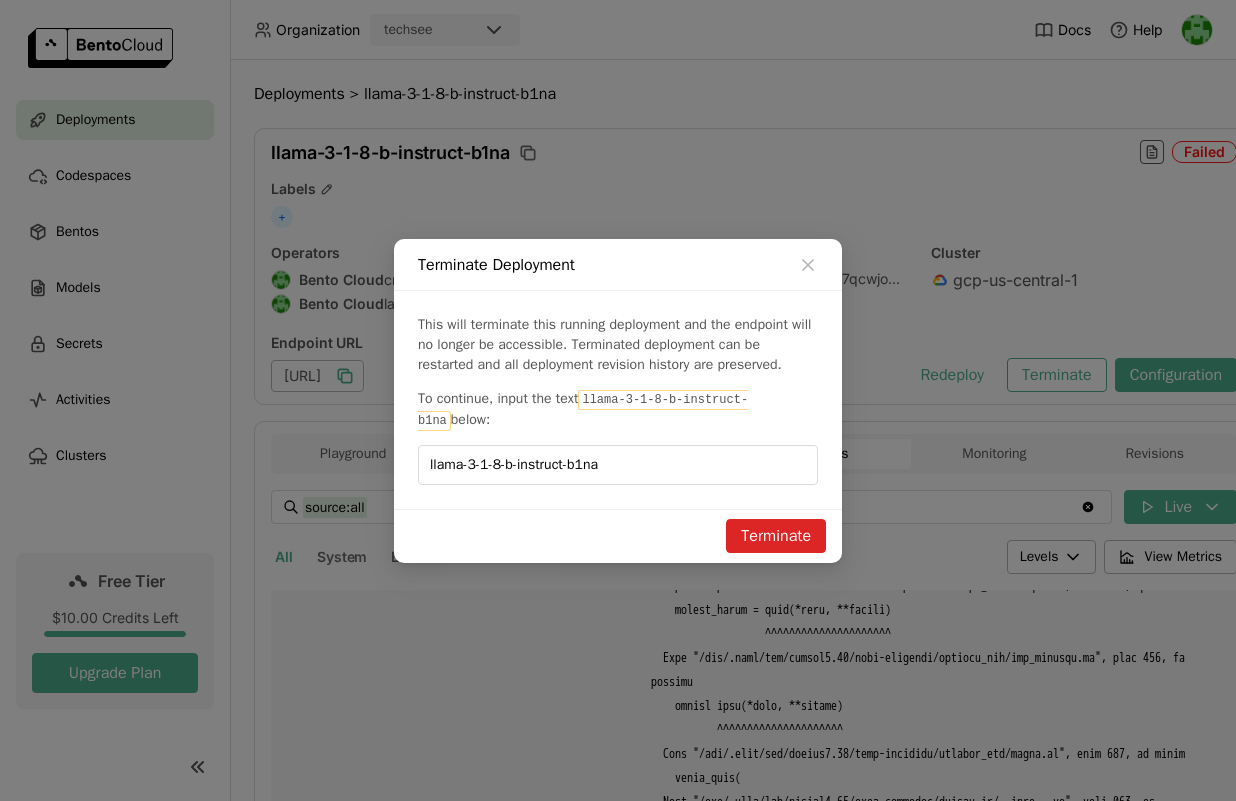 click on "Terminate" at bounding box center [776, 536] 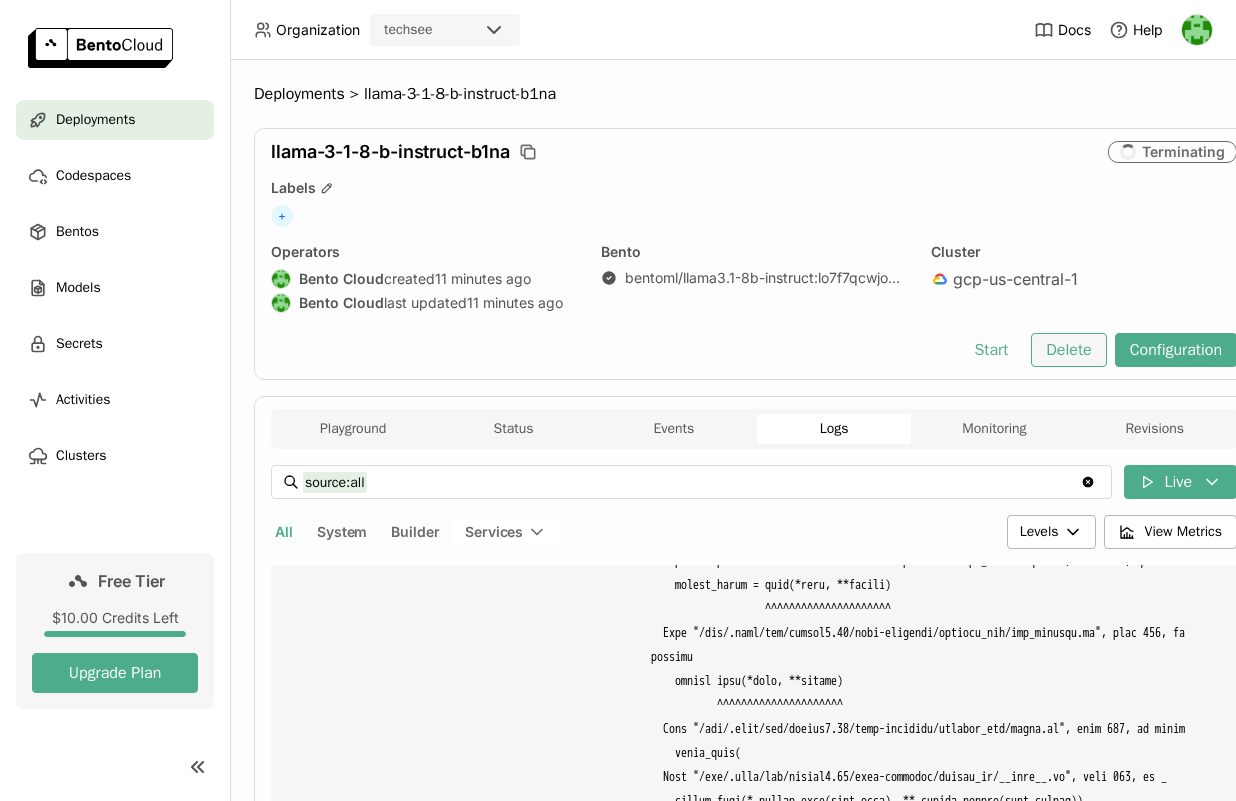 click on "Delete" at bounding box center [1068, 350] 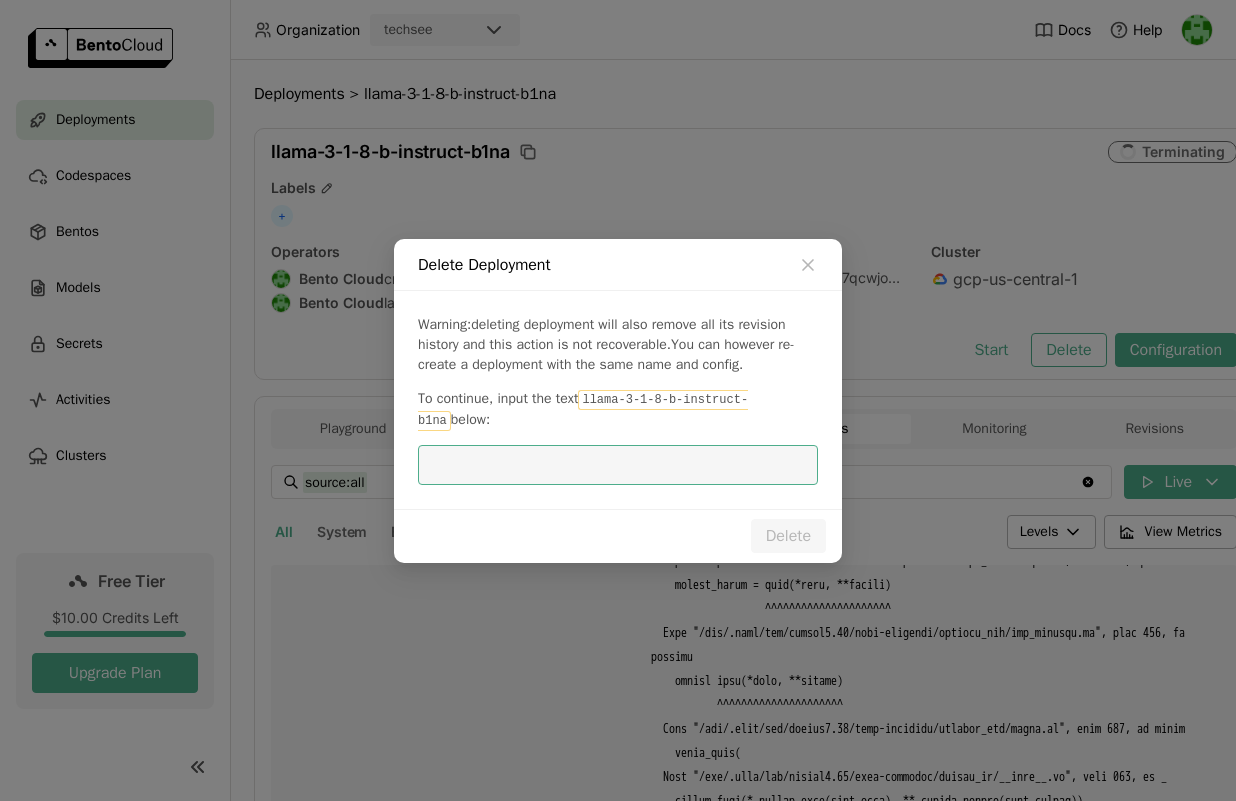 click at bounding box center [618, 465] 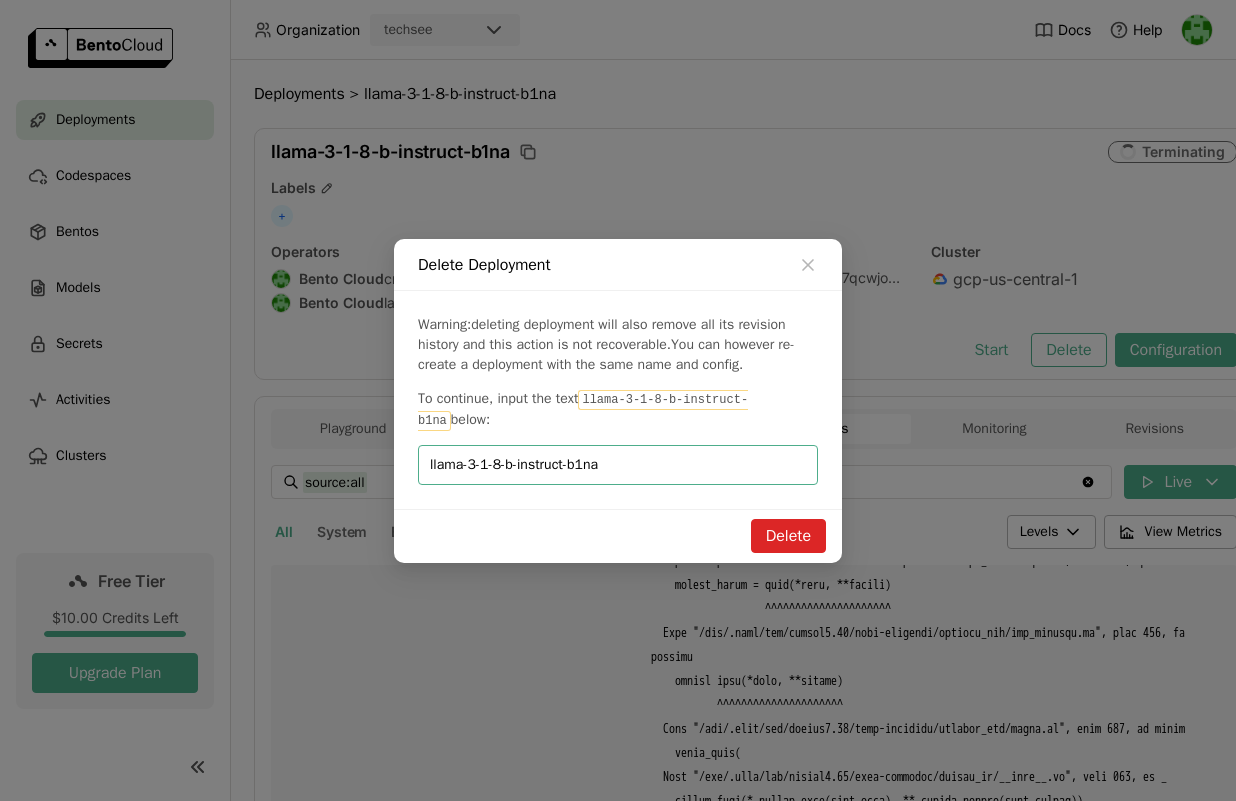 type on "llama-3-1-8-b-instruct-b1na" 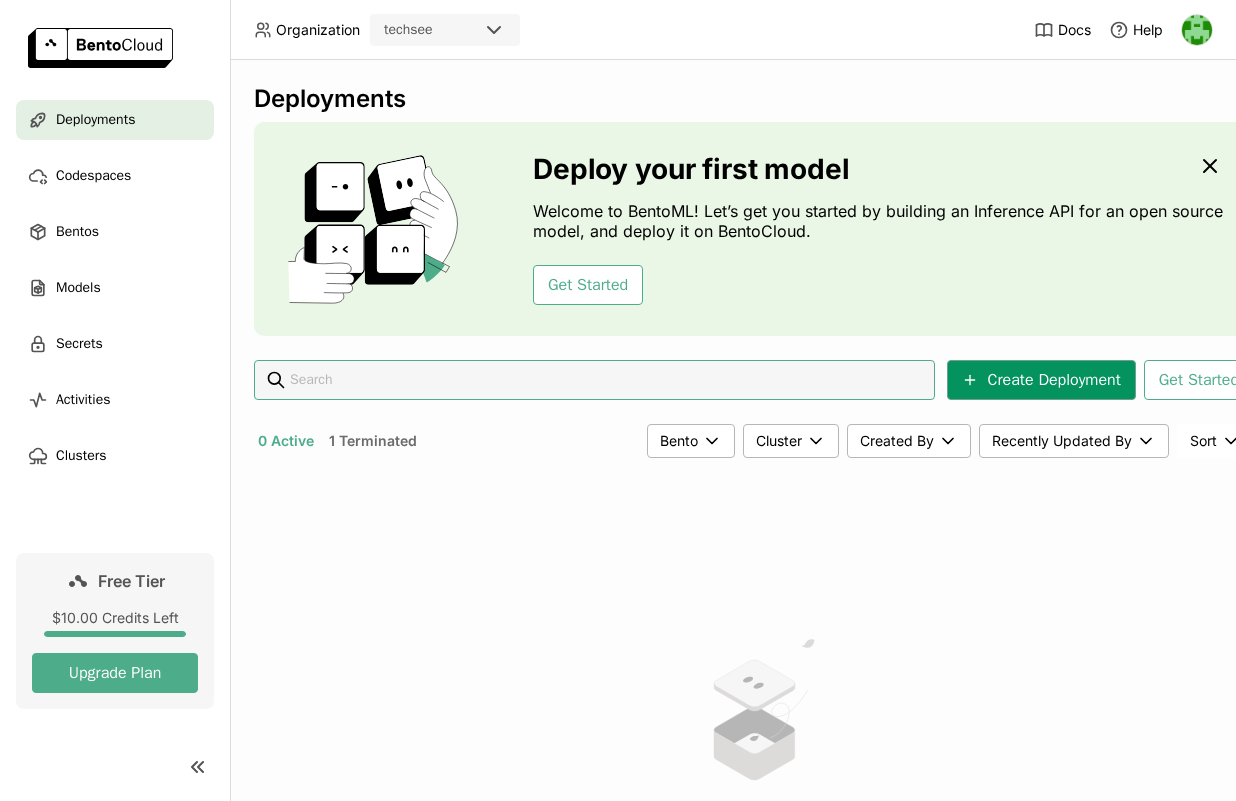 click on "Create Deployment" at bounding box center (1041, 380) 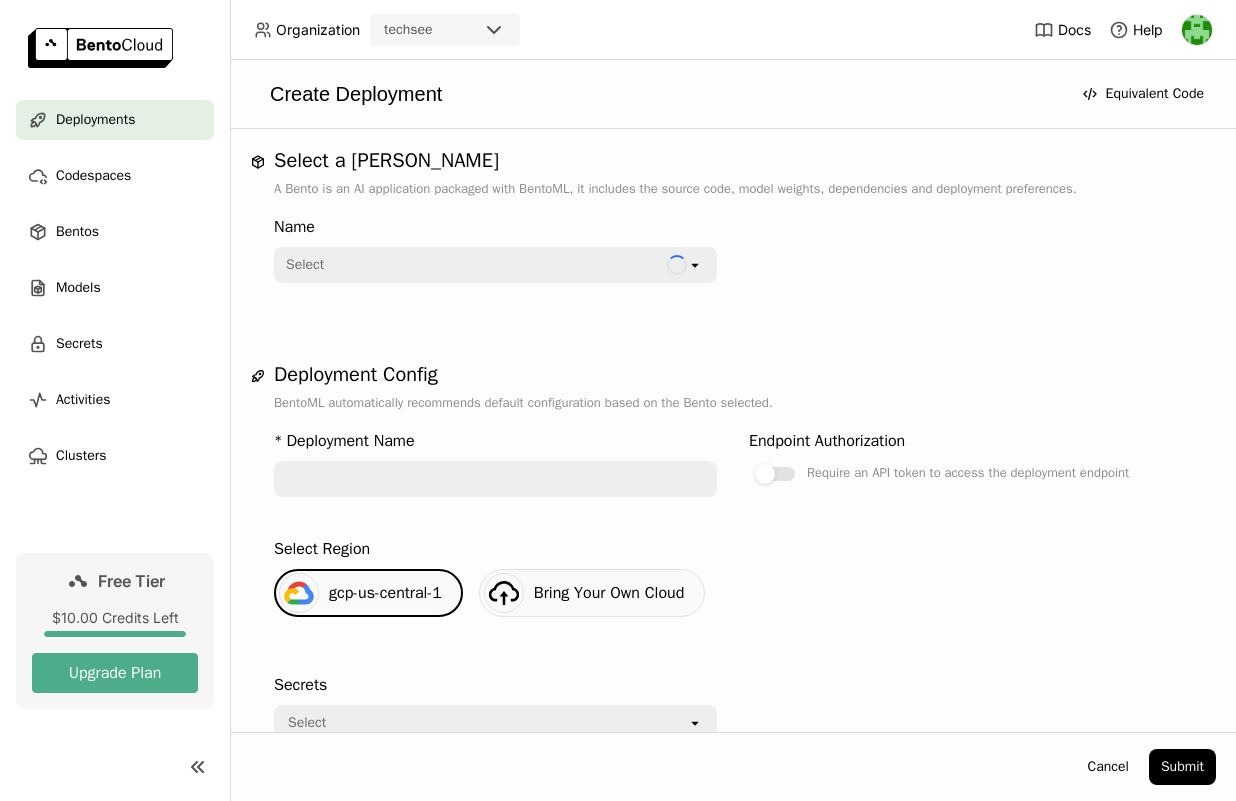 click on "Select" at bounding box center [471, 265] 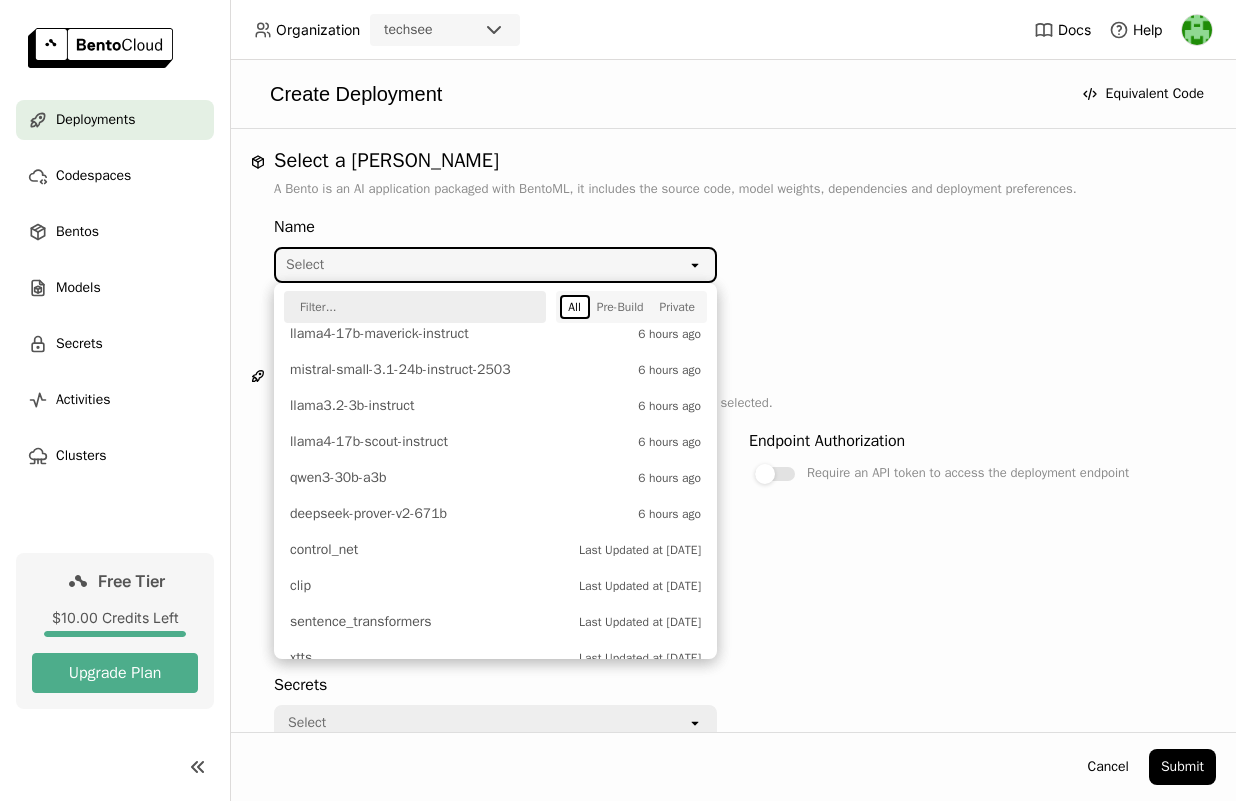 scroll, scrollTop: 687, scrollLeft: 0, axis: vertical 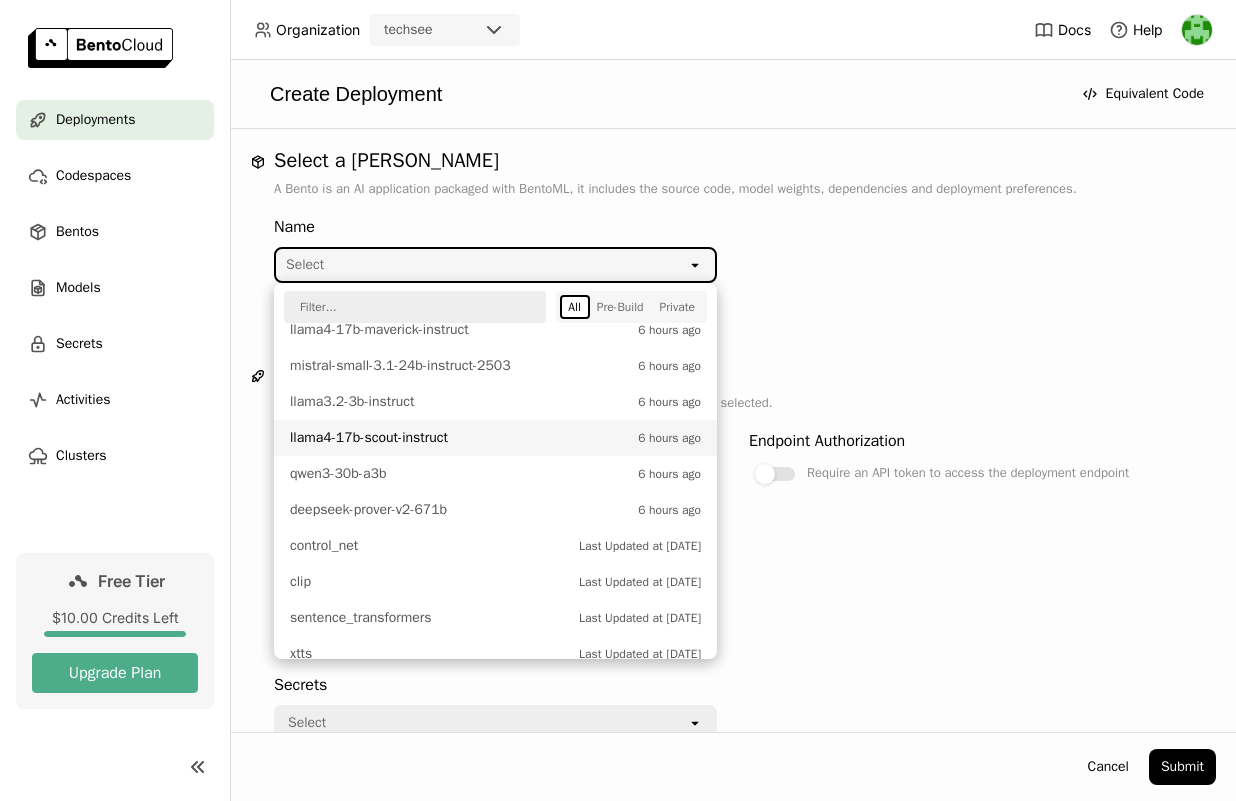 click on "llama4-17b-scout-instruct 6 hours ago" at bounding box center (495, 438) 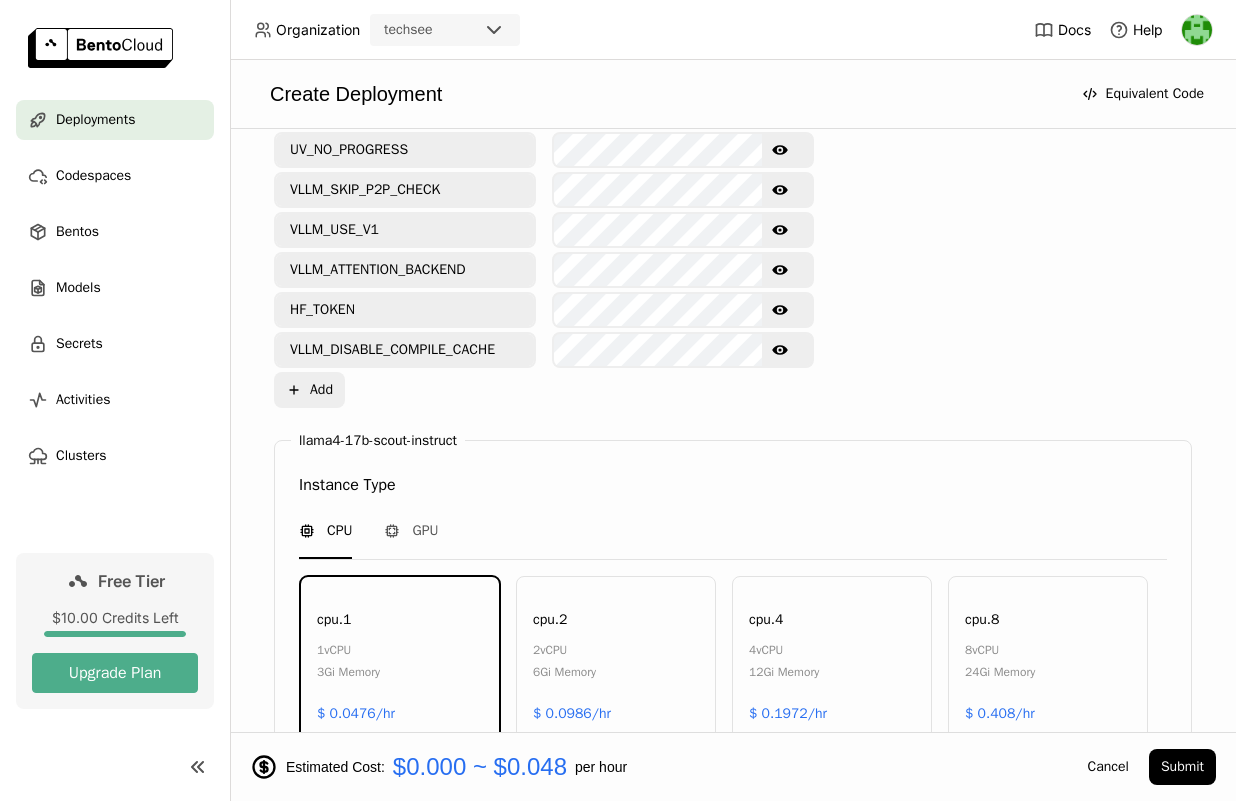 scroll, scrollTop: 796, scrollLeft: 0, axis: vertical 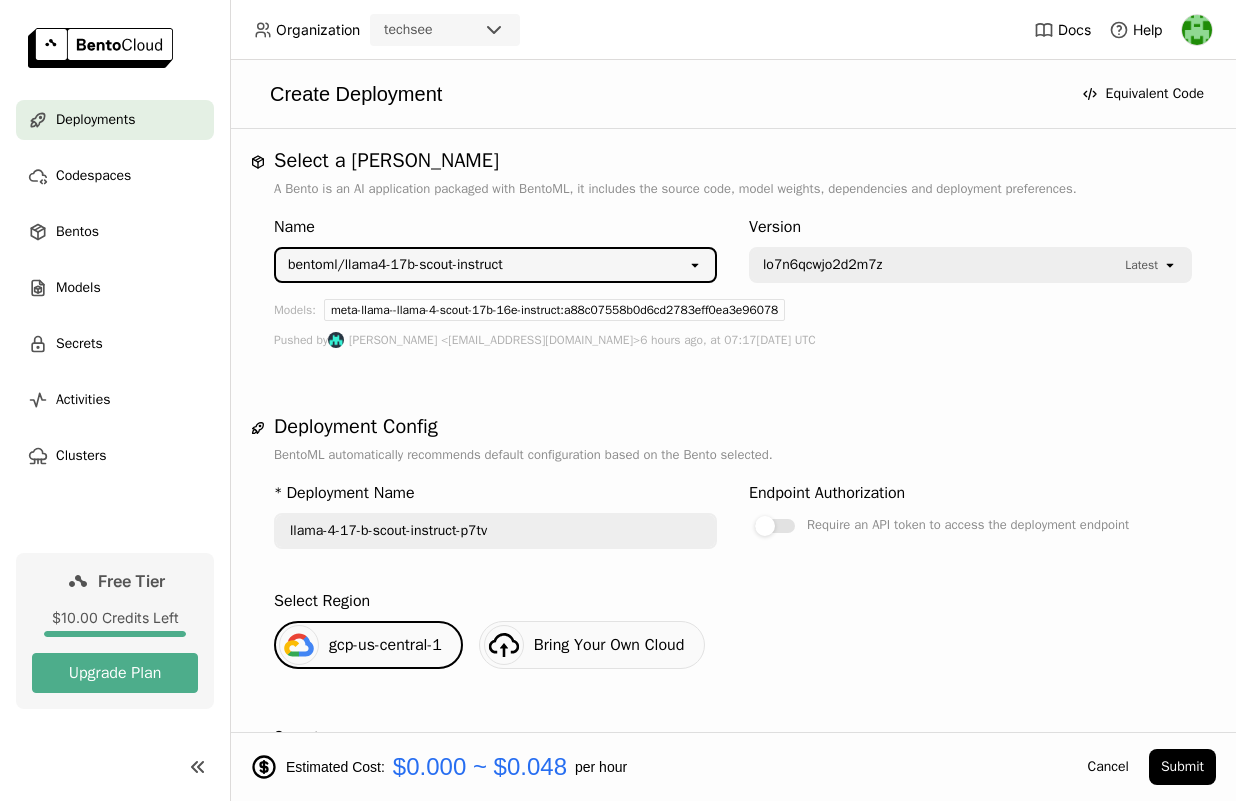 click on "Name bentoml/llama4-17b-scout-instruct open Version lo7n6qcwjo2d2m7z Latest open Models:  meta-llama--llama-4-scout-17b-16e-instruct:a88c07558b0d6cd2783eff0ea3e96078 Pushed by  Aaron Pham <aarnphm@bentoml.com>  6 hours ago, at 07:17, Jul 01, 2025 UTC" at bounding box center [733, 283] 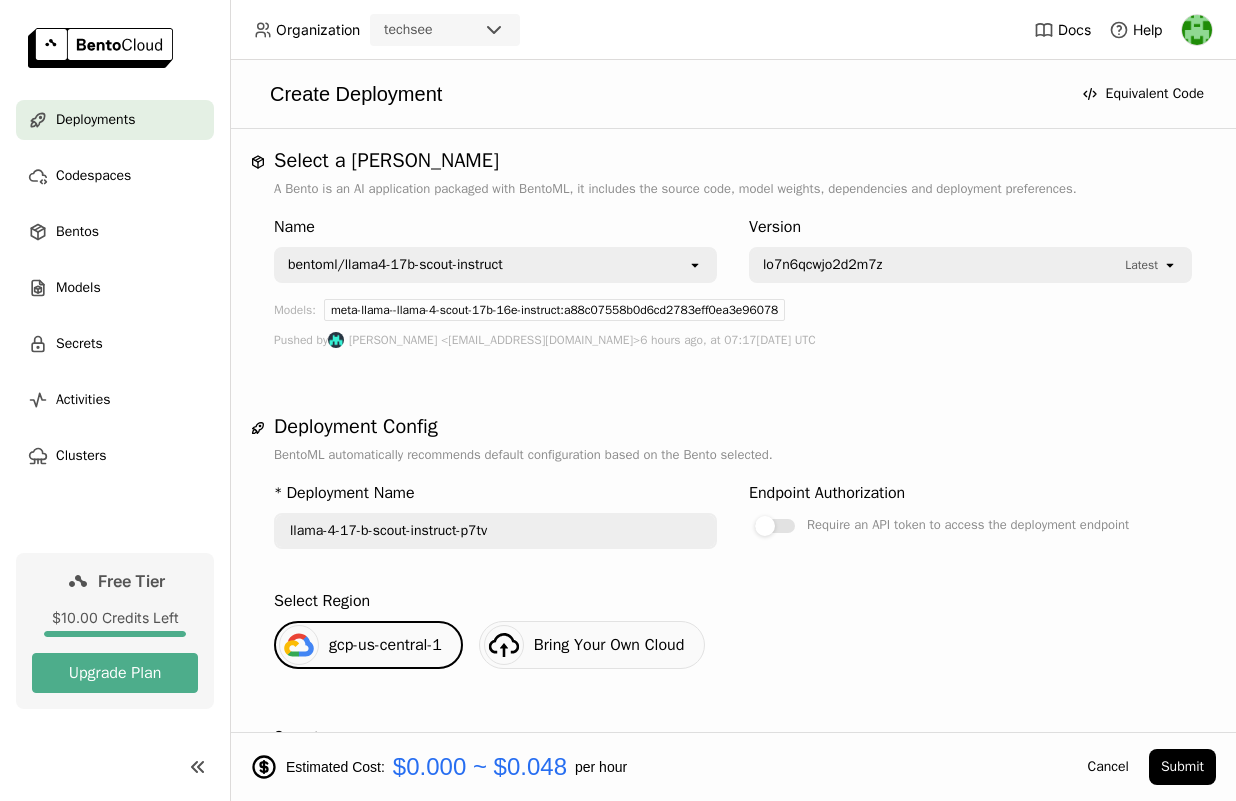 click on "lo7n6qcwjo2d2m7z Latest" at bounding box center (956, 265) 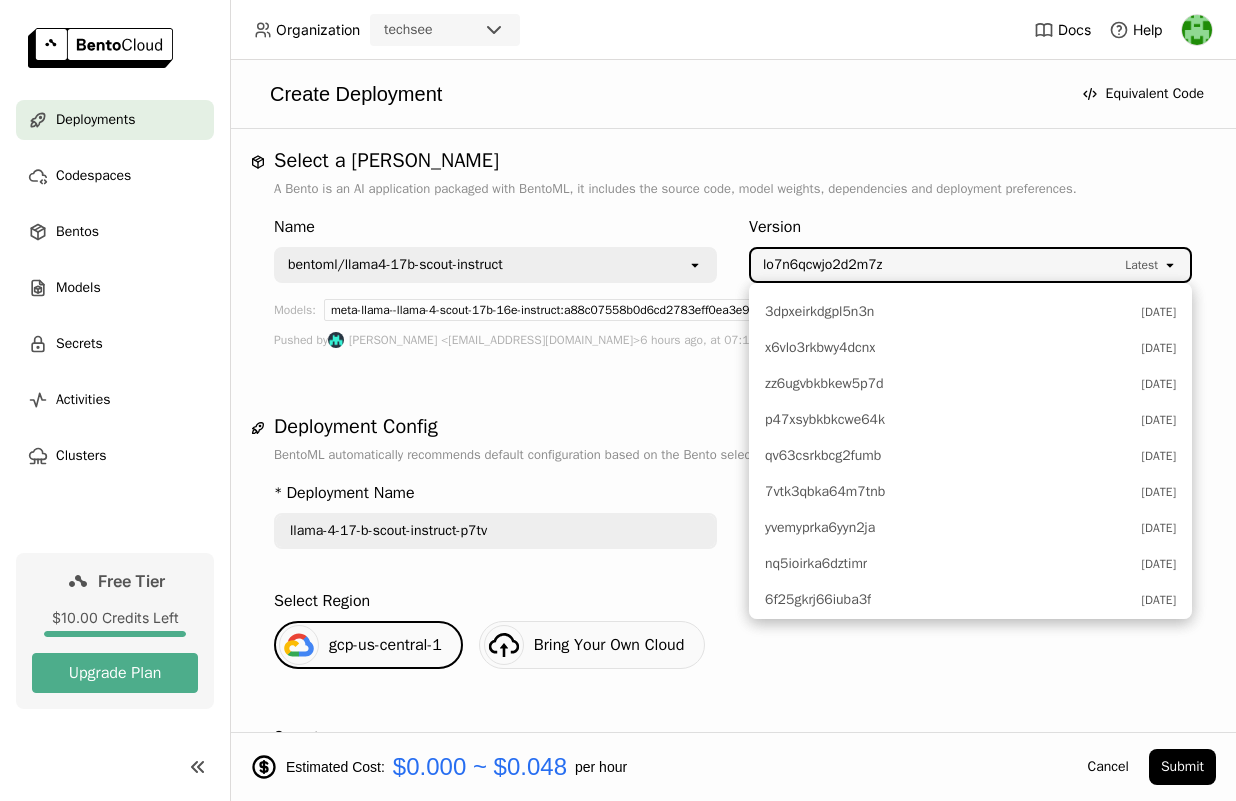 scroll, scrollTop: 1479, scrollLeft: 0, axis: vertical 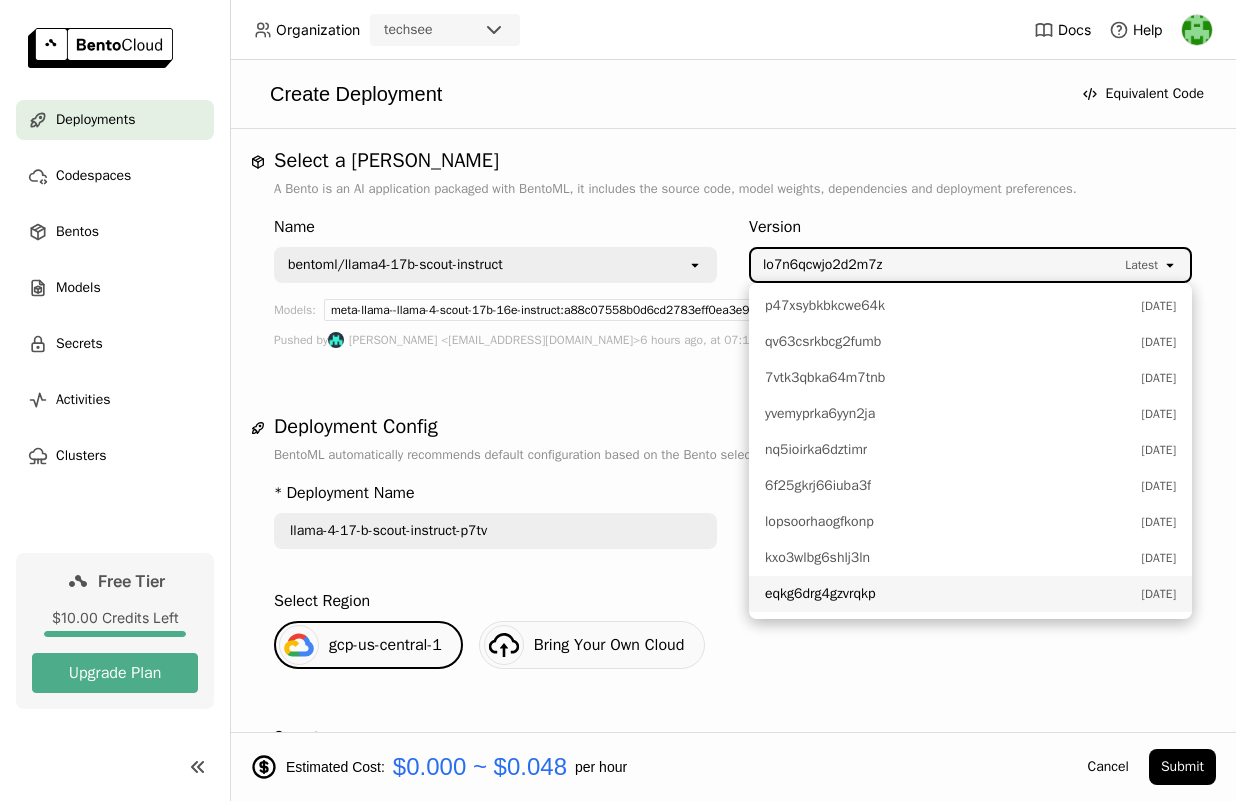 click on "eqkg6drg4gzvrqkp" at bounding box center [820, 594] 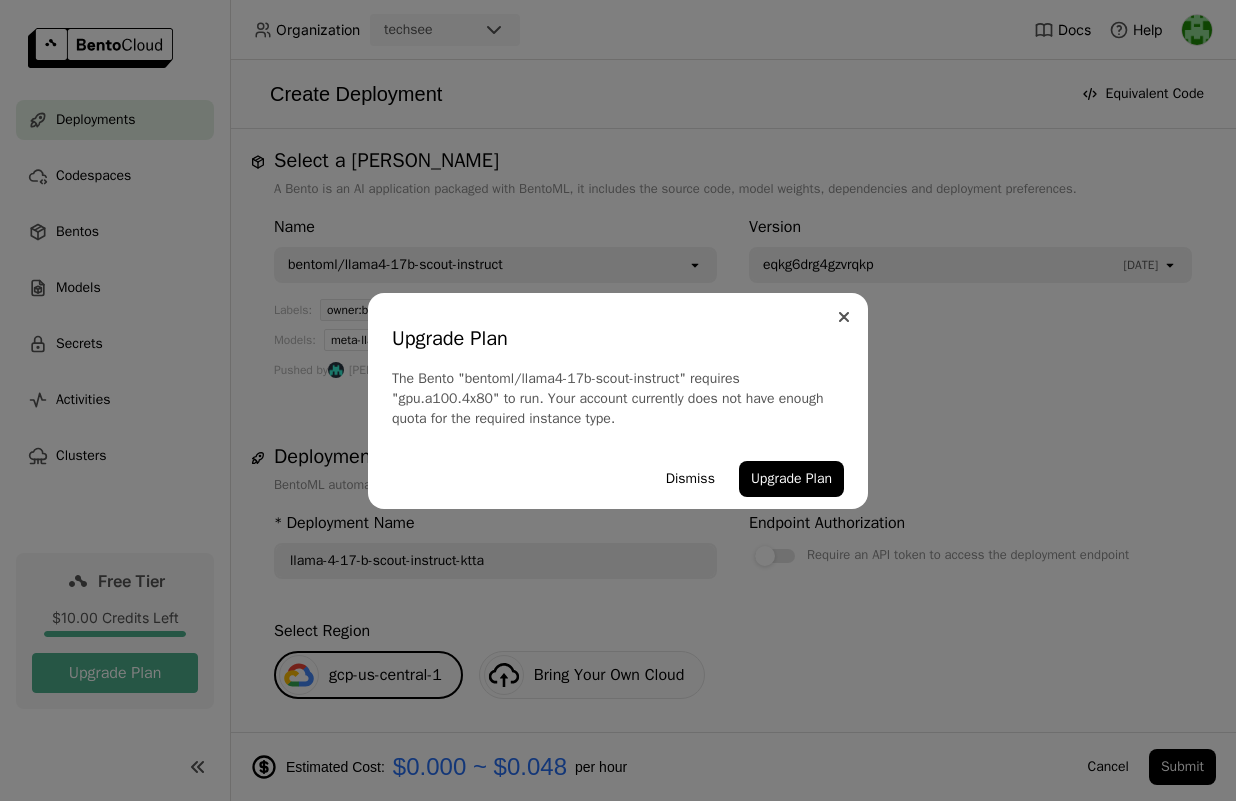 click 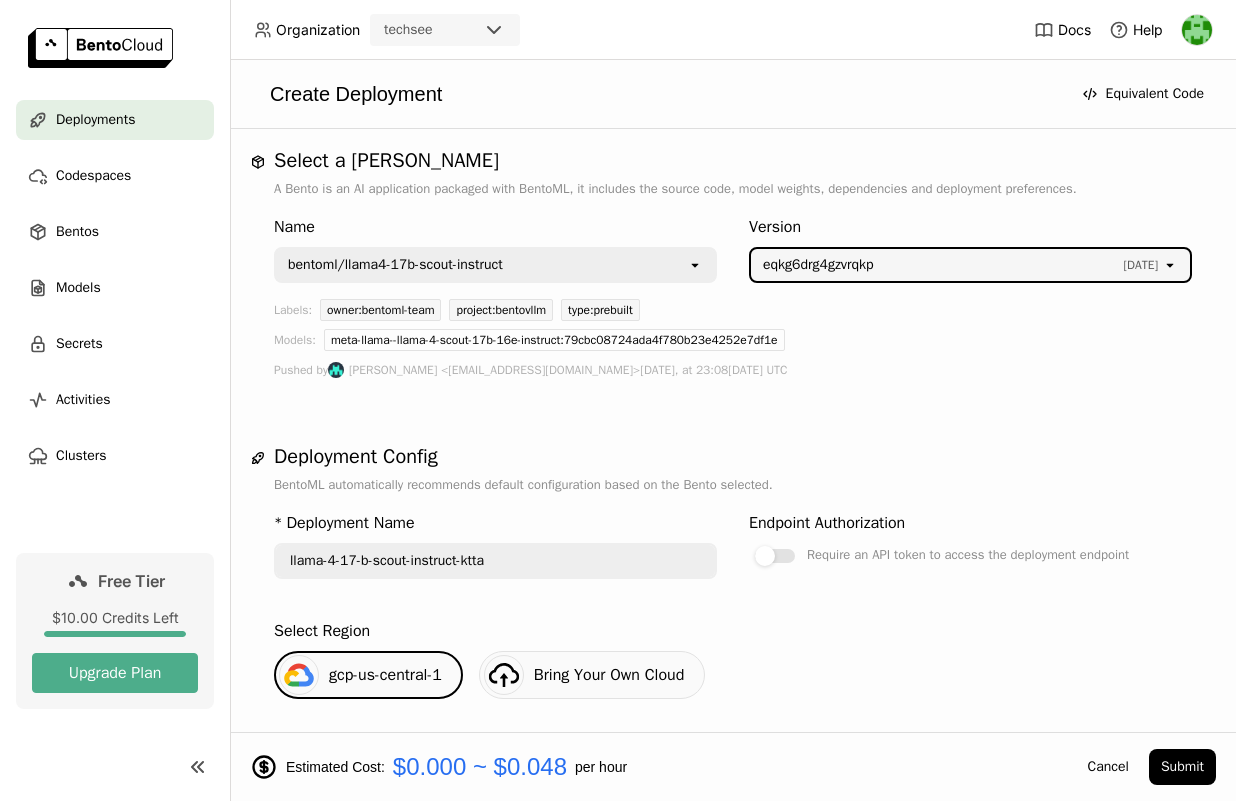 click on "eqkg6drg4gzvrqkp" at bounding box center (938, 265) 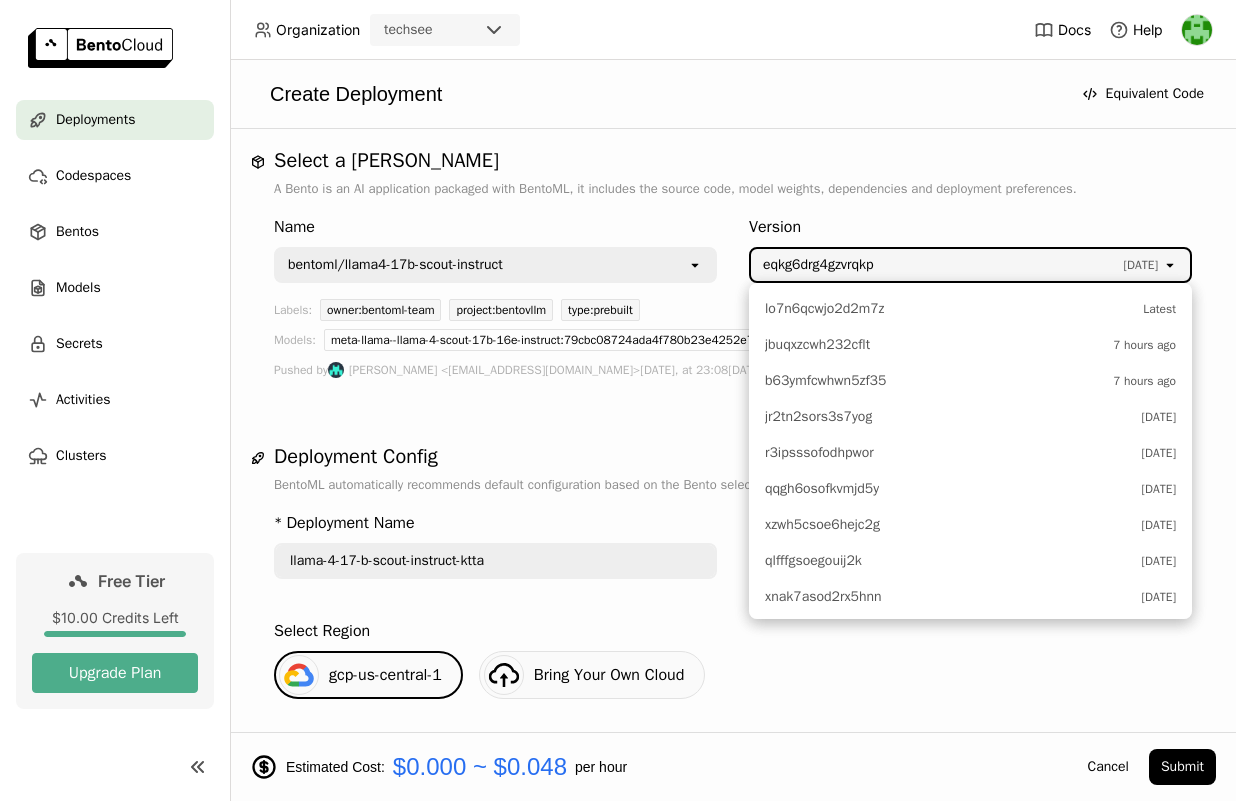 scroll, scrollTop: 1479, scrollLeft: 0, axis: vertical 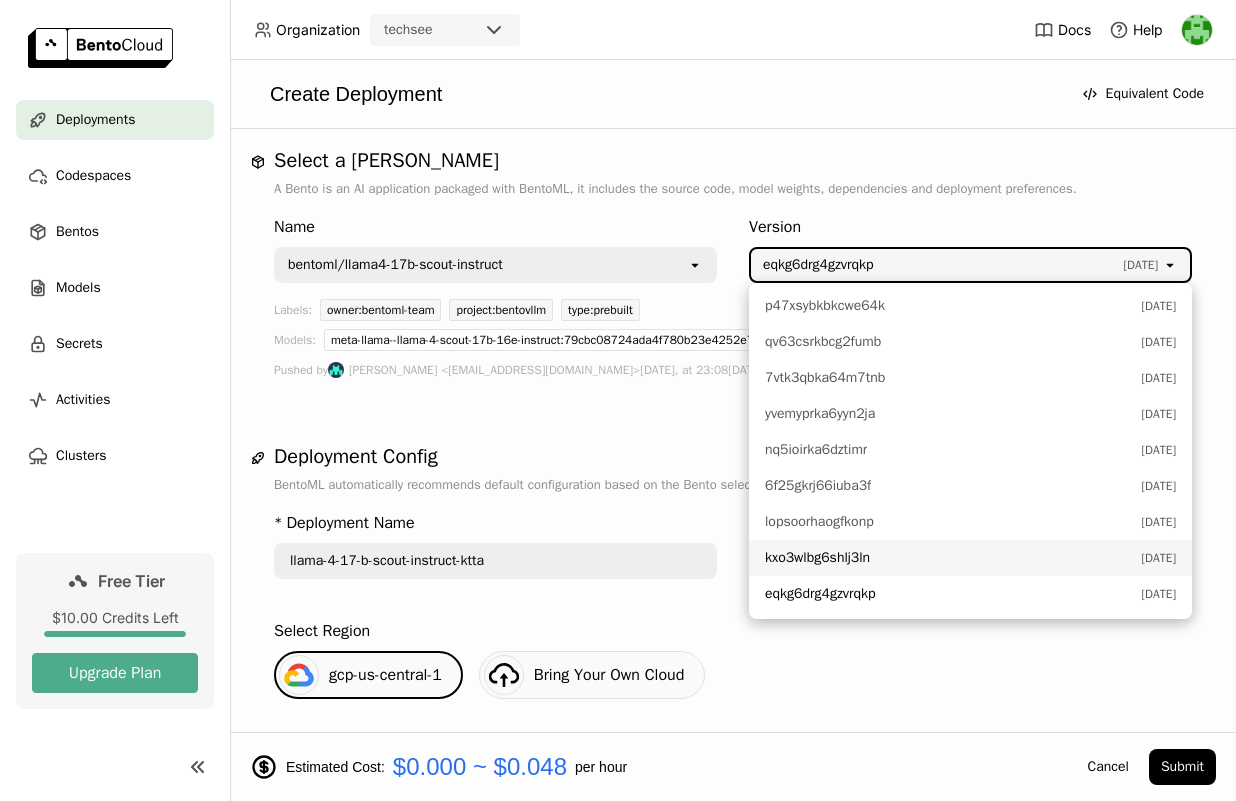 click on "kxo3wlbg6shlj3ln" at bounding box center [817, 558] 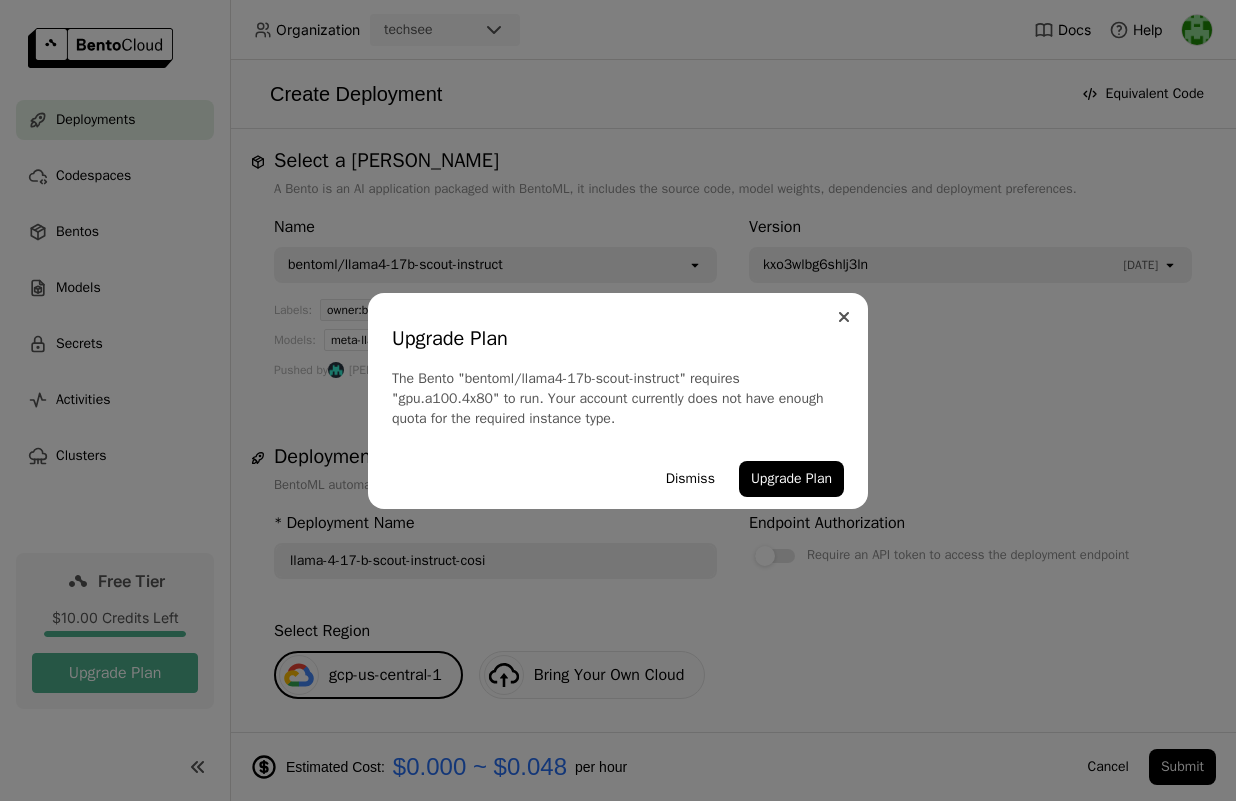 click at bounding box center [844, 317] 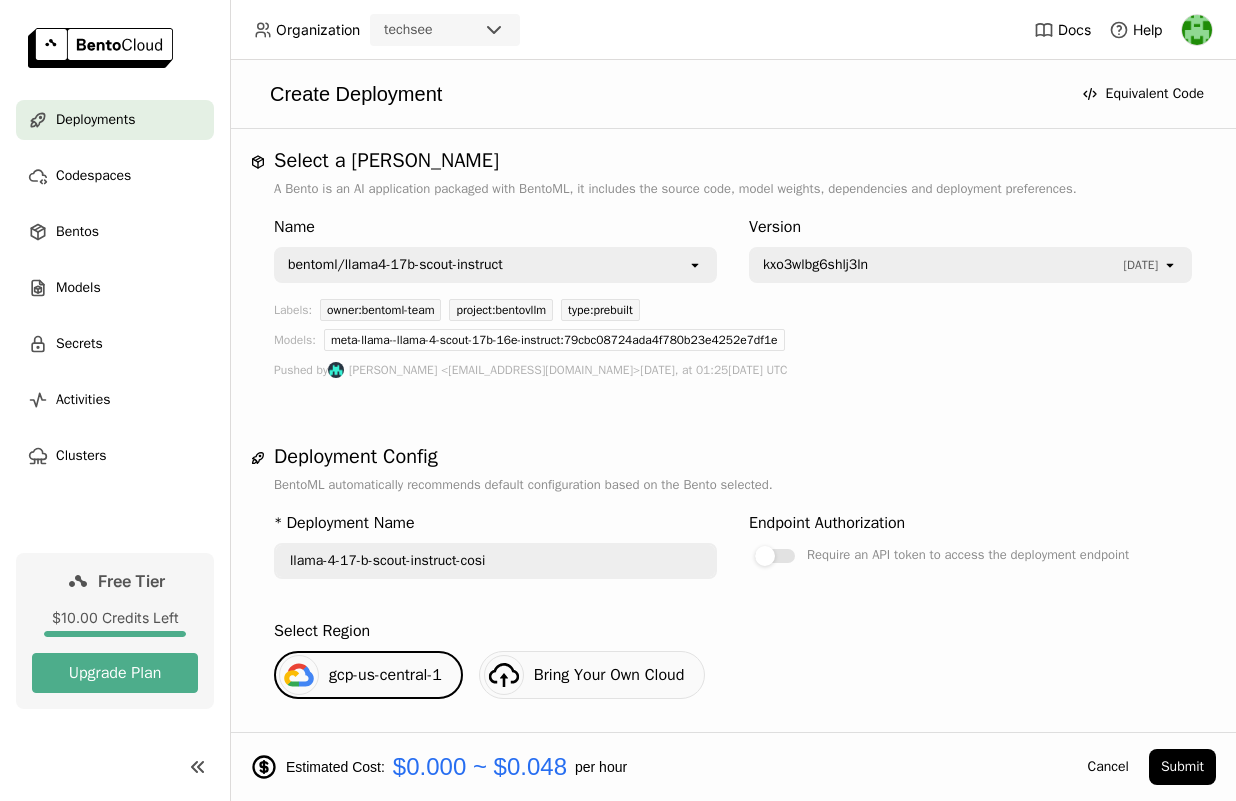 click on "kxo3wlbg6shlj3ln 2 months ago" at bounding box center [956, 265] 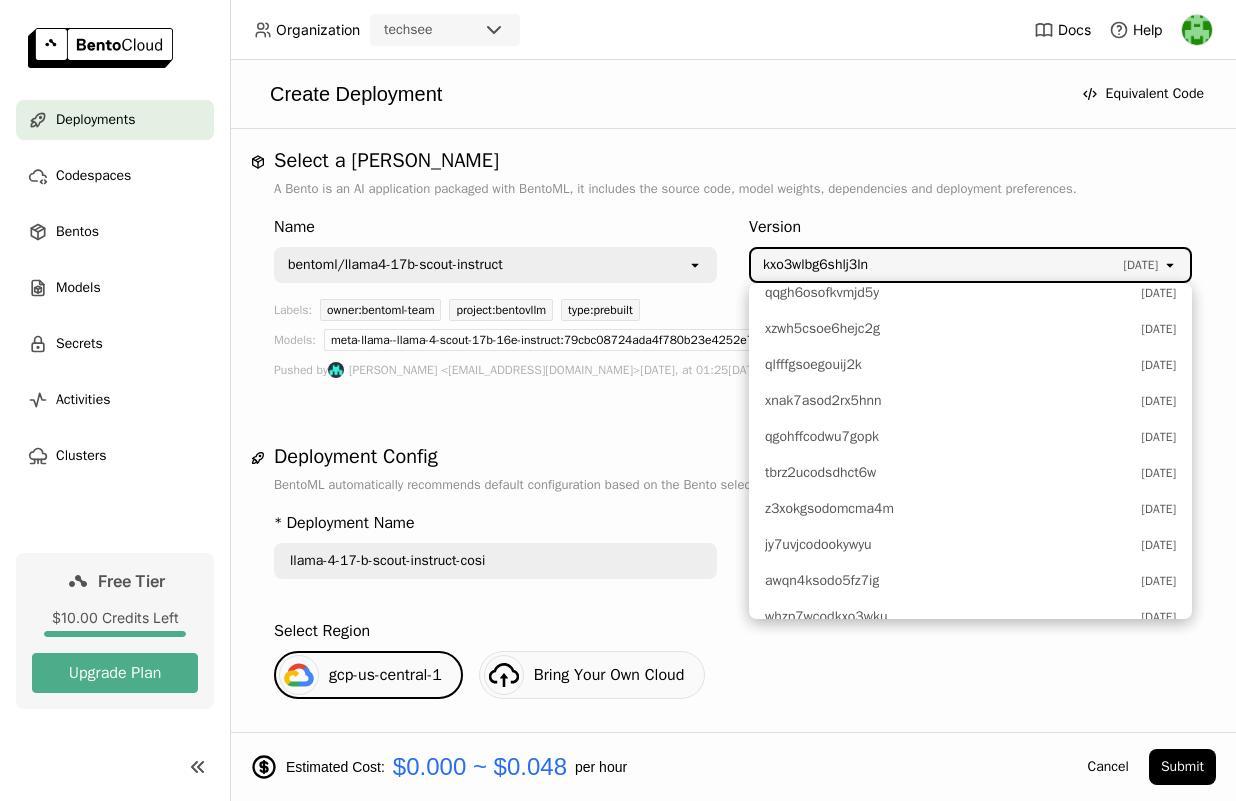 scroll, scrollTop: 0, scrollLeft: 0, axis: both 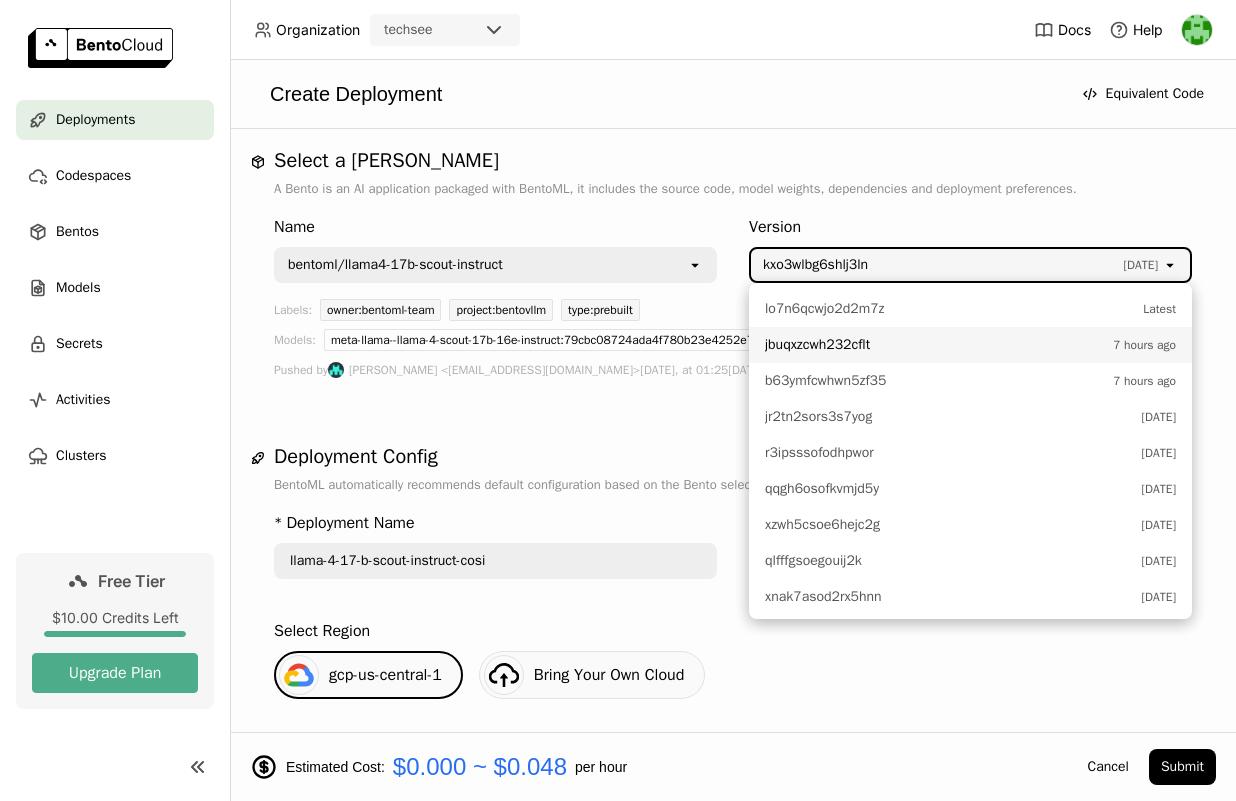 click on "jbuqxzcwh232cflt" at bounding box center (934, 345) 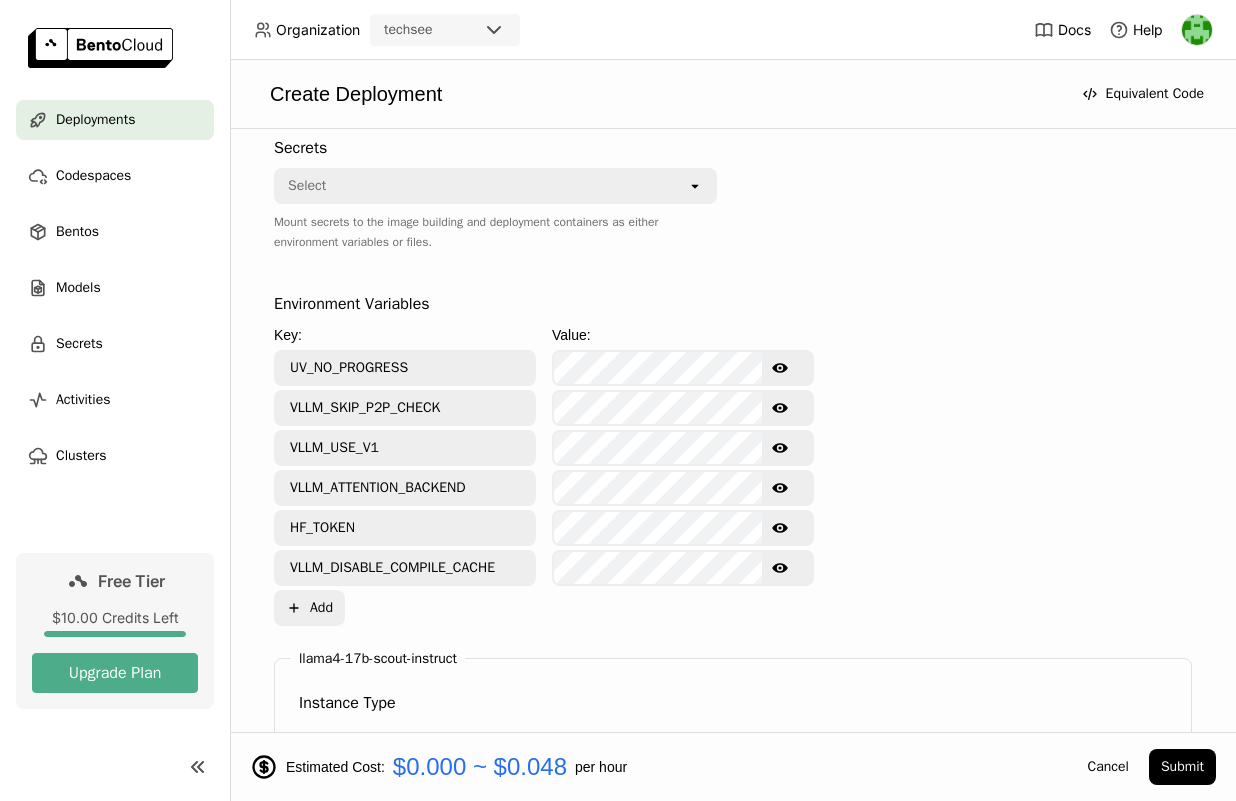 scroll, scrollTop: 809, scrollLeft: 0, axis: vertical 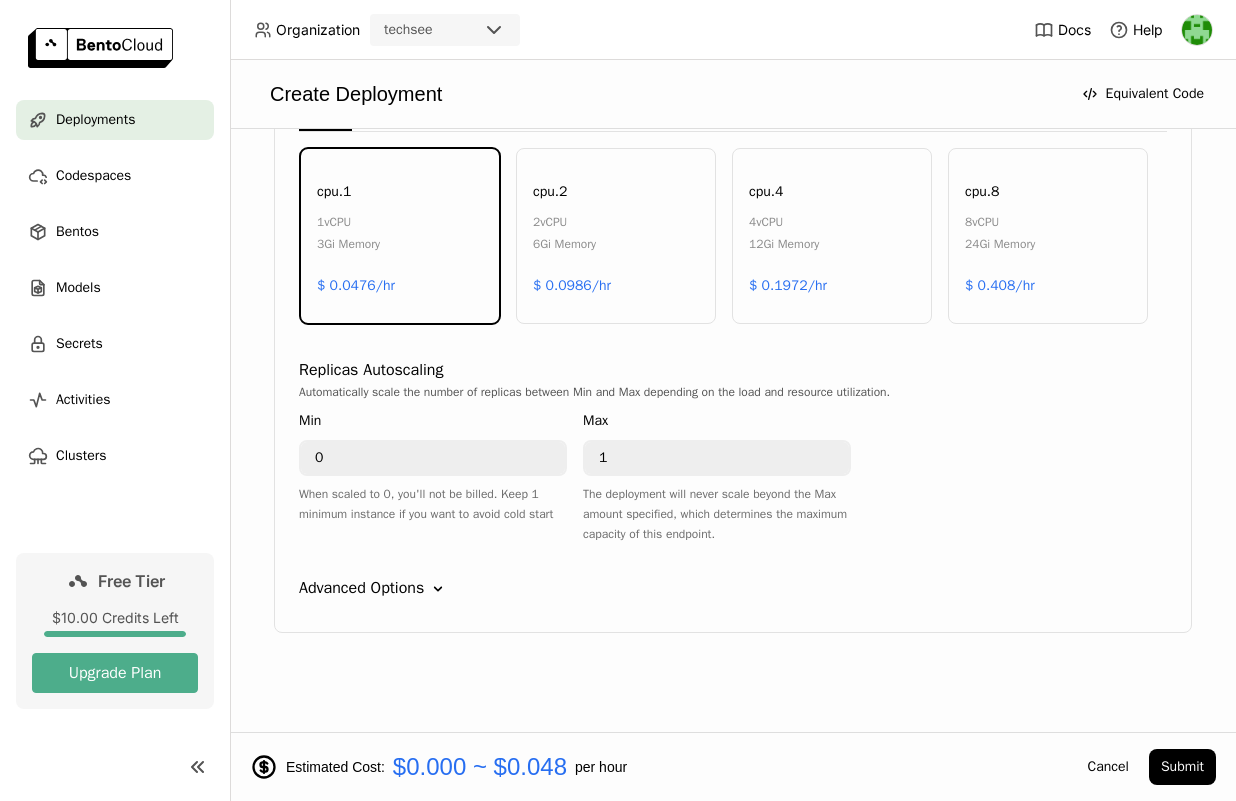 click on "24Gi   Memory" at bounding box center (1000, 244) 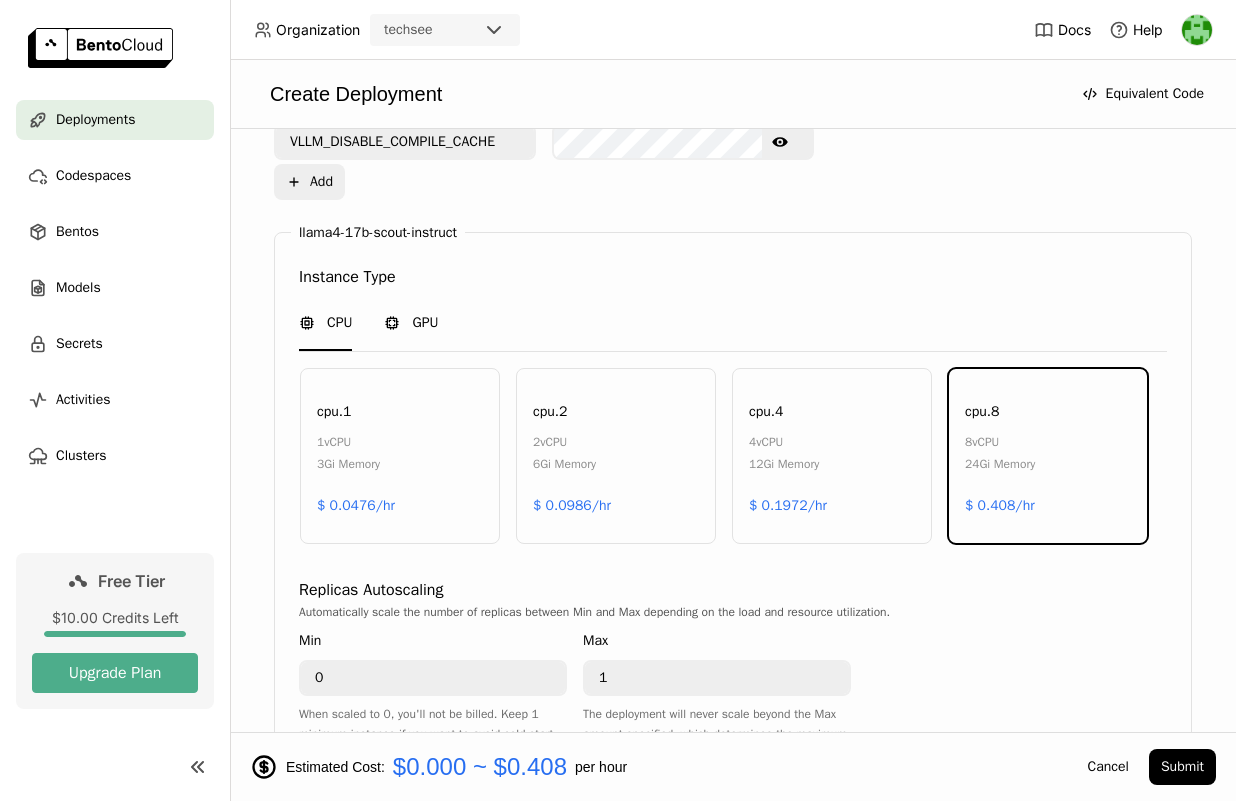 click on "GPU" at bounding box center [411, 323] 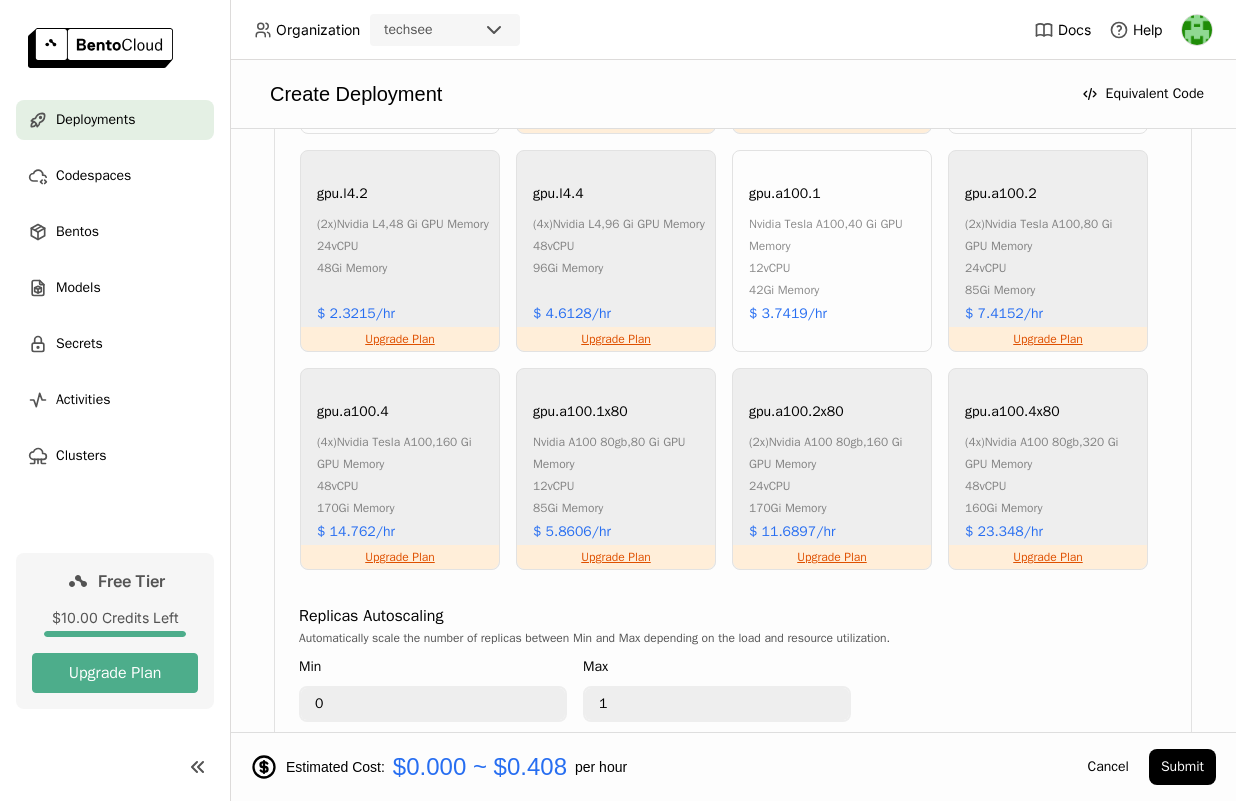 scroll, scrollTop: 1329, scrollLeft: 0, axis: vertical 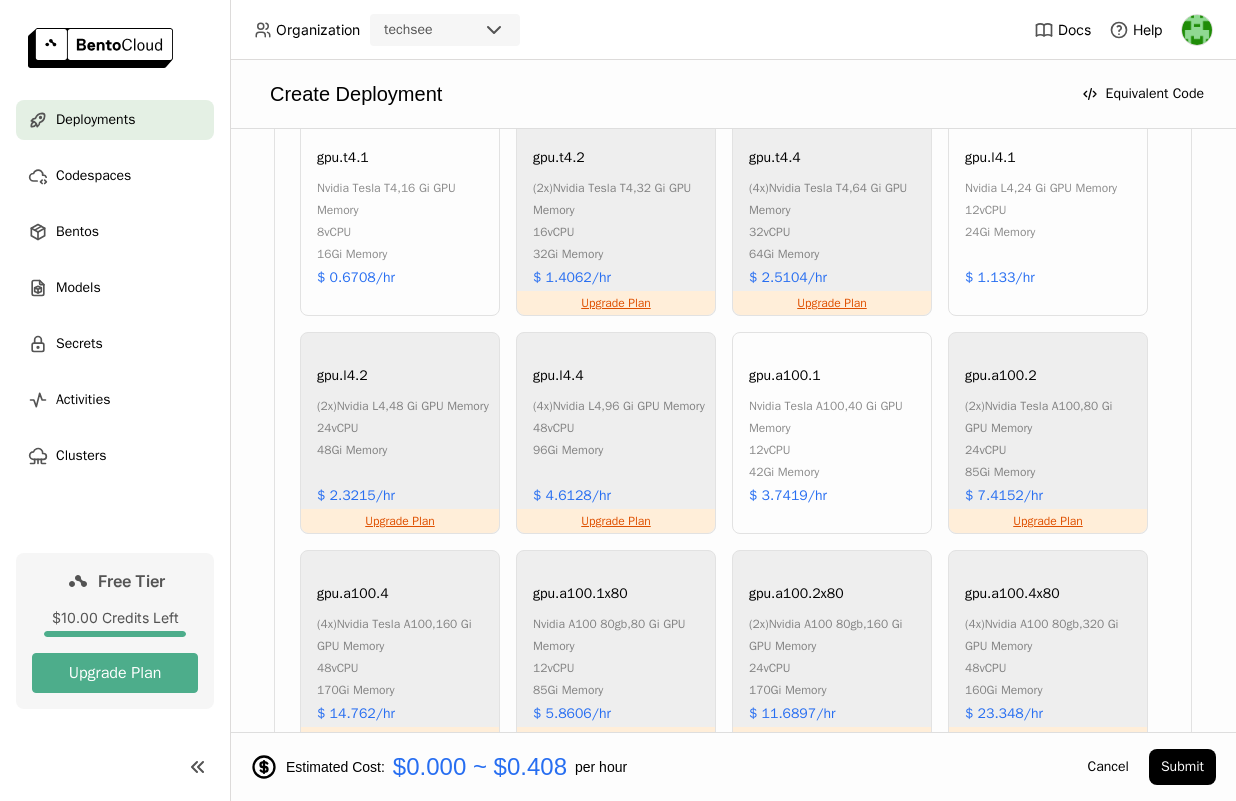 click on "8  vCPU" at bounding box center (403, 232) 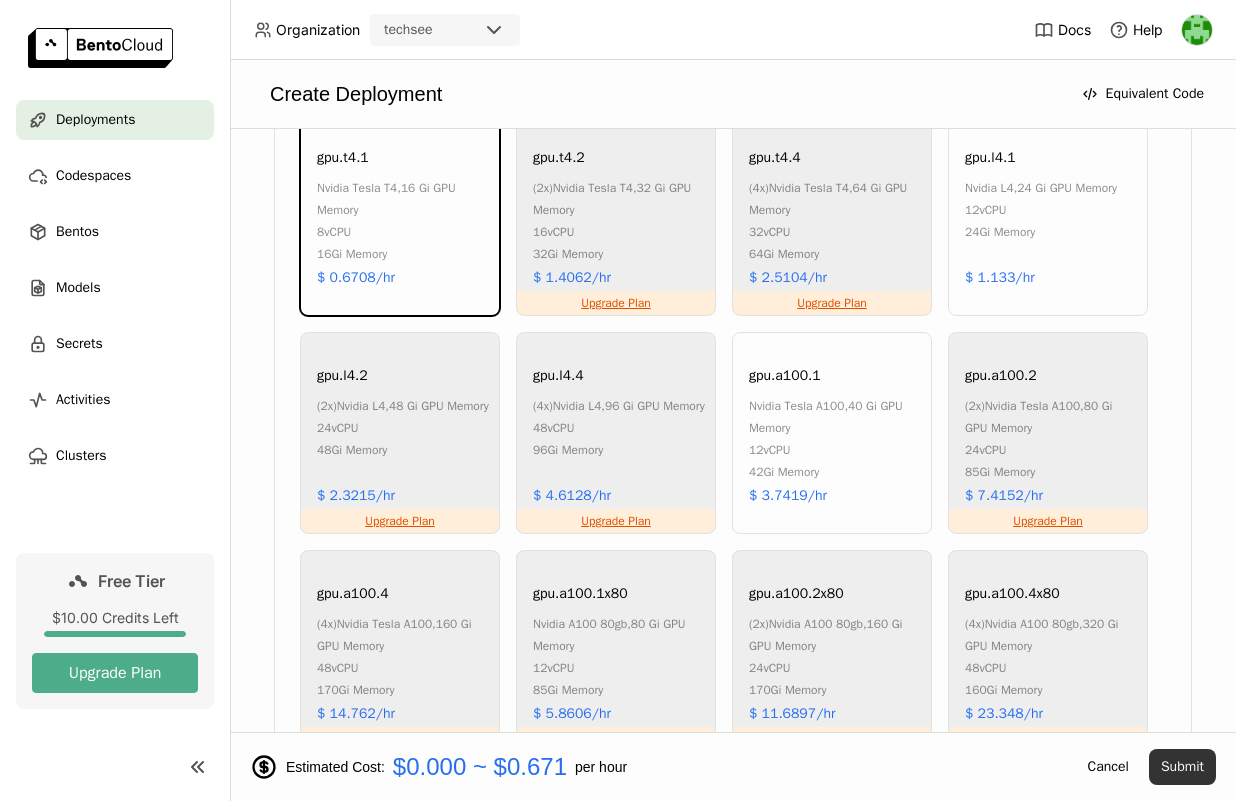 click on "Submit" at bounding box center (1182, 767) 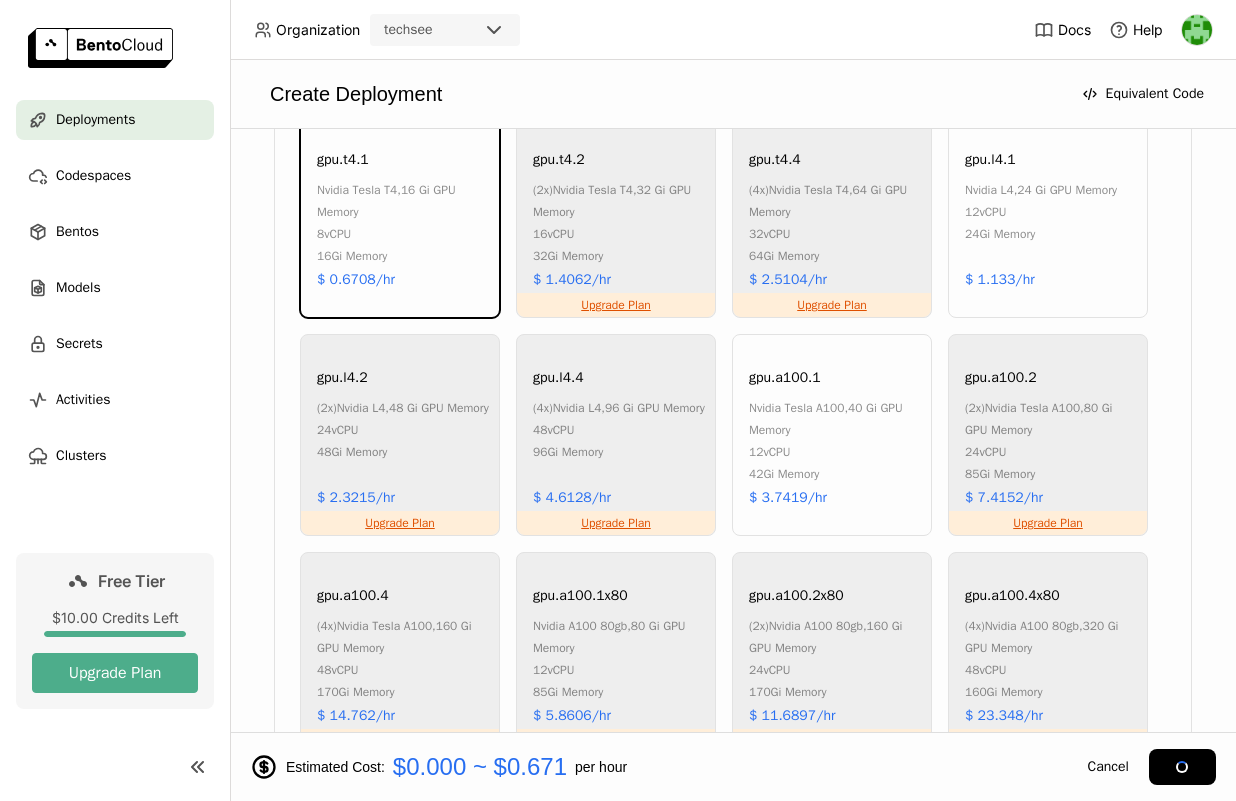 scroll, scrollTop: 839, scrollLeft: 0, axis: vertical 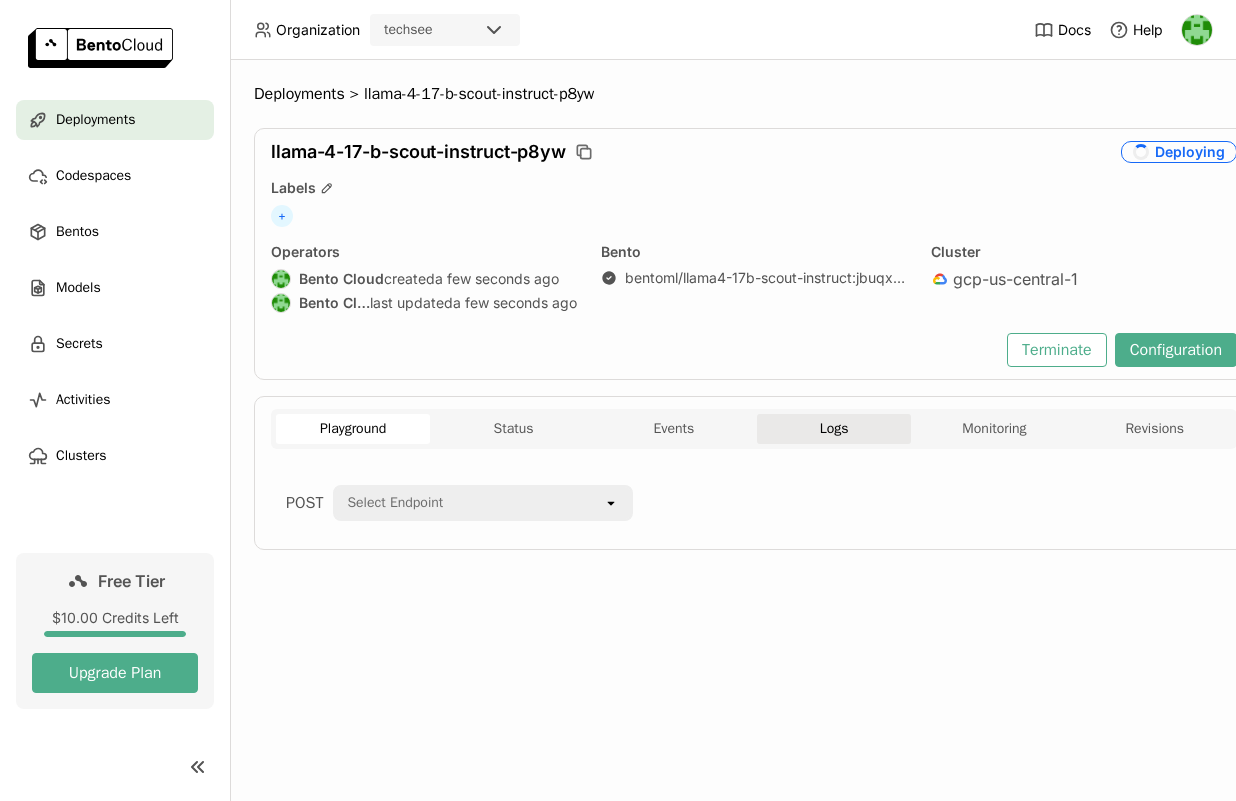 click on "Logs" at bounding box center [834, 429] 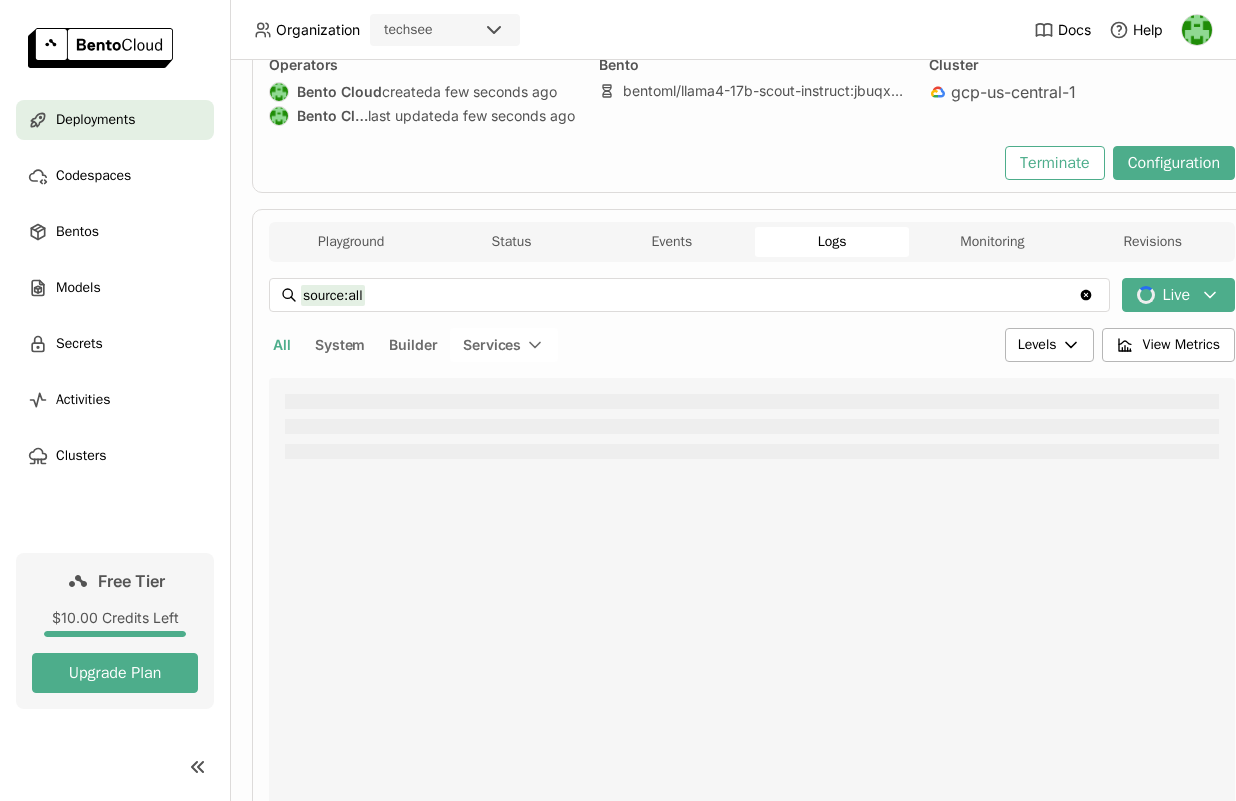 scroll, scrollTop: 179, scrollLeft: 2, axis: both 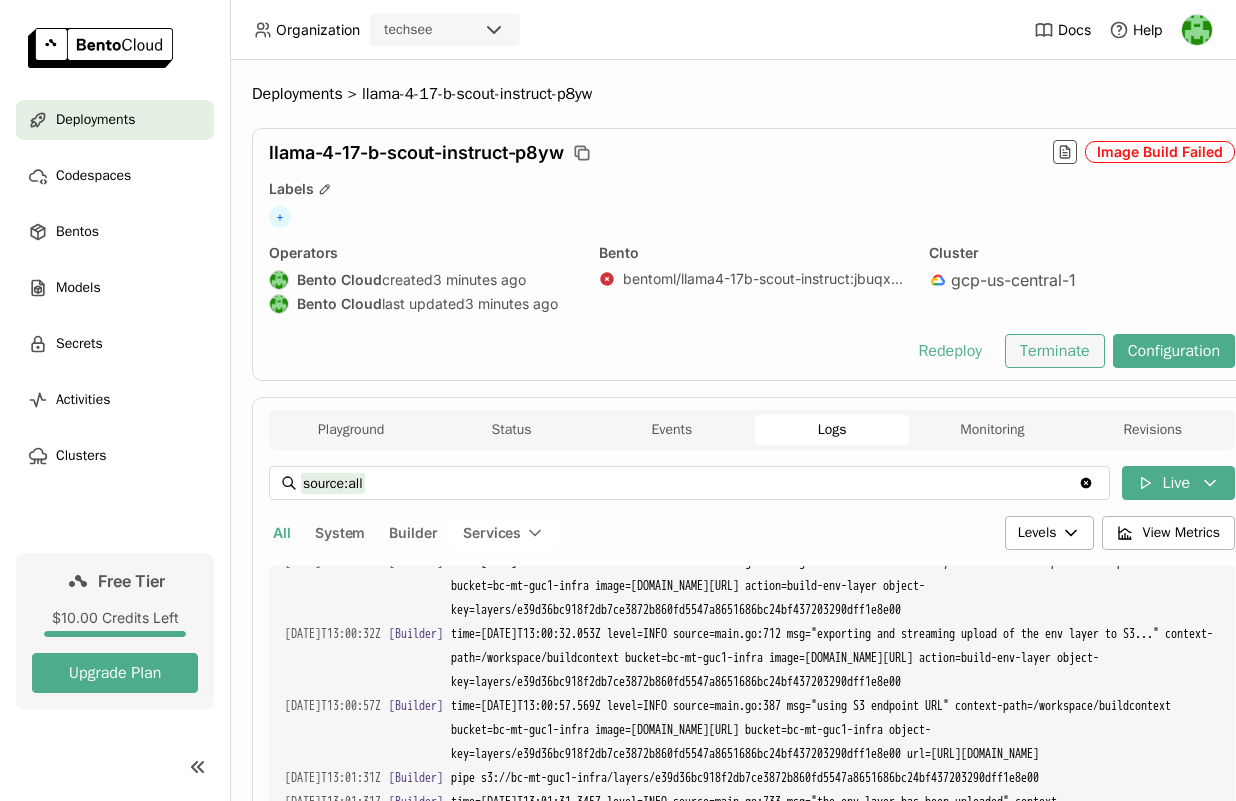 click on "Terminate" at bounding box center (1055, 351) 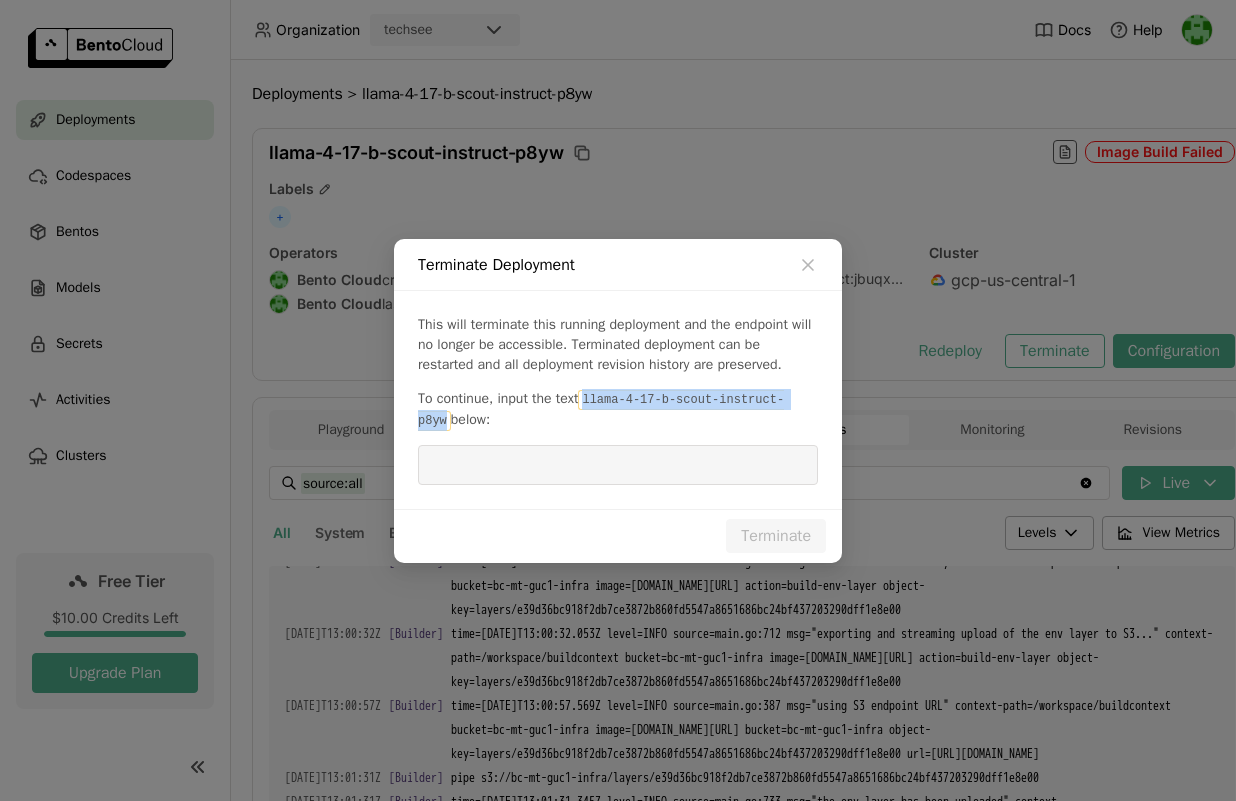 drag, startPoint x: 597, startPoint y: 403, endPoint x: 445, endPoint y: 417, distance: 152.64337 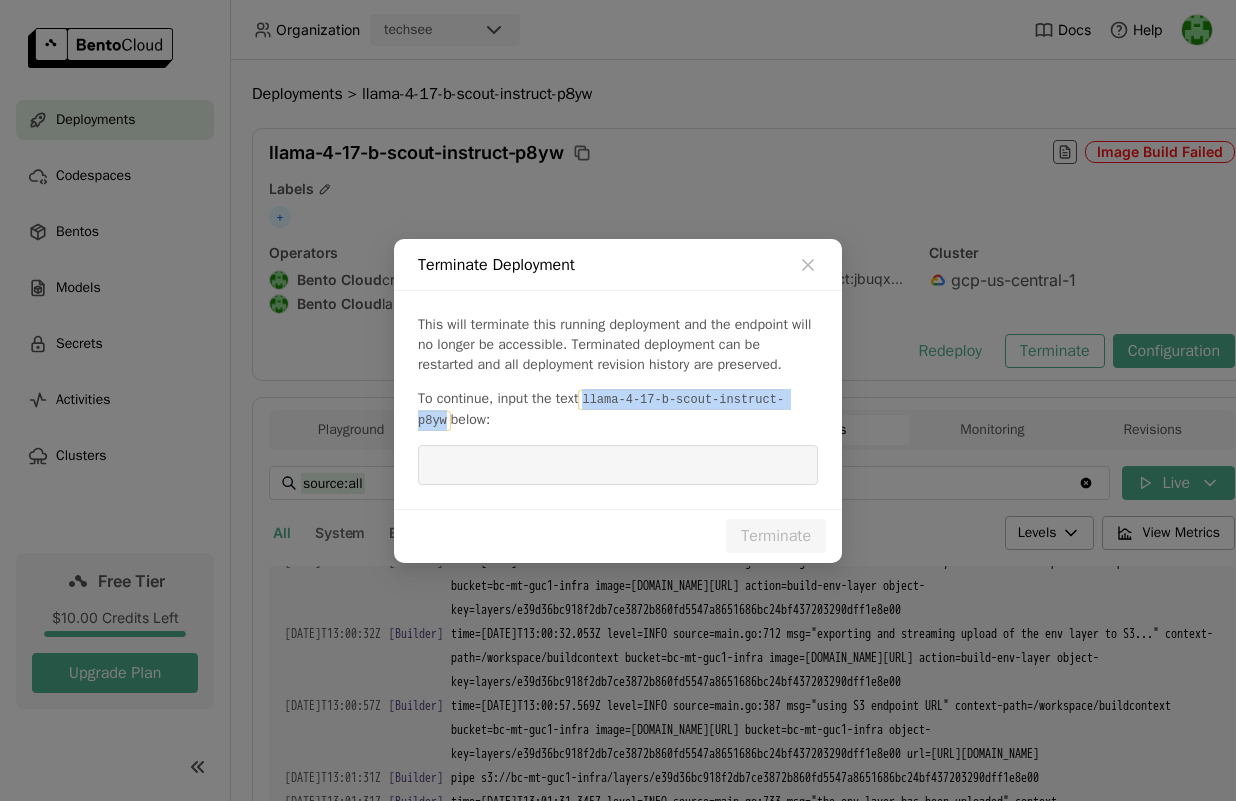 copy on "llama-4-17-b-scout-instruct-p8yw" 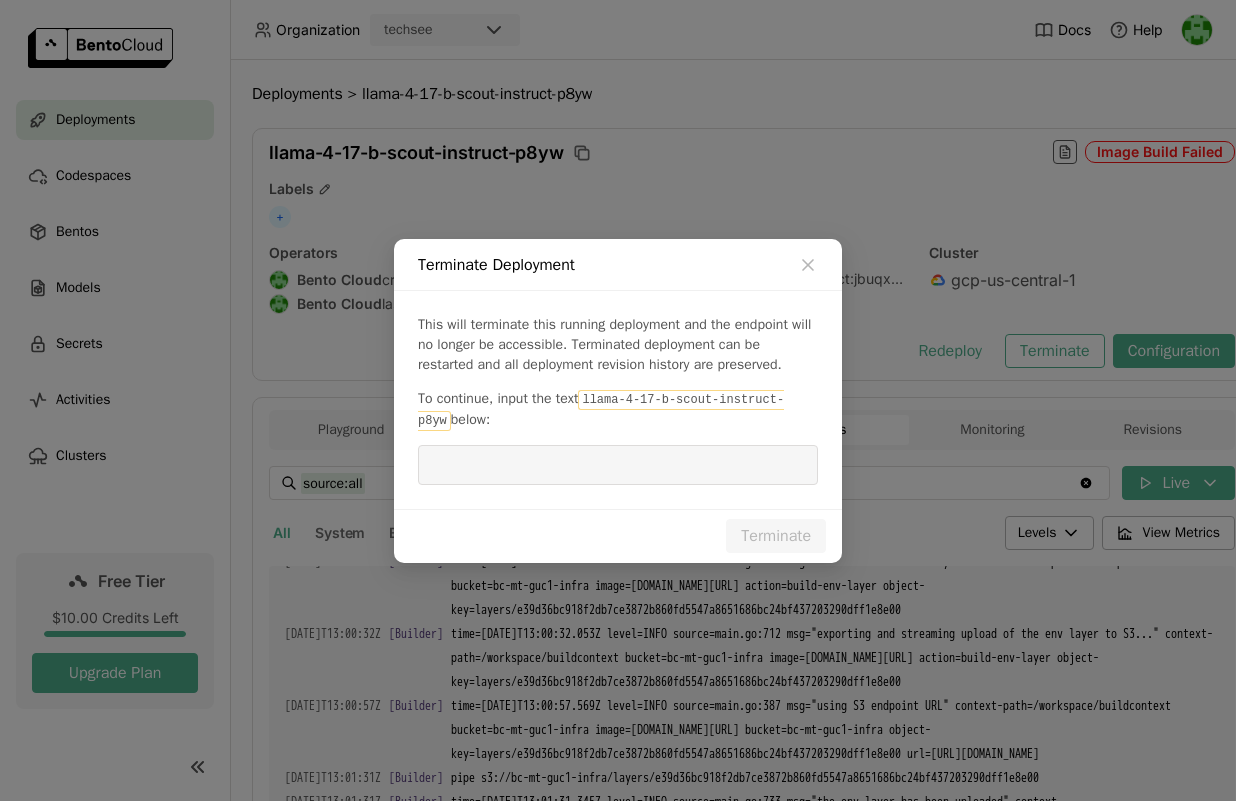 click at bounding box center [618, 465] 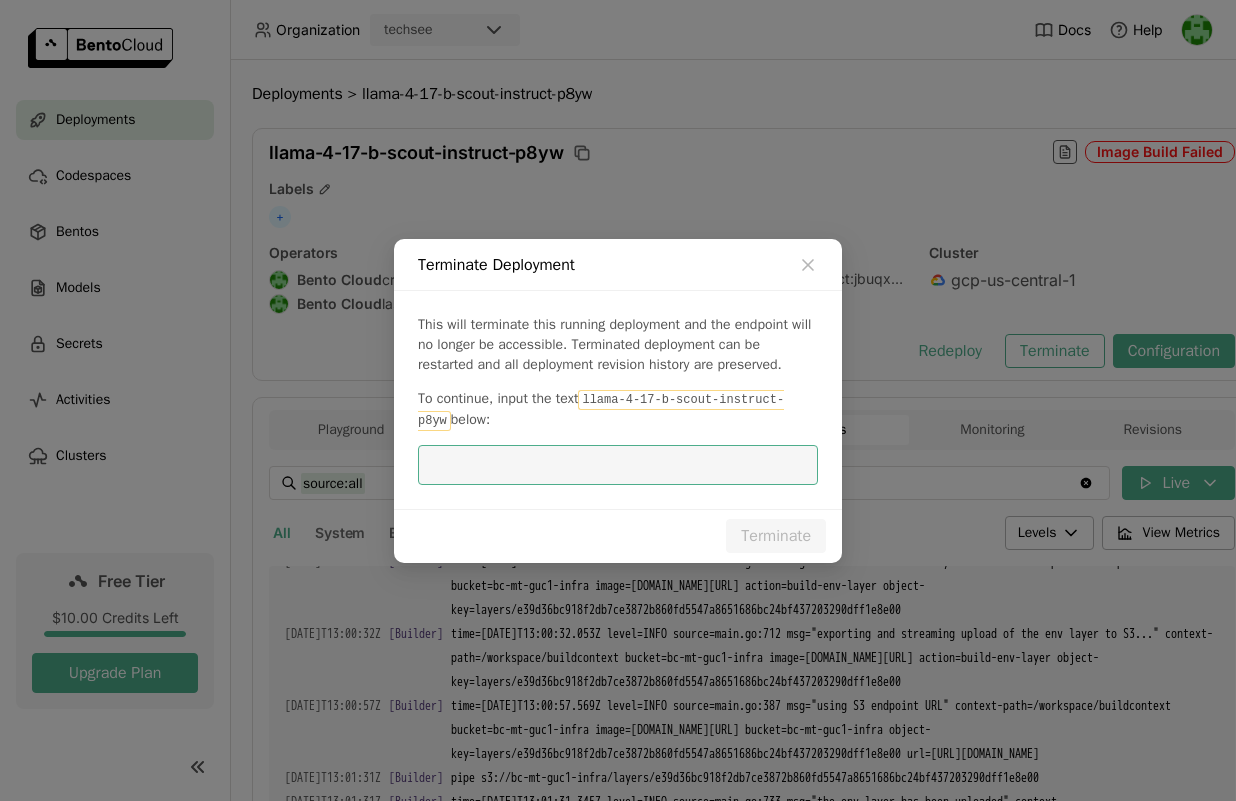 paste on "llama-4-17-b-scout-instruct-p8yw" 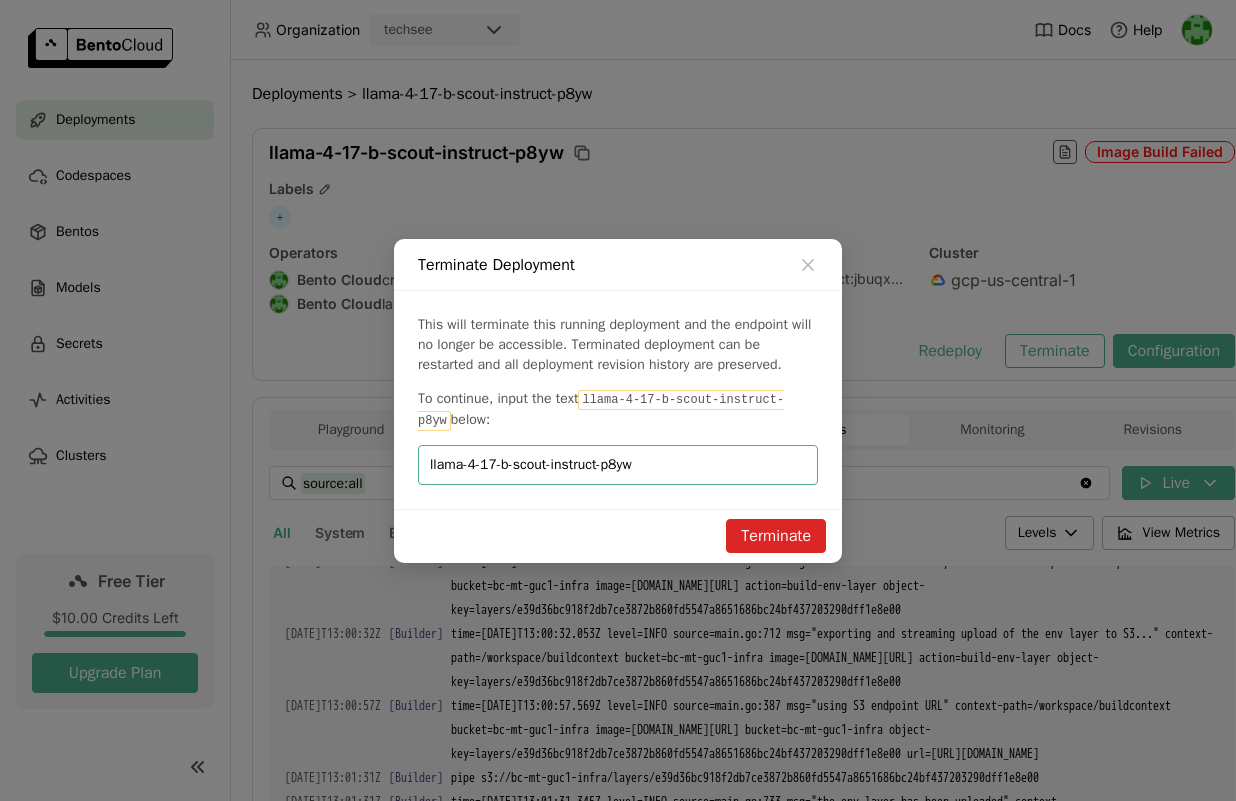 type on "llama-4-17-b-scout-instruct-p8yw" 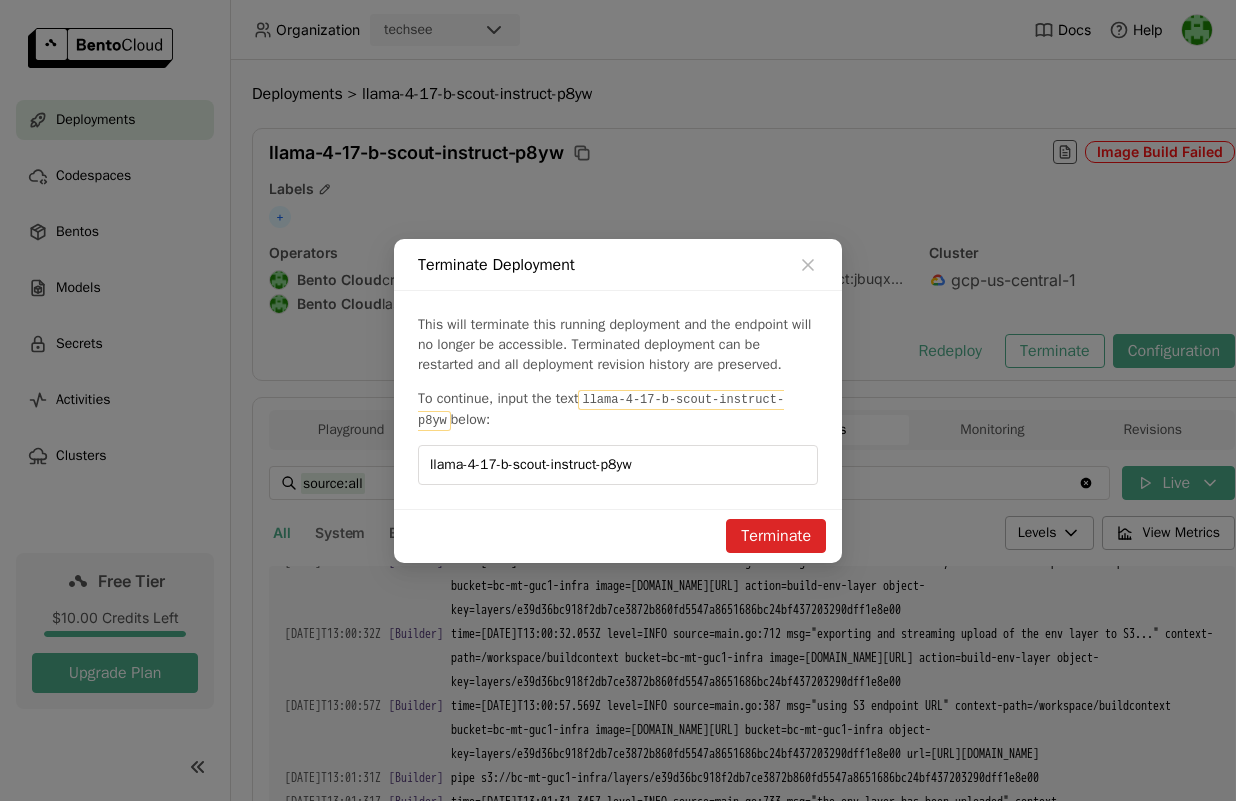 click on "Terminate" at bounding box center [776, 536] 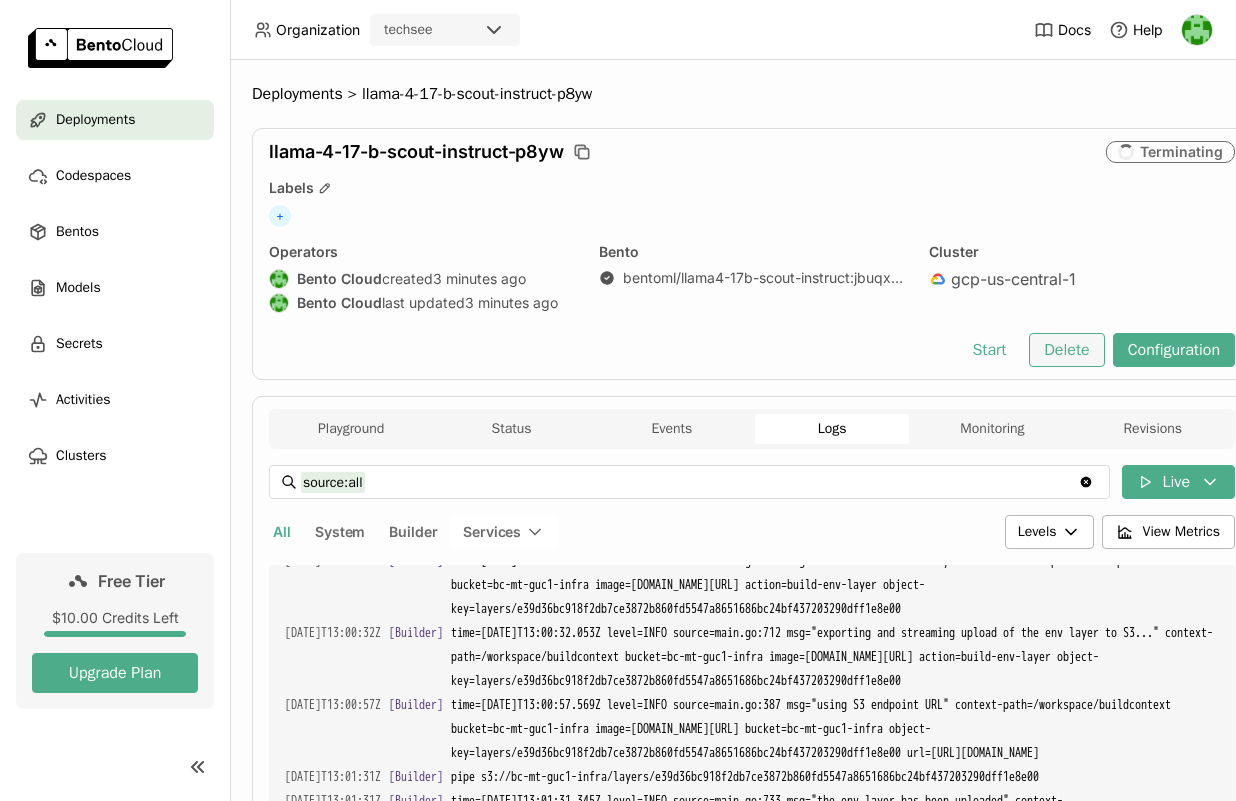 click on "Delete" at bounding box center (1066, 350) 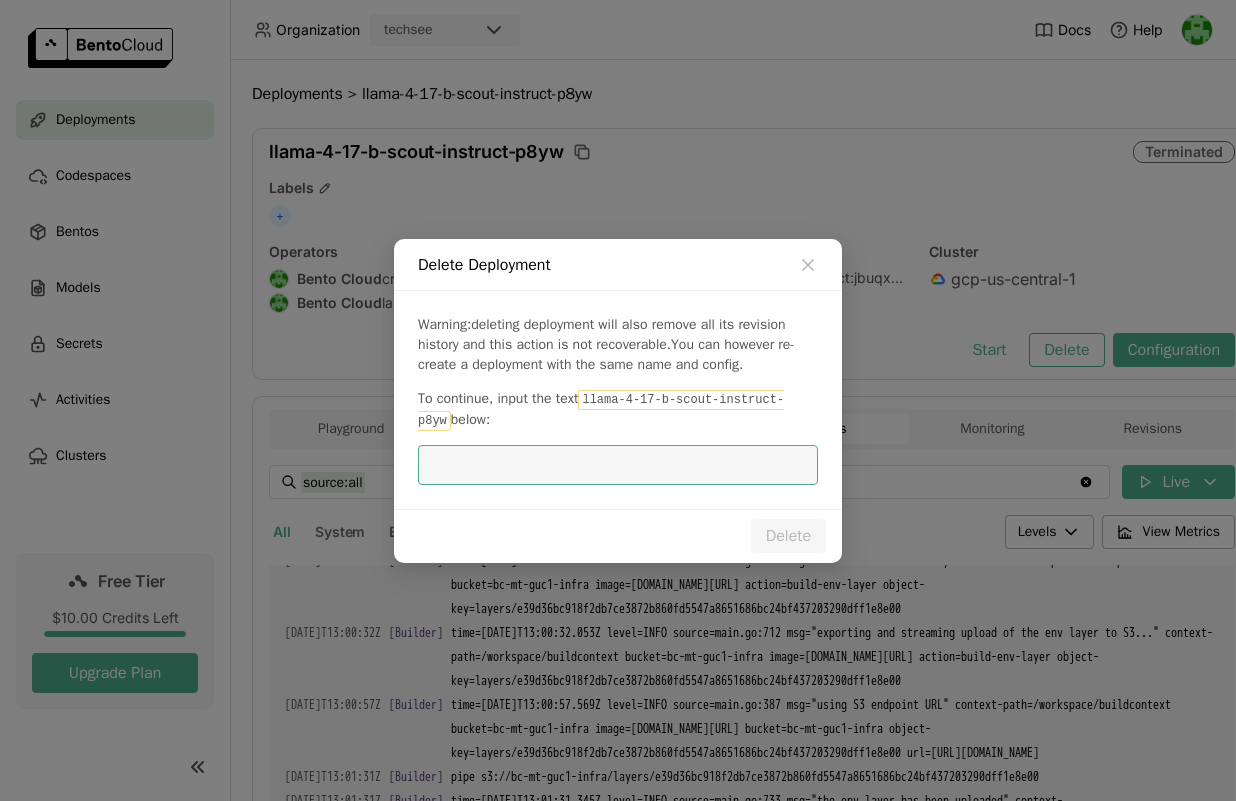 click at bounding box center (618, 465) 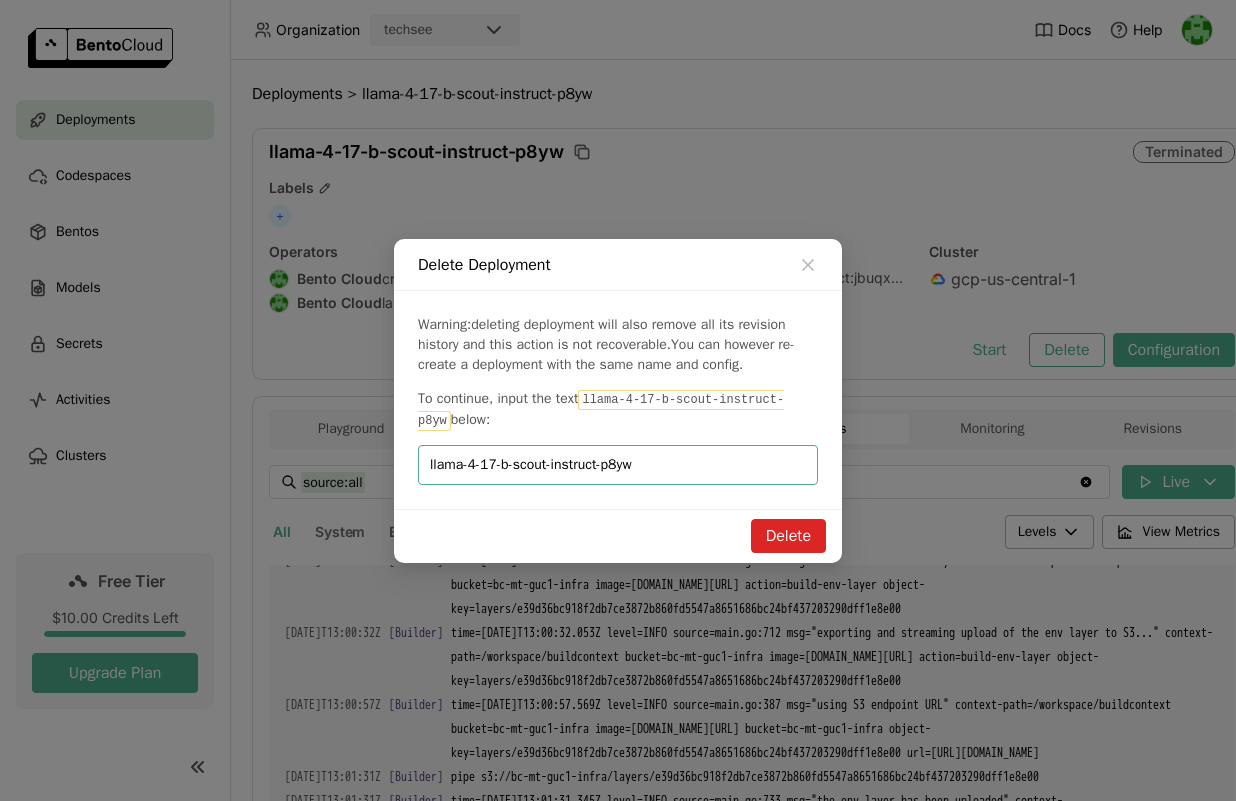 type on "llama-4-17-b-scout-instruct-p8yw" 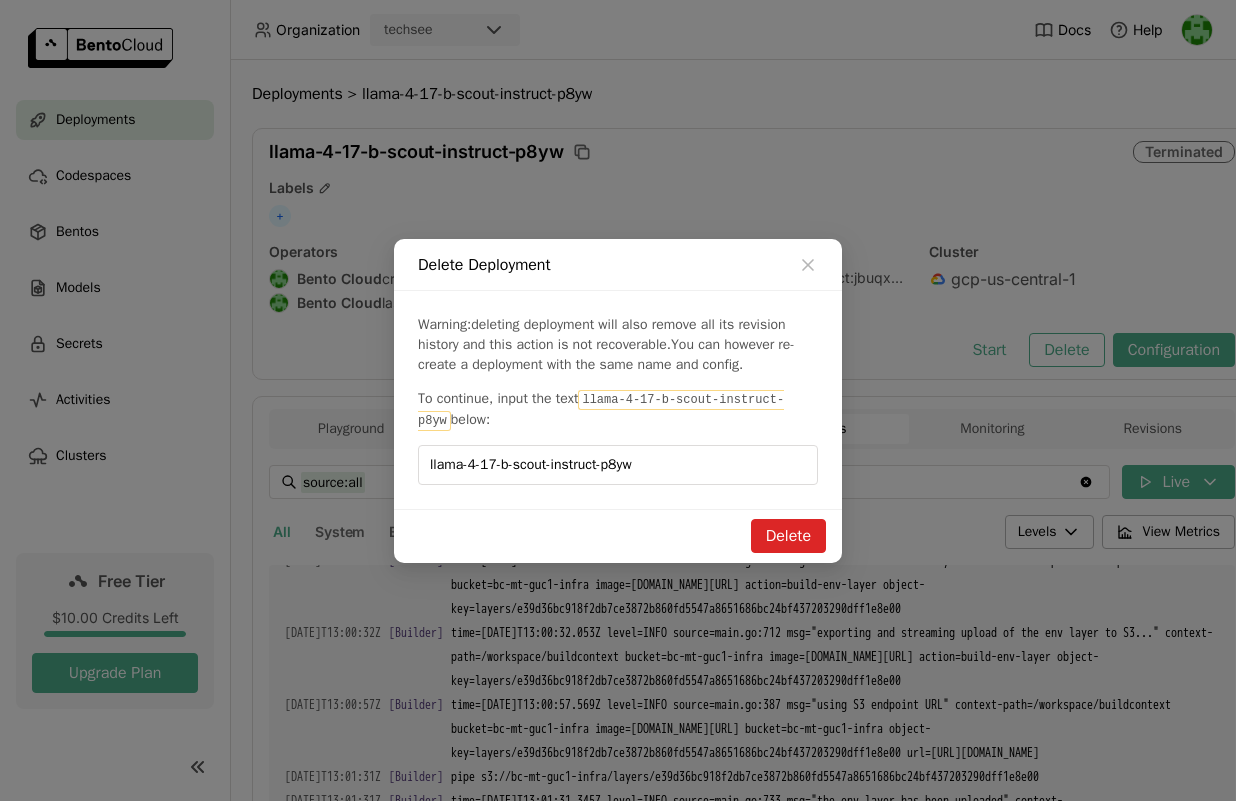 click on "Delete" at bounding box center (788, 536) 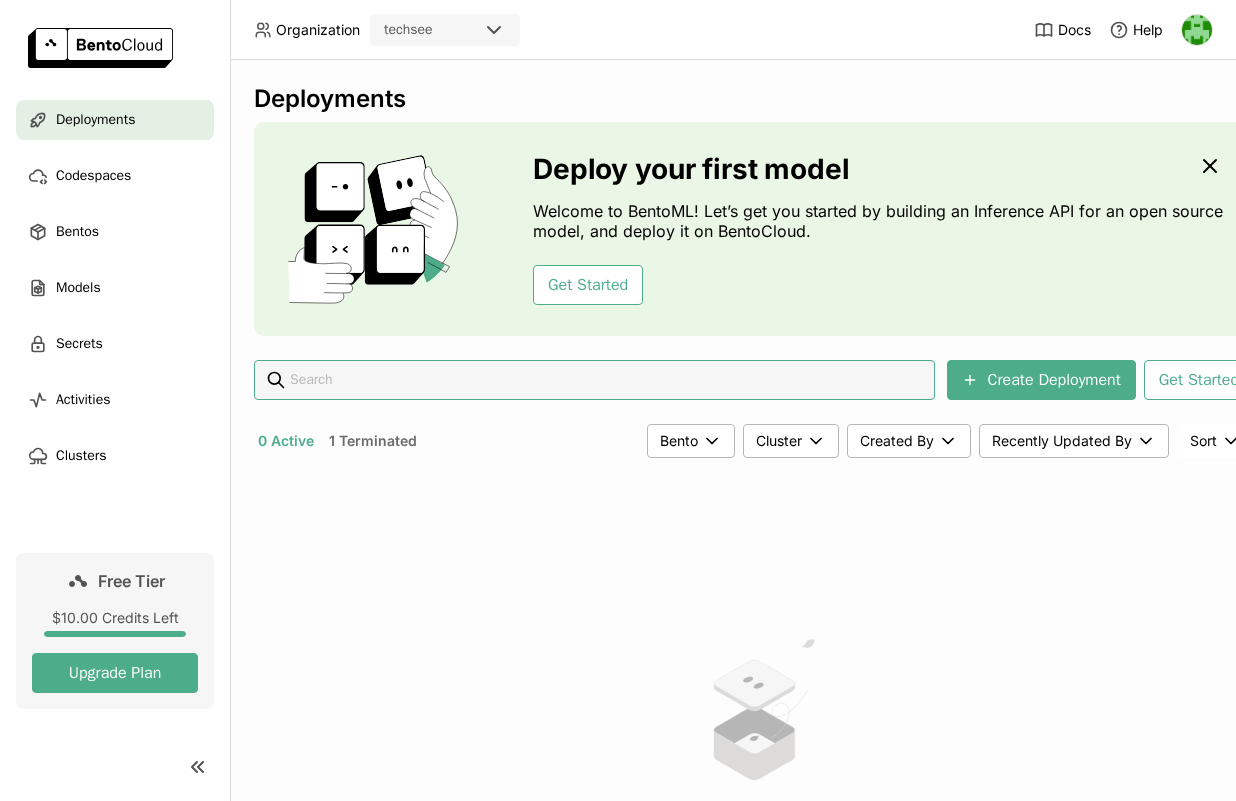 click on "Deployments Deploy your first model Welcome to BentoML! Let’s get you started by building an Inference API for an open source model, and deploy it on BentoCloud. Get Started Create Deployment Get Started 0   Active 1   Terminated Bento Cluster Created By Recently Updated By Sort No active deployment Once you create a deployment, it will appear here." at bounding box center [754, 567] 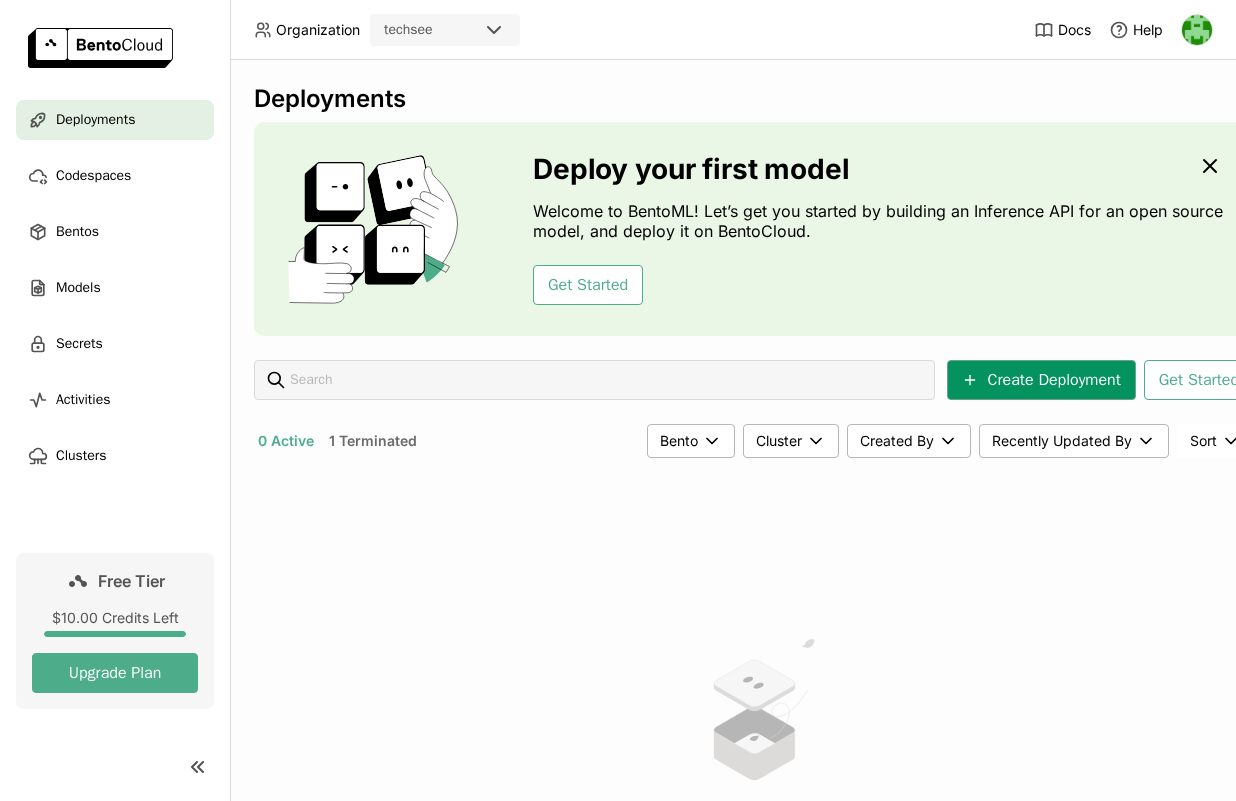 click on "Create Deployment" at bounding box center (1041, 380) 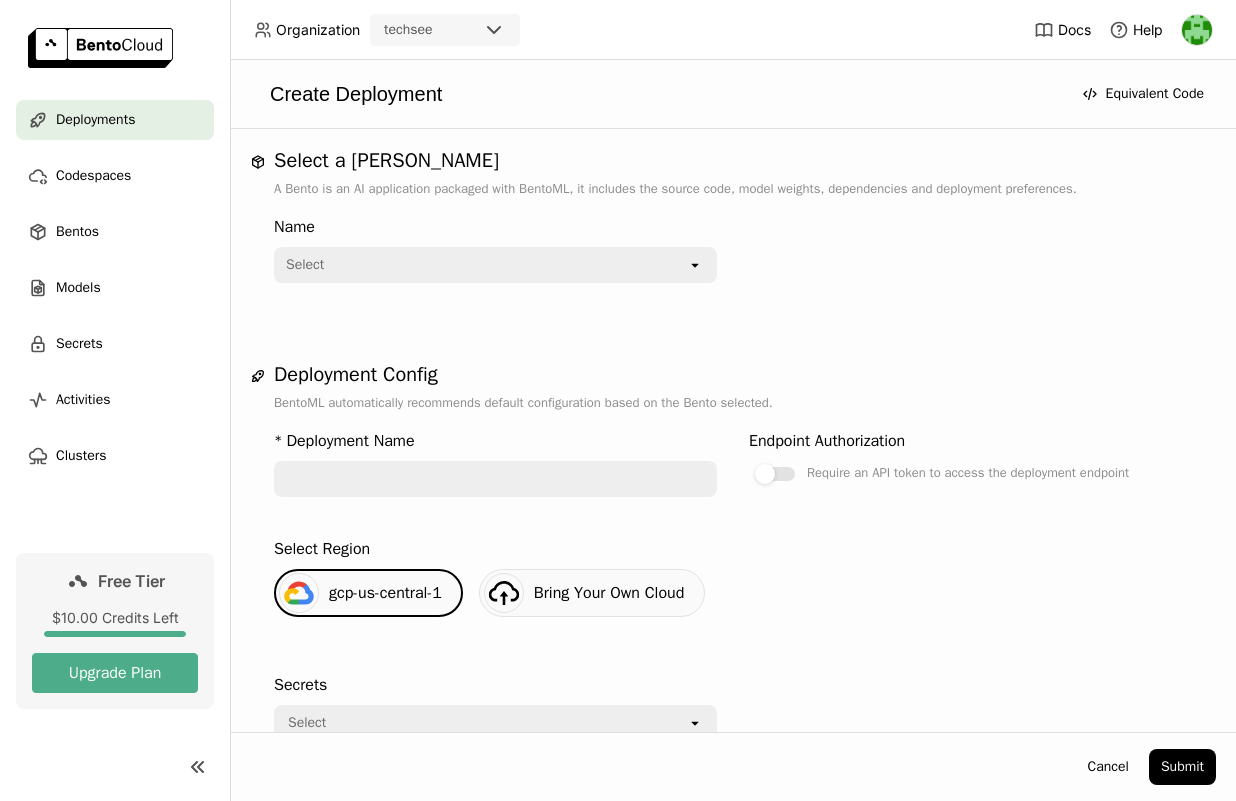 click on "Select" at bounding box center (481, 265) 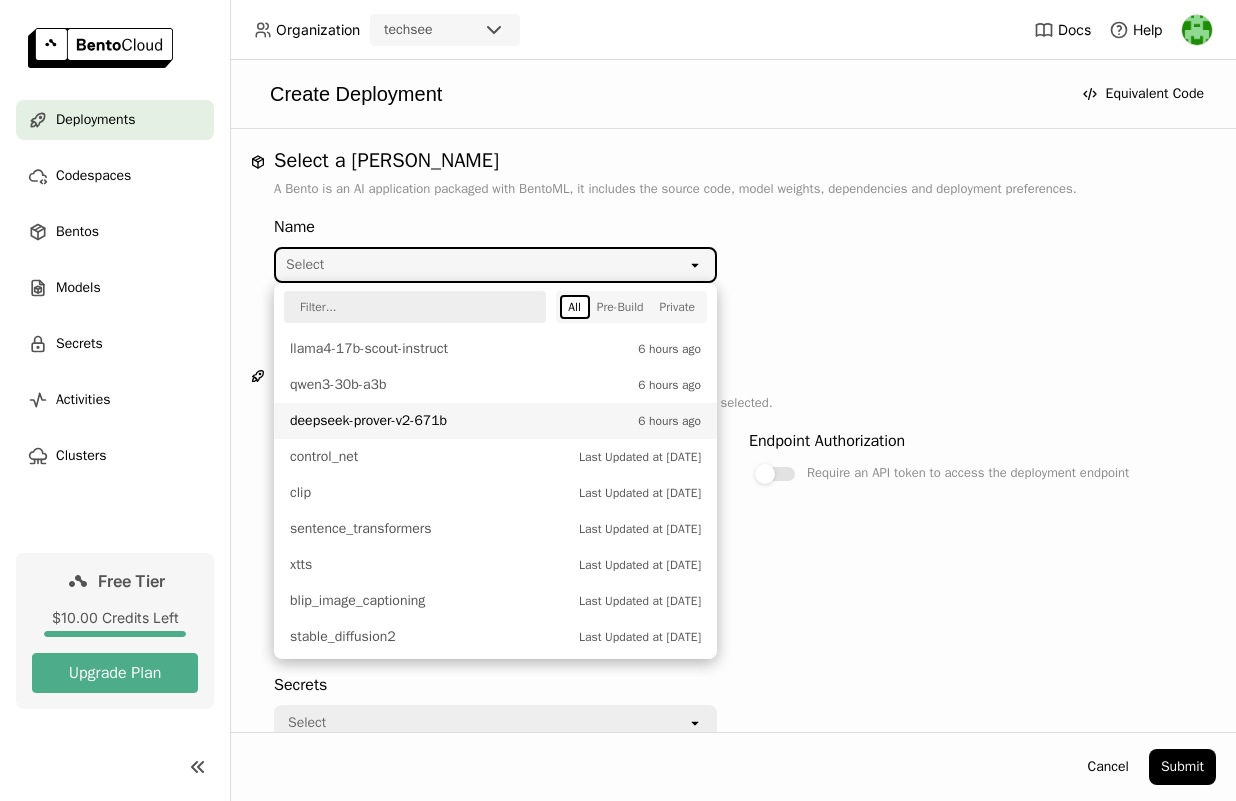 scroll, scrollTop: 815, scrollLeft: 0, axis: vertical 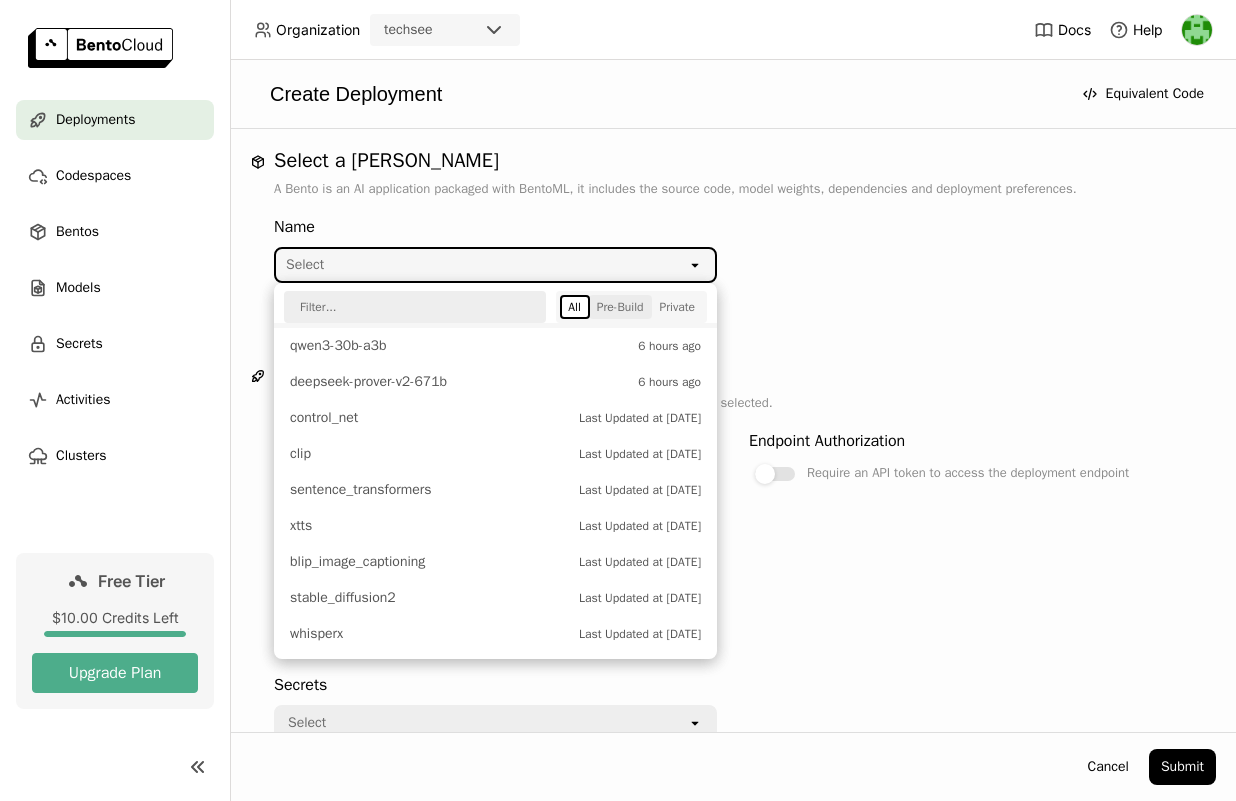 click on "Pre-Build" at bounding box center [620, 307] 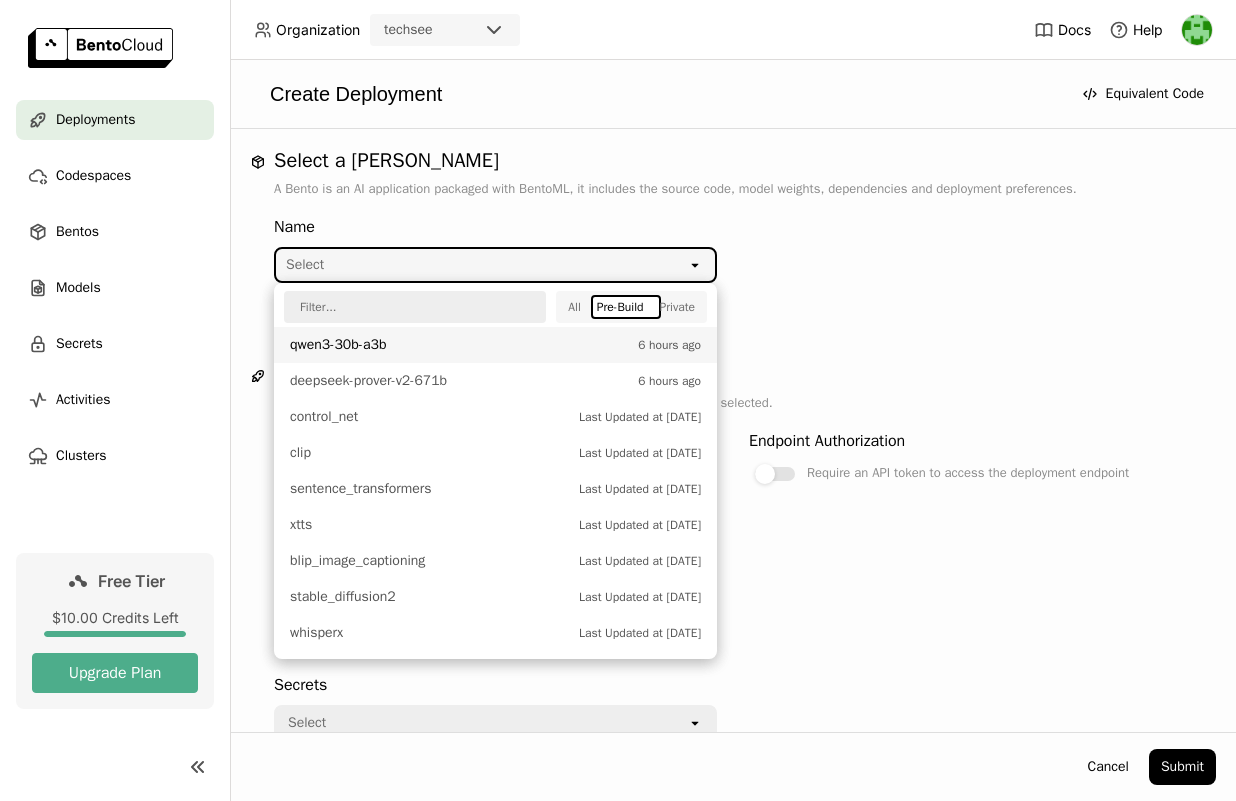 scroll, scrollTop: 751, scrollLeft: 0, axis: vertical 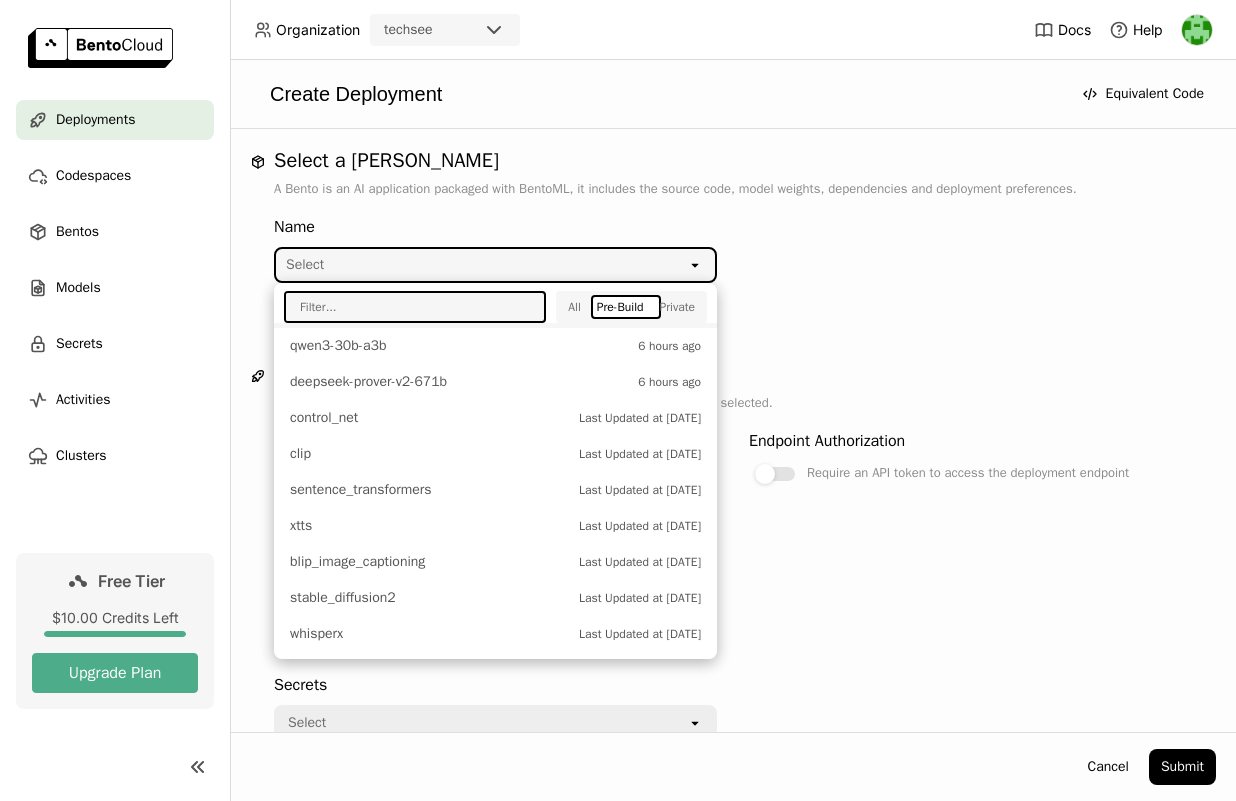 click at bounding box center [408, 307] 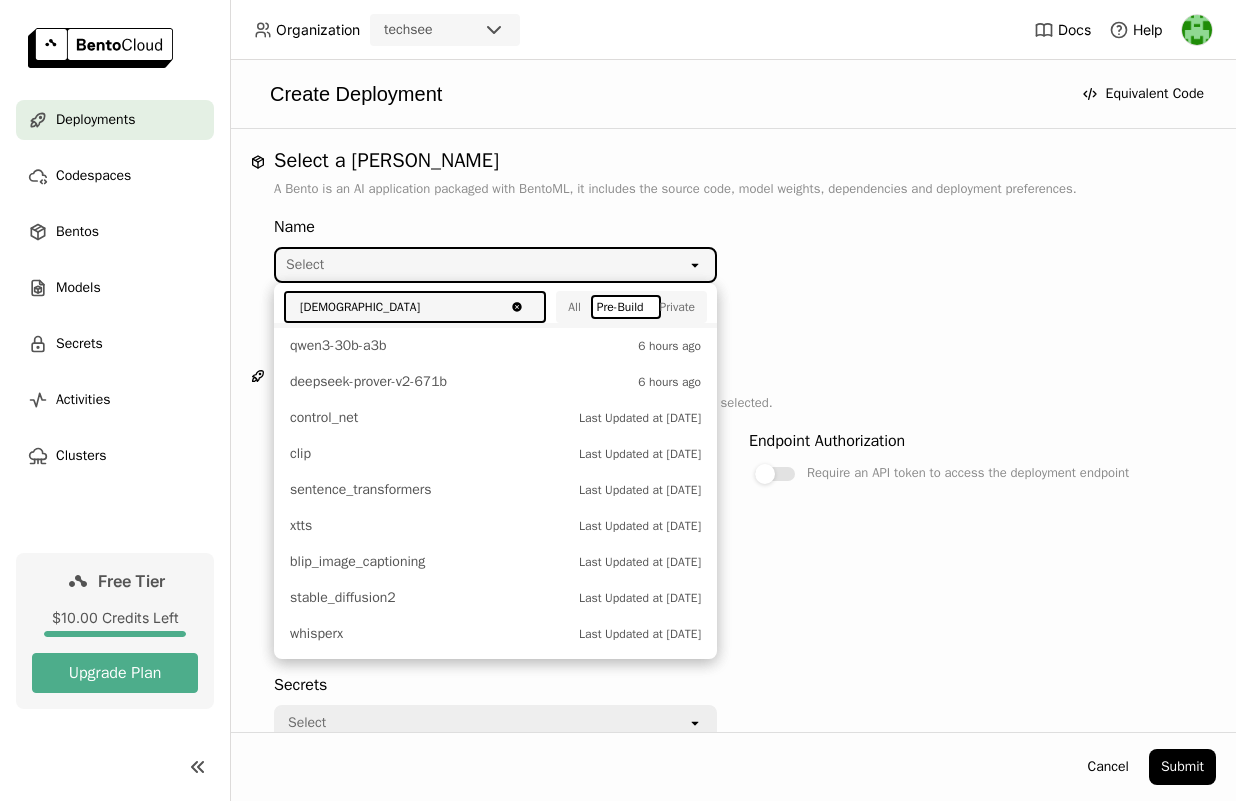 type on "ך" 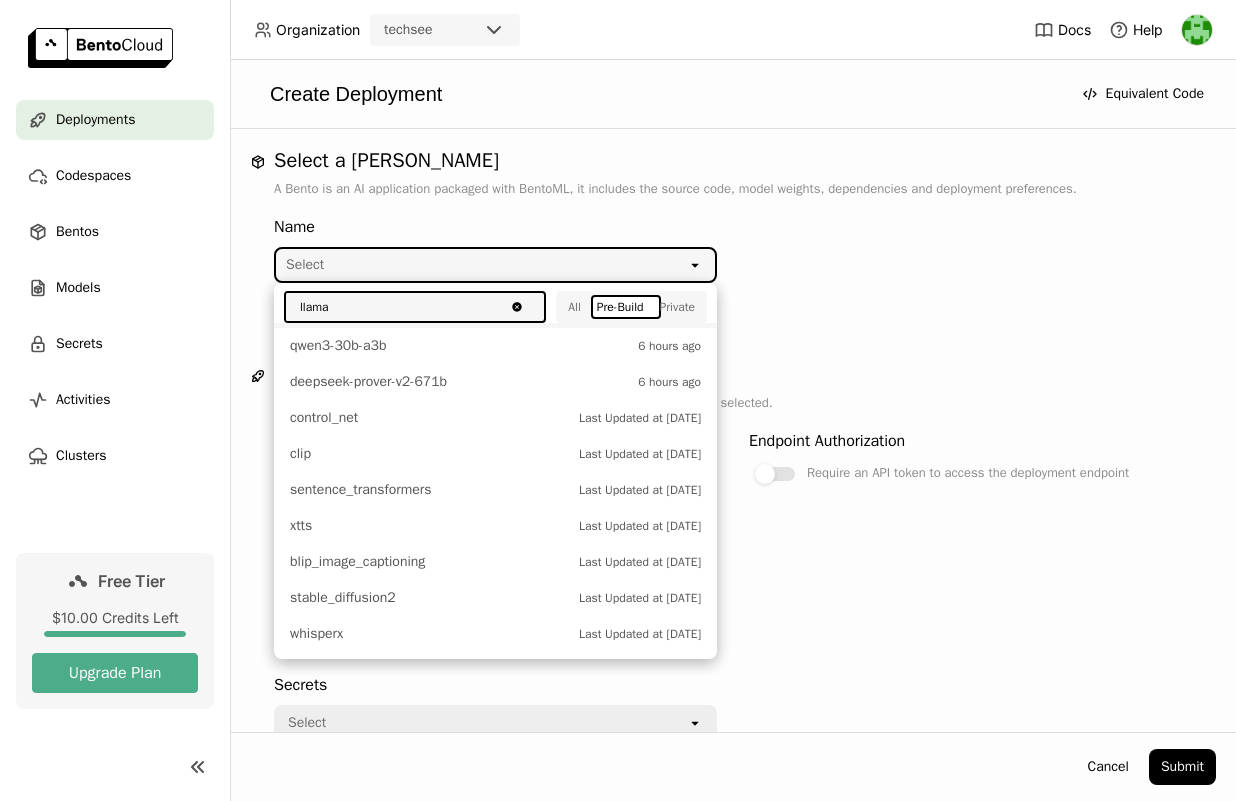 type on "llama" 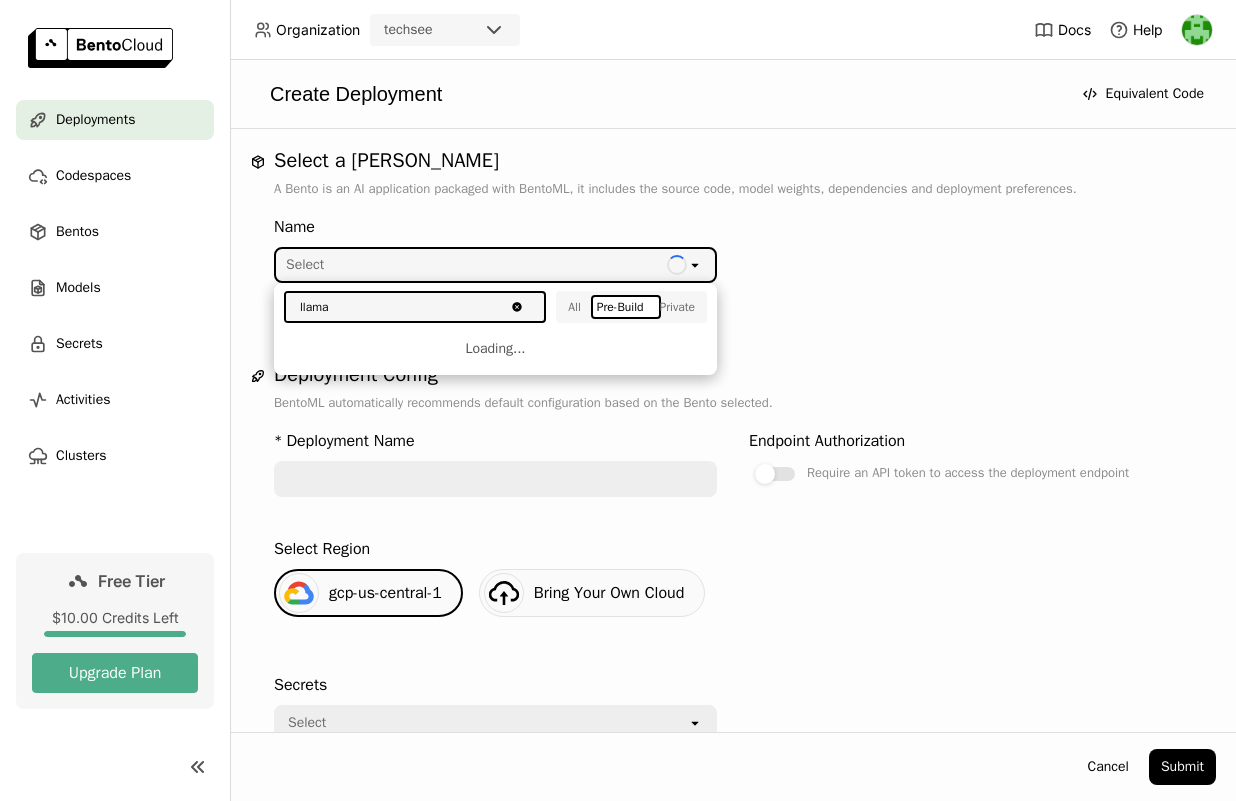 scroll, scrollTop: 0, scrollLeft: 0, axis: both 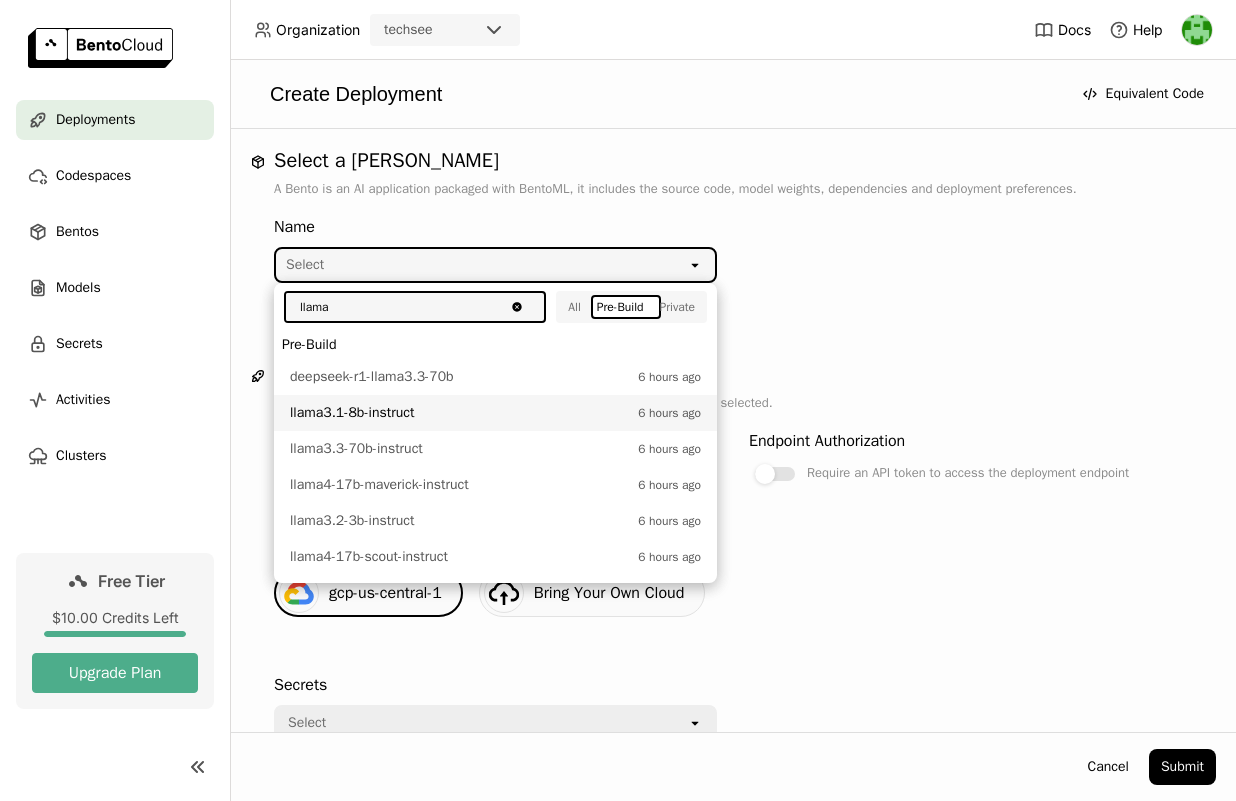 click on "llama3.1-8b-instruct" at bounding box center (459, 413) 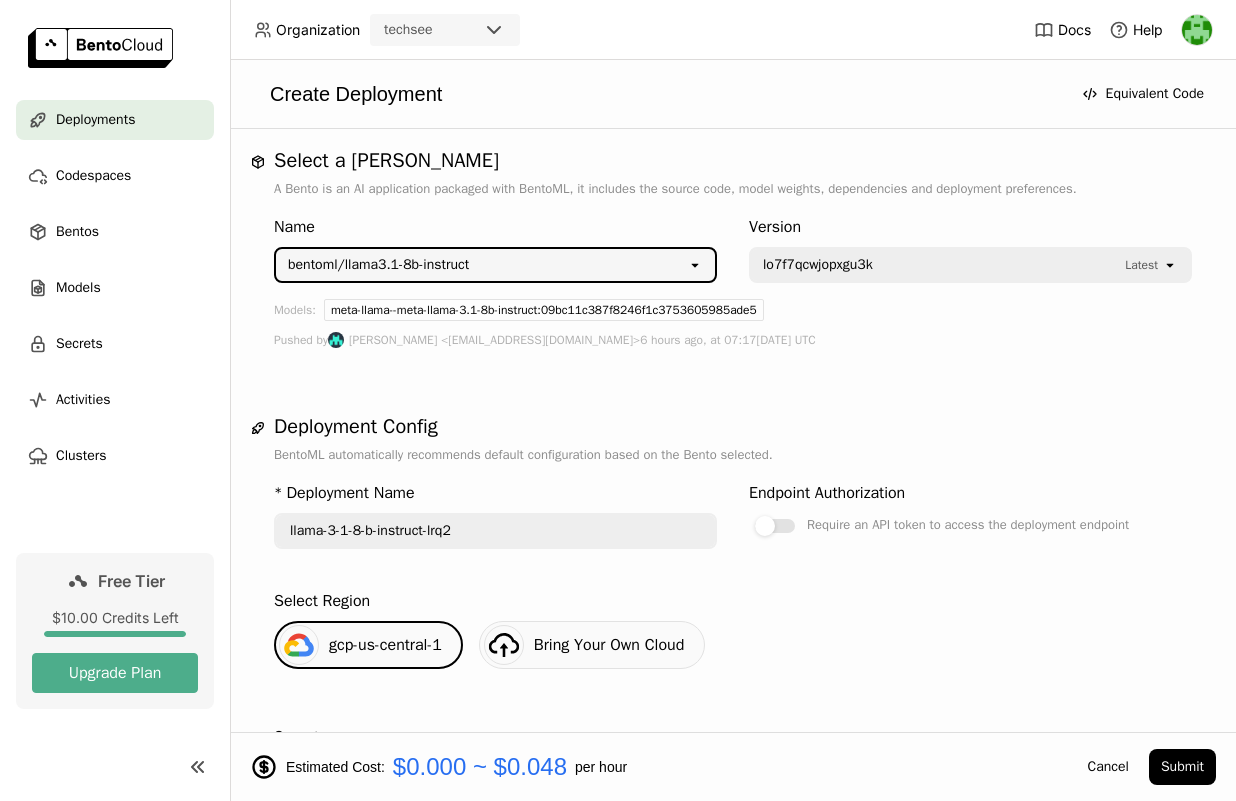 click on "lo7f7qcwjopxgu3k" at bounding box center (939, 265) 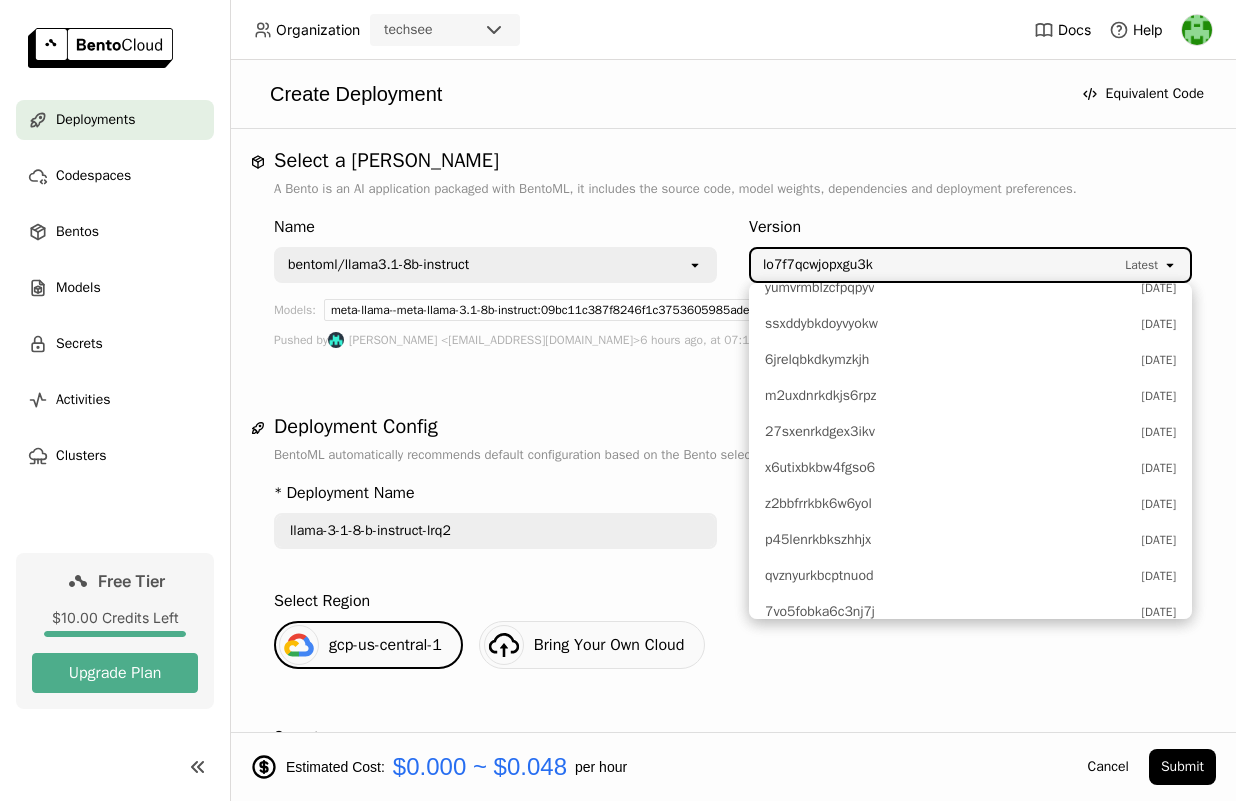 scroll, scrollTop: 1479, scrollLeft: 0, axis: vertical 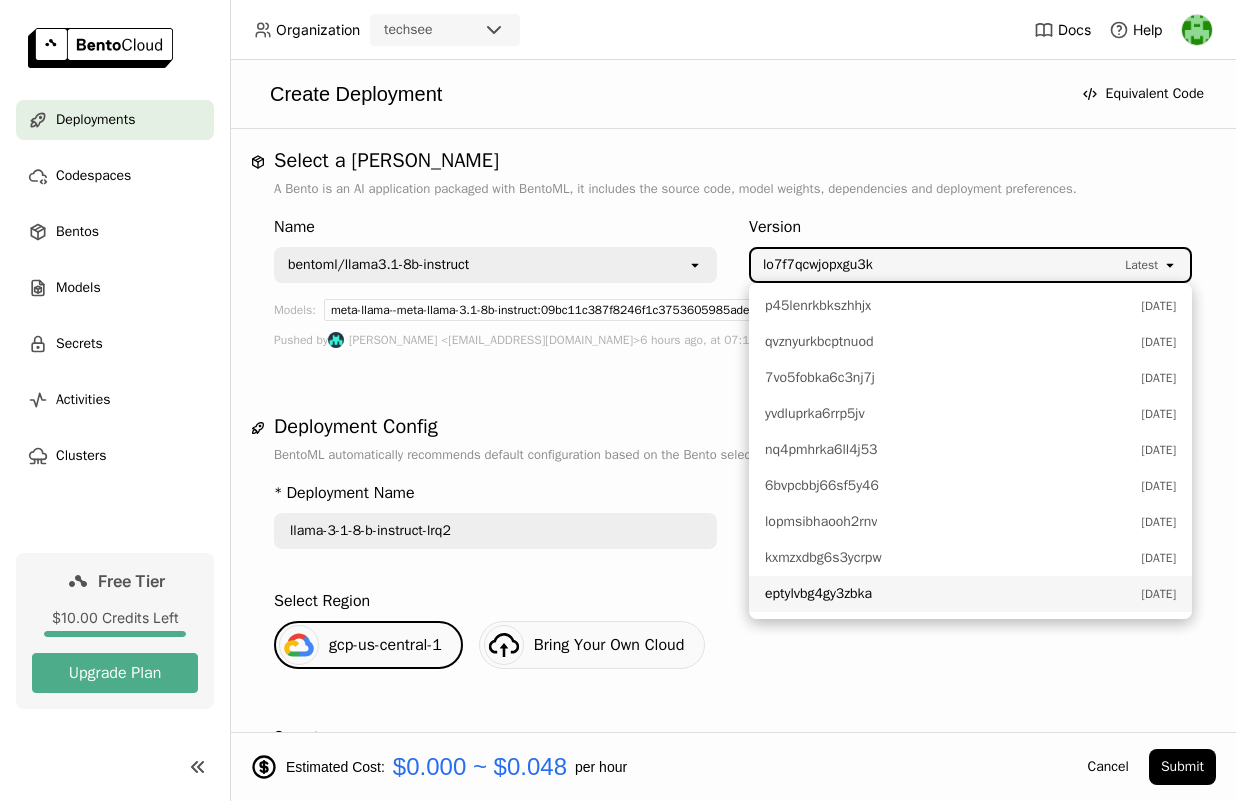 click on "eptylvbg4gy3zbka" at bounding box center (948, 594) 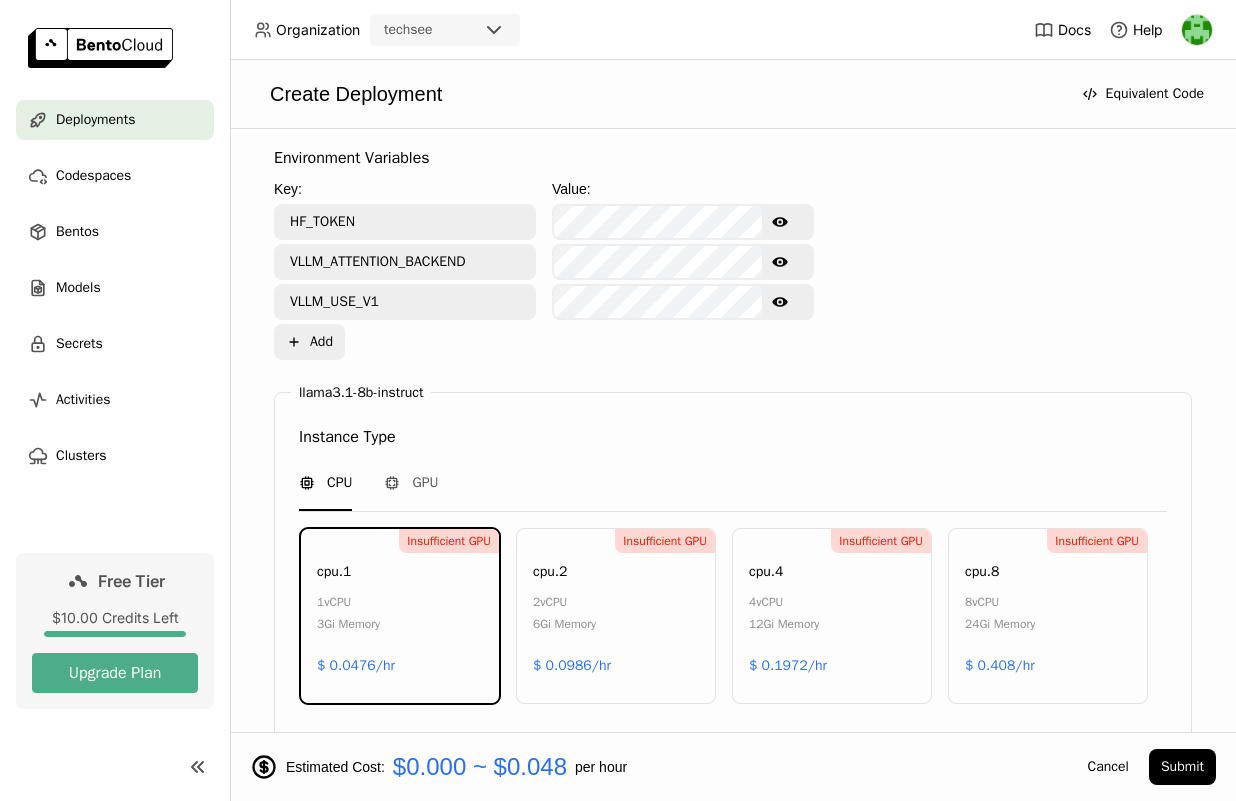 scroll, scrollTop: 865, scrollLeft: 0, axis: vertical 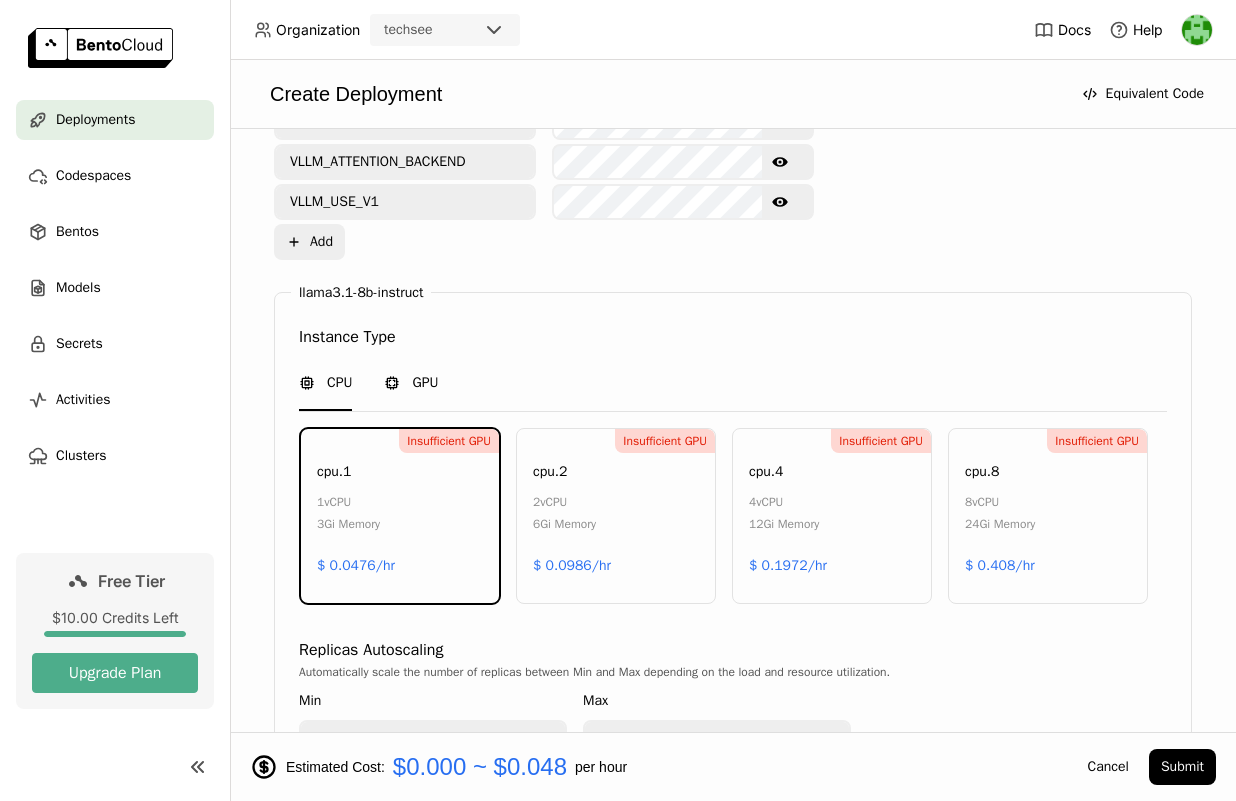 click on "GPU" at bounding box center (425, 383) 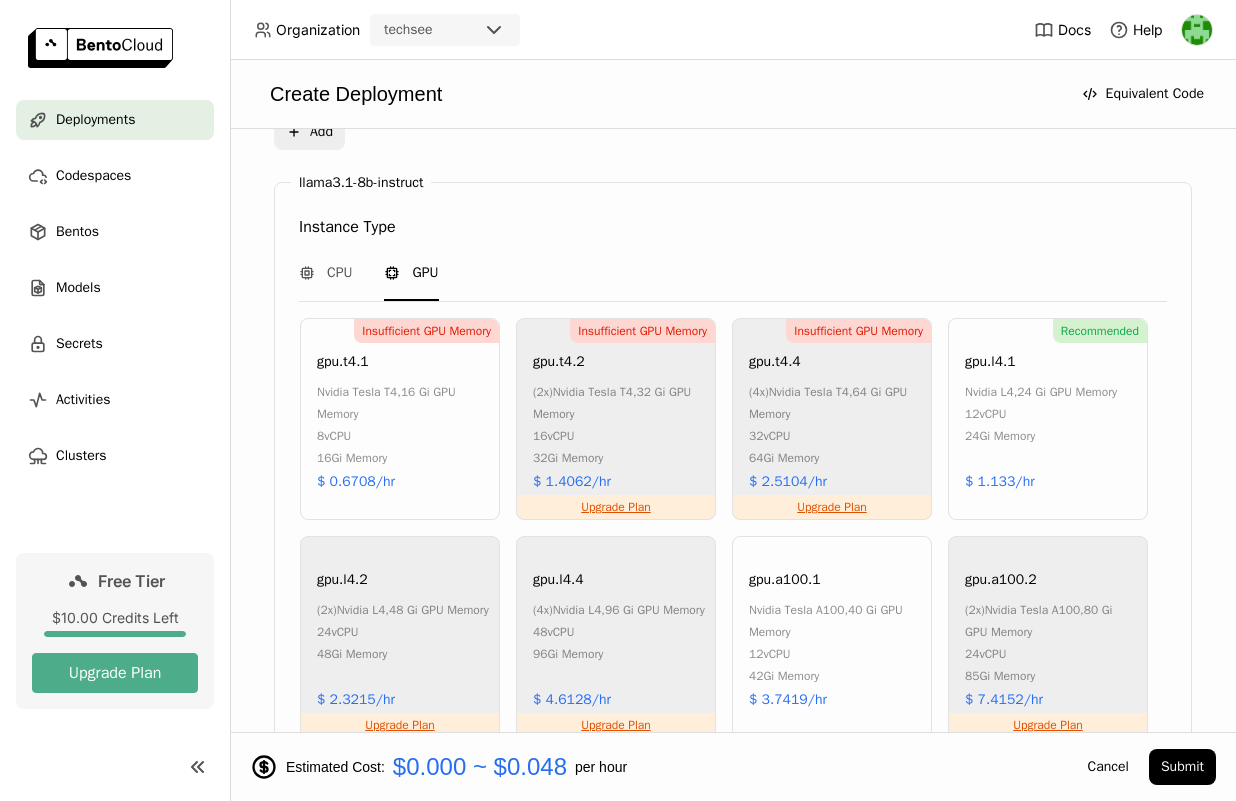 scroll, scrollTop: 975, scrollLeft: 0, axis: vertical 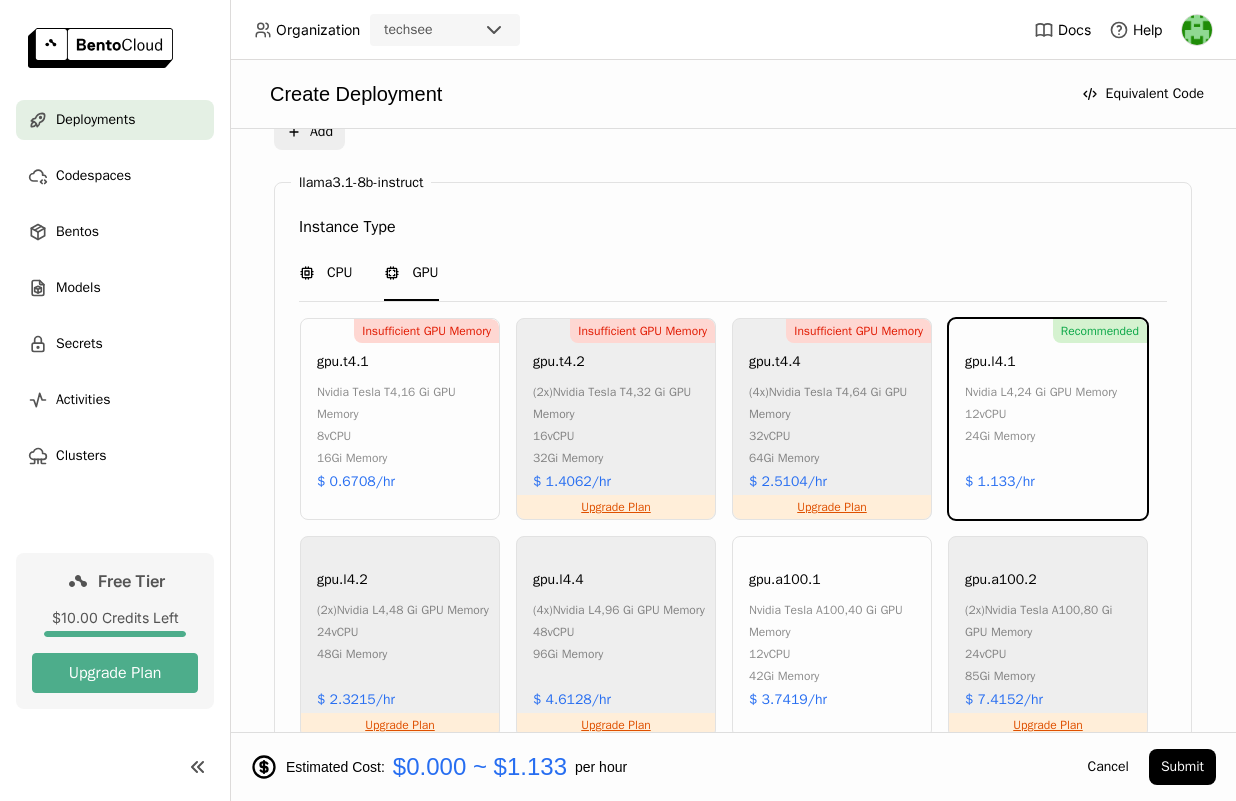 click on "CPU" at bounding box center [339, 273] 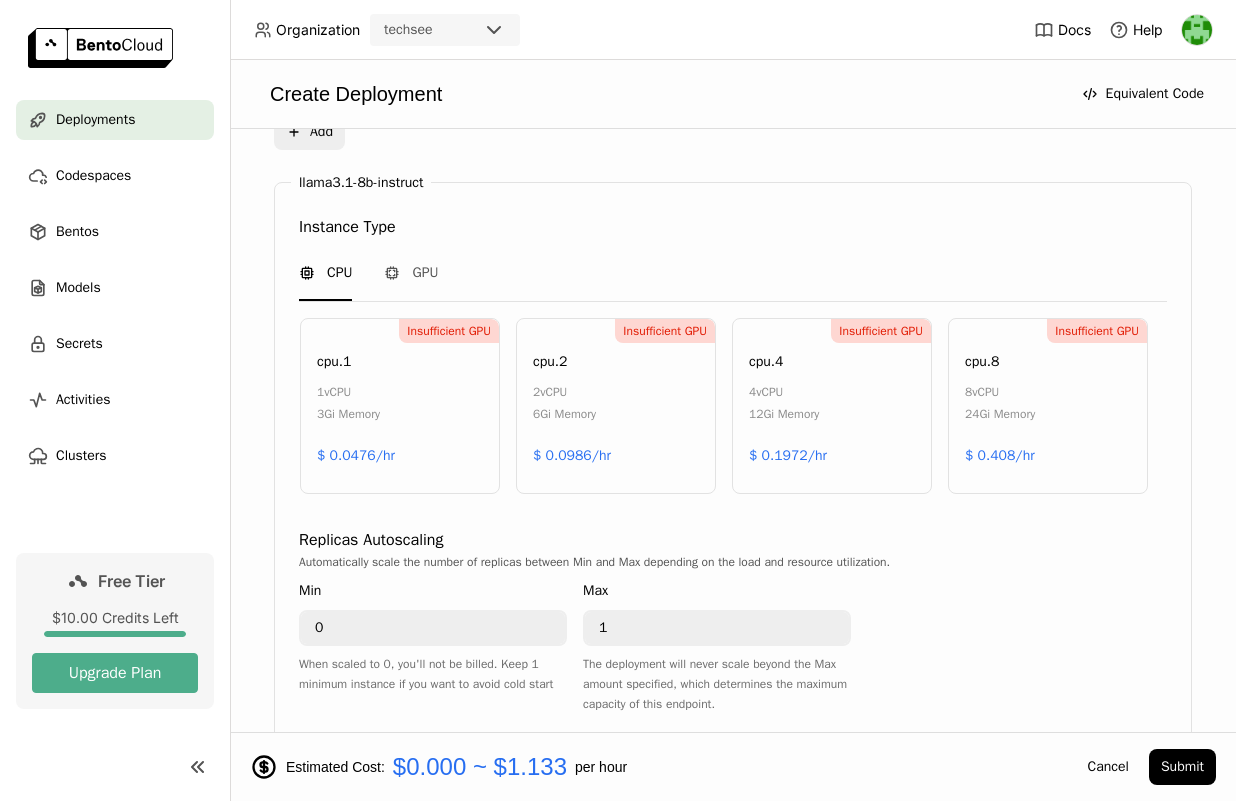click on "24Gi   Memory" at bounding box center [1000, 414] 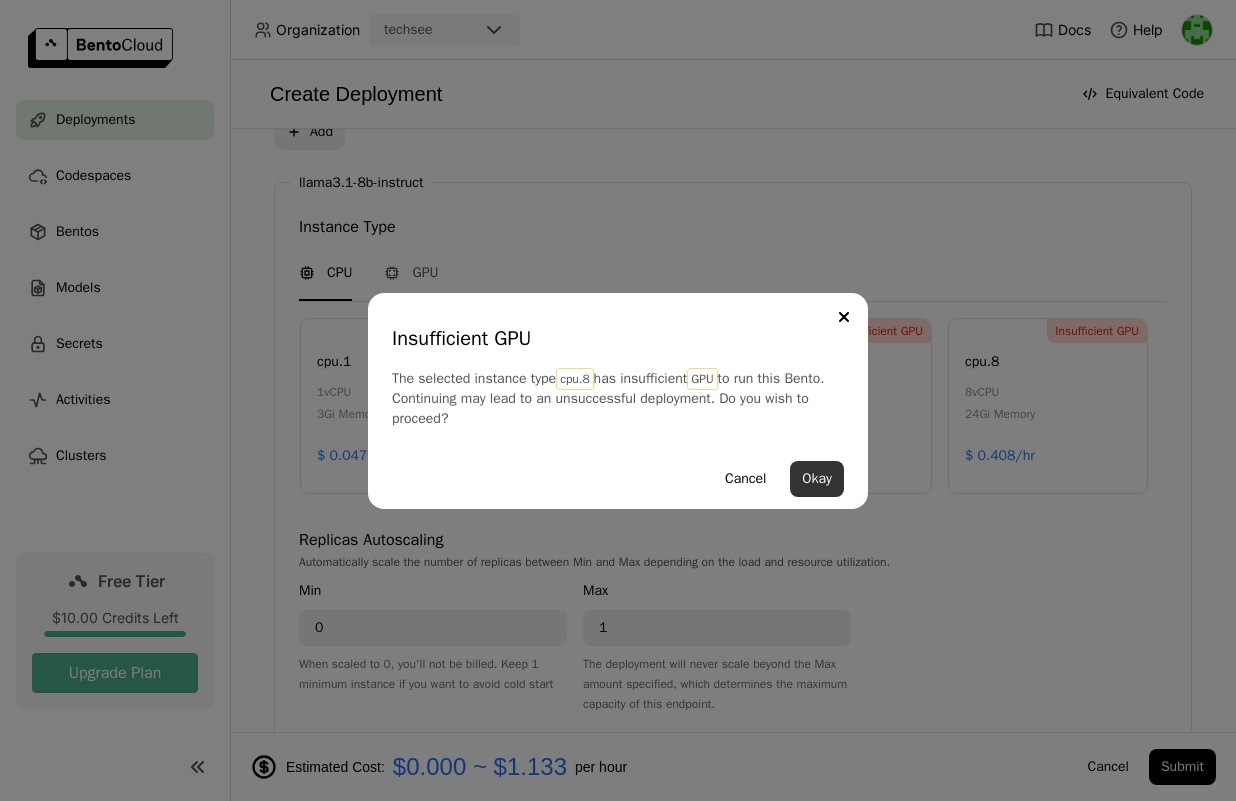 click on "Okay" at bounding box center (817, 479) 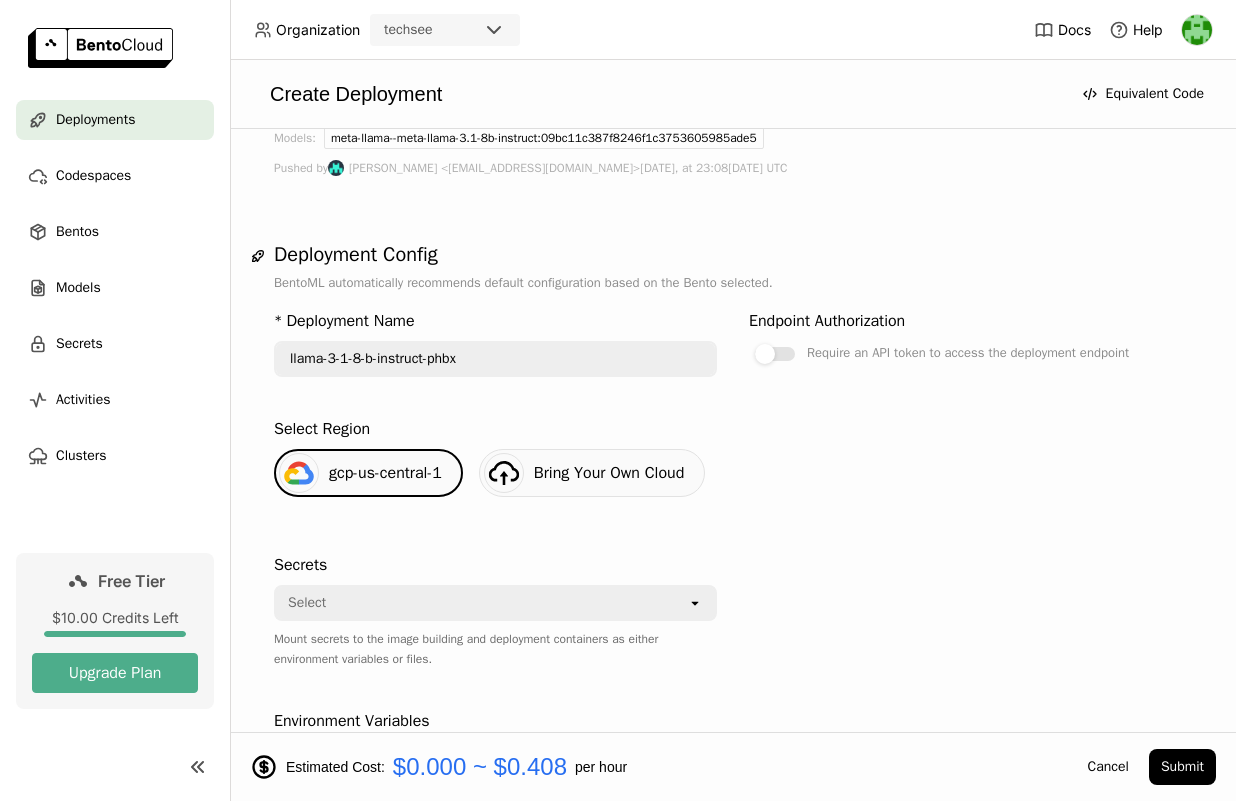 scroll, scrollTop: 0, scrollLeft: 0, axis: both 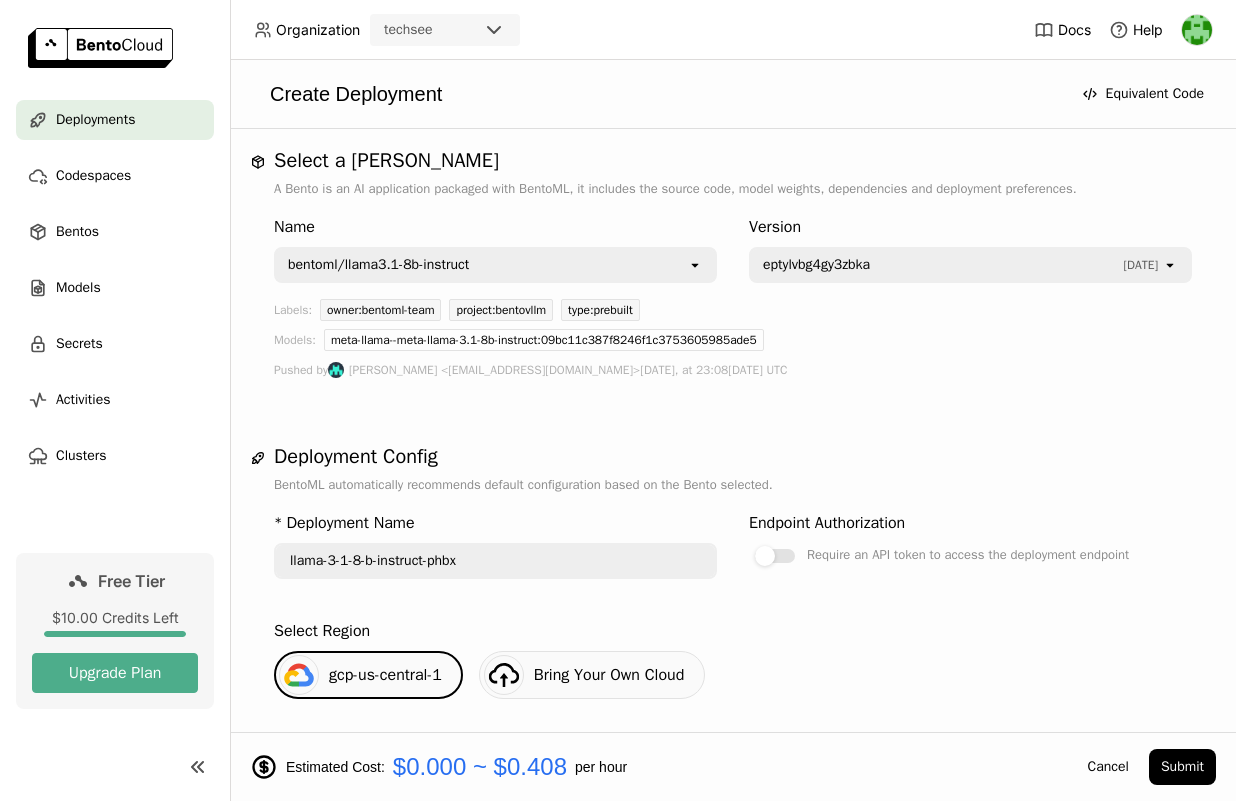 click on "eptylvbg4gy3zbka" at bounding box center [938, 265] 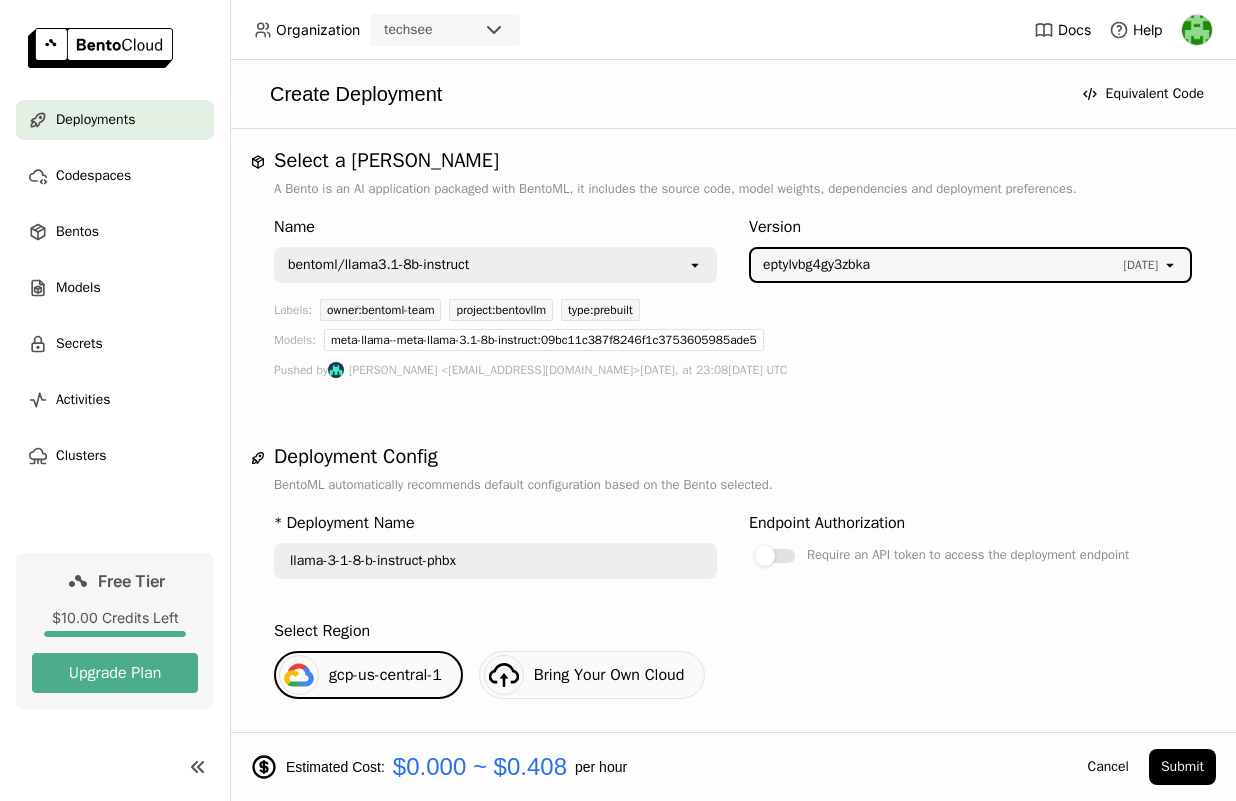 scroll, scrollTop: 1479, scrollLeft: 0, axis: vertical 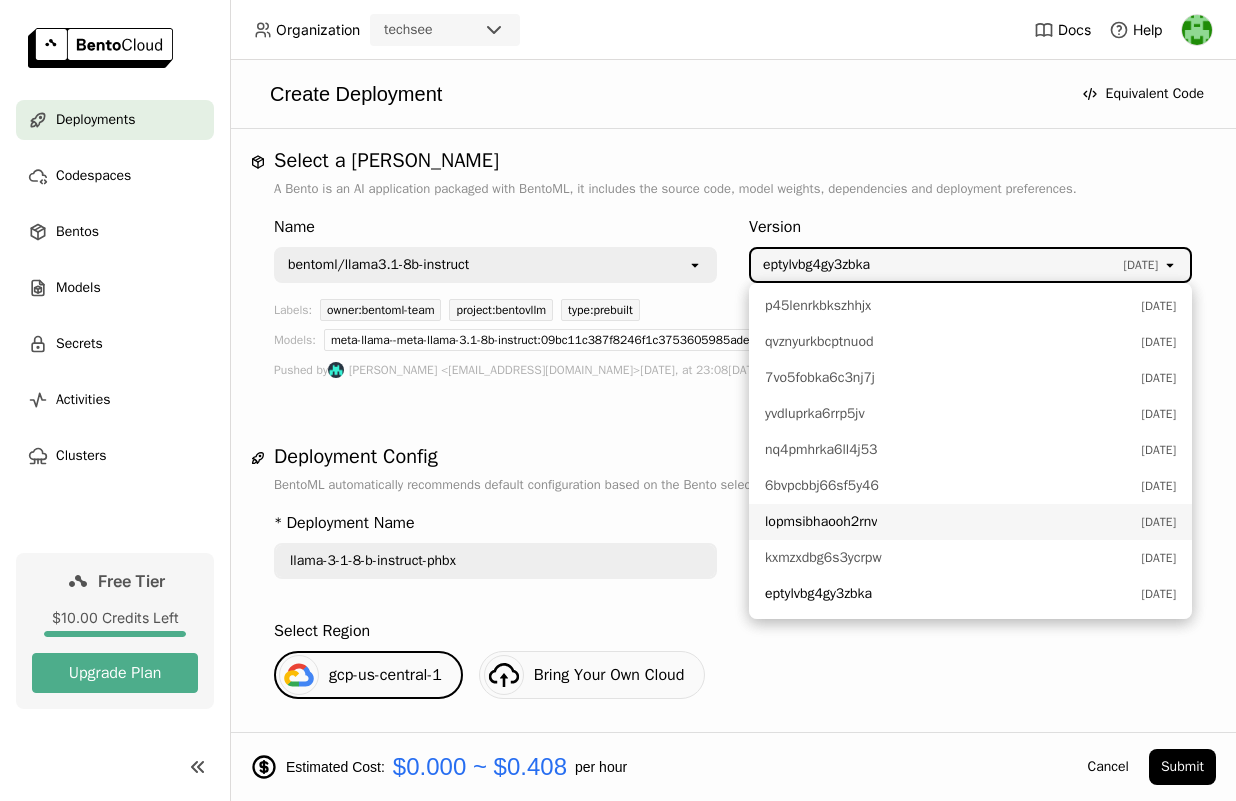 click on "lopmsibhaooh2rnv" at bounding box center (948, 522) 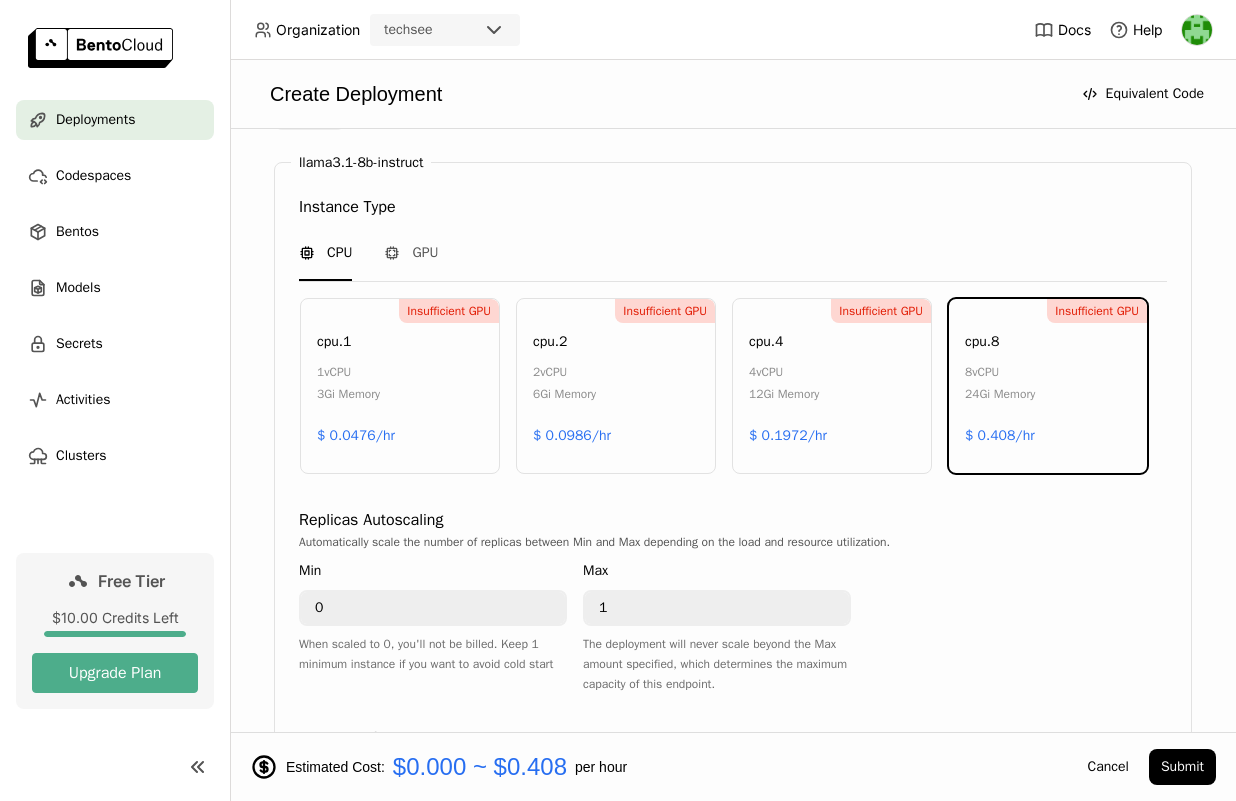 scroll, scrollTop: 0, scrollLeft: 0, axis: both 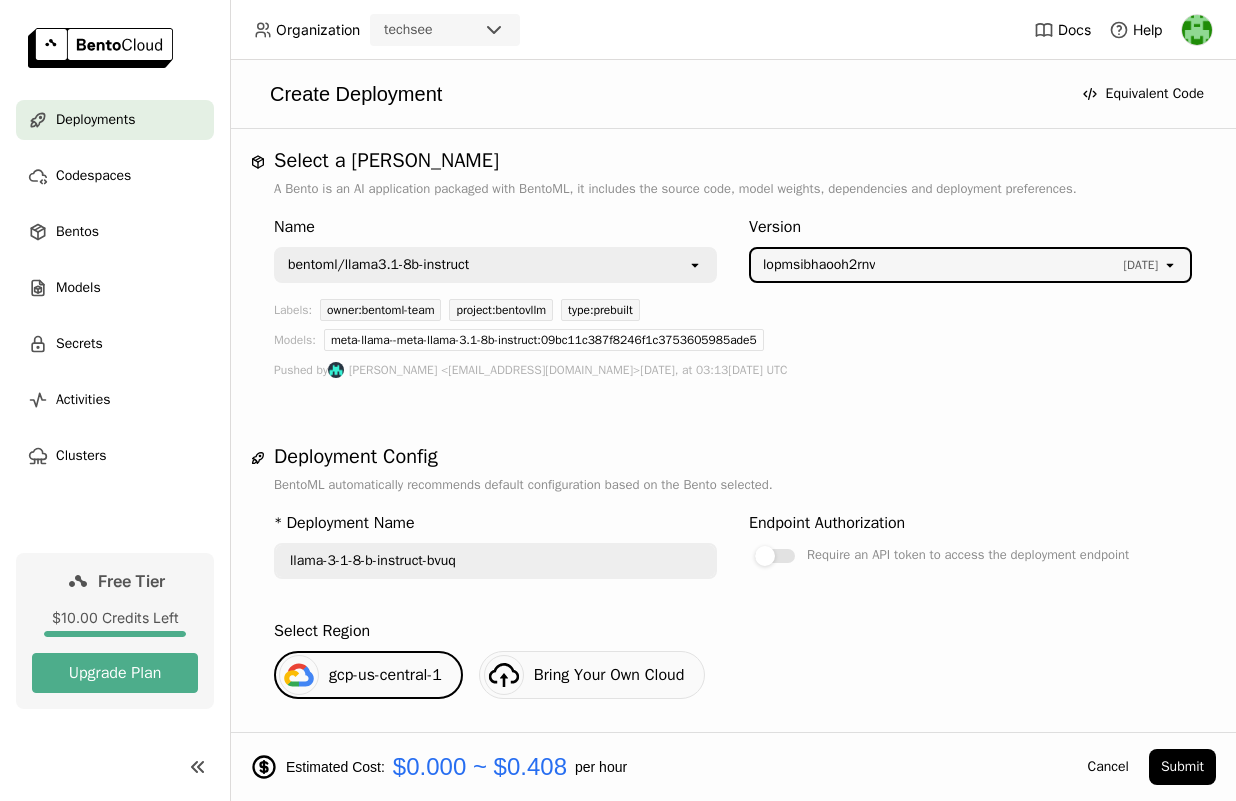 click on "lopmsibhaooh2rnv" at bounding box center [938, 265] 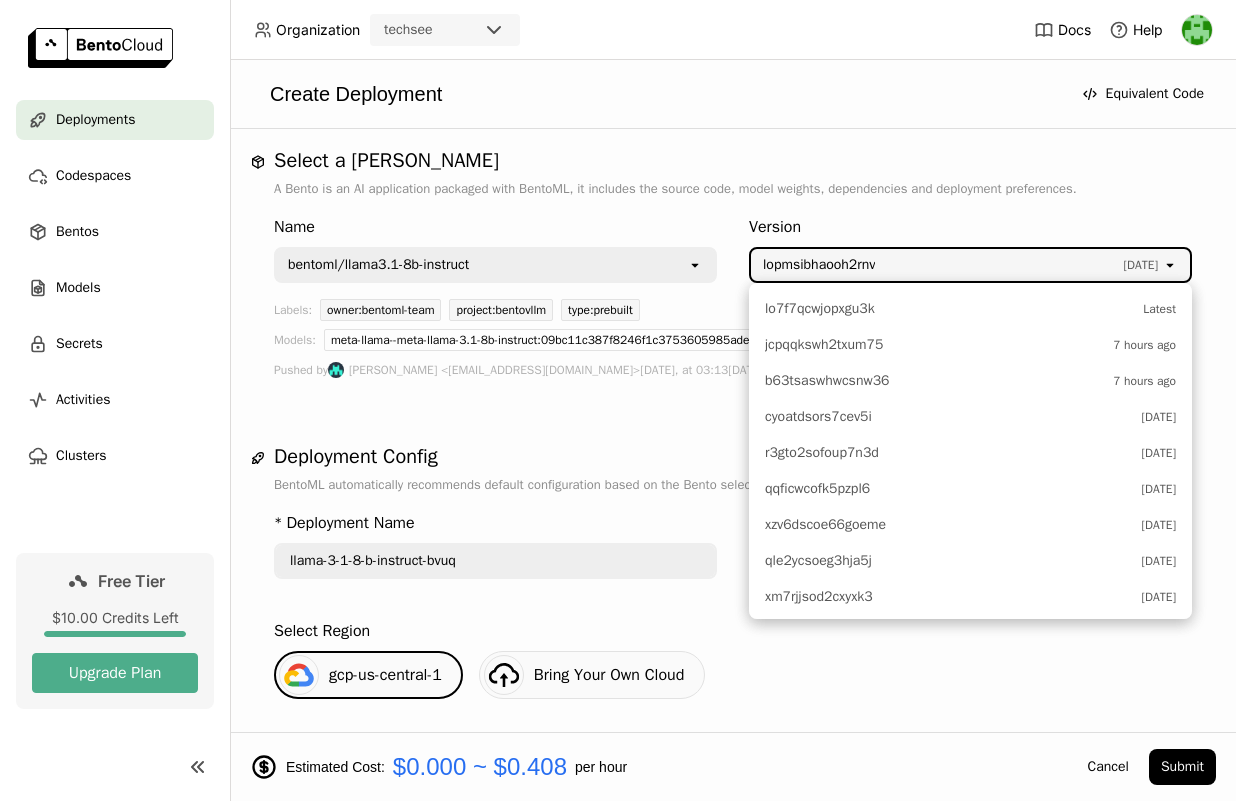 scroll, scrollTop: 1479, scrollLeft: 0, axis: vertical 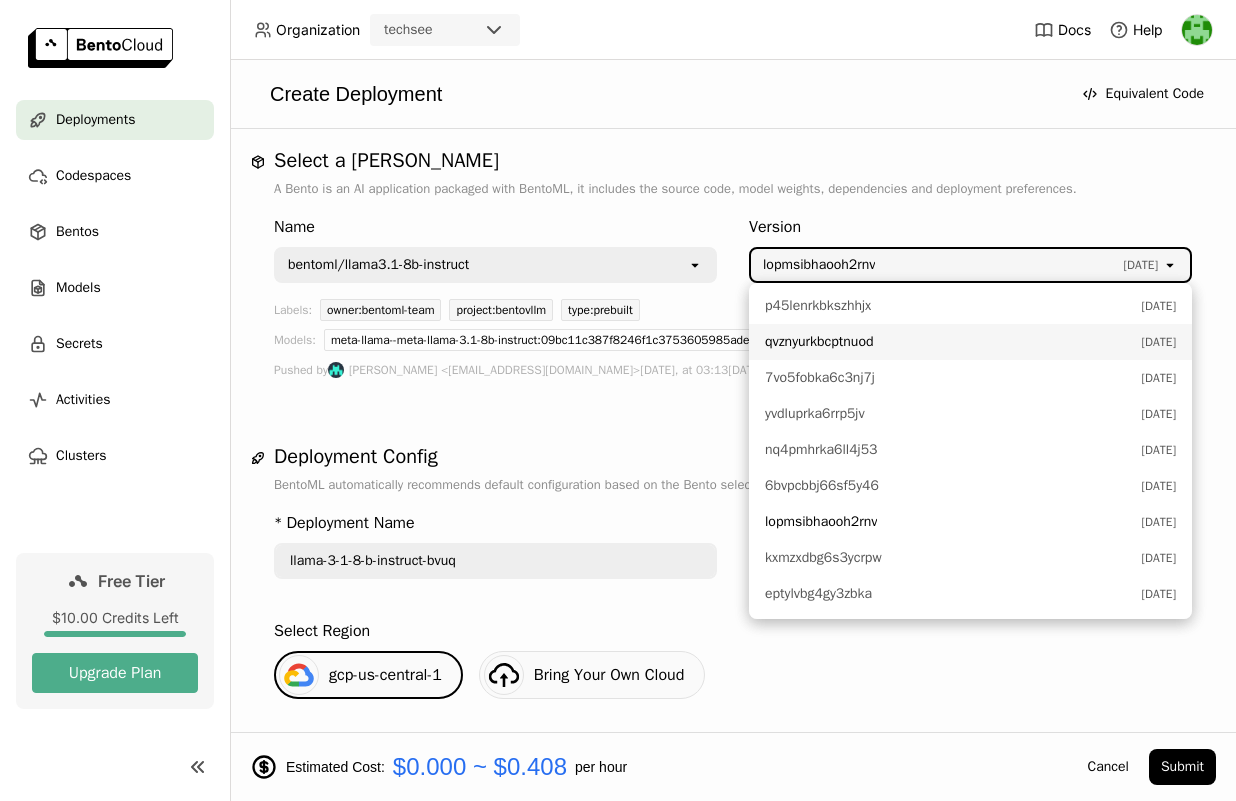 click on "qvznyurkbcptnuod" at bounding box center [948, 342] 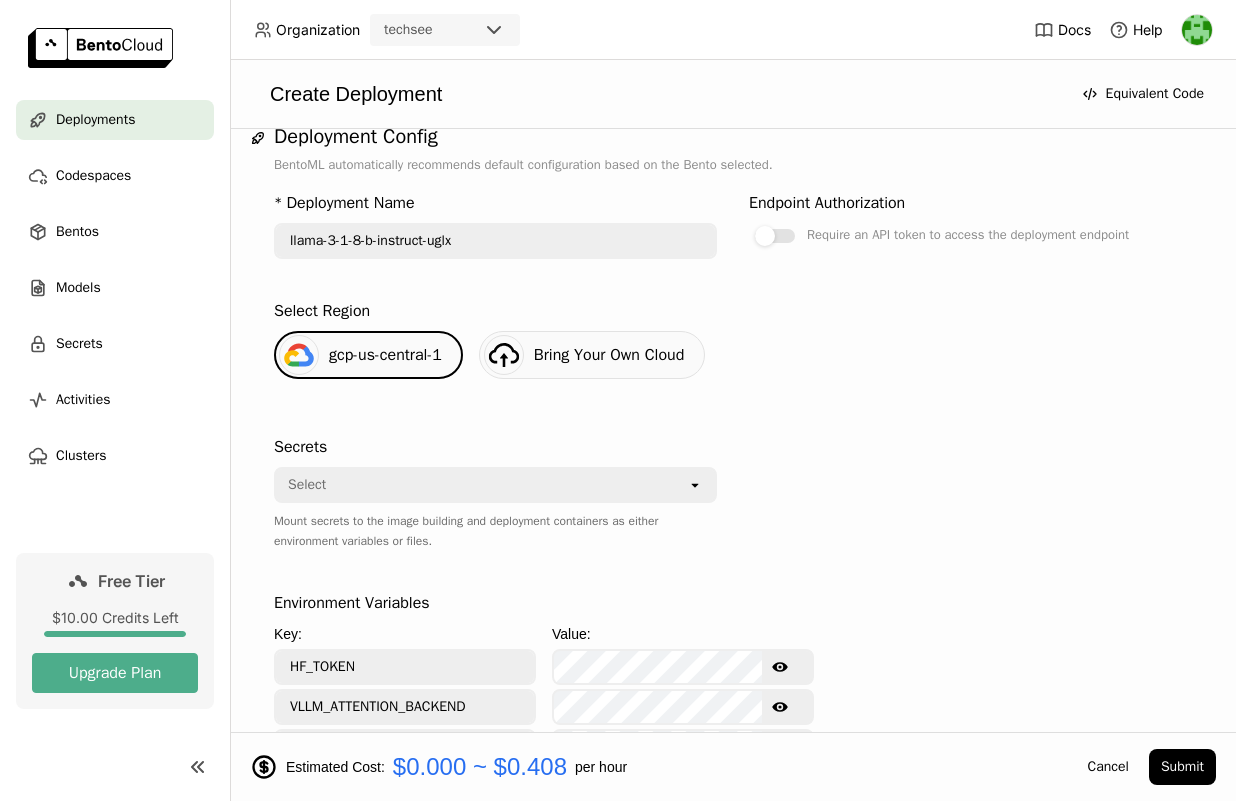 scroll, scrollTop: 0, scrollLeft: 0, axis: both 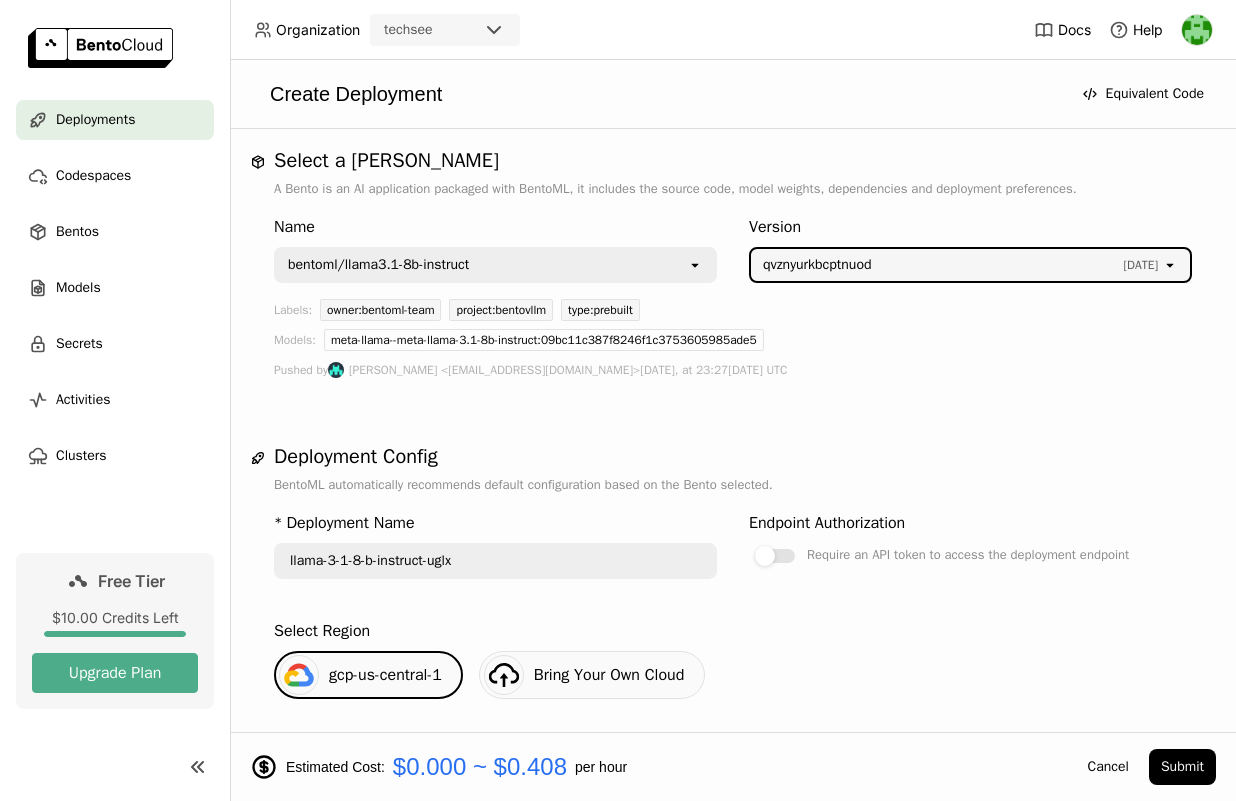 click on "qvznyurkbcptnuod 2 months ago" at bounding box center (956, 265) 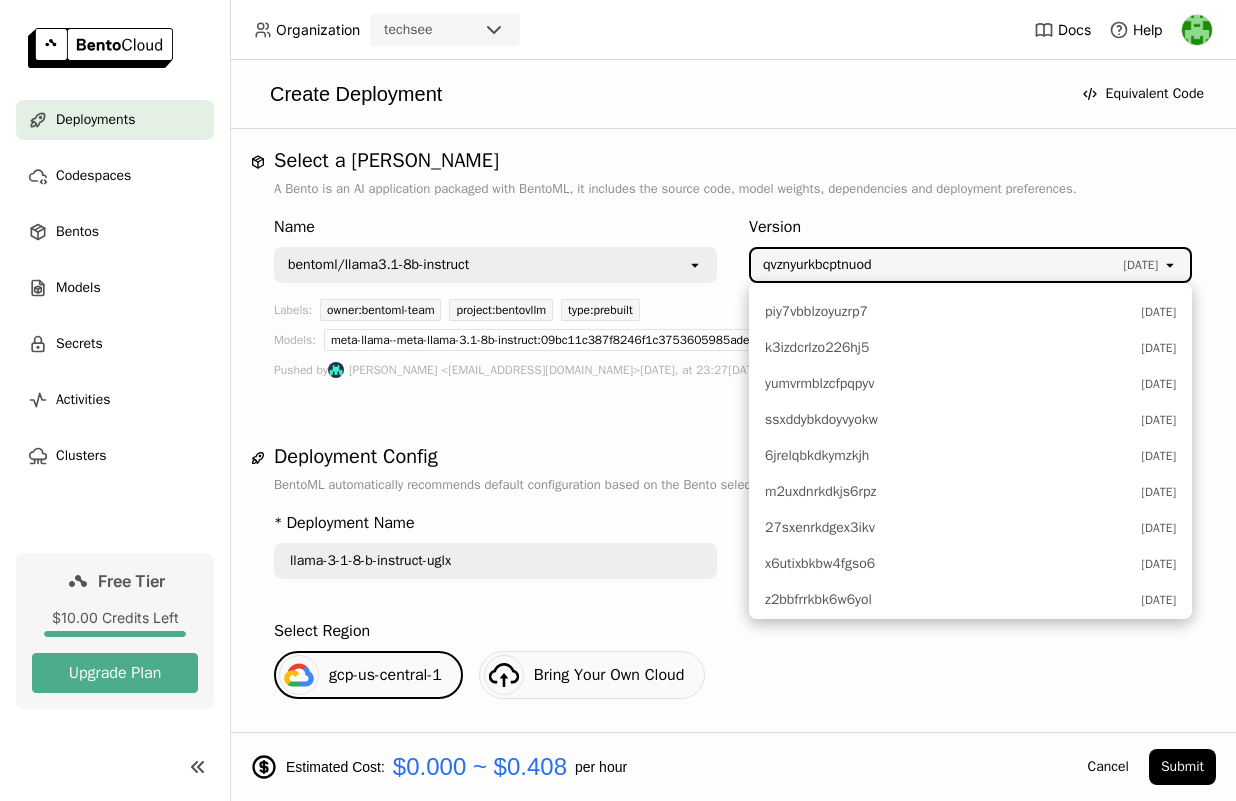 scroll, scrollTop: 1139, scrollLeft: 0, axis: vertical 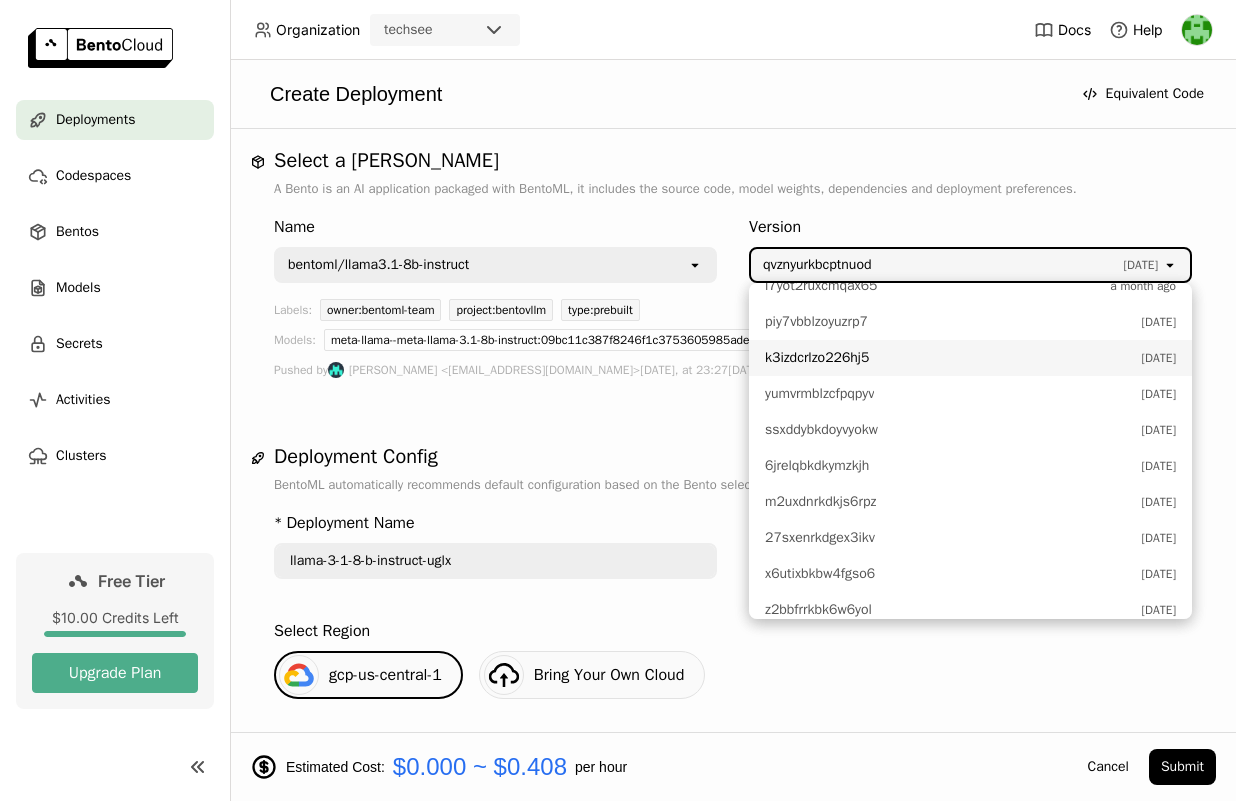 click on "k3izdcrlzo226hj5" at bounding box center [948, 358] 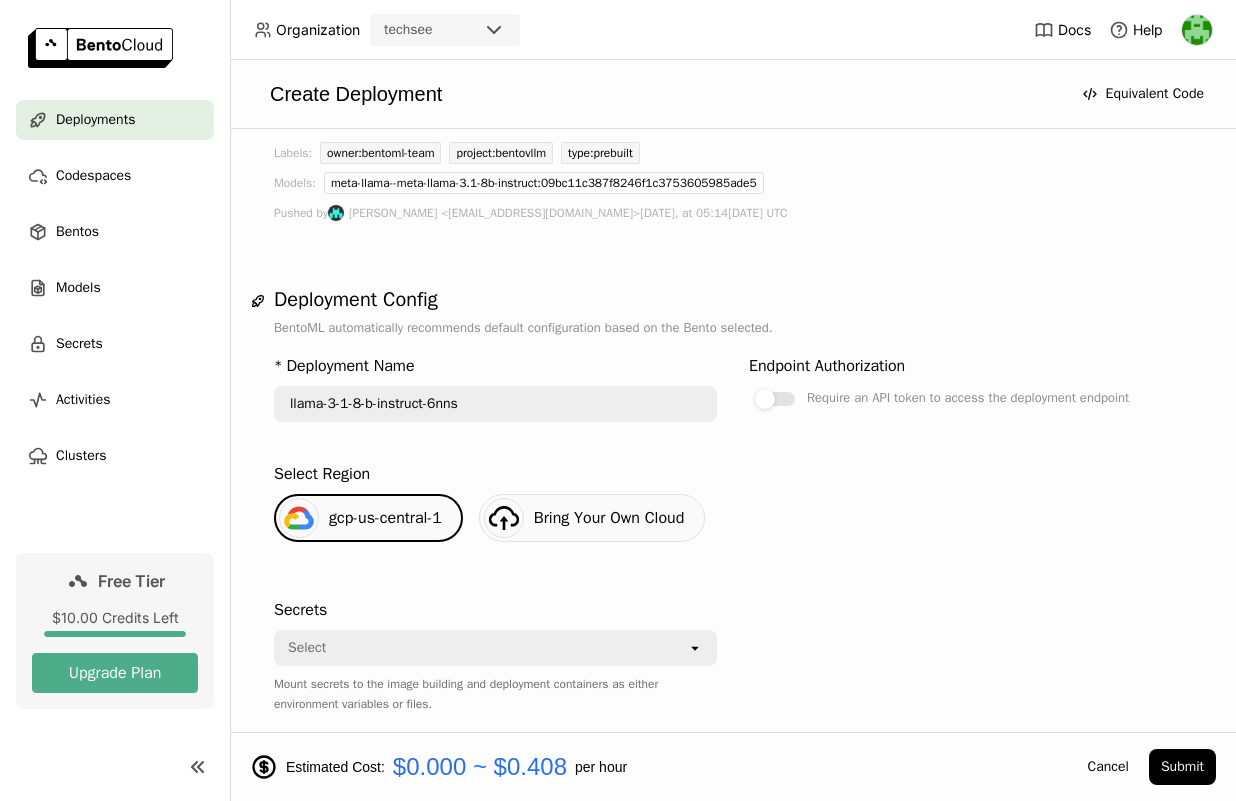 scroll, scrollTop: 0, scrollLeft: 0, axis: both 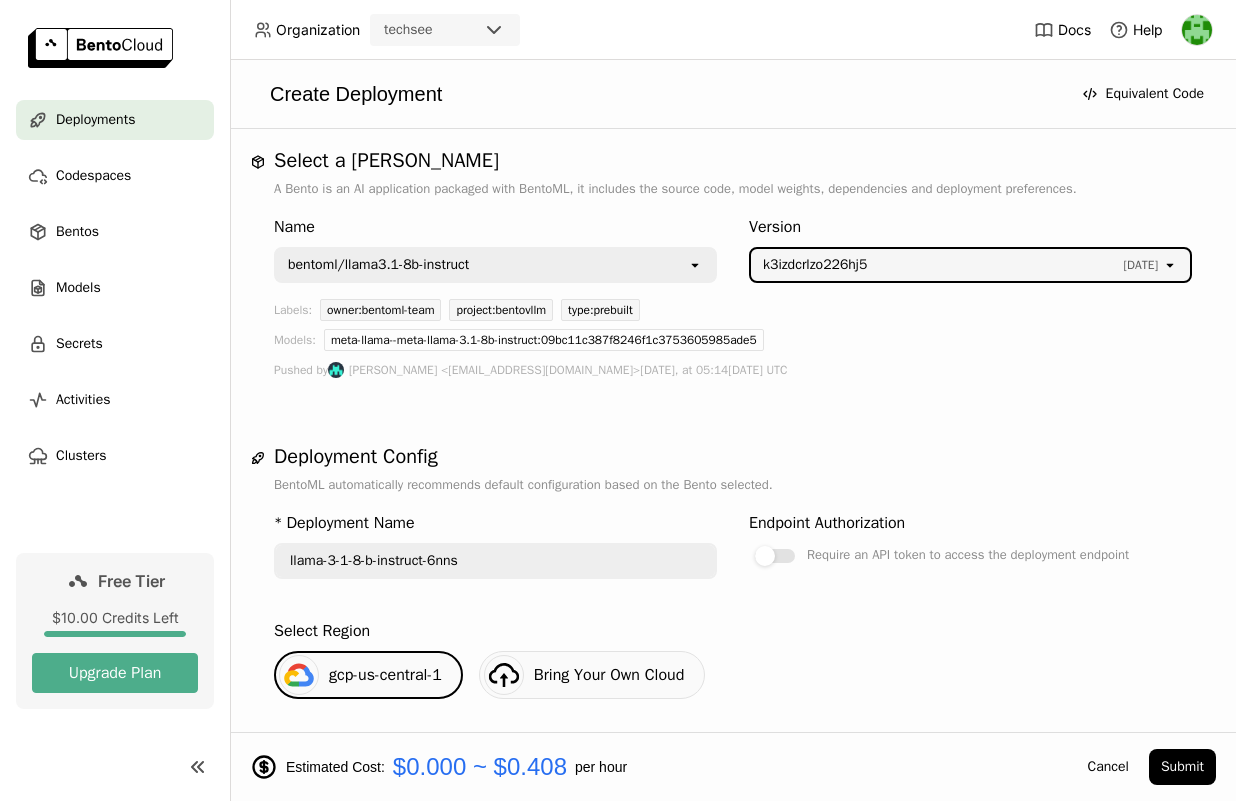 click on "k3izdcrlzo226hj5" at bounding box center (938, 265) 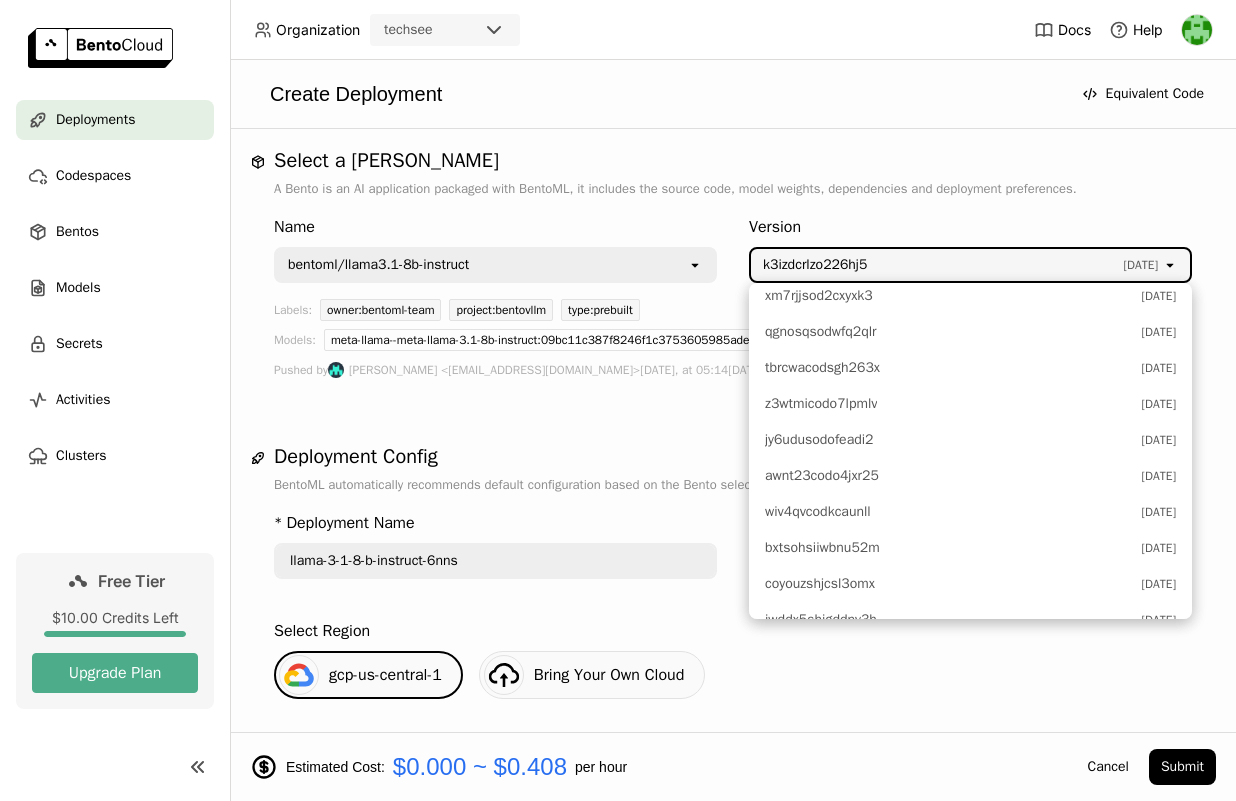 scroll, scrollTop: 256, scrollLeft: 0, axis: vertical 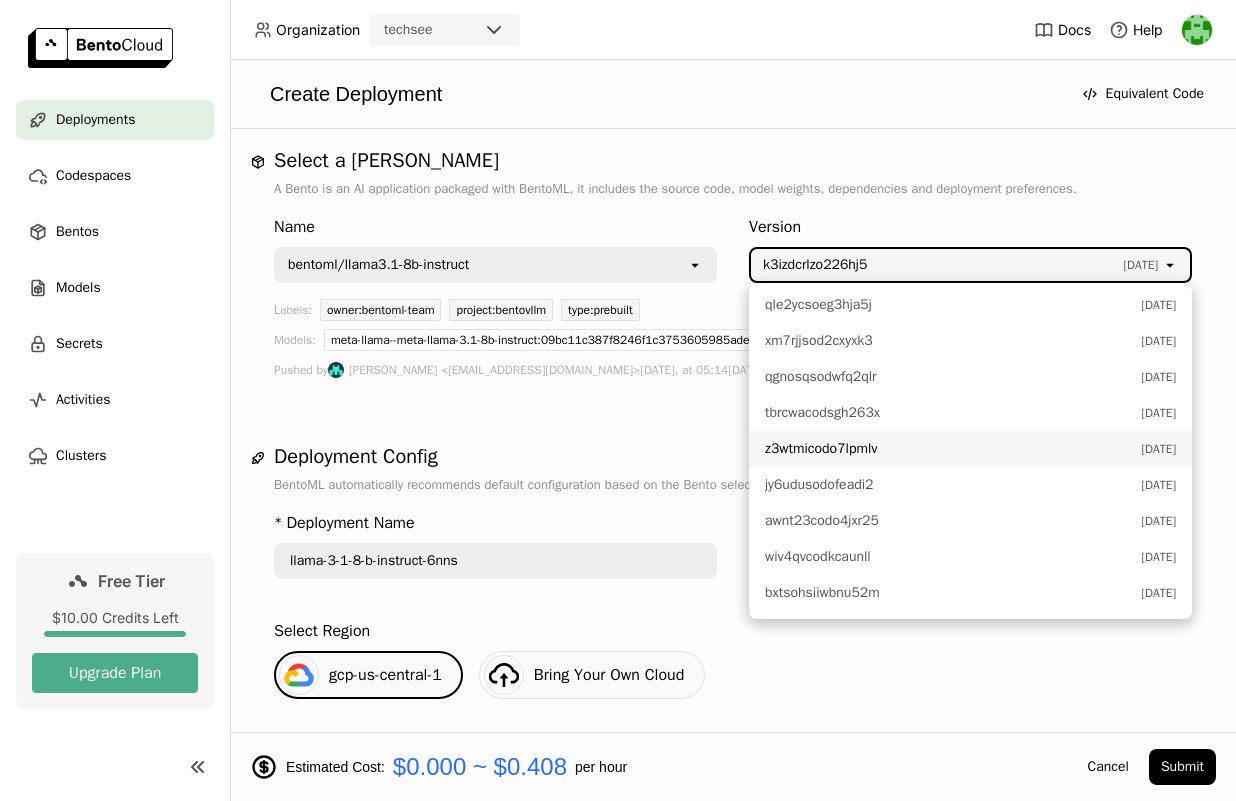 click on "z3wtmicodo7lpmlv" at bounding box center [821, 449] 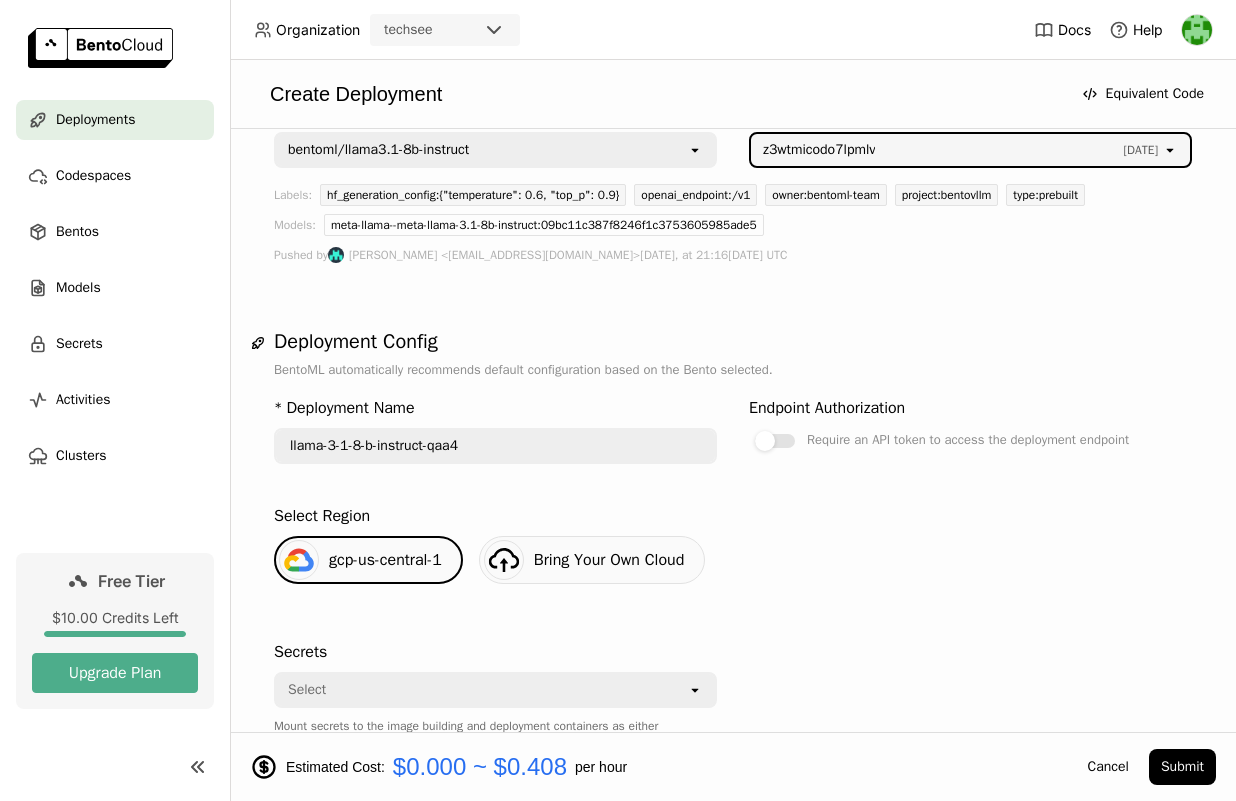 scroll, scrollTop: 0, scrollLeft: 0, axis: both 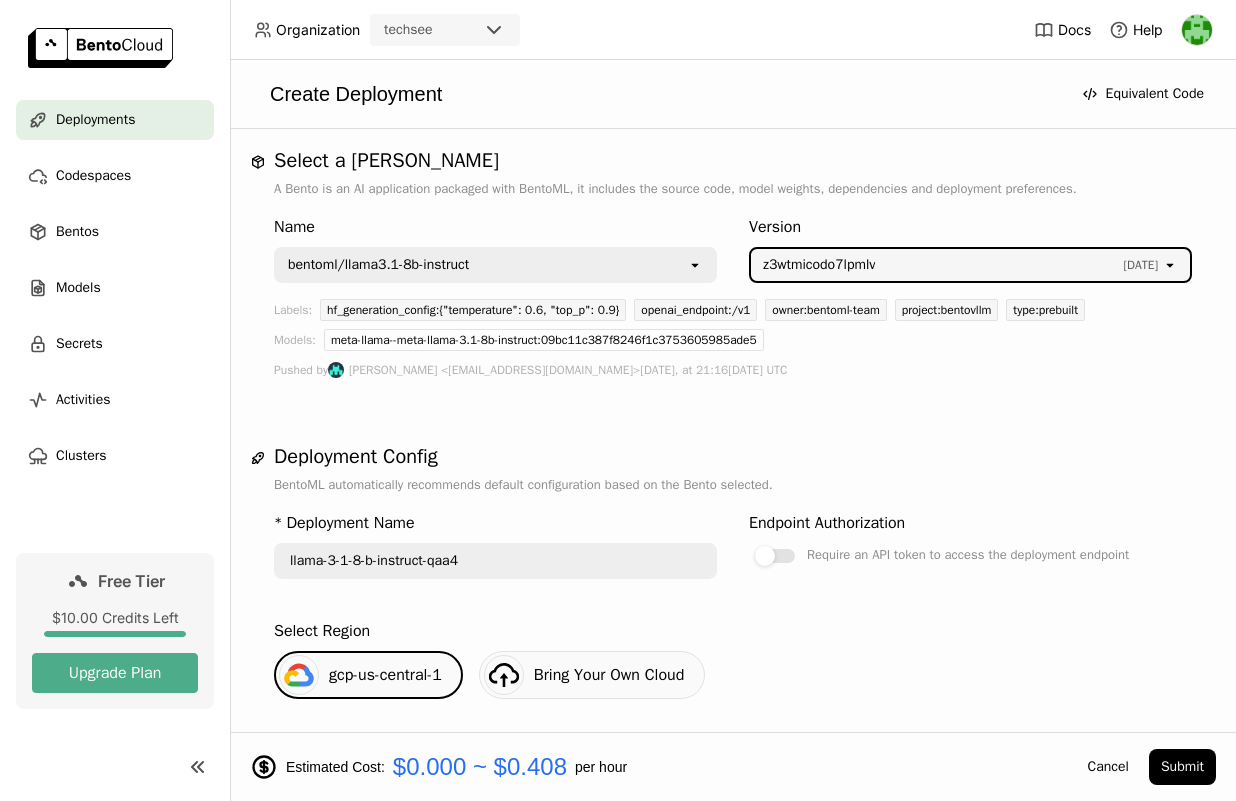 click on "z3wtmicodo7lpmlv" at bounding box center (938, 265) 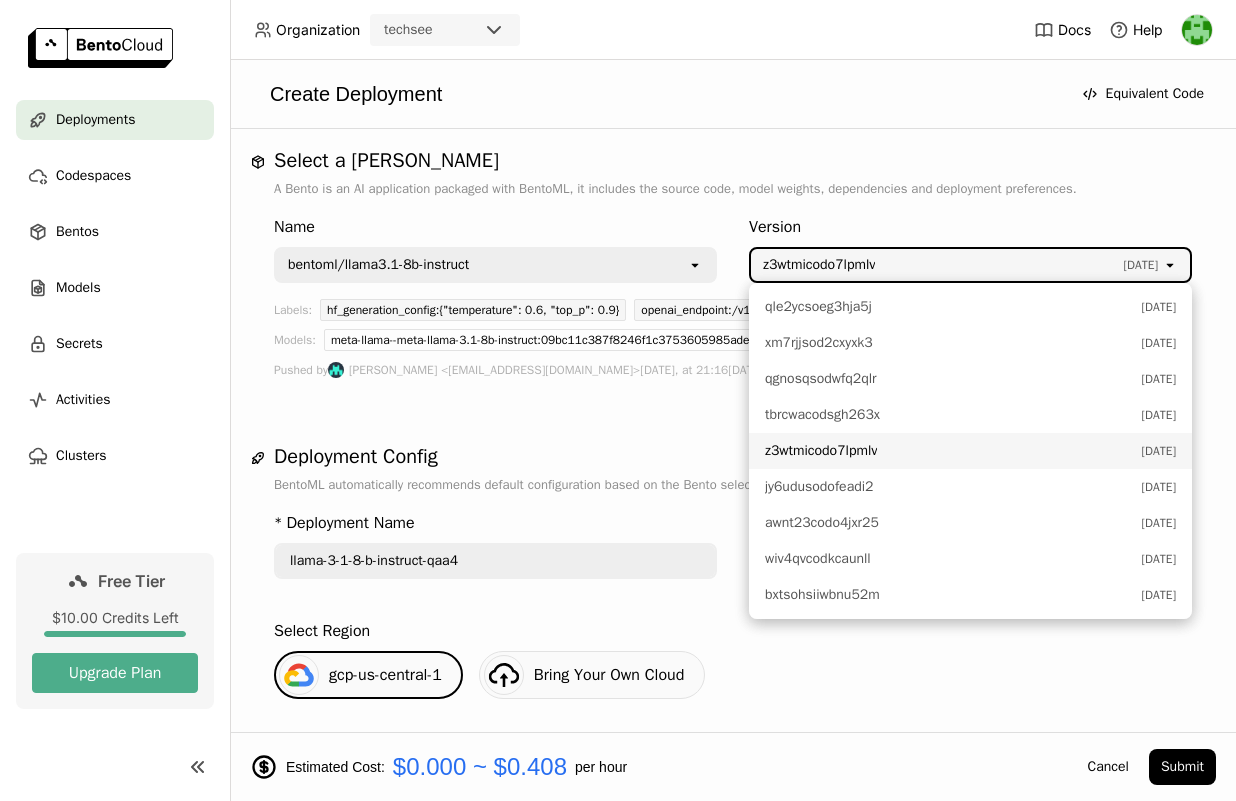 scroll, scrollTop: 0, scrollLeft: 0, axis: both 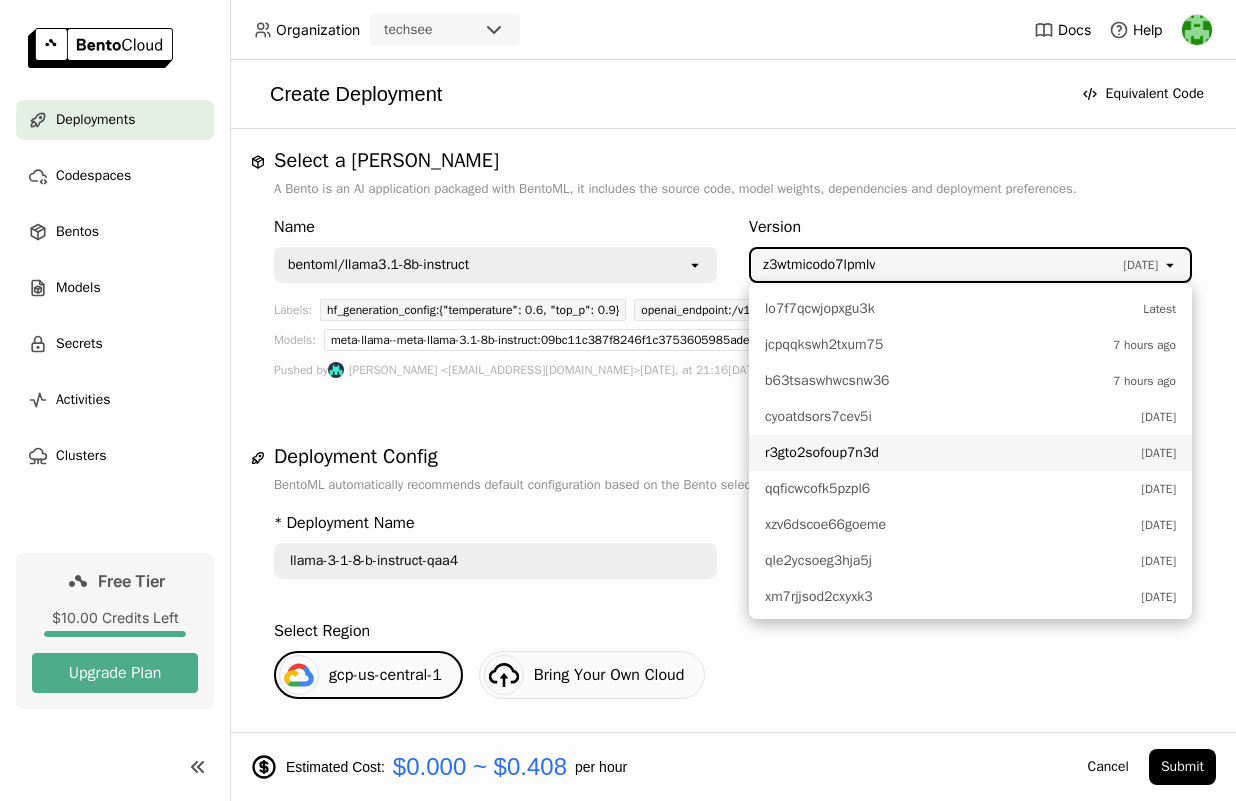 click on "r3gto2sofoup7n3d" at bounding box center (948, 453) 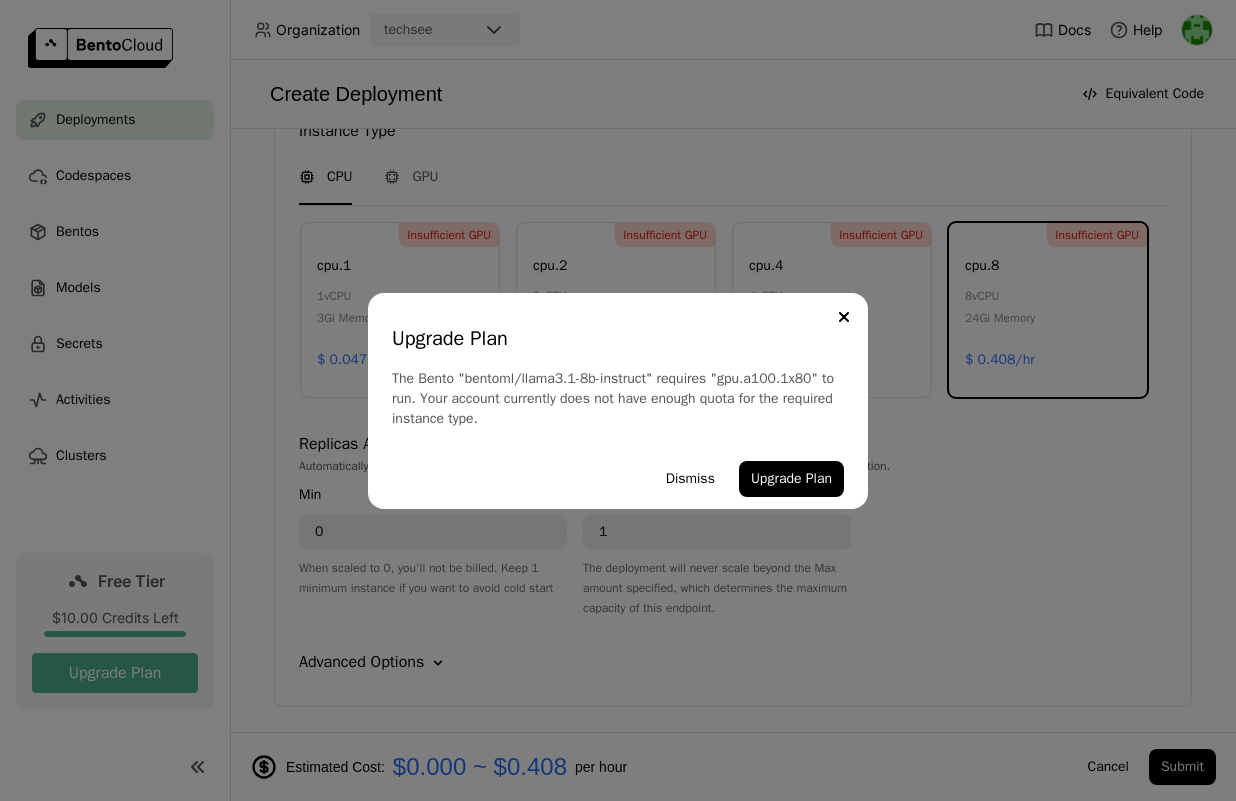 scroll, scrollTop: 1255, scrollLeft: 0, axis: vertical 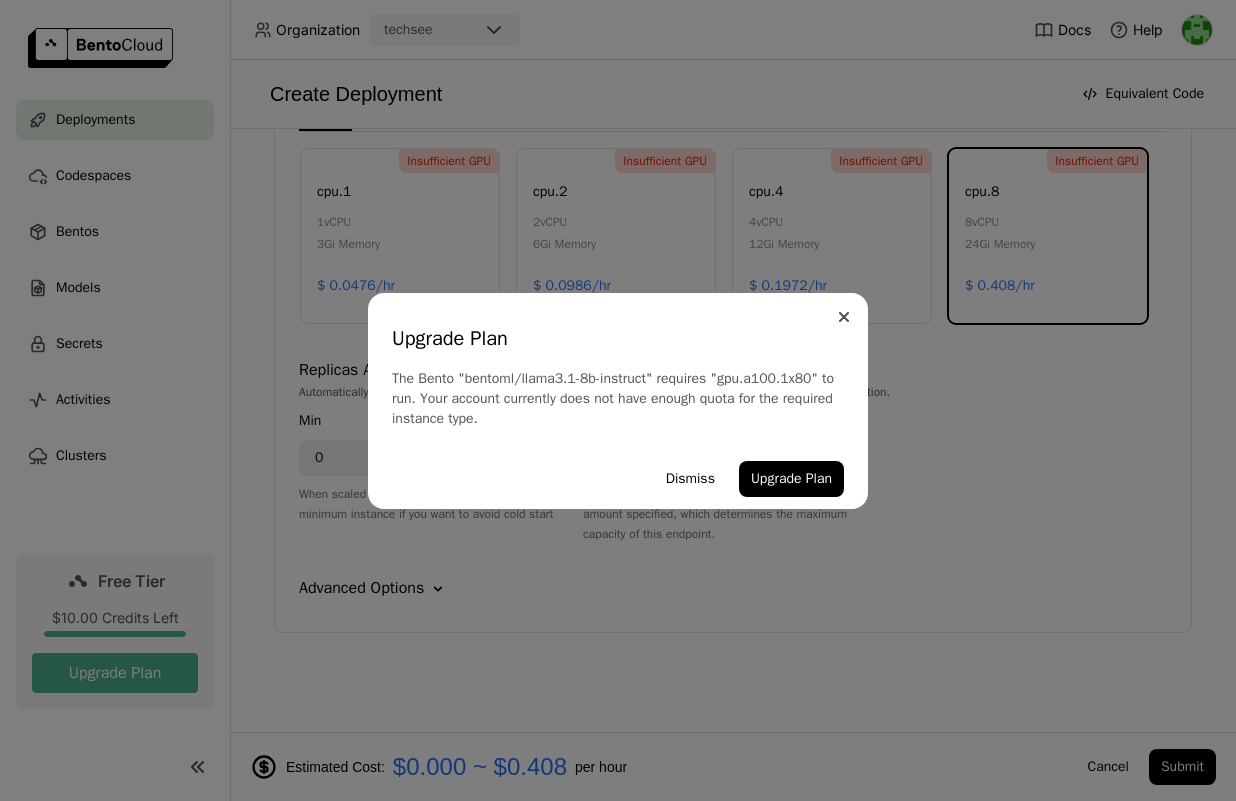 click at bounding box center (844, 317) 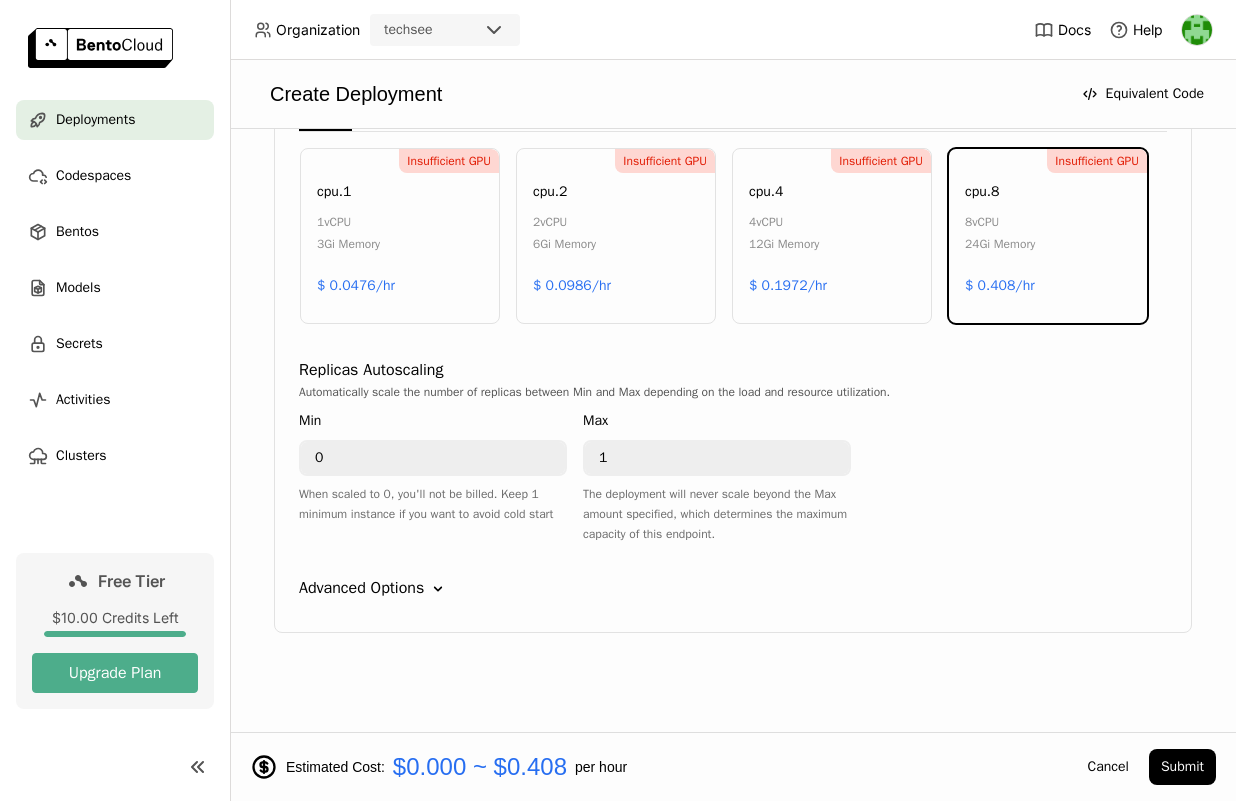 scroll, scrollTop: 0, scrollLeft: 0, axis: both 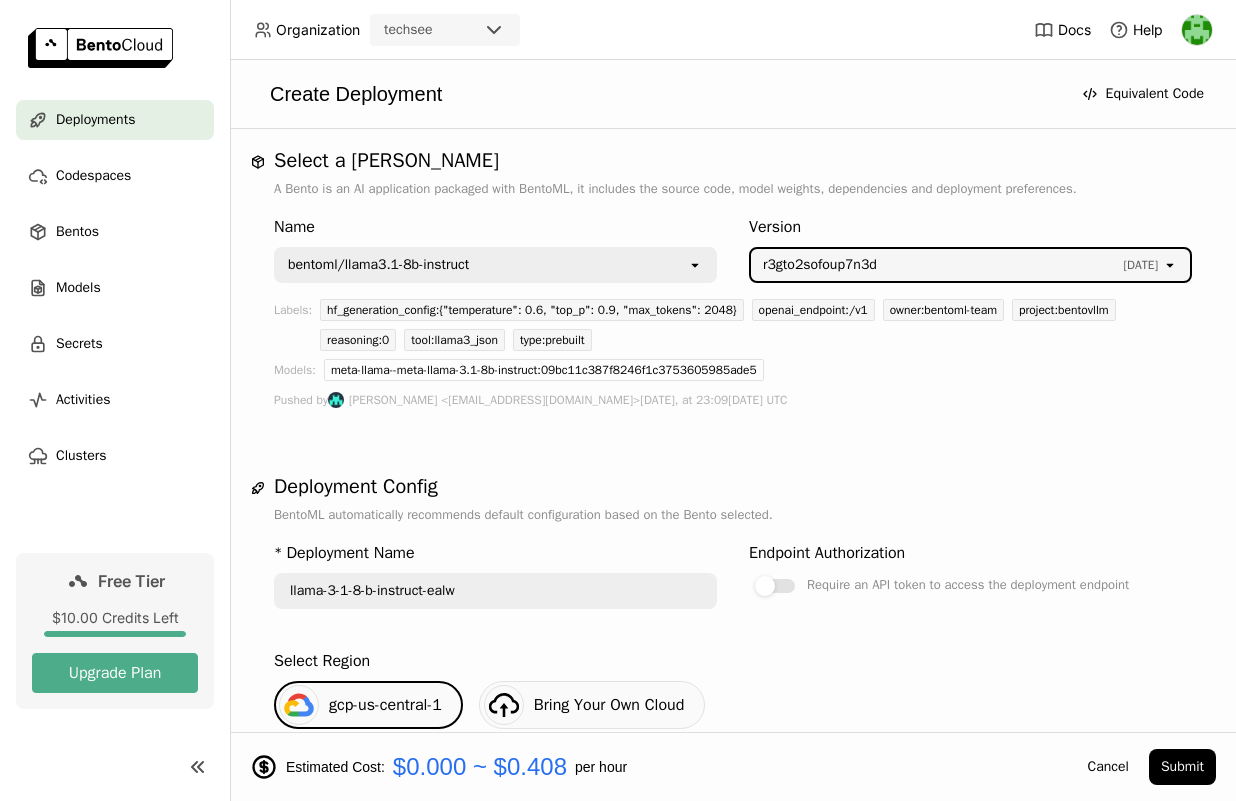 click on "r3gto2sofoup7n3d" at bounding box center [938, 265] 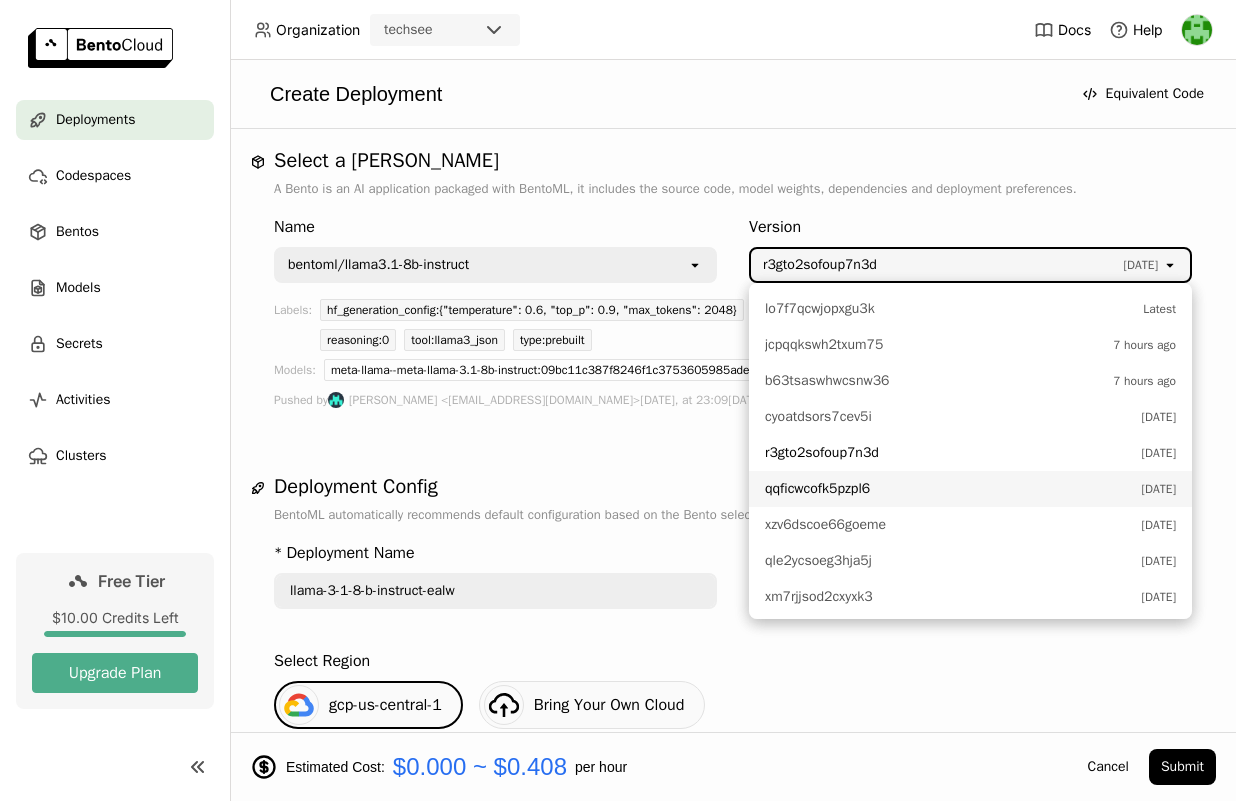 scroll, scrollTop: 1479, scrollLeft: 0, axis: vertical 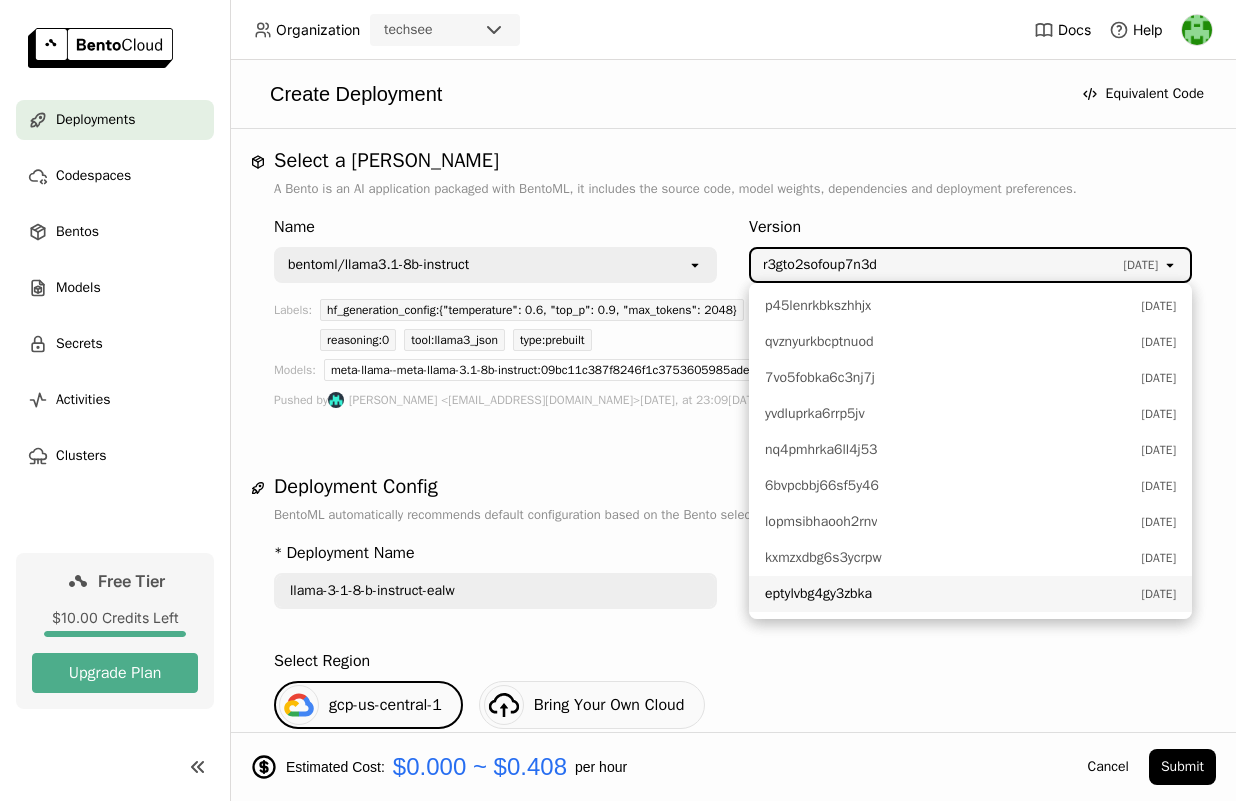 click on "eptylvbg4gy3zbka" at bounding box center (818, 594) 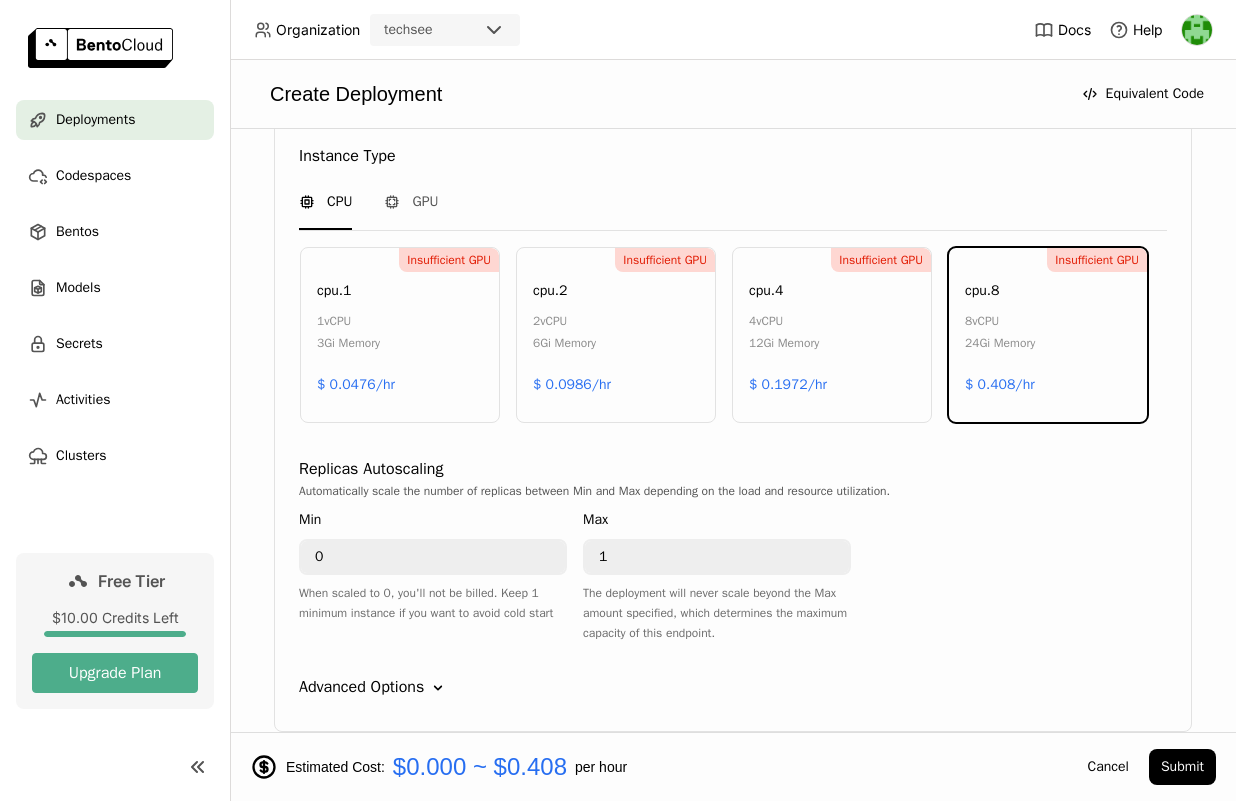 scroll, scrollTop: 1045, scrollLeft: 0, axis: vertical 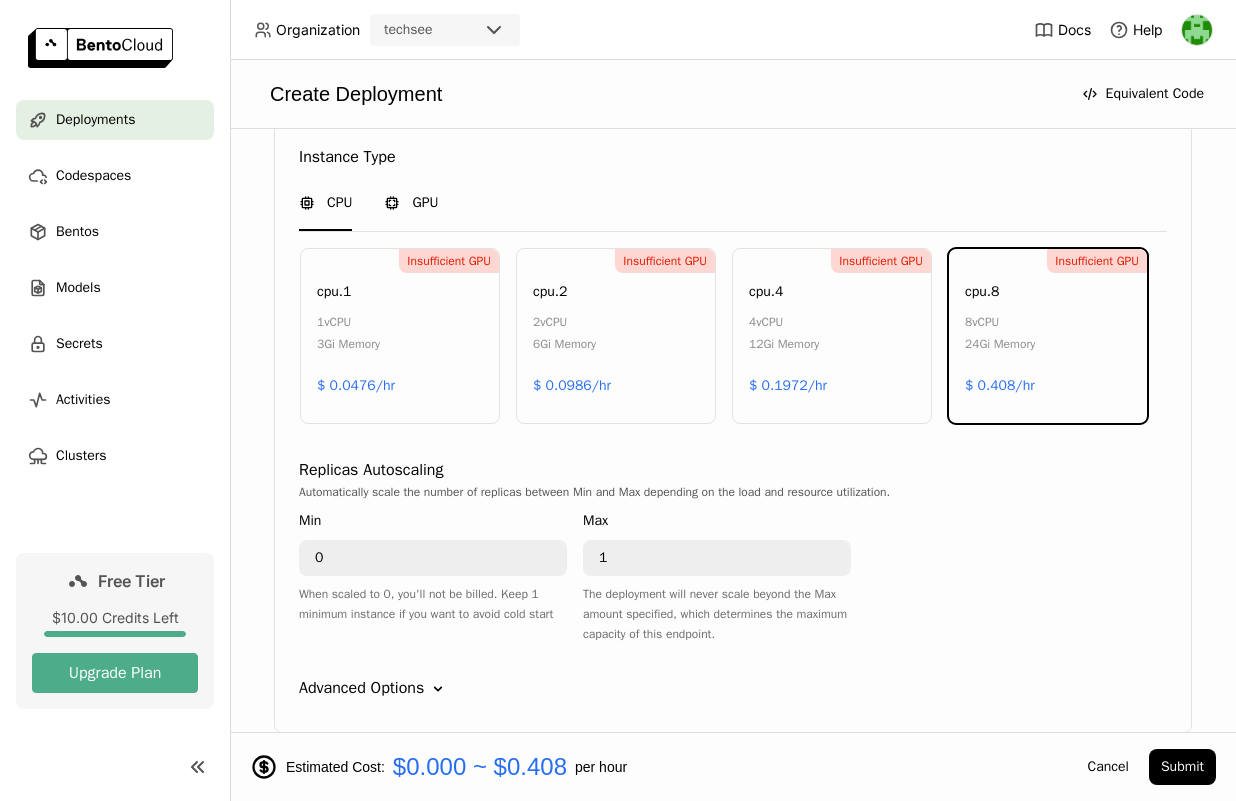 click on "GPU" at bounding box center [411, 204] 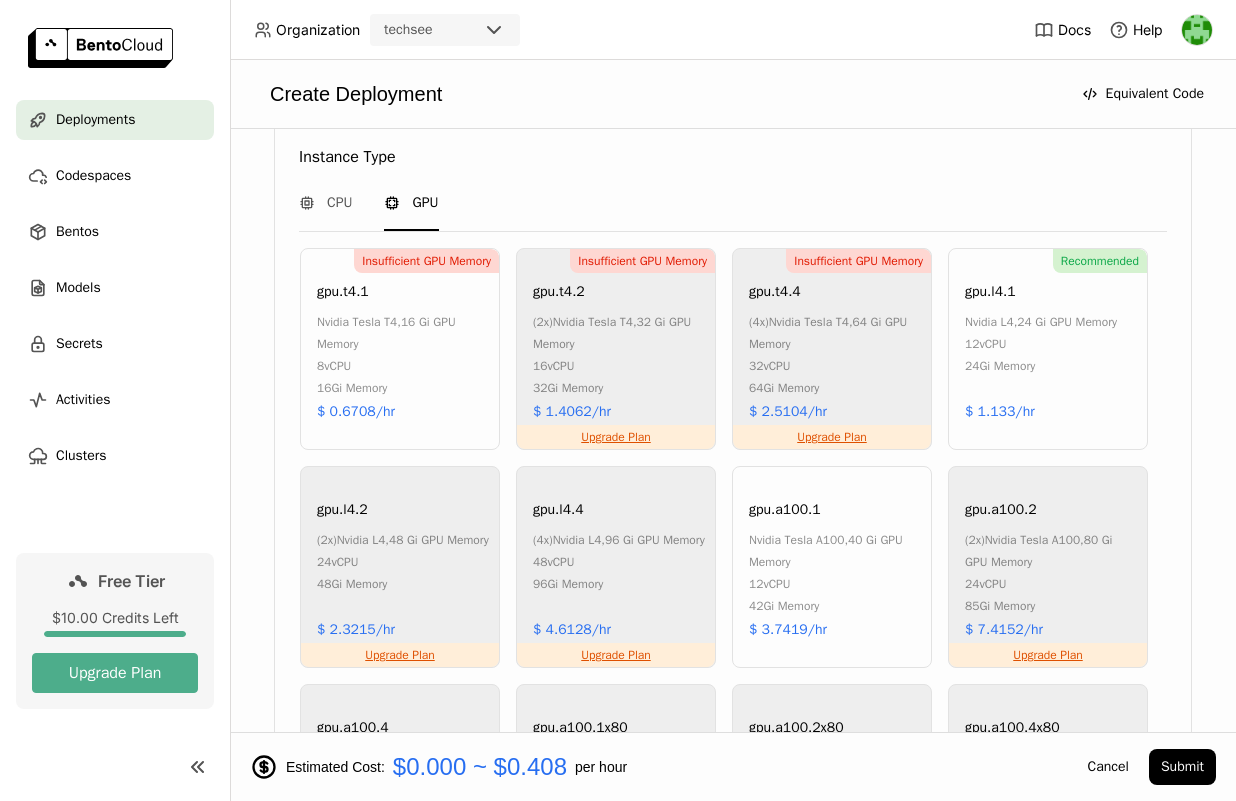 click on "Recommended gpu.l4.1 nvidia l4 ,  24 Gi   GPU Memory 12  vCPU 24Gi   Memory $ 1.133/hr" at bounding box center [1048, 349] 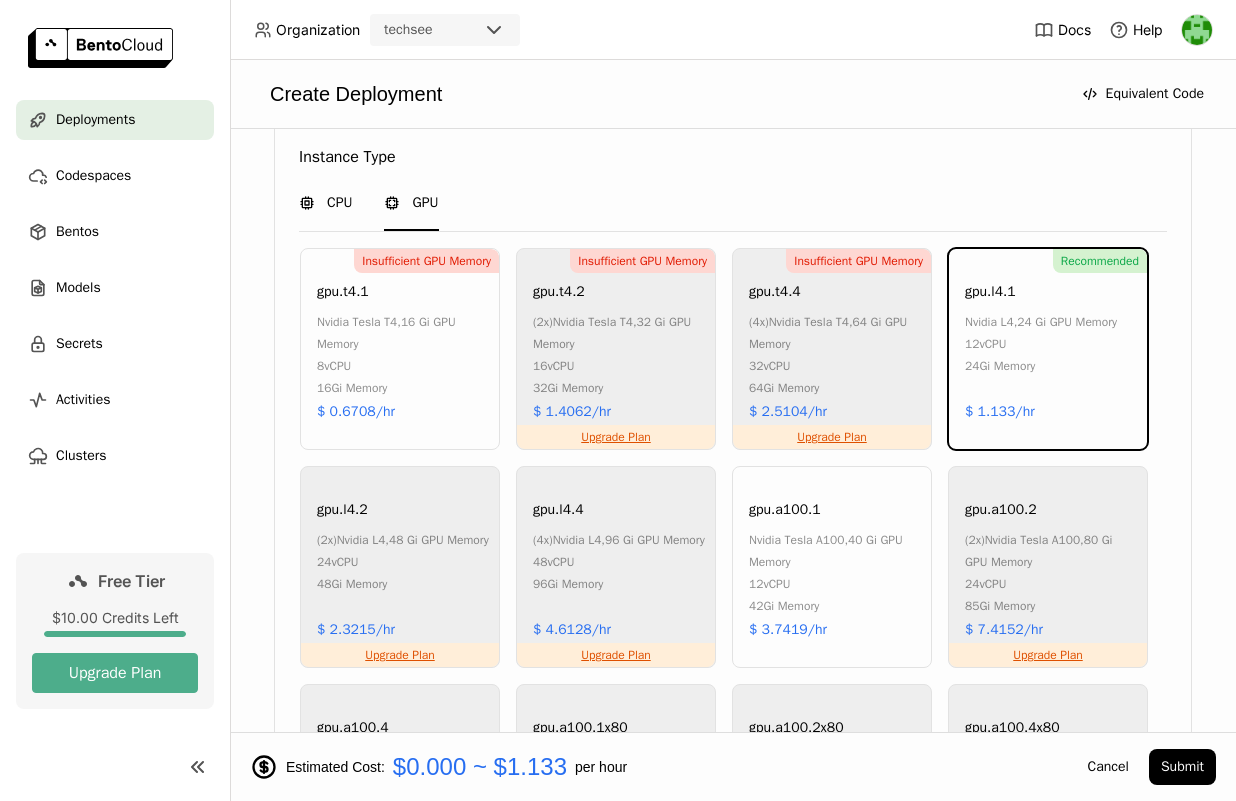 click on "CPU" at bounding box center [339, 203] 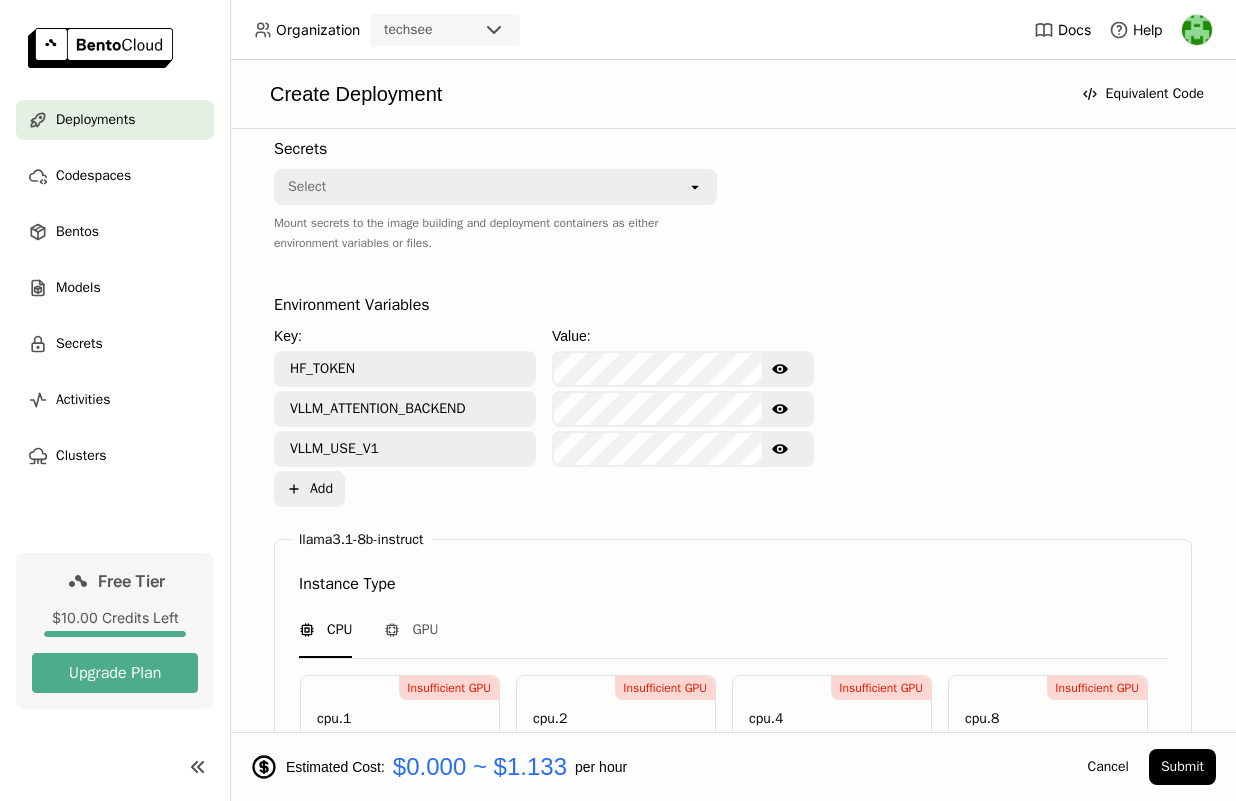 scroll, scrollTop: 527, scrollLeft: 0, axis: vertical 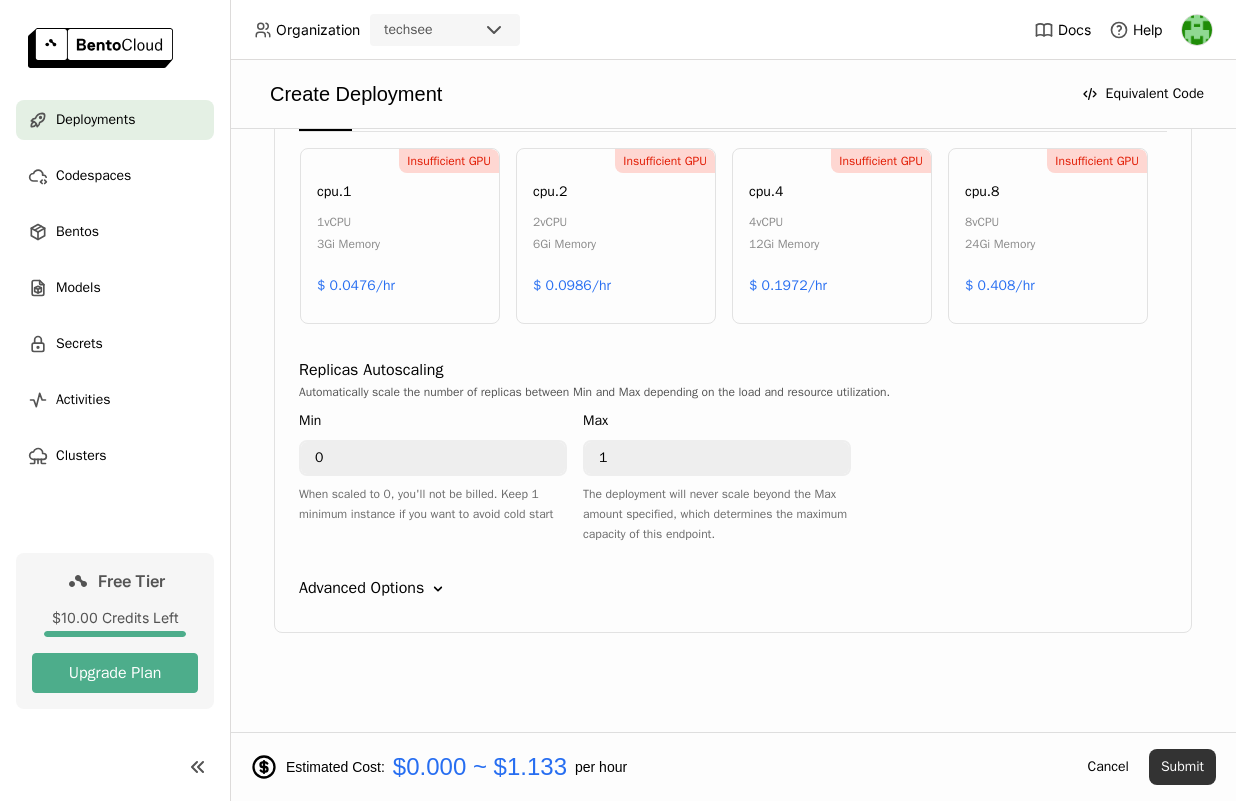 click on "Submit" at bounding box center (1182, 767) 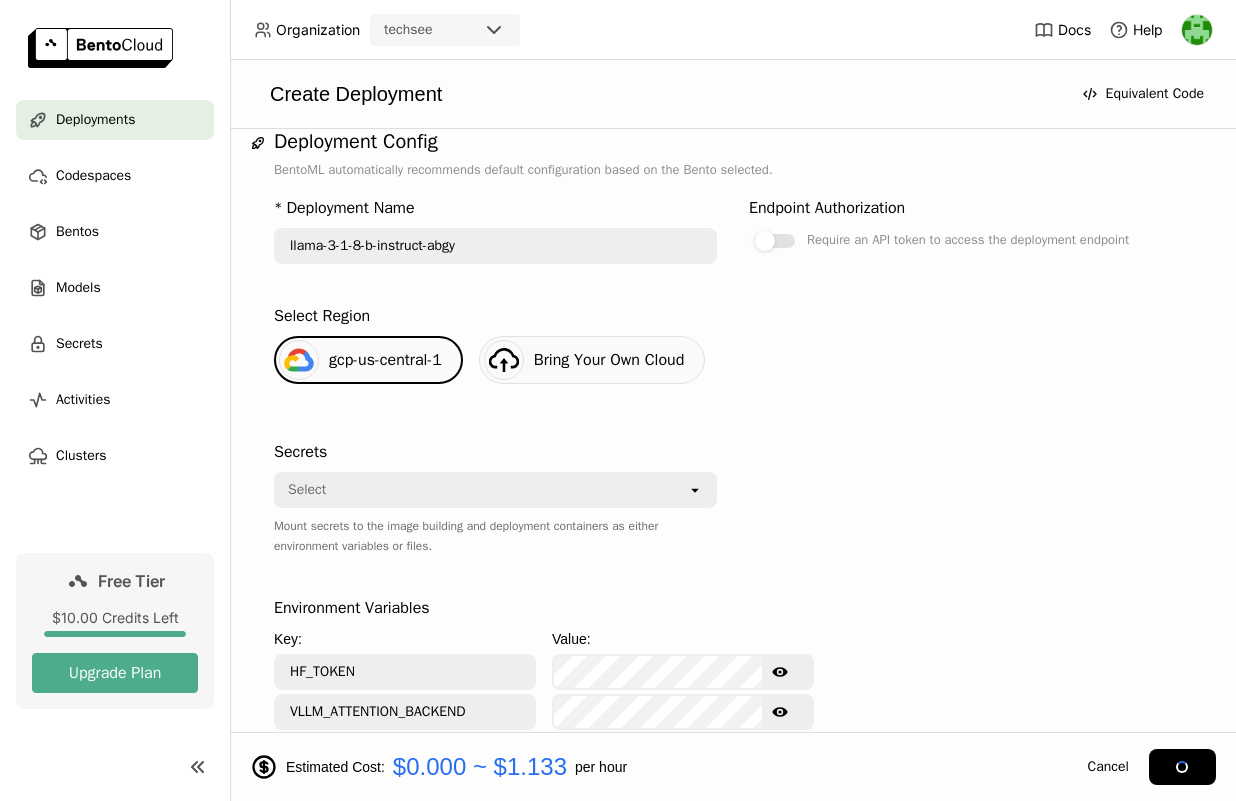 scroll, scrollTop: 180, scrollLeft: 0, axis: vertical 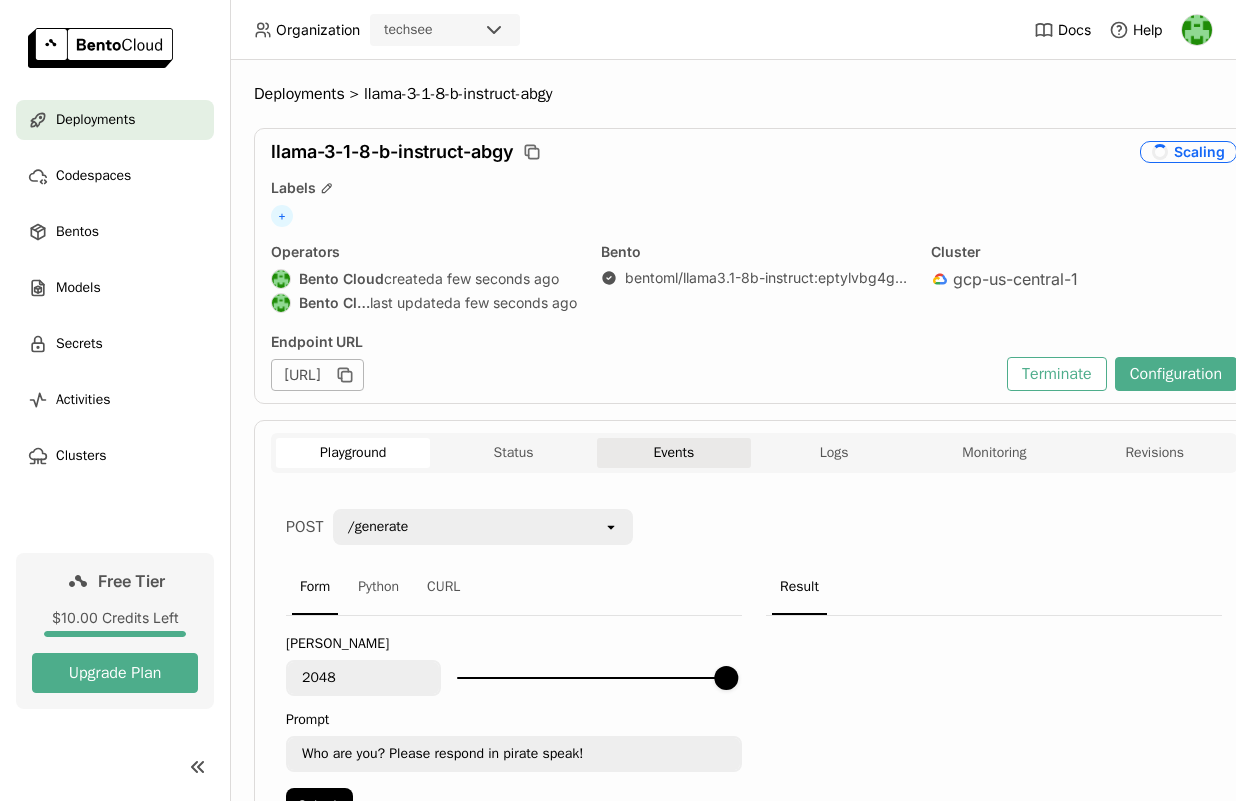 click on "Events" at bounding box center (674, 453) 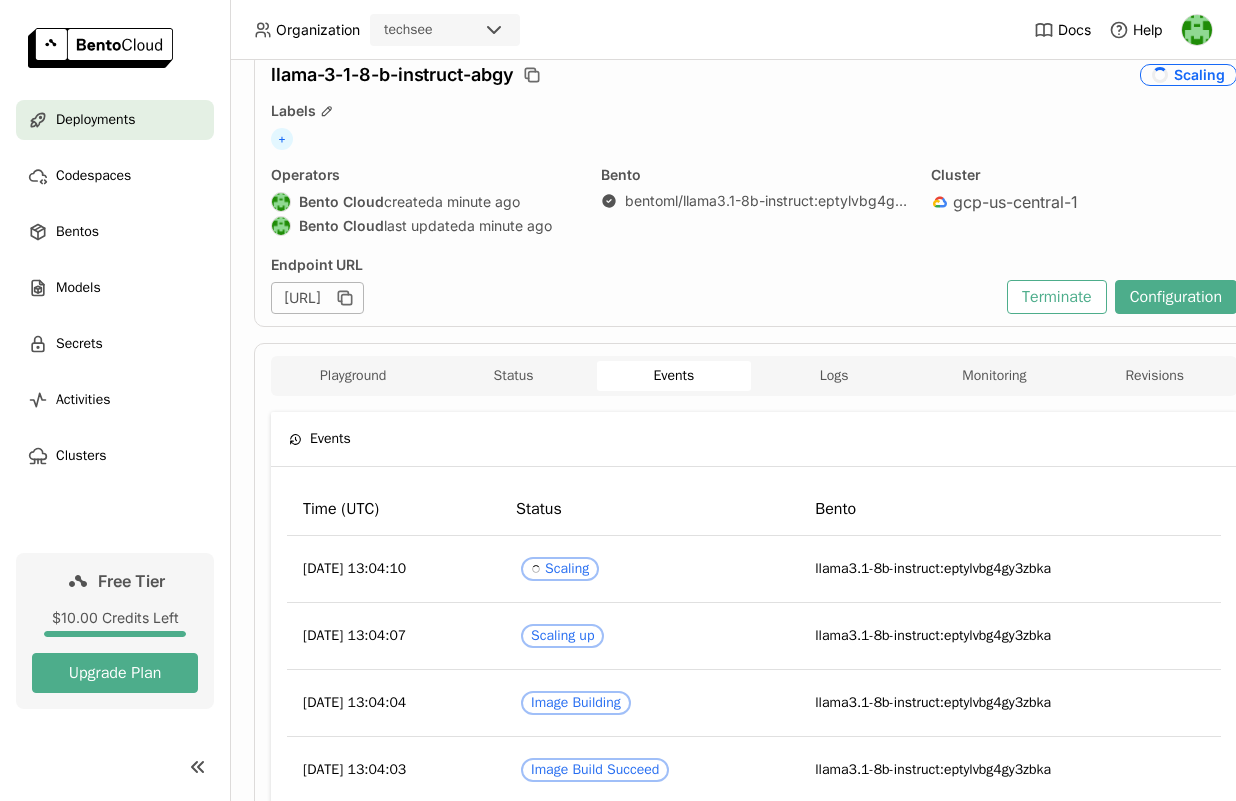 scroll, scrollTop: 91, scrollLeft: 0, axis: vertical 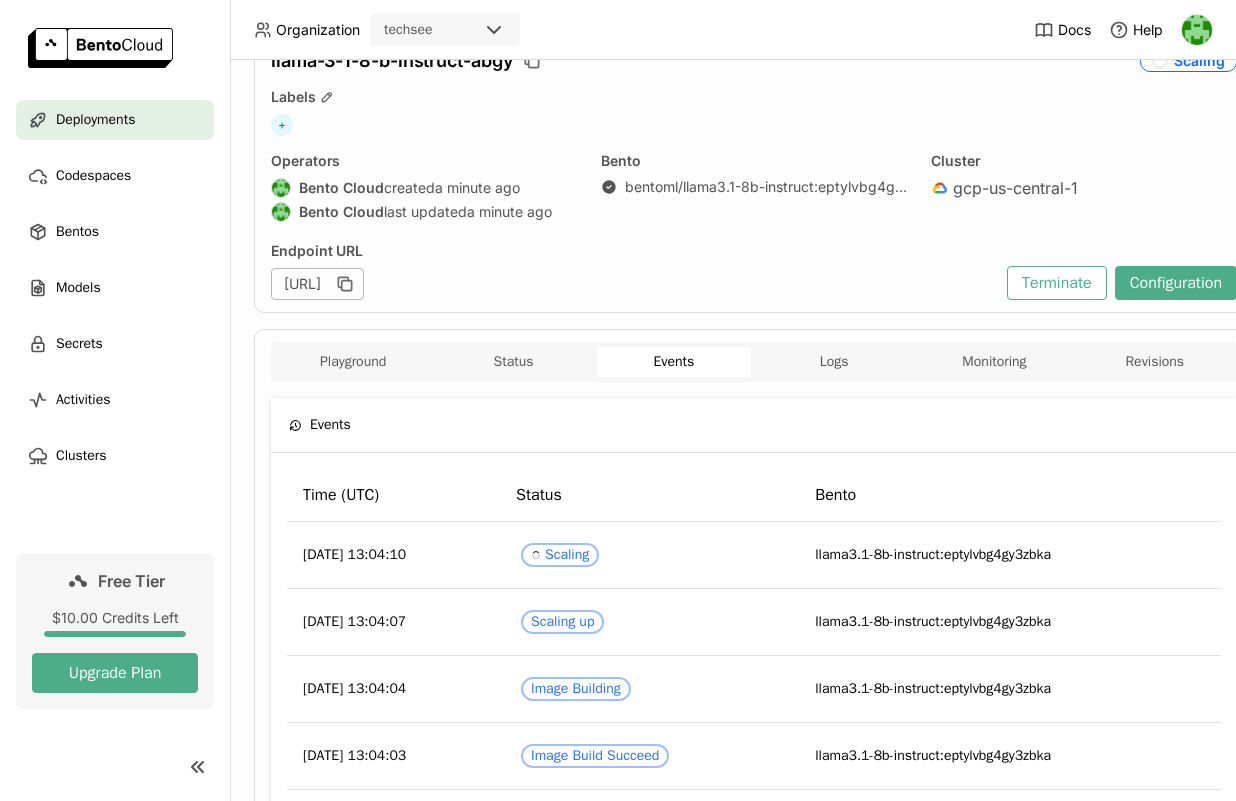 click on "Playground Status Events Logs Monitoring Revisions" at bounding box center (754, 362) 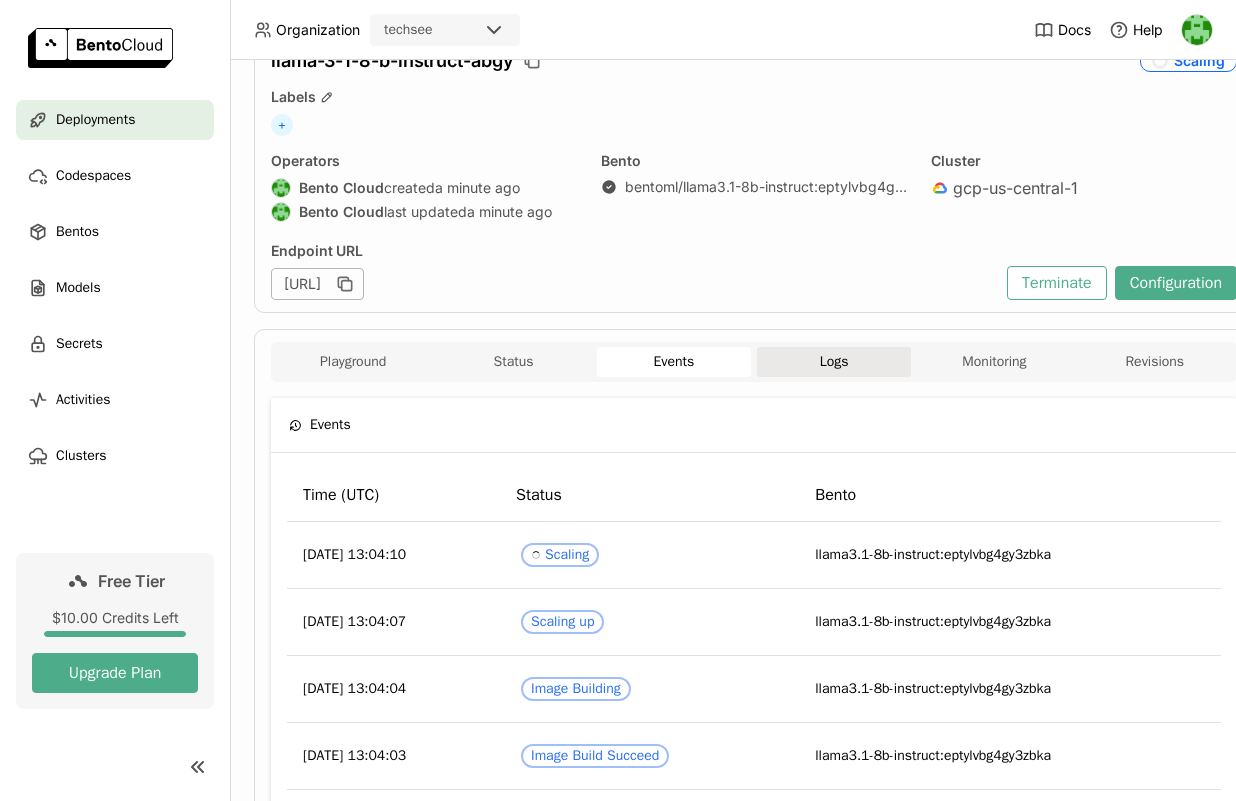 click on "Logs" at bounding box center (834, 362) 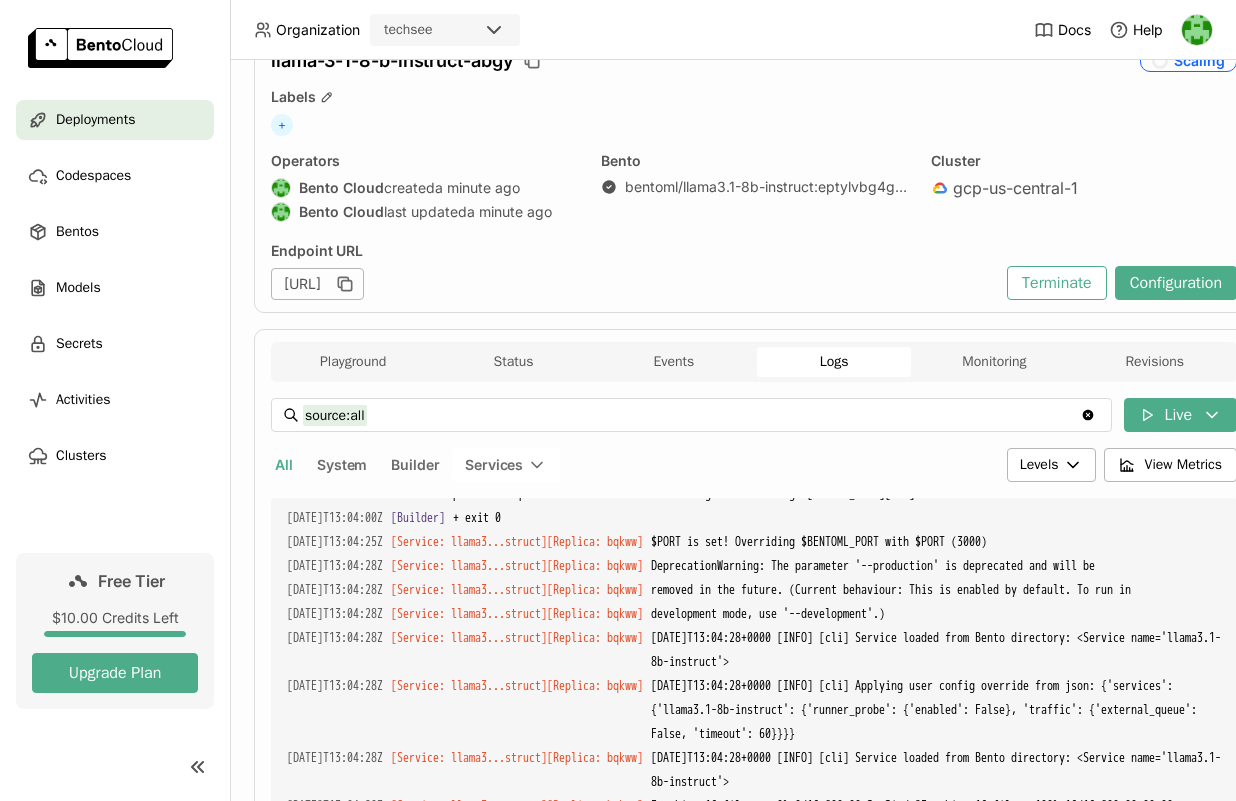 scroll, scrollTop: 5216, scrollLeft: 0, axis: vertical 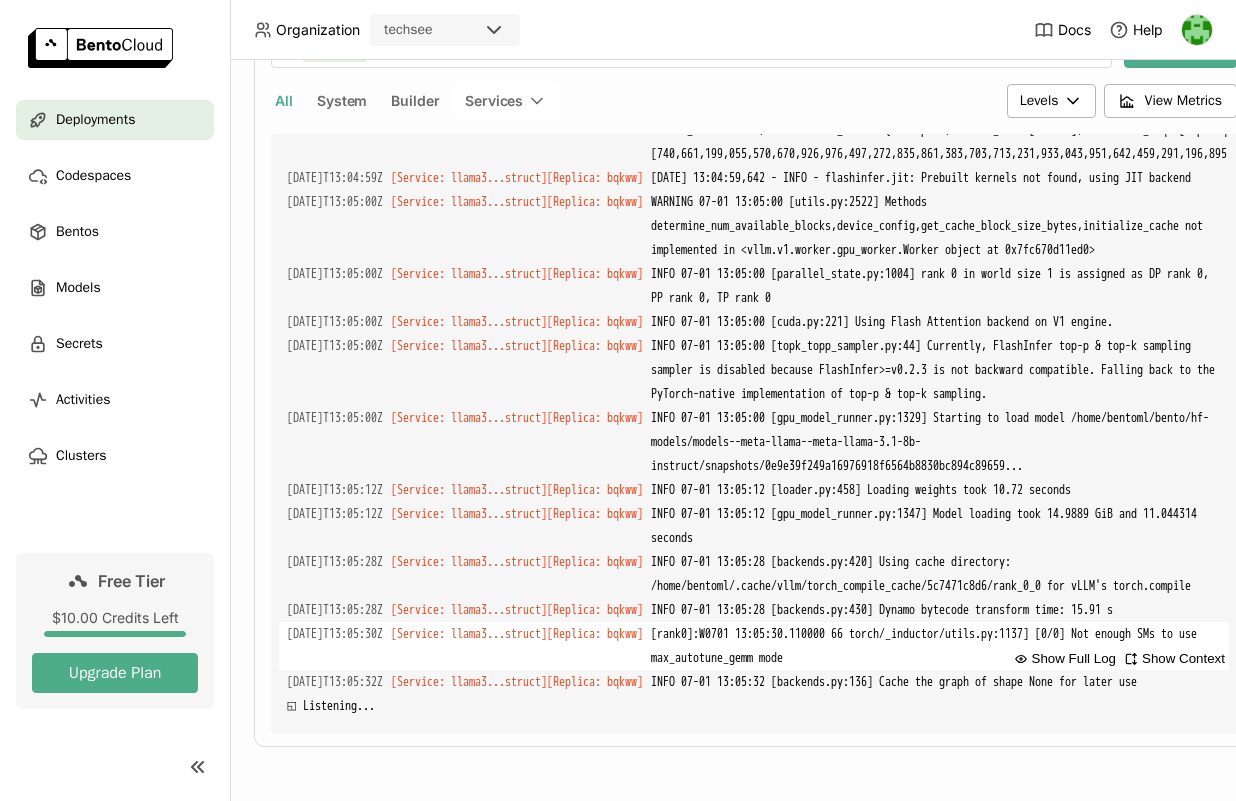 click on "[rank0]:W0701 13:05:30.110000 66 torch/_inductor/utils.py:1137] [0/0] Not enough SMs to use max_autotune_gemm mode" at bounding box center [936, 646] 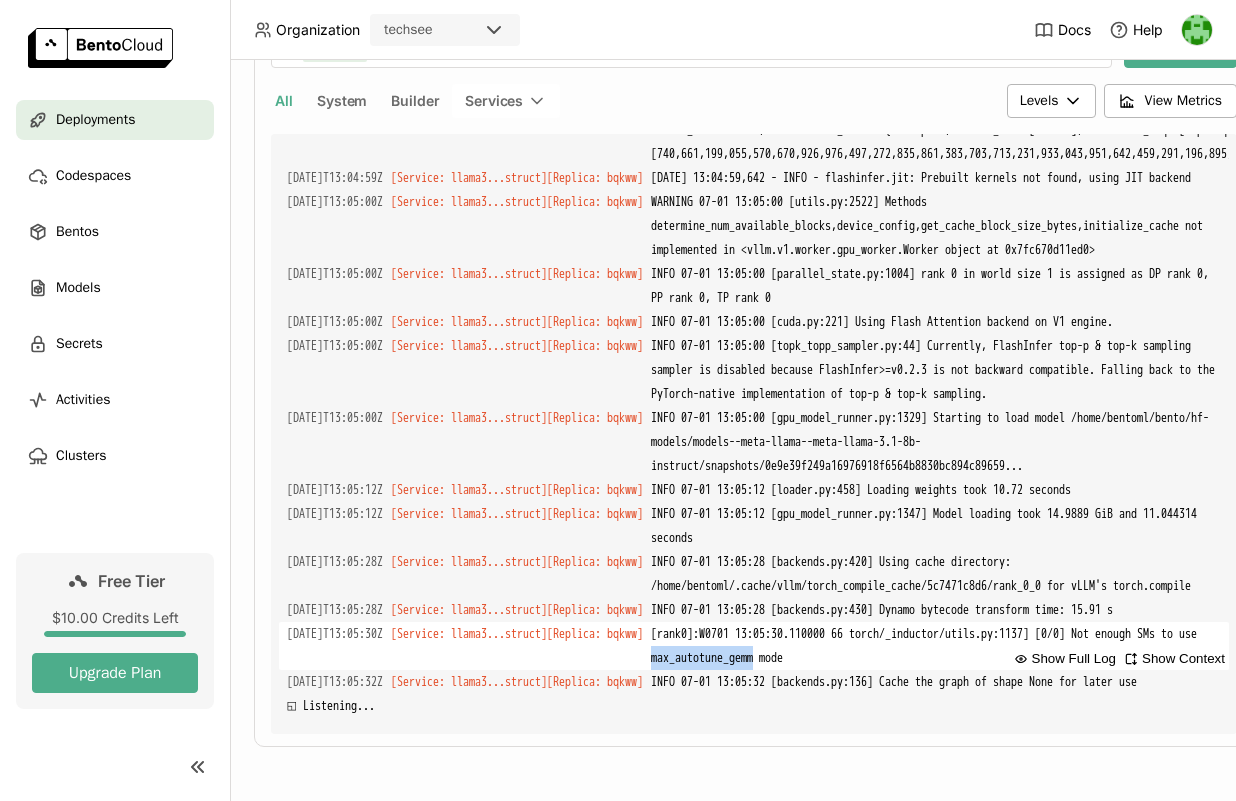 click on "[rank0]:W0701 13:05:30.110000 66 torch/_inductor/utils.py:1137] [0/0] Not enough SMs to use max_autotune_gemm mode" at bounding box center (936, 646) 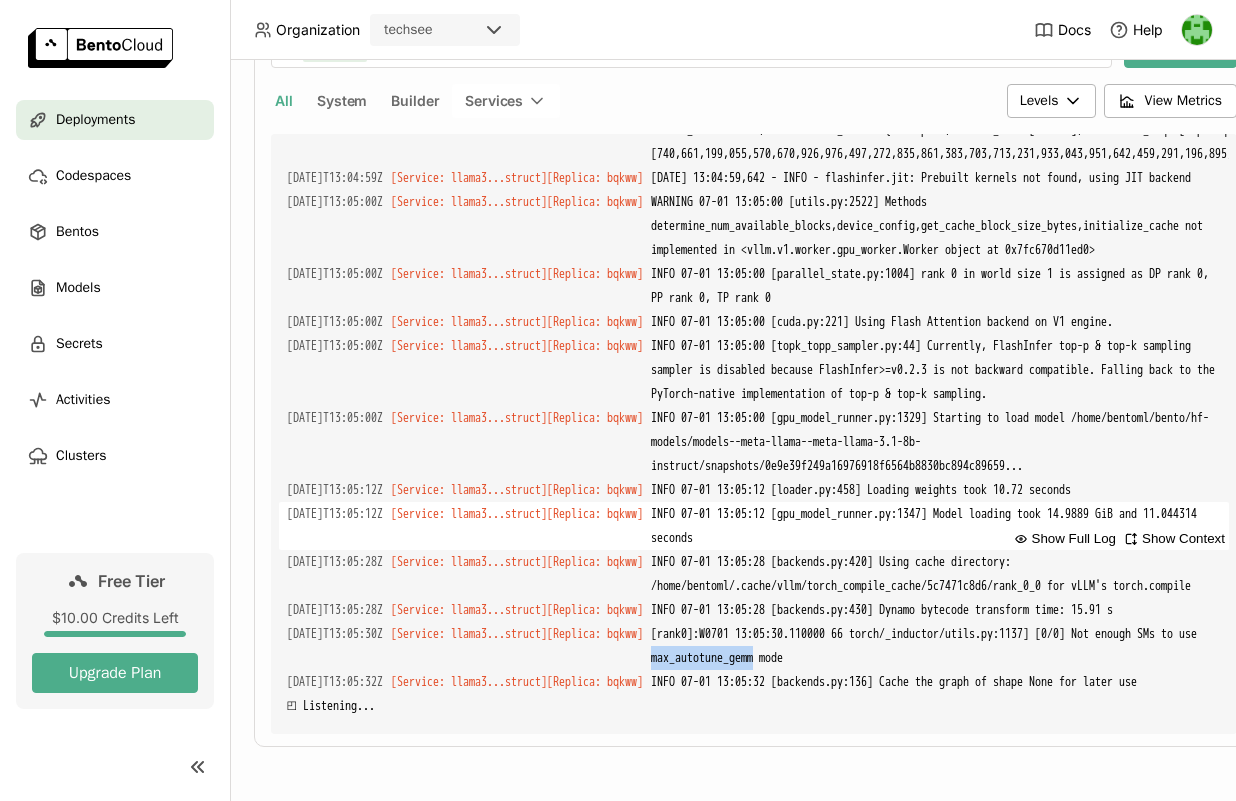 copy on "max_autotune_gemm" 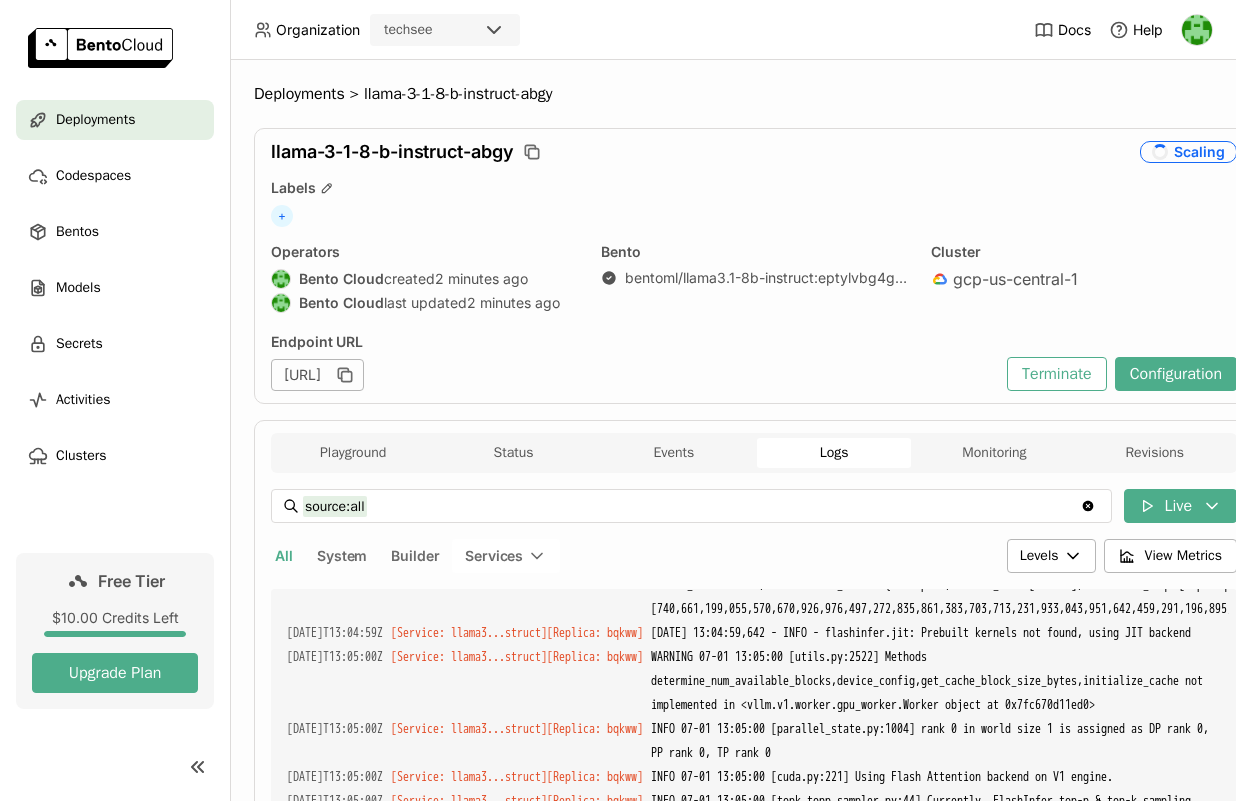 scroll, scrollTop: 455, scrollLeft: 0, axis: vertical 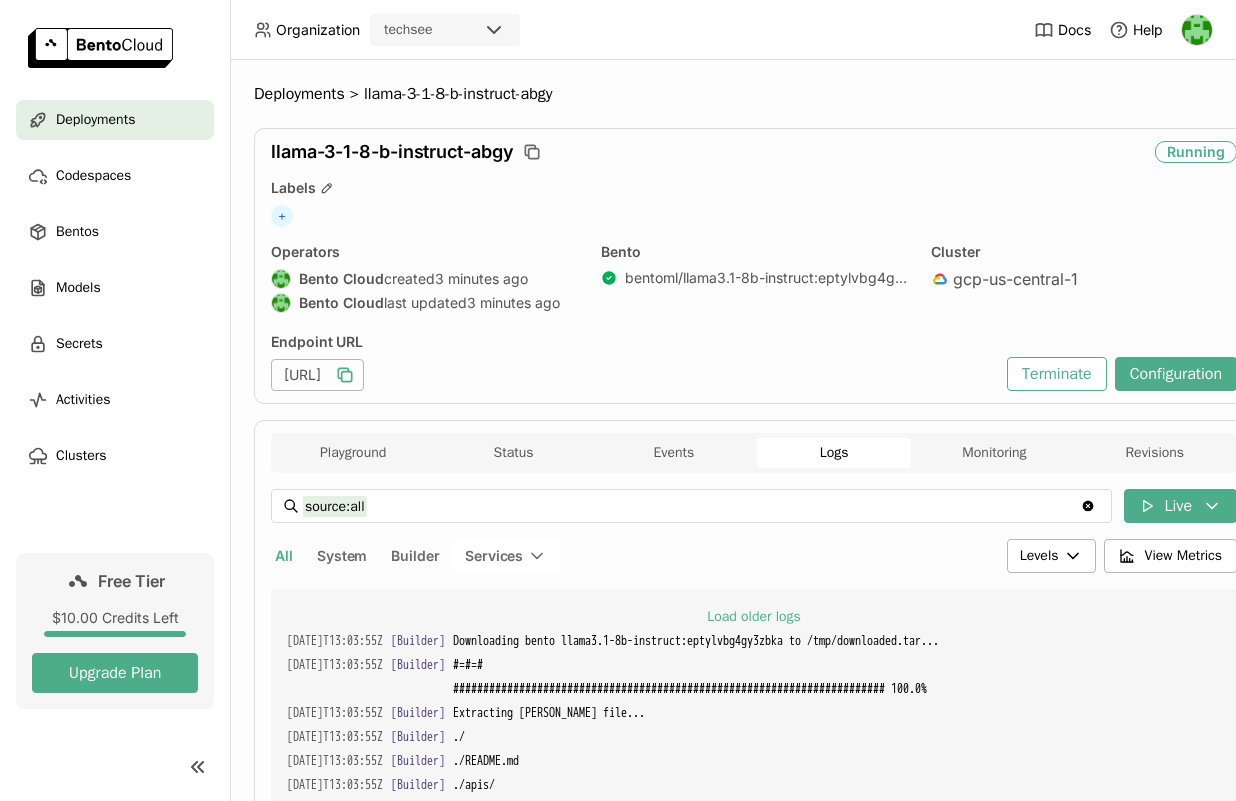 click 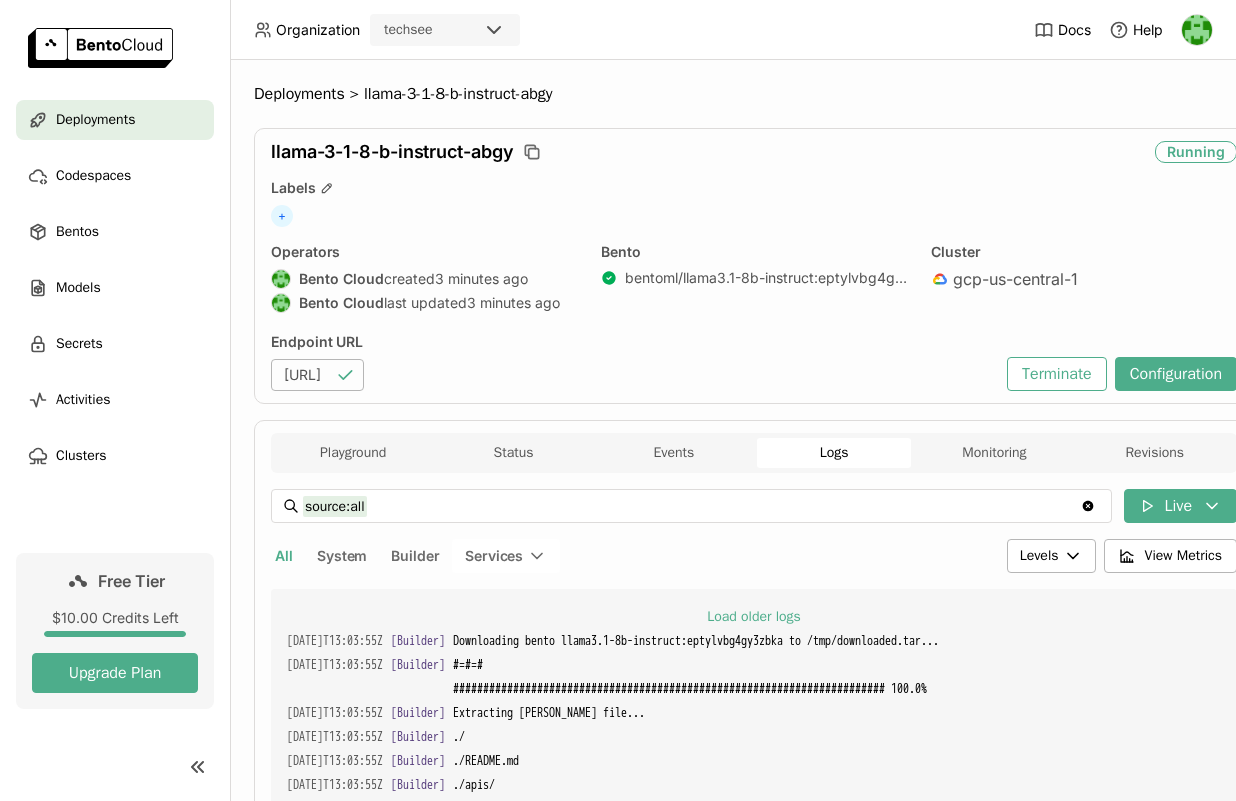 scroll, scrollTop: 455, scrollLeft: 0, axis: vertical 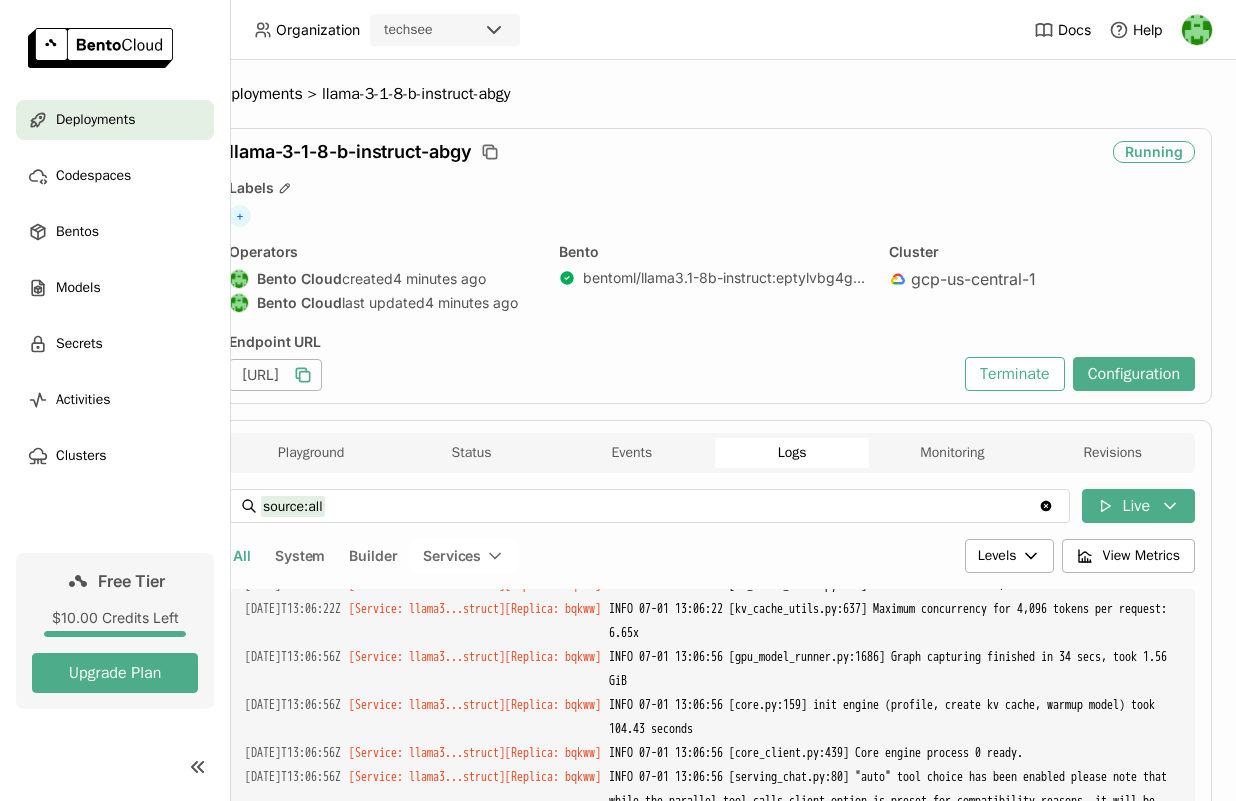 click 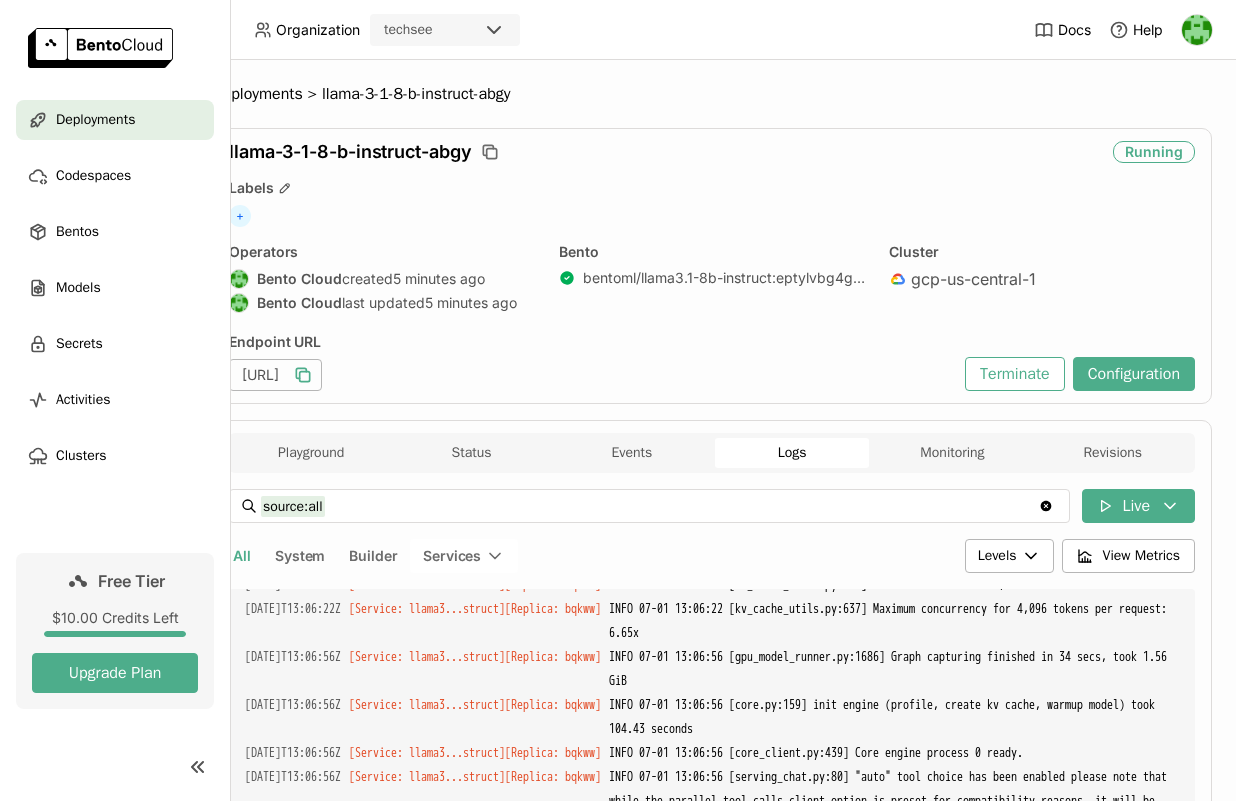 scroll, scrollTop: 7160, scrollLeft: 0, axis: vertical 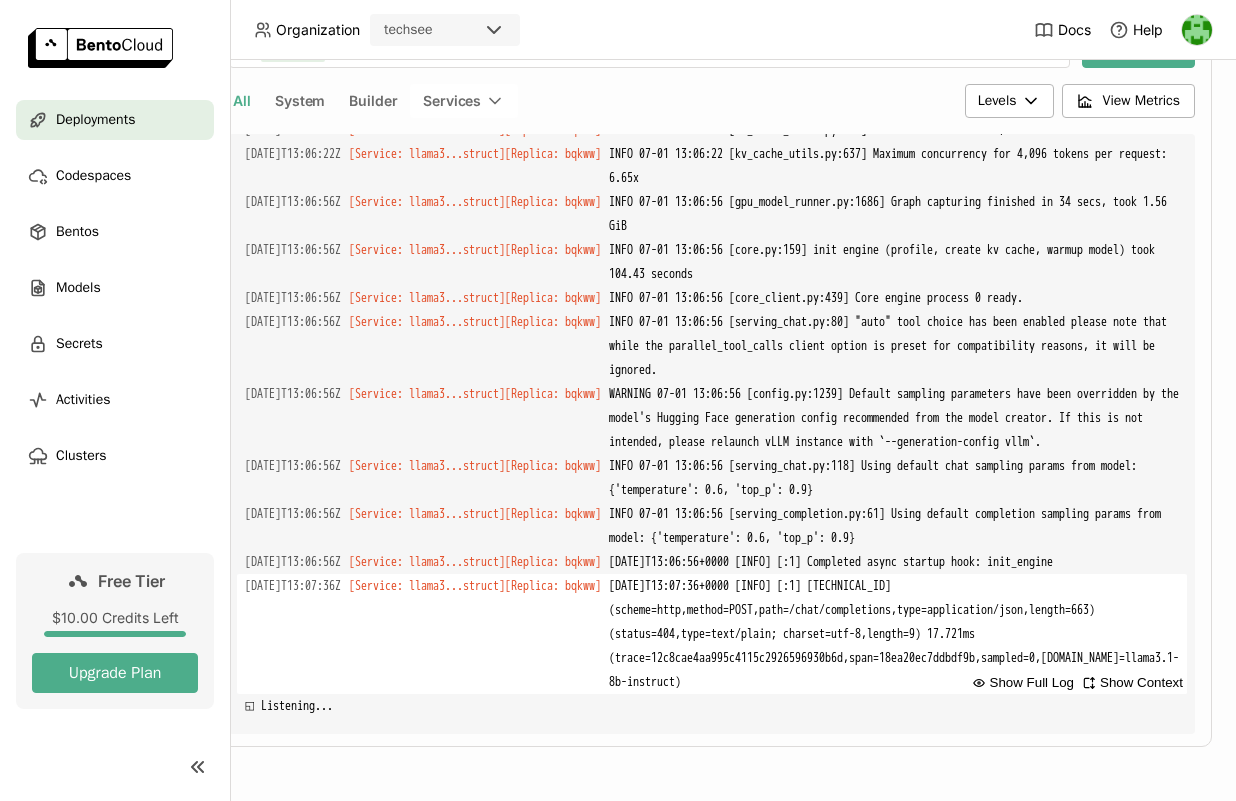 drag, startPoint x: 826, startPoint y: 683, endPoint x: 705, endPoint y: 577, distance: 160.8633 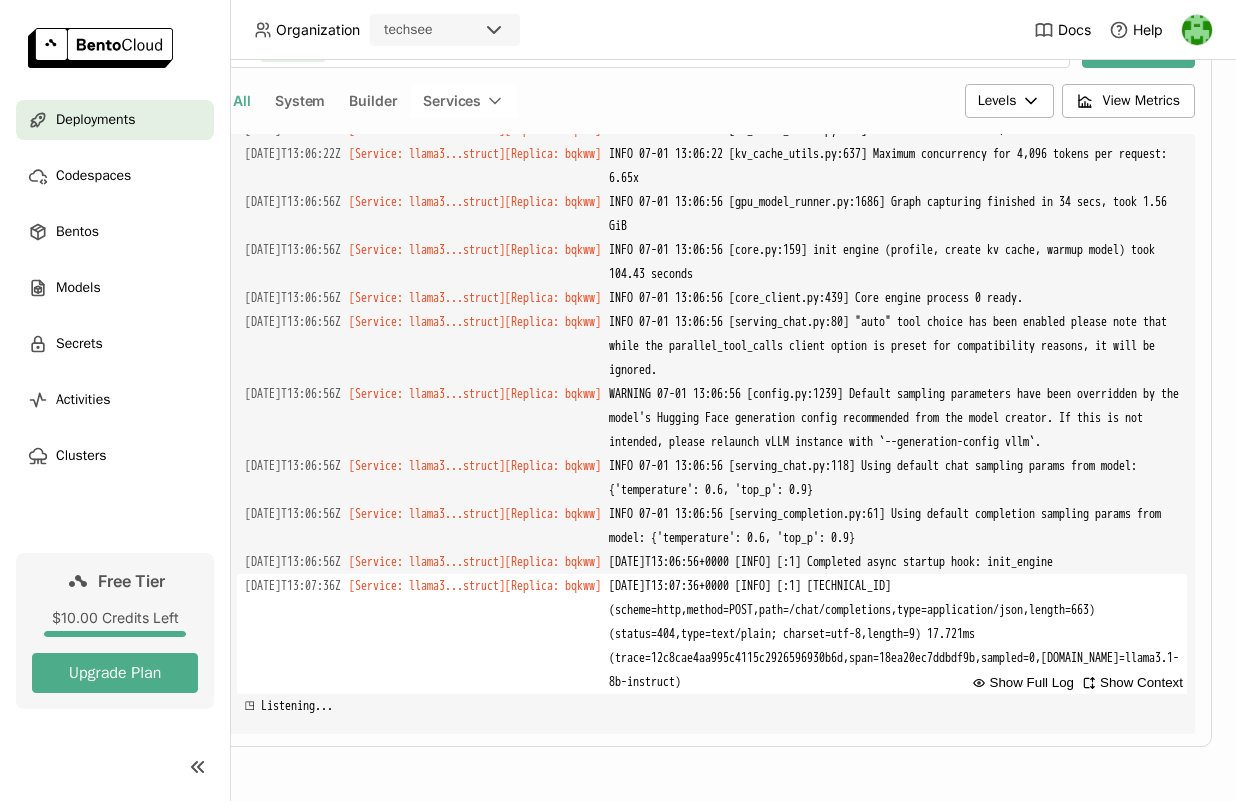 copy on "[DATE]T13:07:36+0000 [INFO] [:1] [TECHNICAL_ID] (scheme=http,method=POST,path=/chat/completions,type=application/json,length=663) (status=404,type=text/plain; charset=utf-8,length=9) 17.721ms (trace=12c8cae4aa995c4115c2926596930b6d,span=18ea20ec7ddbdf9b,sampled=0,[DOMAIN_NAME]=llama3.1-8b-instruct)" 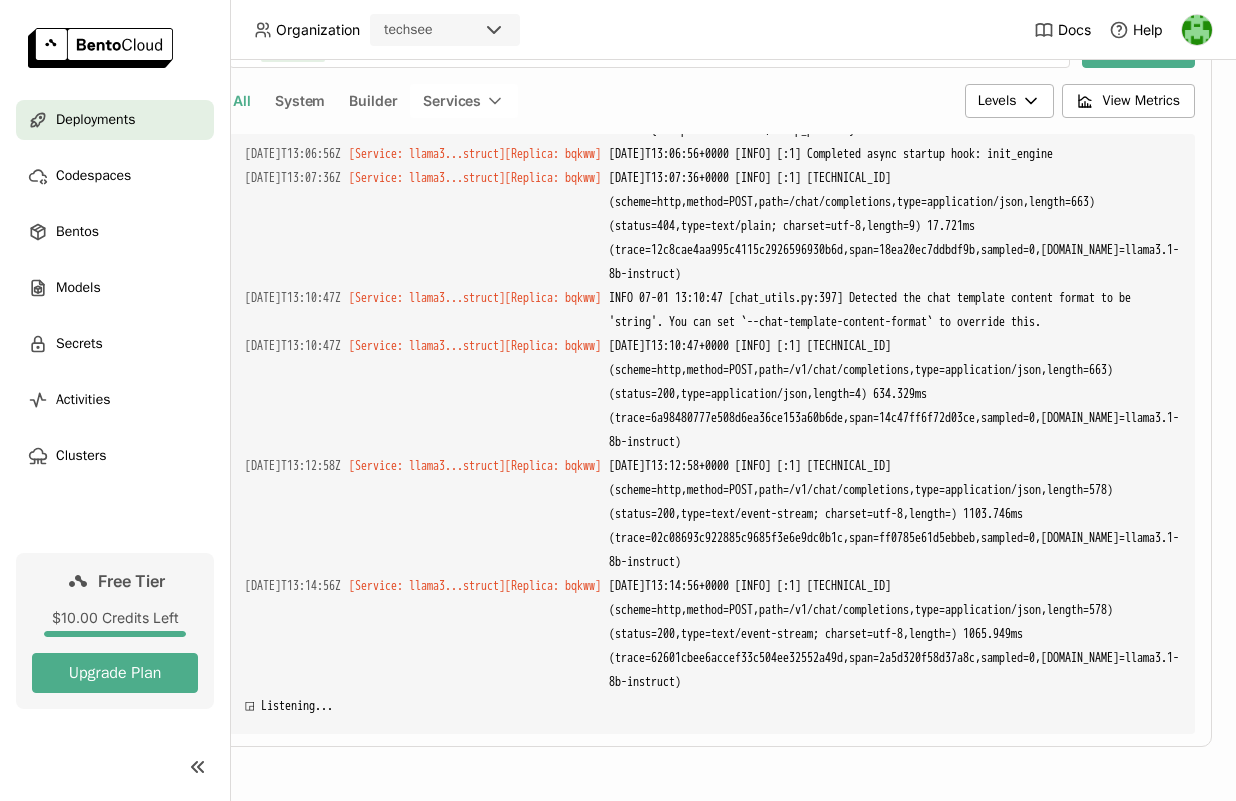 scroll, scrollTop: 7592, scrollLeft: 0, axis: vertical 